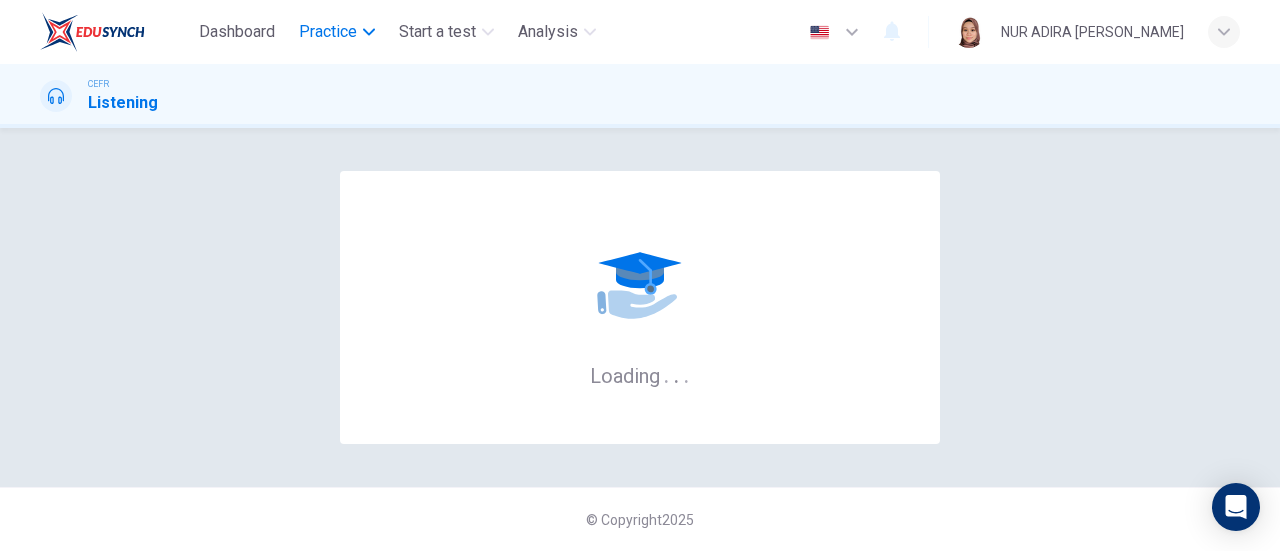 scroll, scrollTop: 0, scrollLeft: 0, axis: both 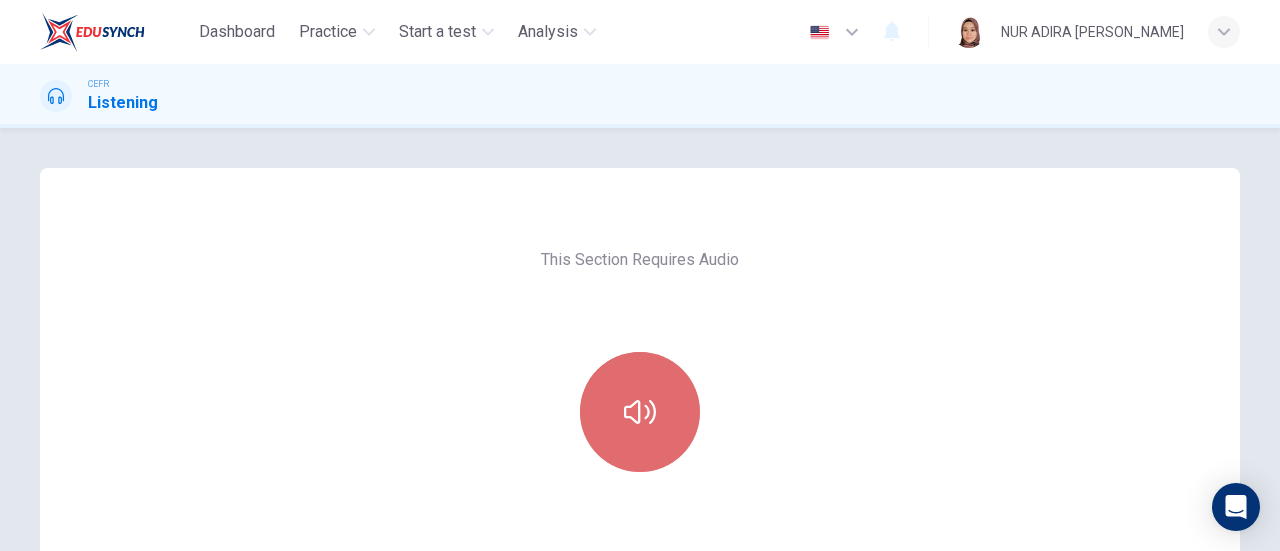 click 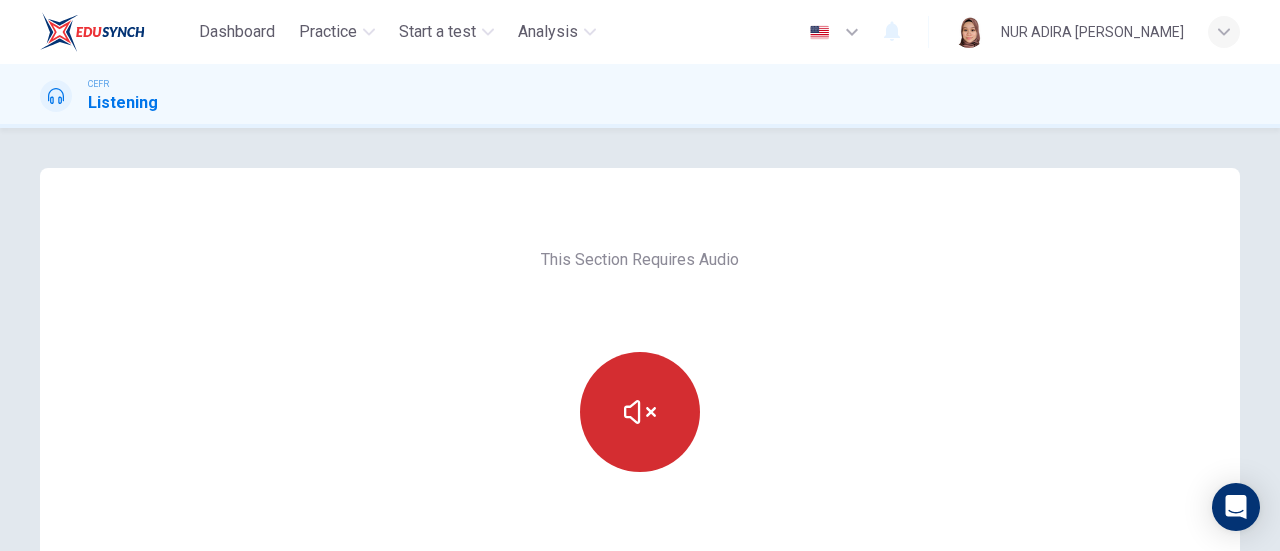 type 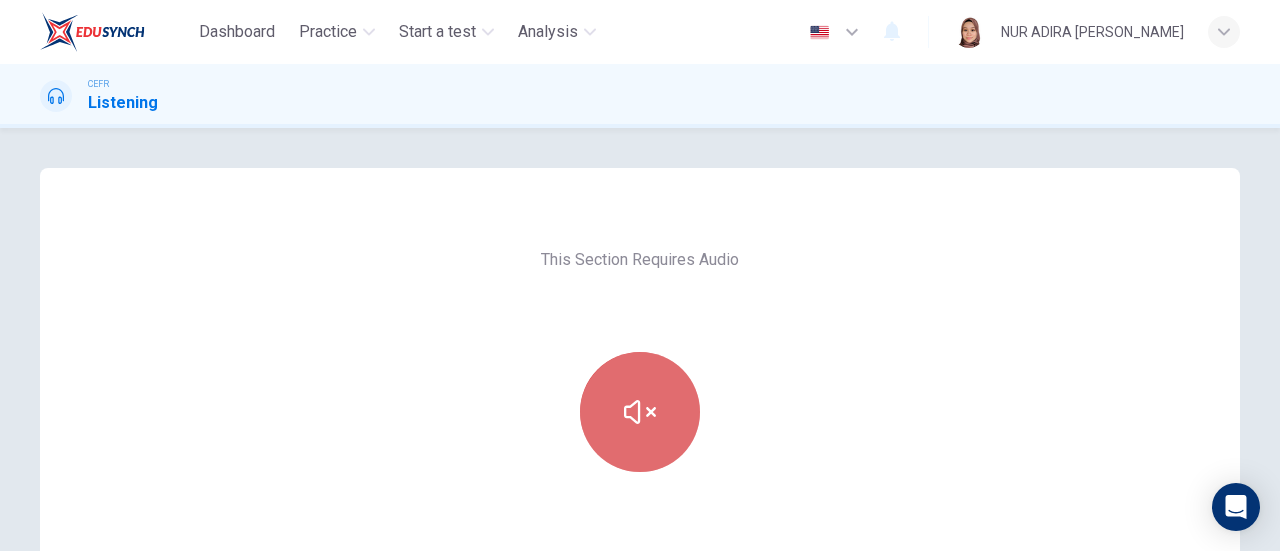 click 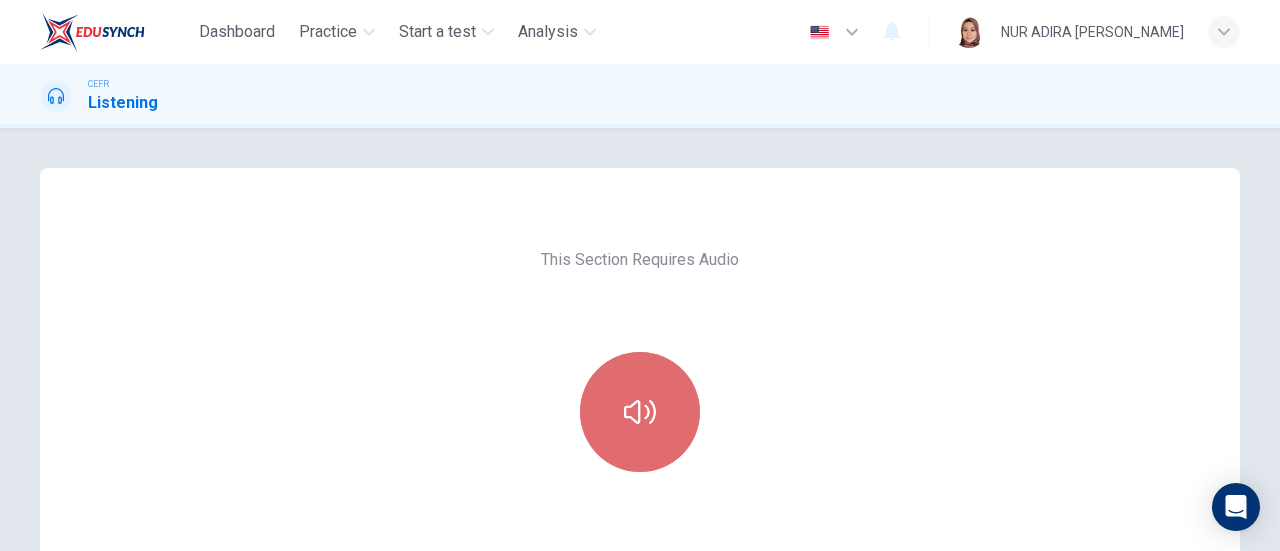 click 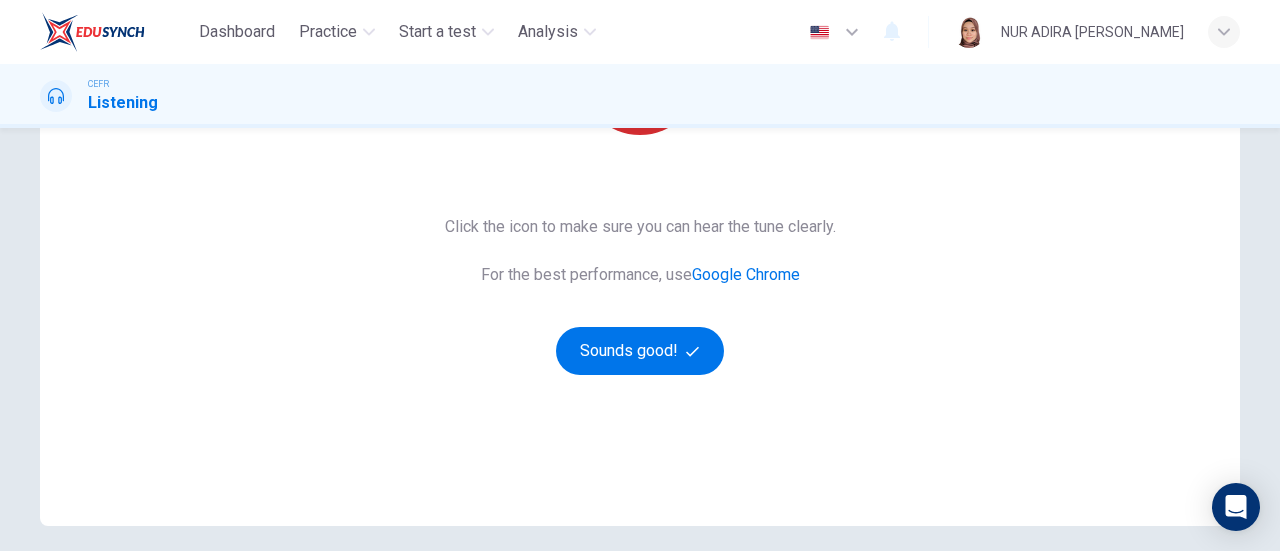 scroll, scrollTop: 378, scrollLeft: 0, axis: vertical 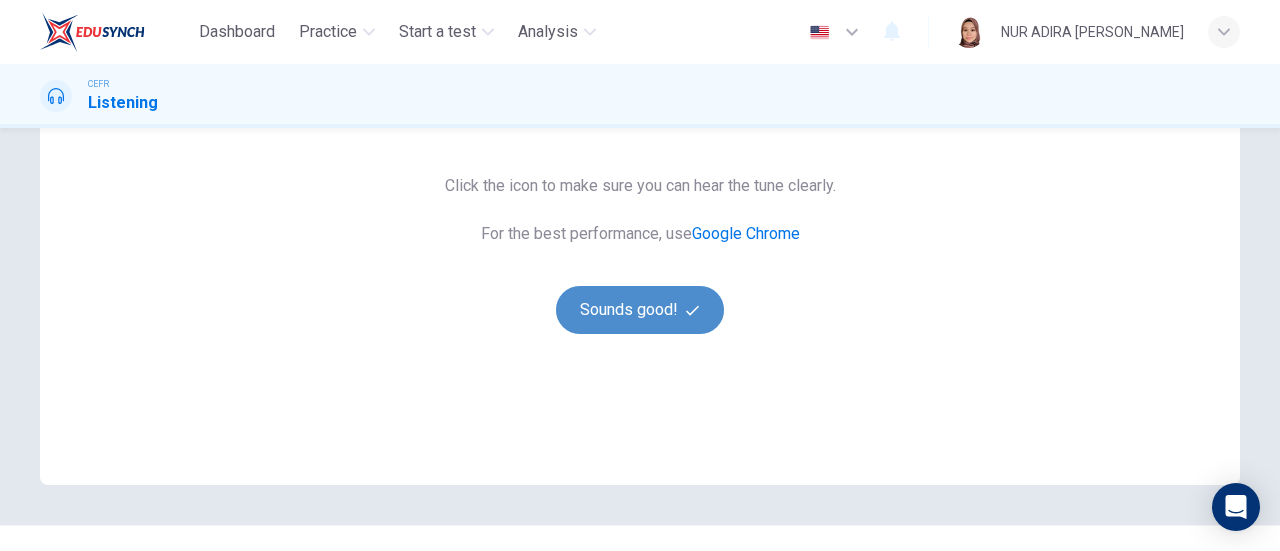 click on "Sounds good!" at bounding box center (640, 310) 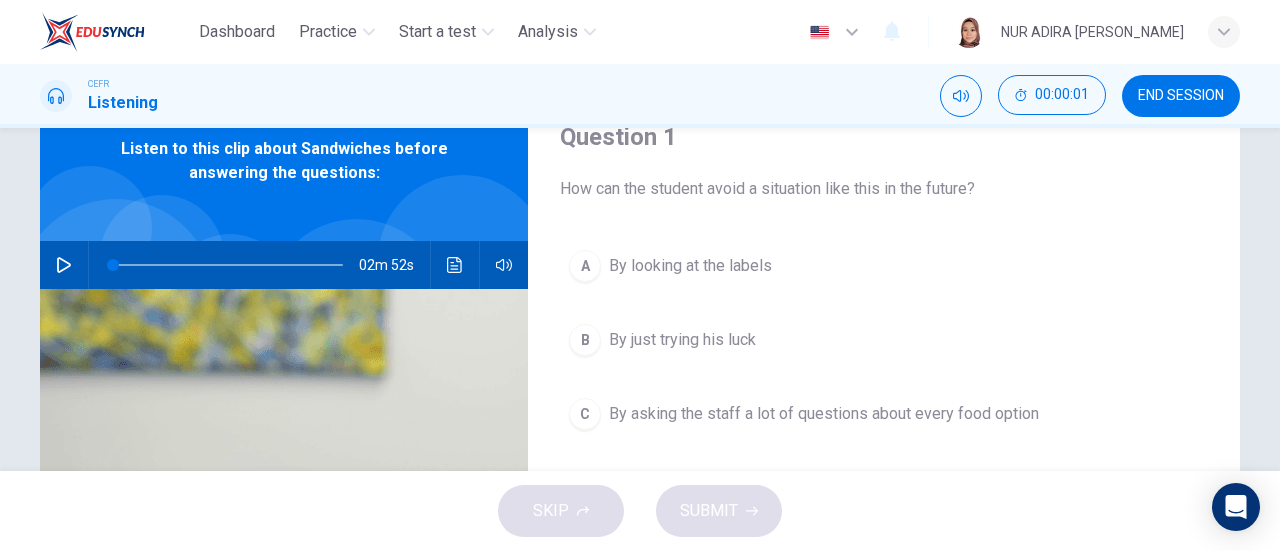 scroll, scrollTop: 81, scrollLeft: 0, axis: vertical 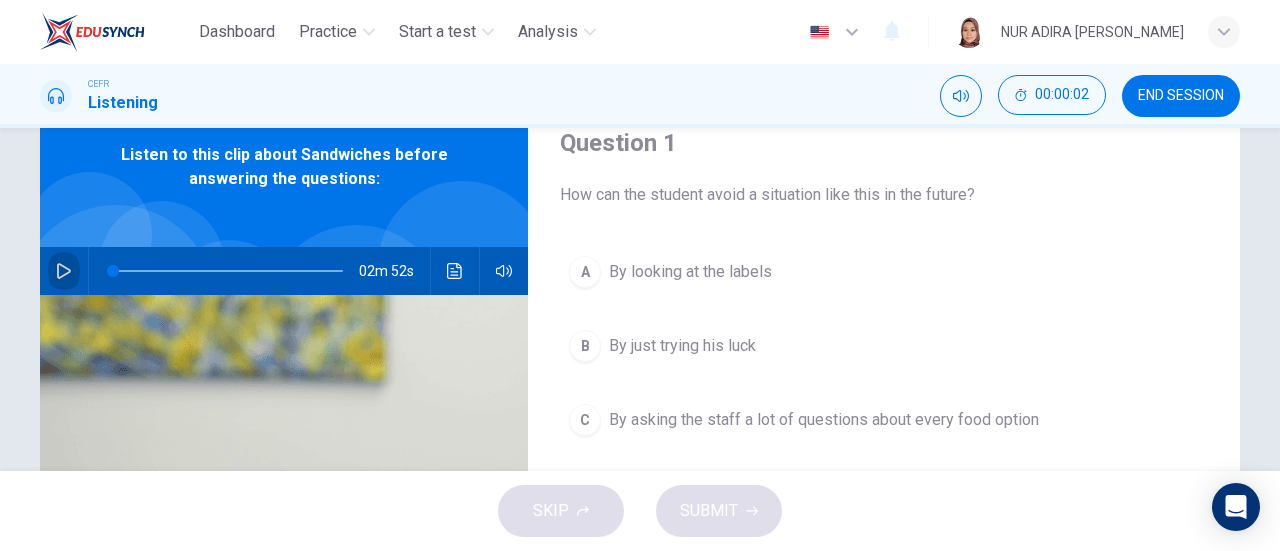 click at bounding box center (64, 271) 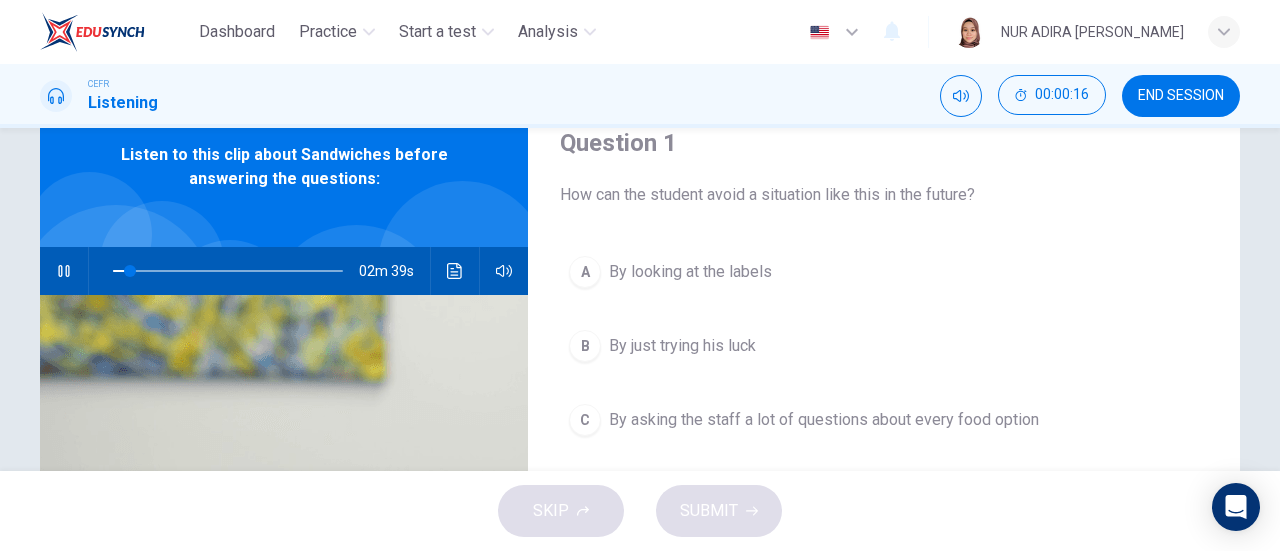 drag, startPoint x: 626, startPoint y: 173, endPoint x: 1140, endPoint y: 14, distance: 538.03064 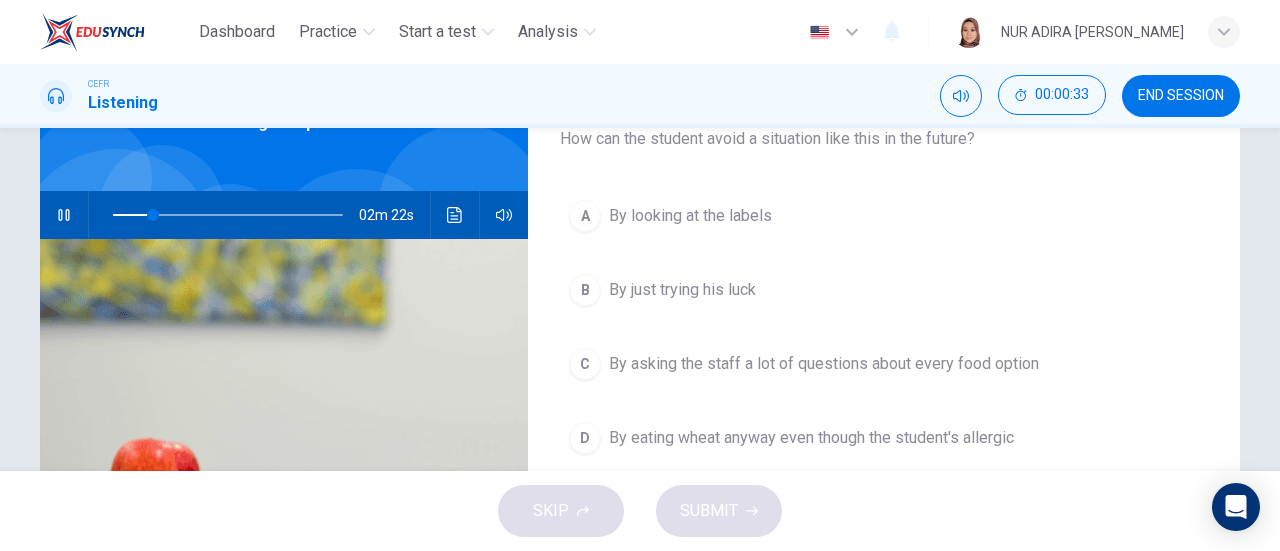 scroll, scrollTop: 138, scrollLeft: 0, axis: vertical 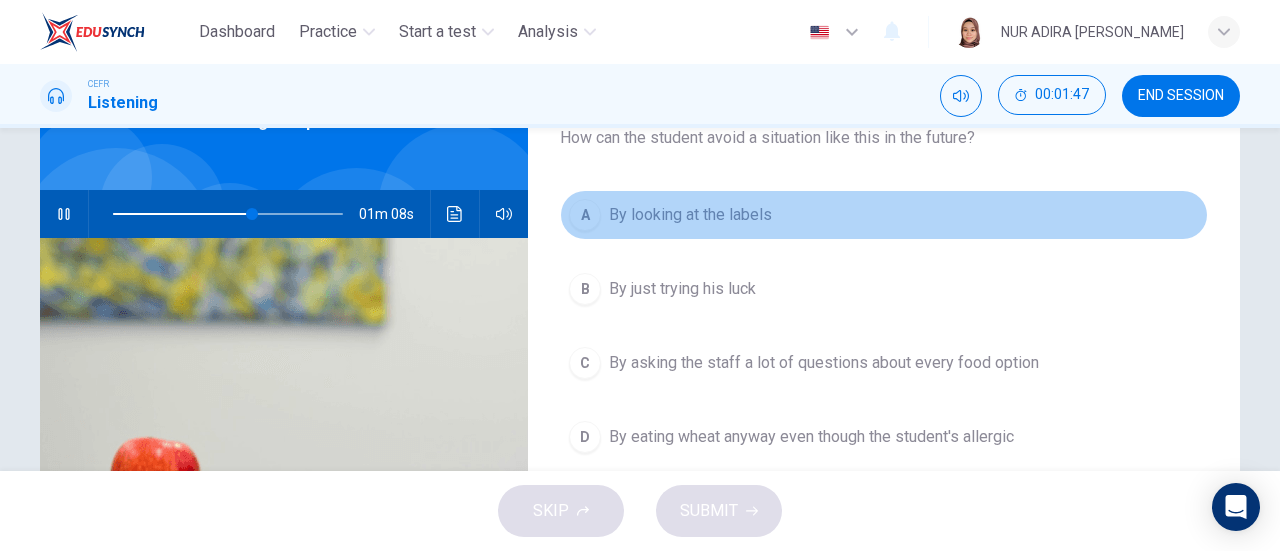 click on "A By looking at the labels" at bounding box center (884, 215) 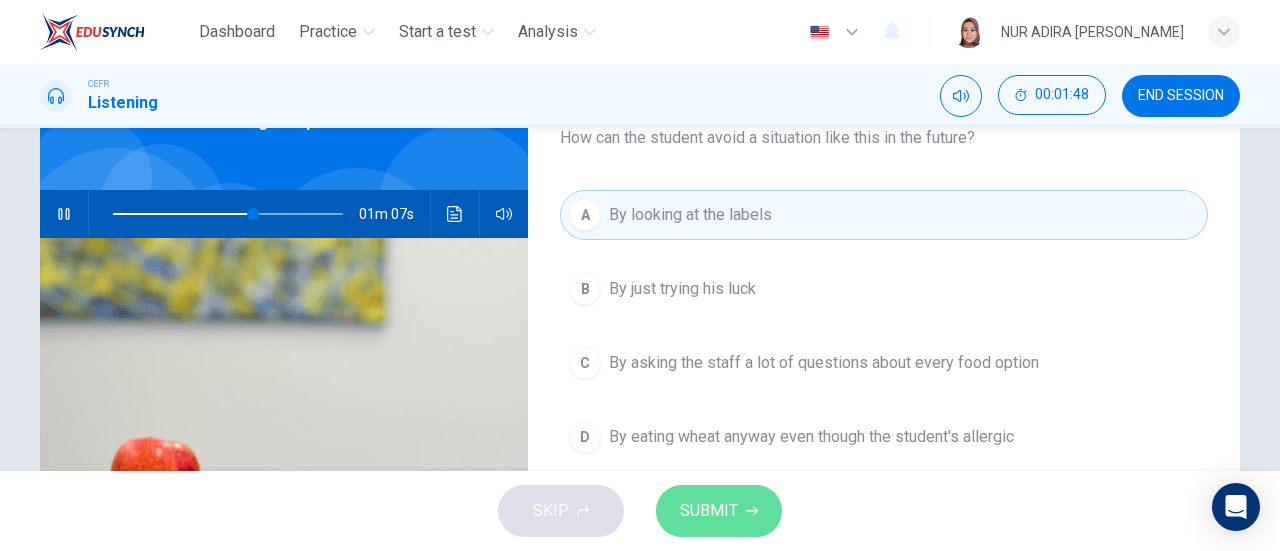 click on "SUBMIT" at bounding box center [709, 511] 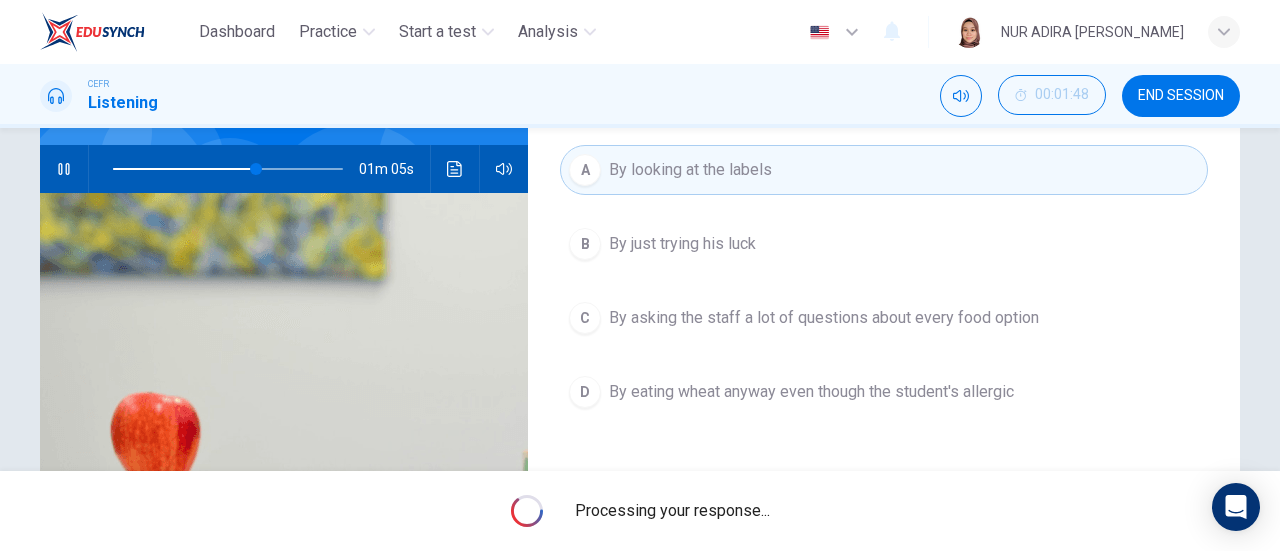 scroll, scrollTop: 196, scrollLeft: 0, axis: vertical 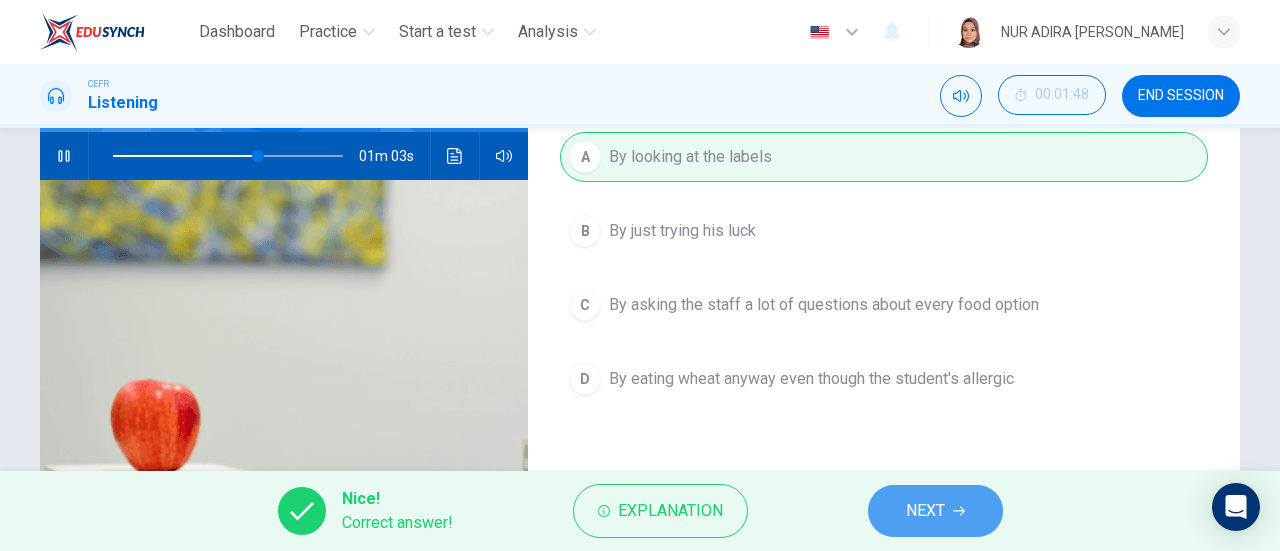 click on "NEXT" at bounding box center (935, 511) 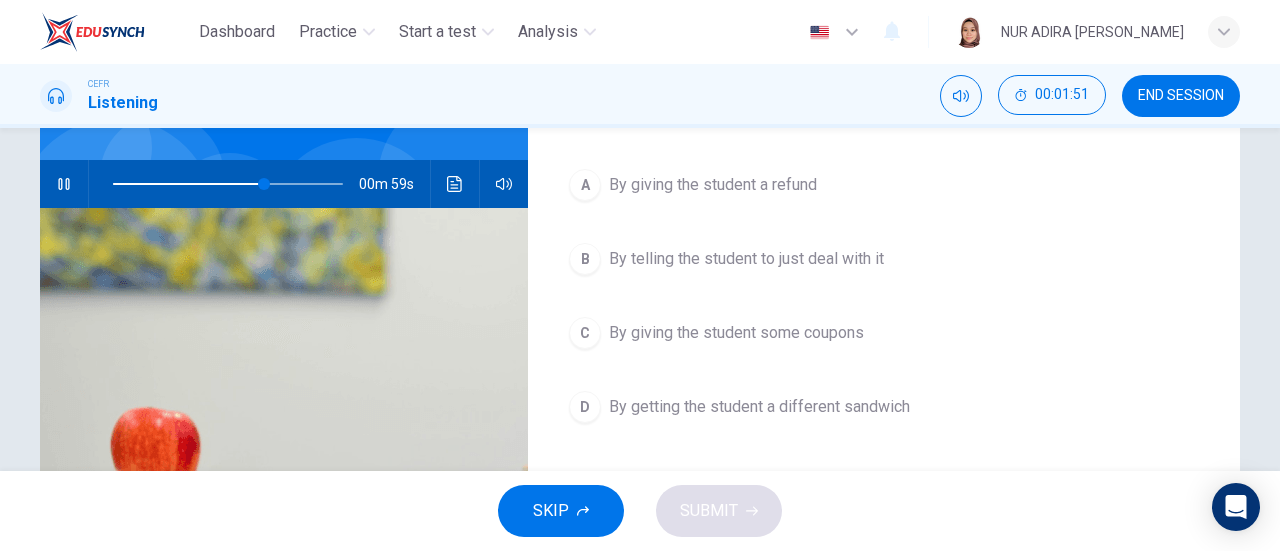 scroll, scrollTop: 169, scrollLeft: 0, axis: vertical 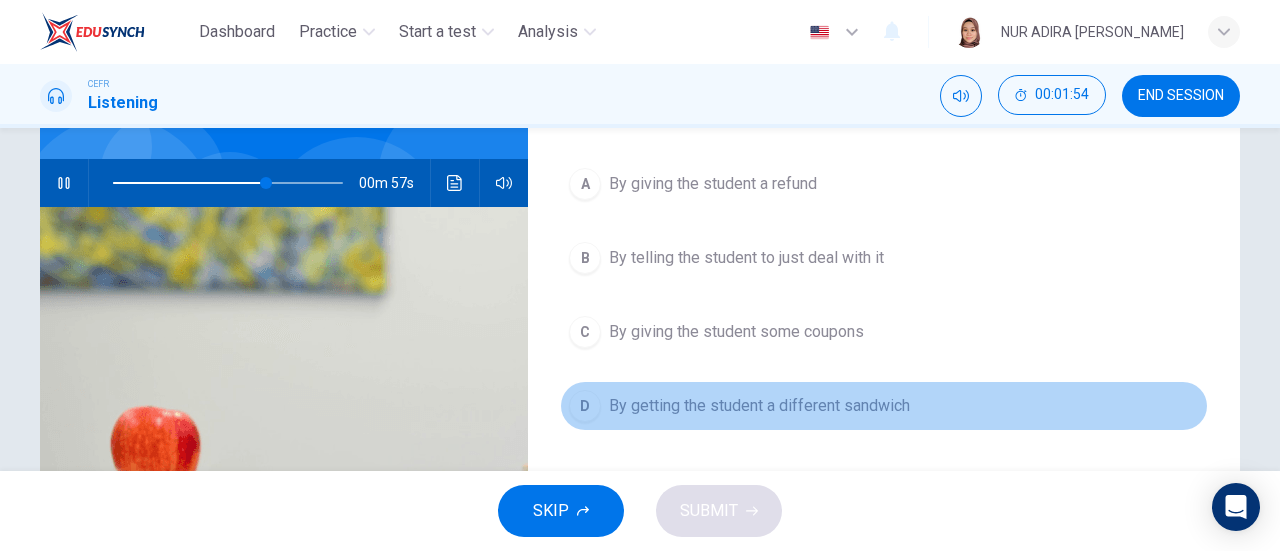click on "By getting the student a different sandwich" at bounding box center [759, 406] 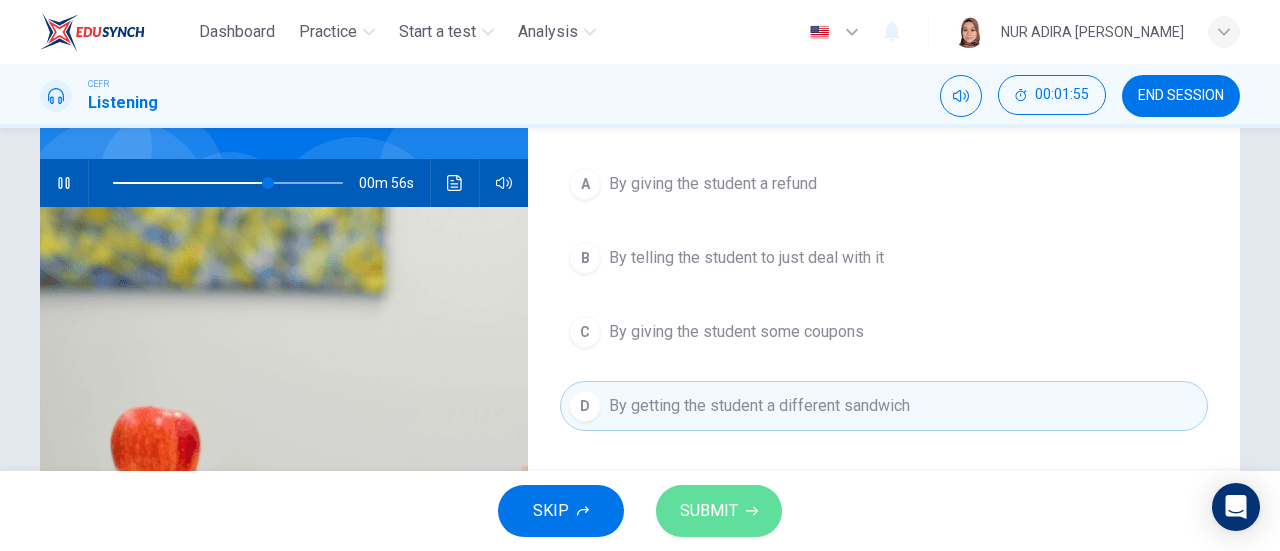 click on "SUBMIT" at bounding box center (719, 511) 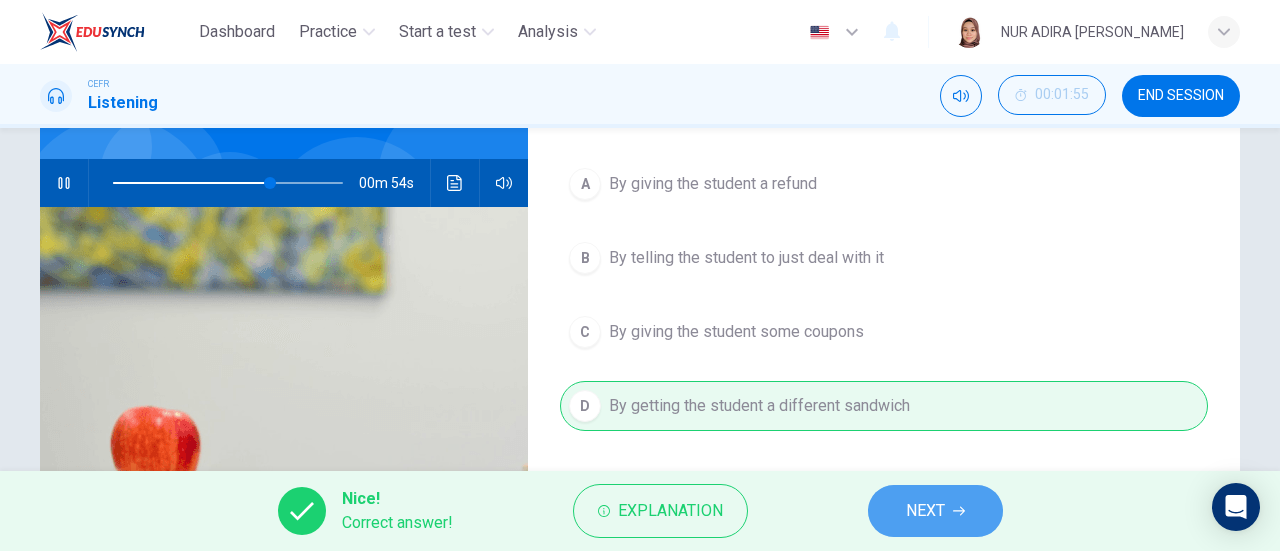 click on "NEXT" at bounding box center (925, 511) 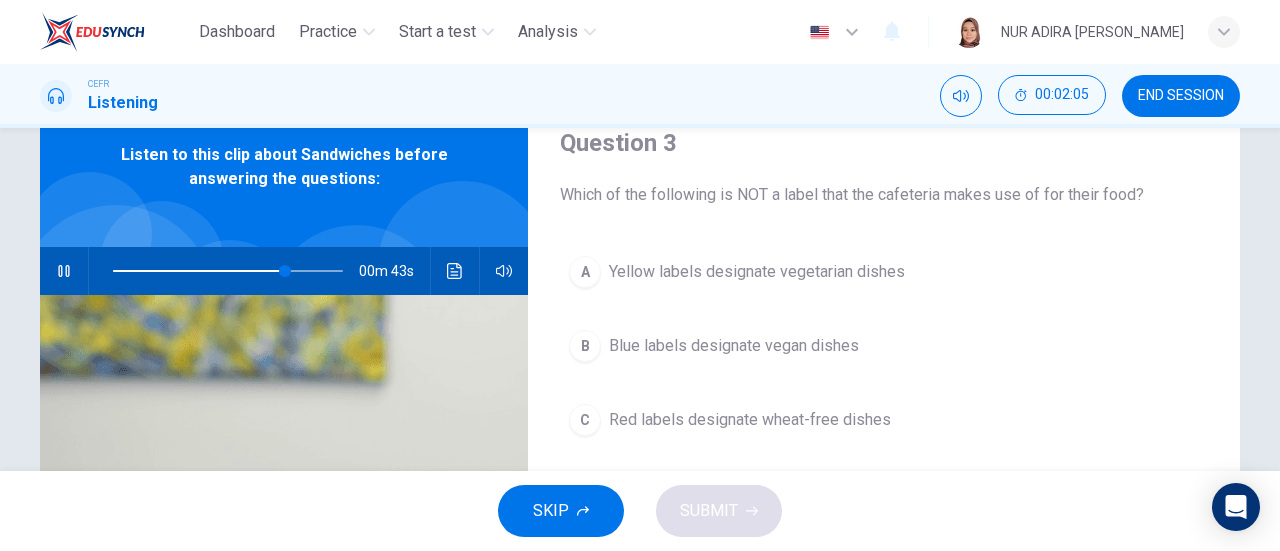 scroll, scrollTop: 163, scrollLeft: 0, axis: vertical 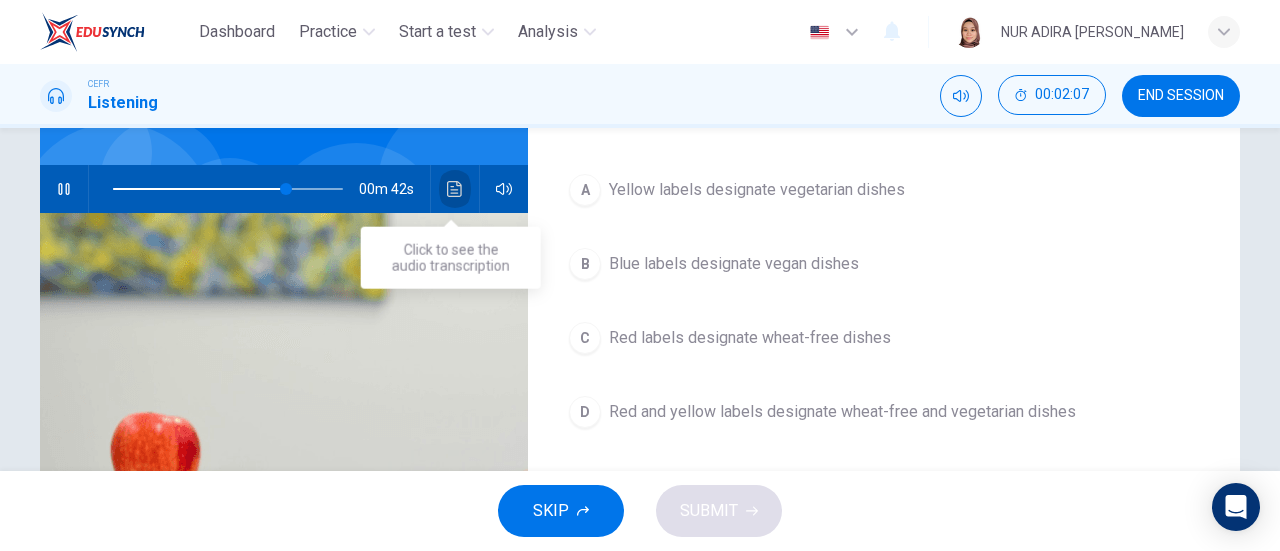 click at bounding box center (455, 189) 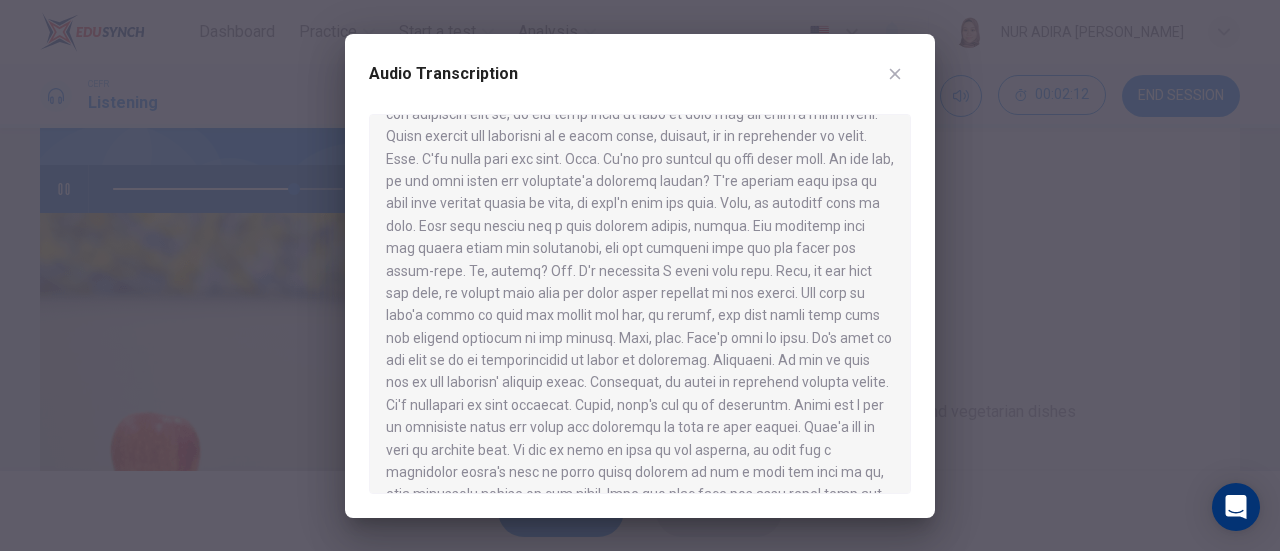scroll, scrollTop: 270, scrollLeft: 0, axis: vertical 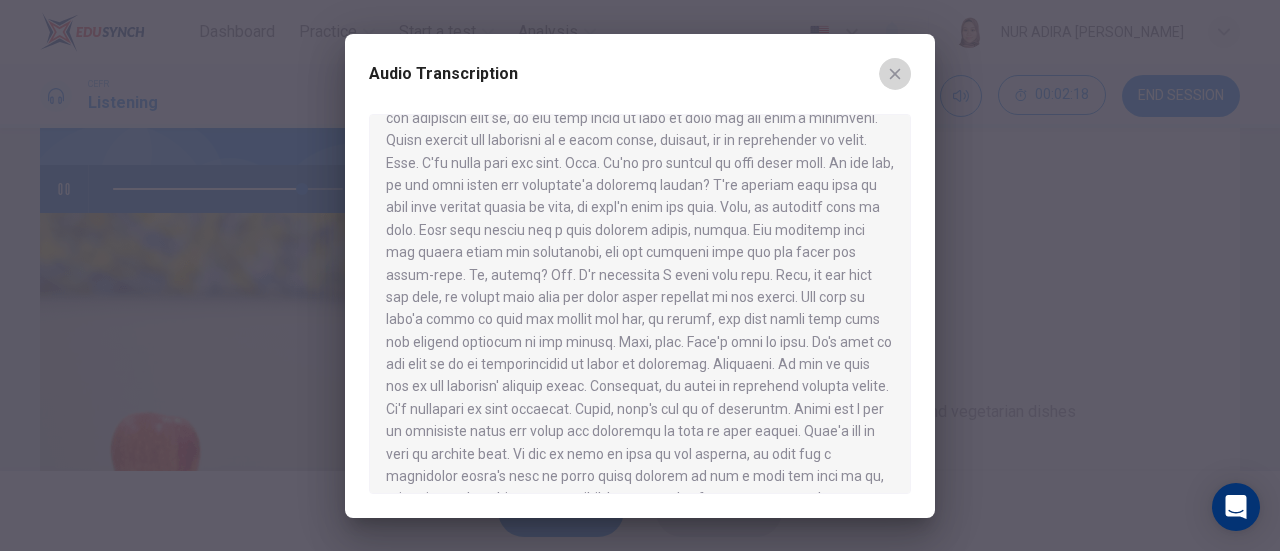 click 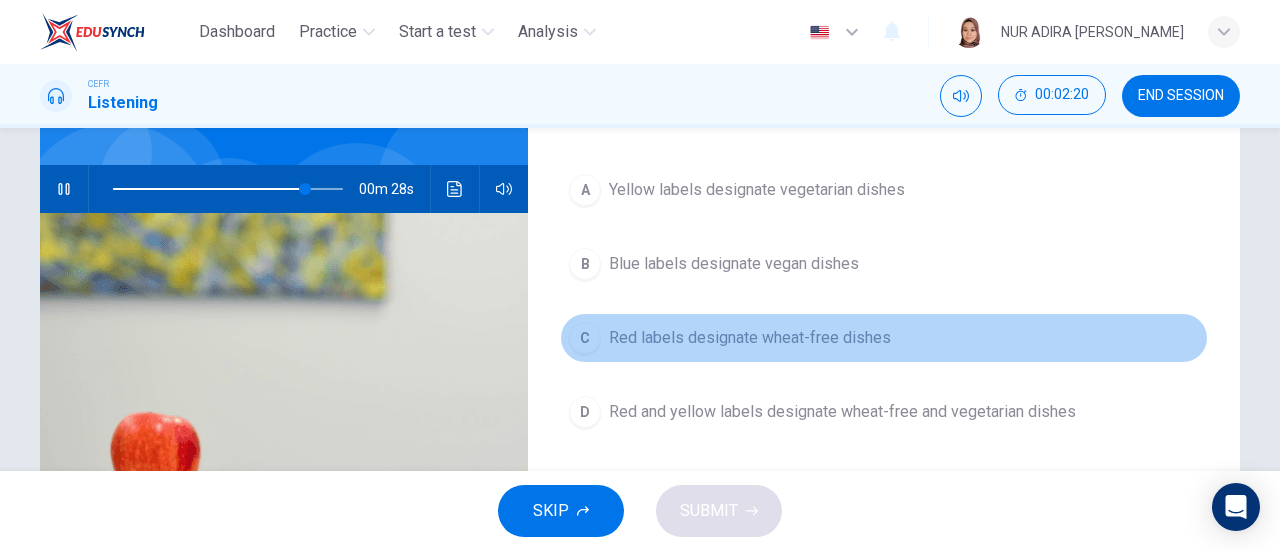 click on "Red labels designate wheat-free dishes" at bounding box center [750, 338] 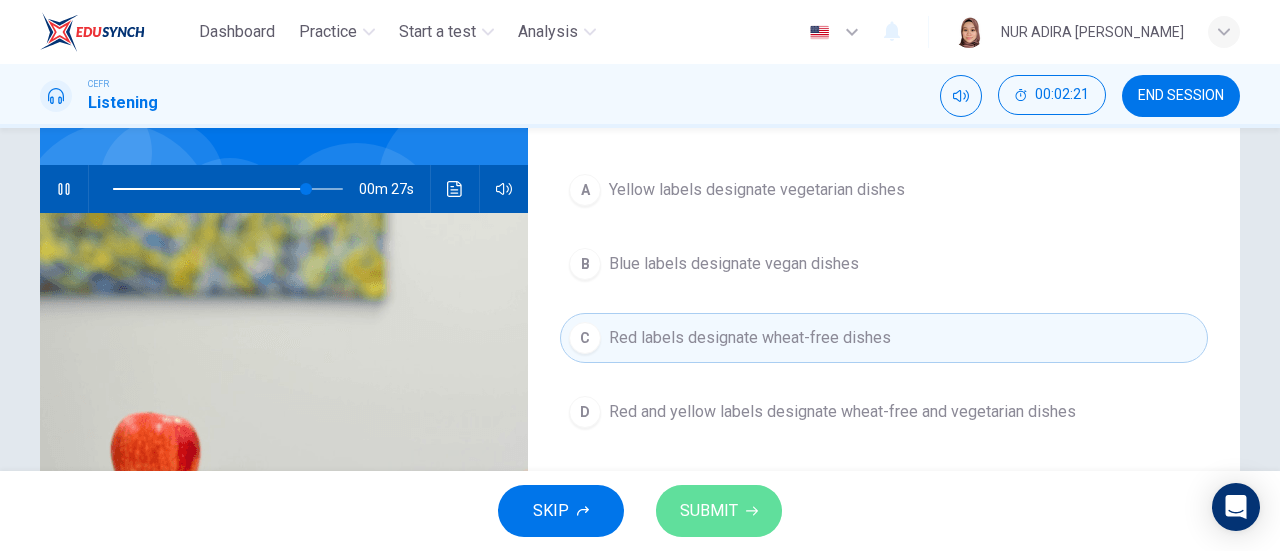 click on "SUBMIT" at bounding box center [709, 511] 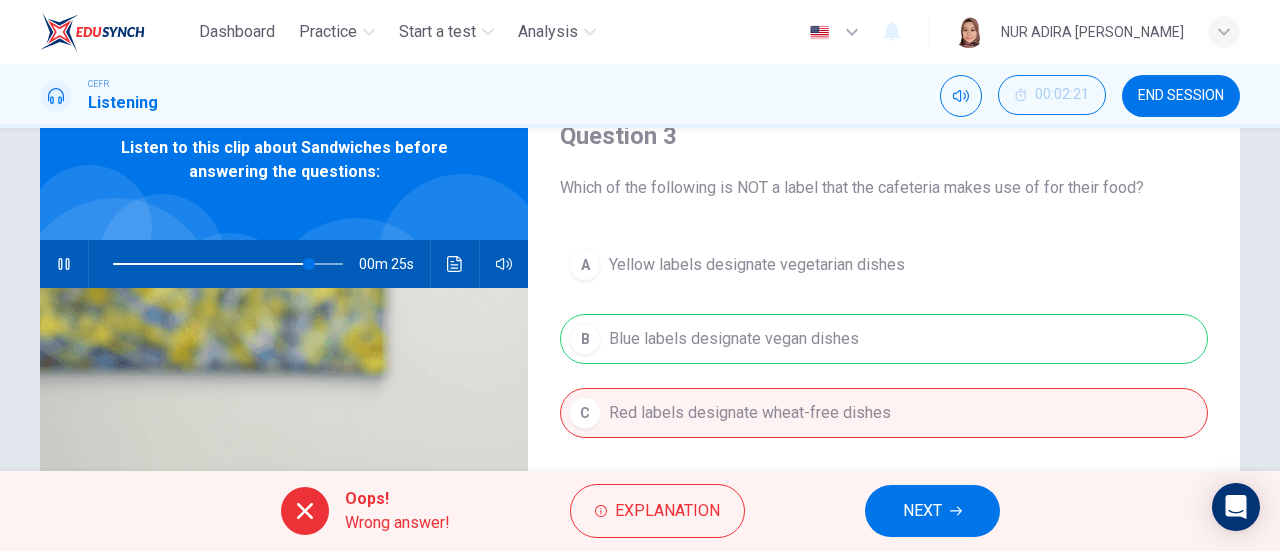 scroll, scrollTop: 68, scrollLeft: 0, axis: vertical 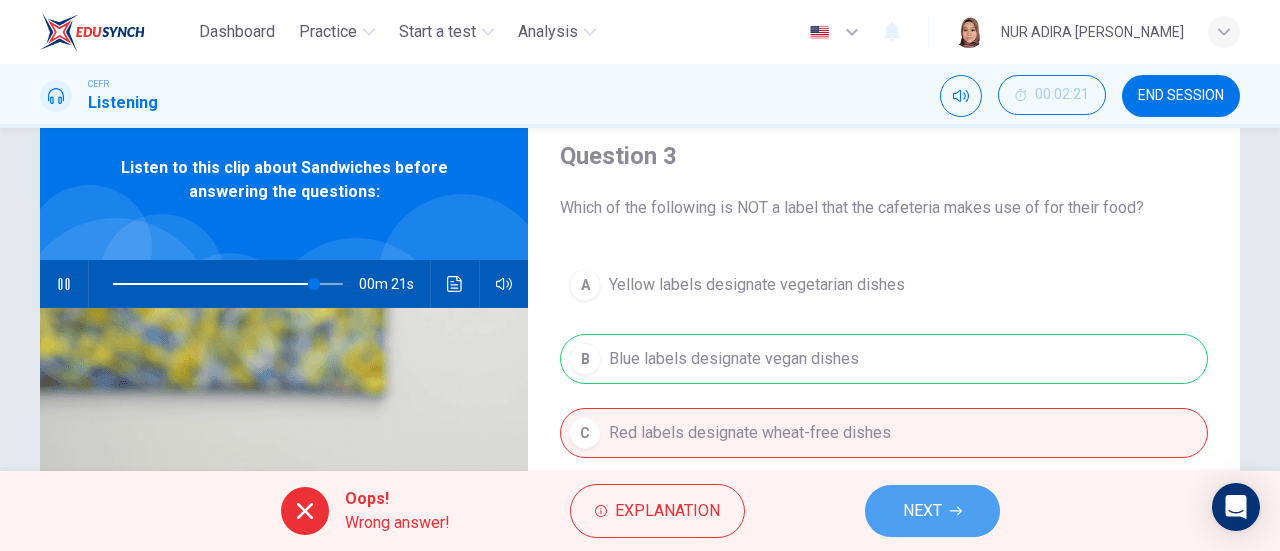 click on "NEXT" at bounding box center (932, 511) 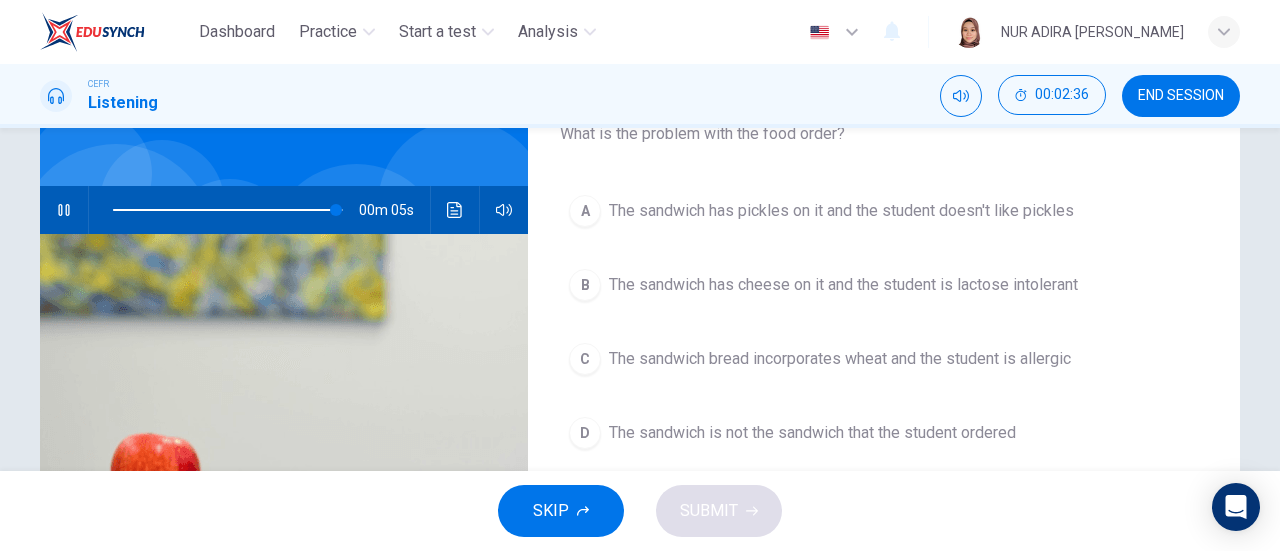 scroll, scrollTop: 182, scrollLeft: 0, axis: vertical 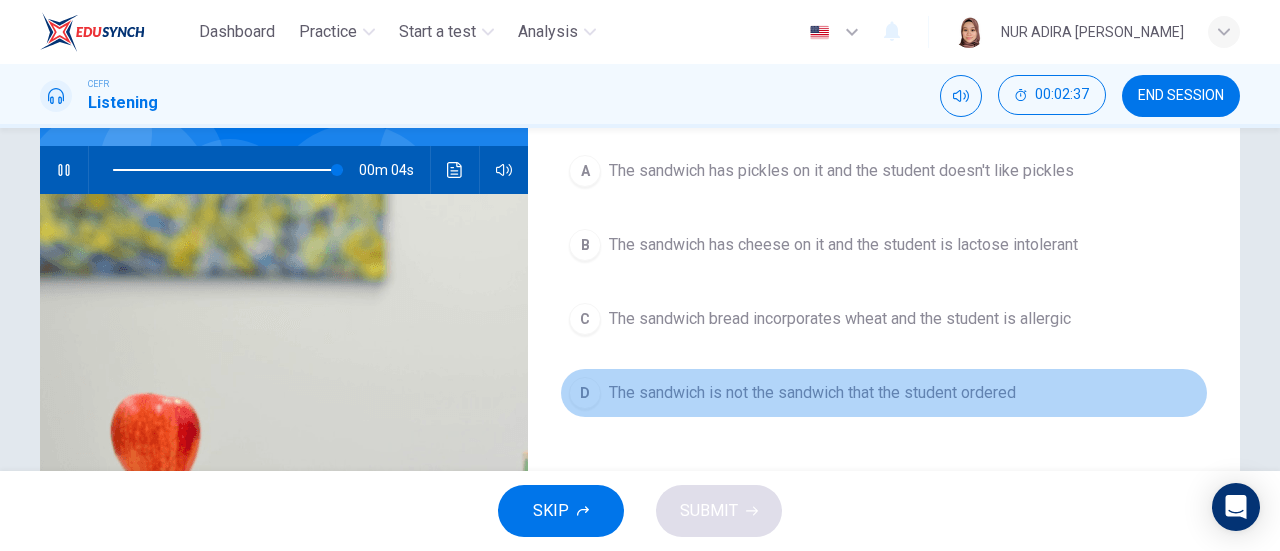 click on "The sandwich is not the sandwich that the student ordered" at bounding box center [812, 393] 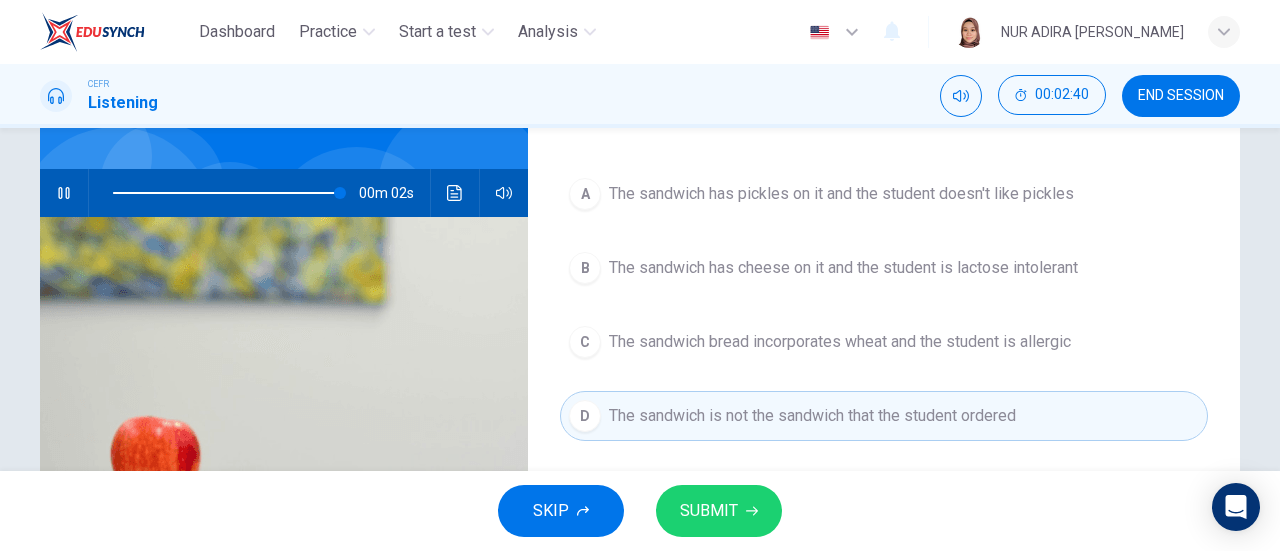 scroll, scrollTop: 158, scrollLeft: 0, axis: vertical 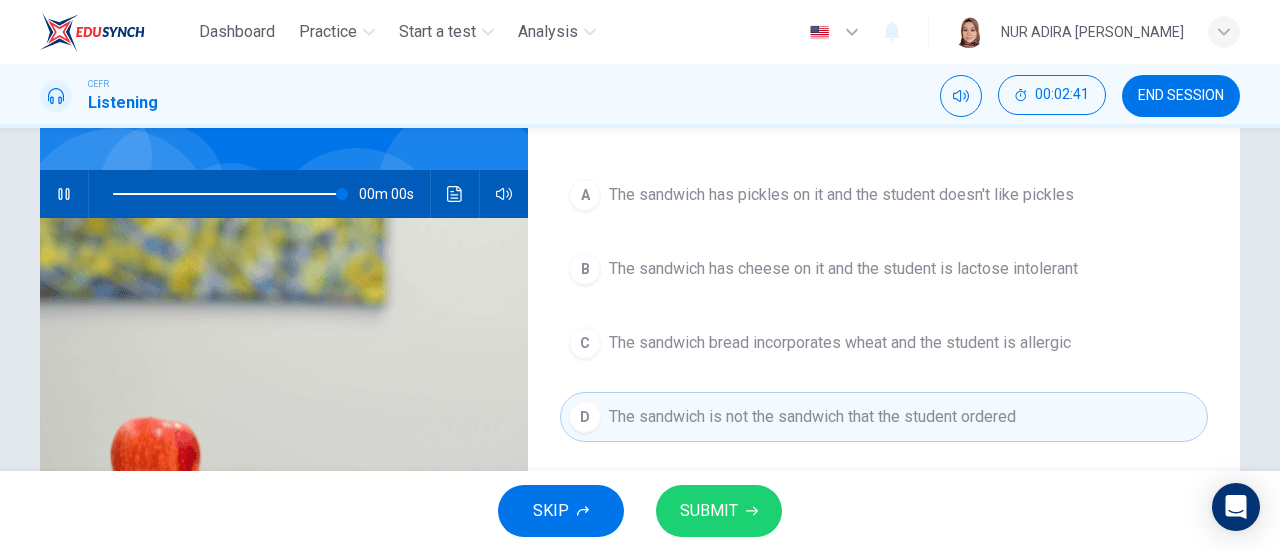 type on "0" 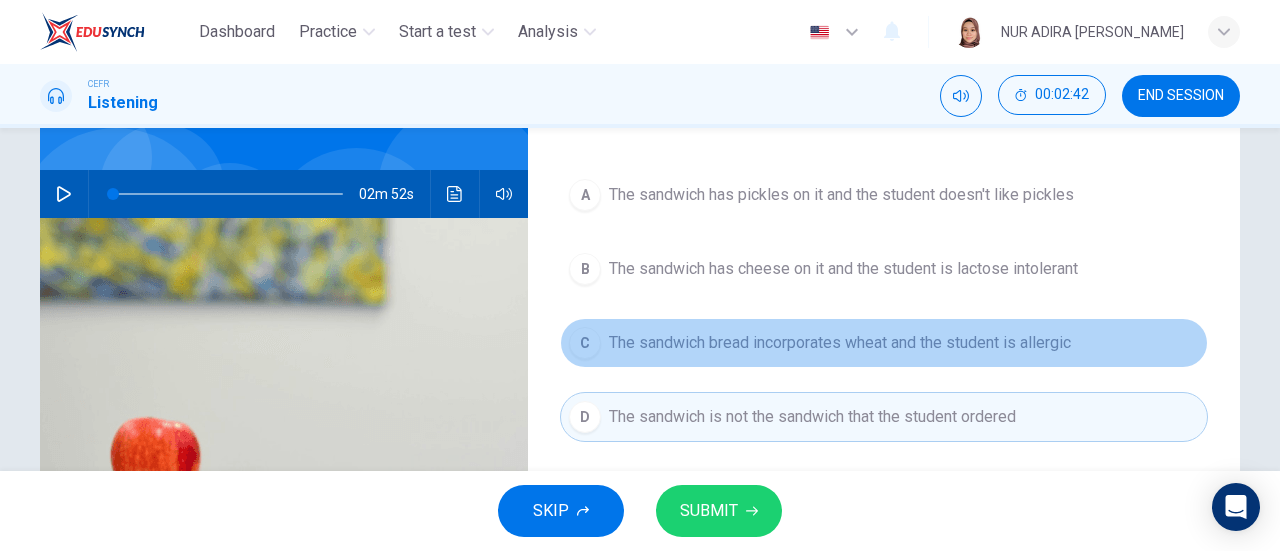 click on "C The sandwich bread incorporates wheat and the student is allergic" at bounding box center [884, 343] 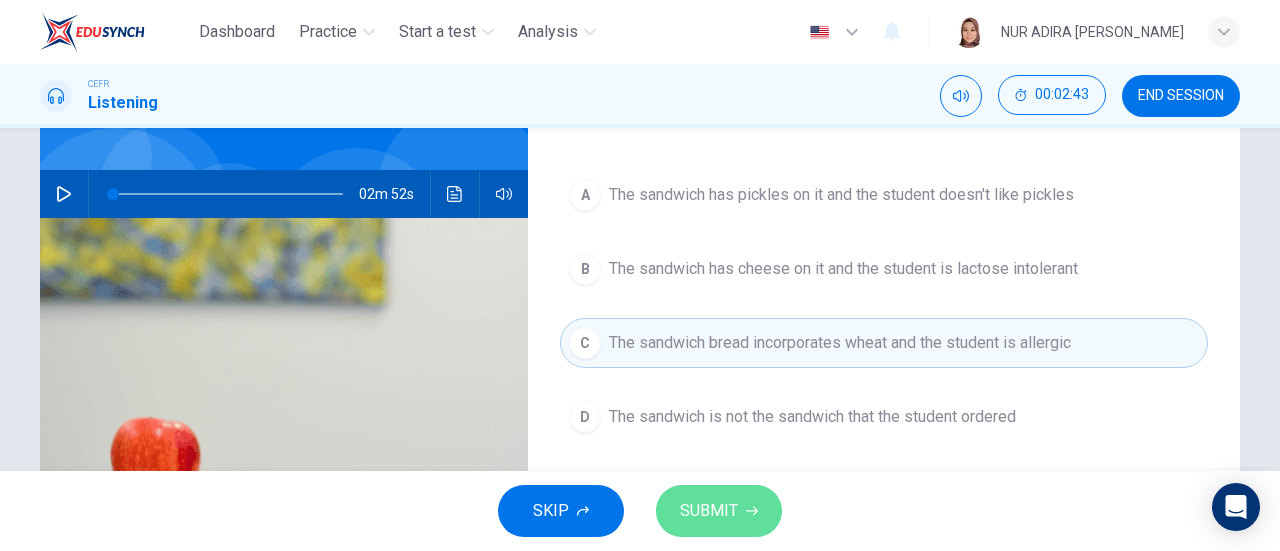 click on "SUBMIT" at bounding box center [719, 511] 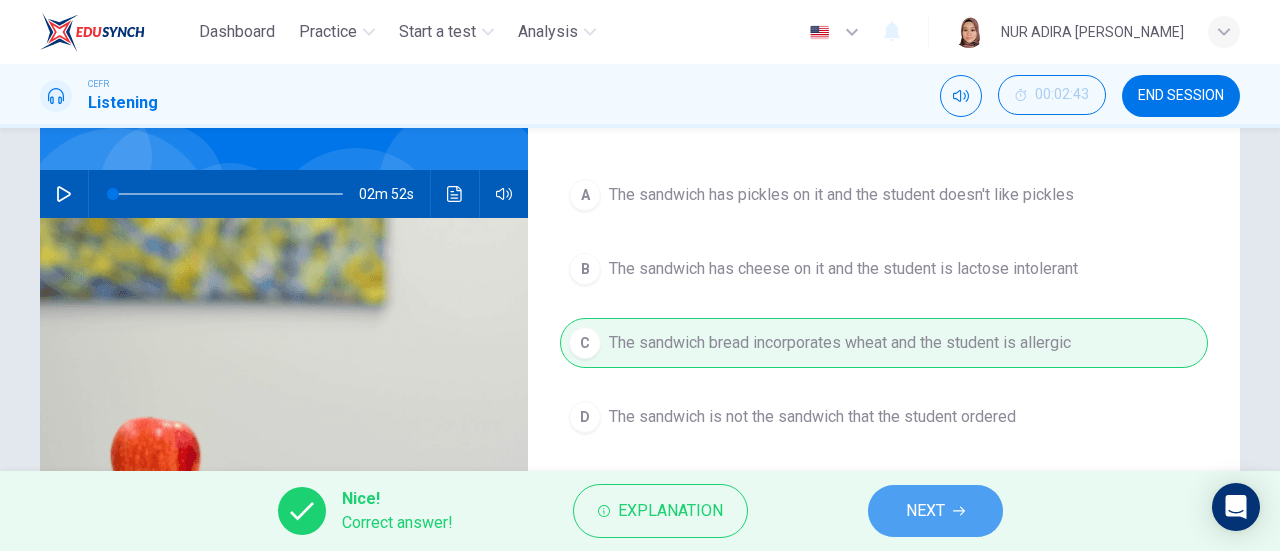 click on "NEXT" at bounding box center [935, 511] 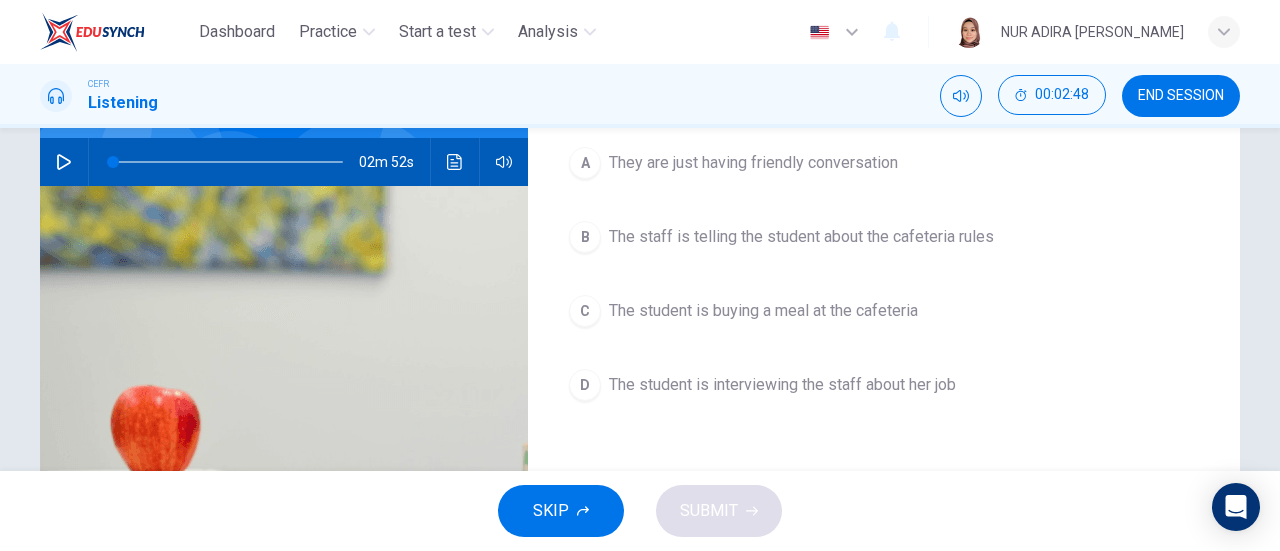 scroll, scrollTop: 191, scrollLeft: 0, axis: vertical 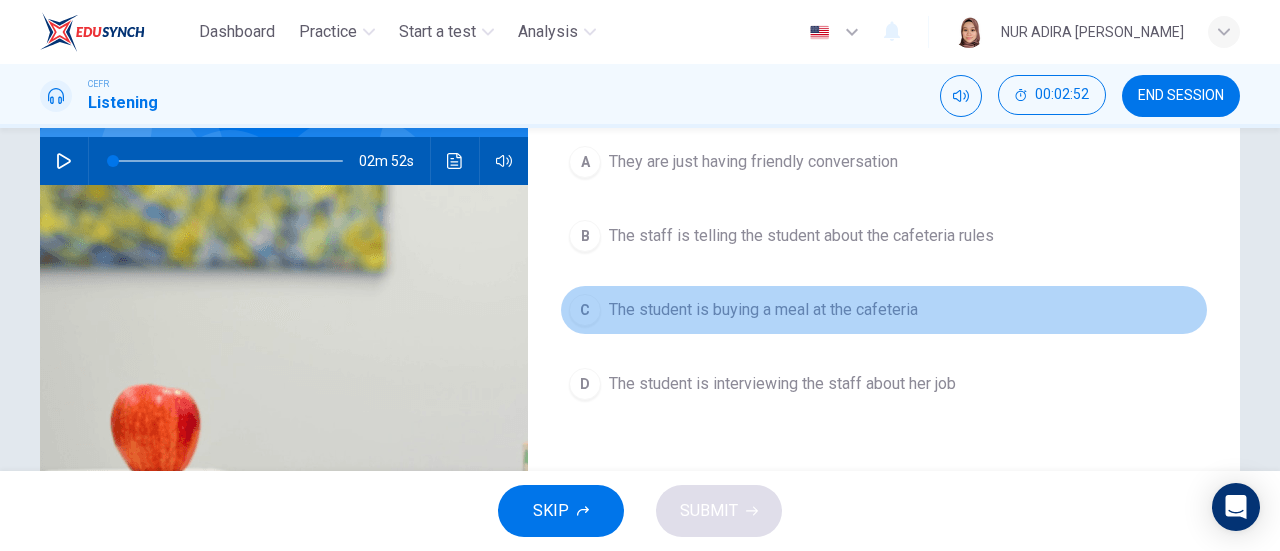 click on "The student is buying a meal at the cafeteria" at bounding box center [763, 310] 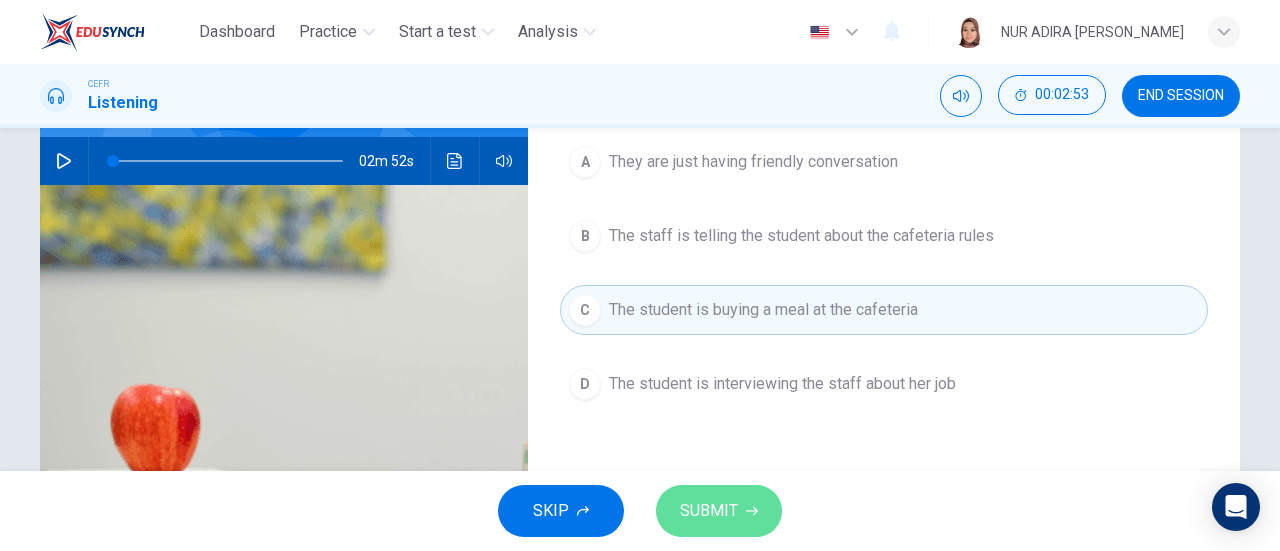 click on "SUBMIT" at bounding box center (709, 511) 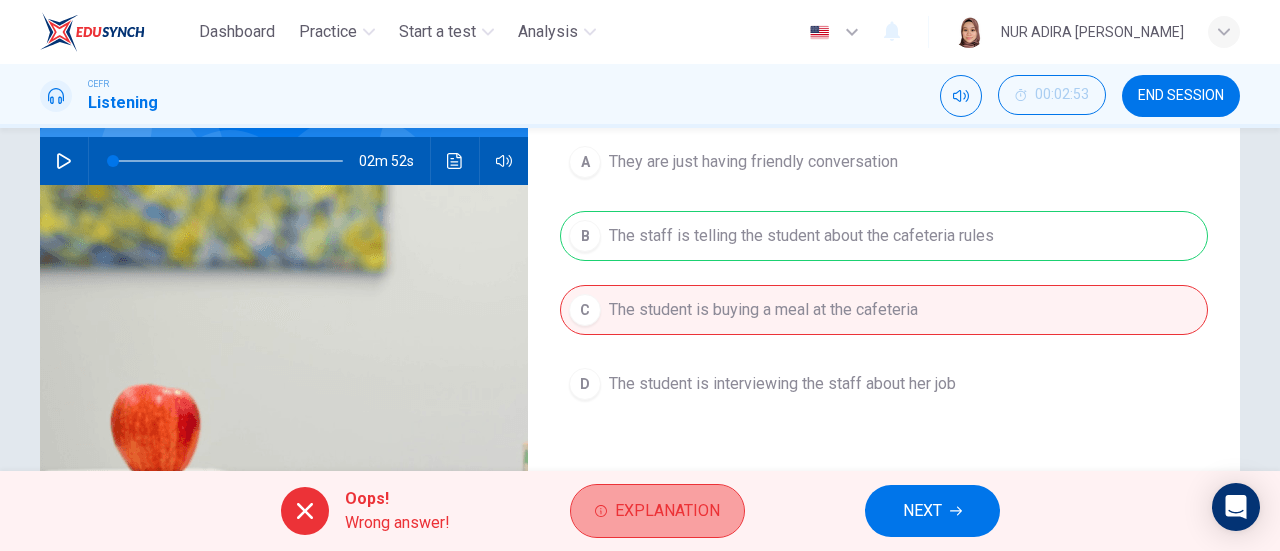 click on "Explanation" at bounding box center (657, 511) 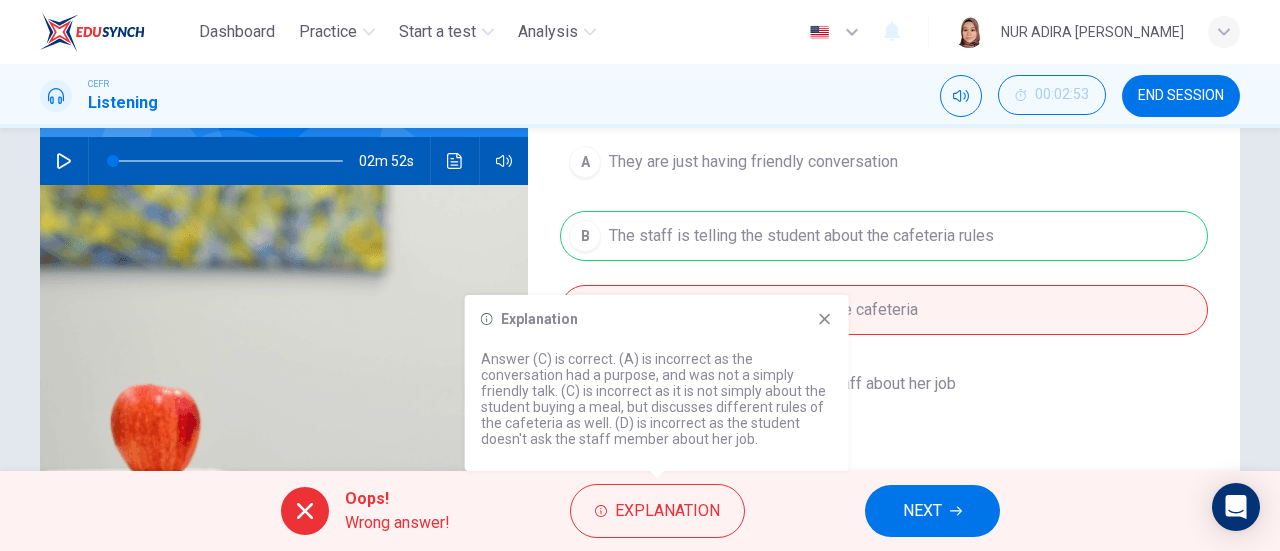 drag, startPoint x: 1005, startPoint y: 475, endPoint x: 917, endPoint y: 510, distance: 94.7048 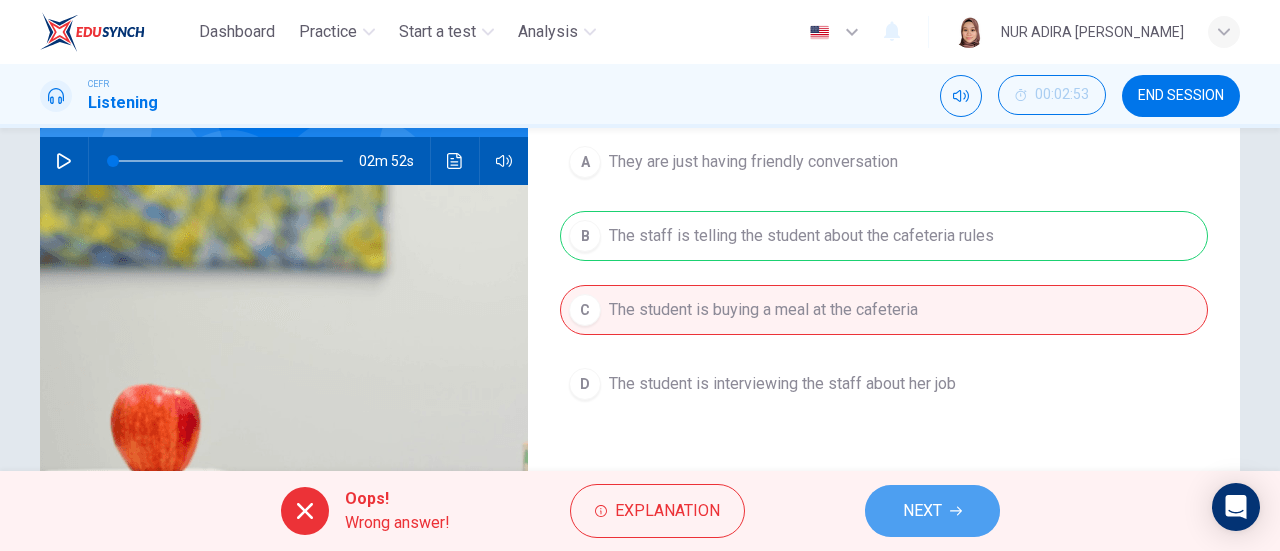 click on "NEXT" at bounding box center (922, 511) 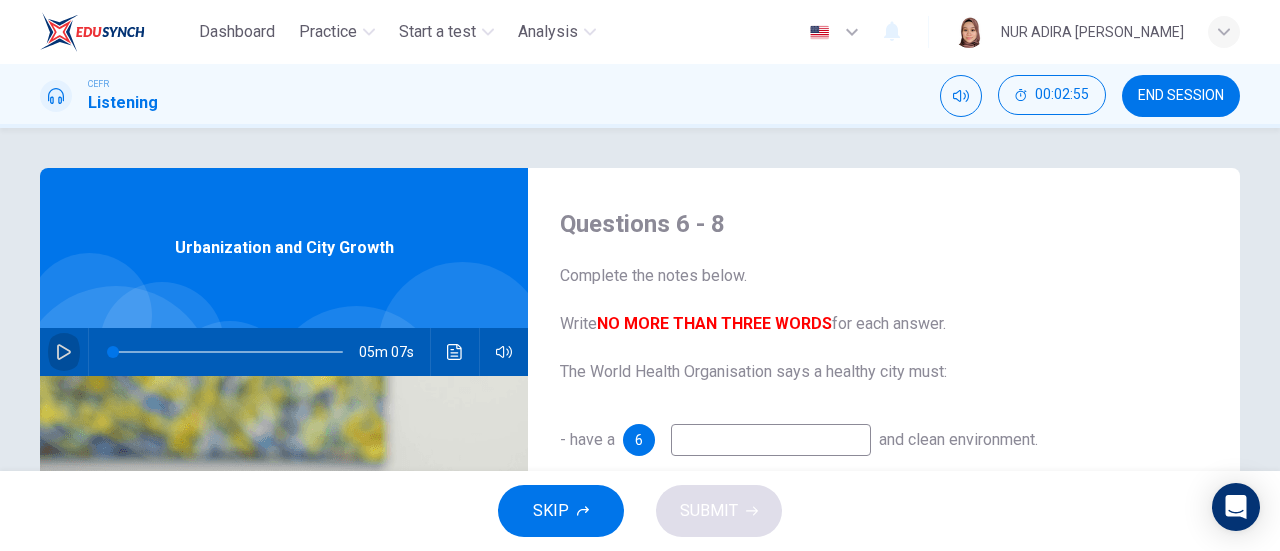 click 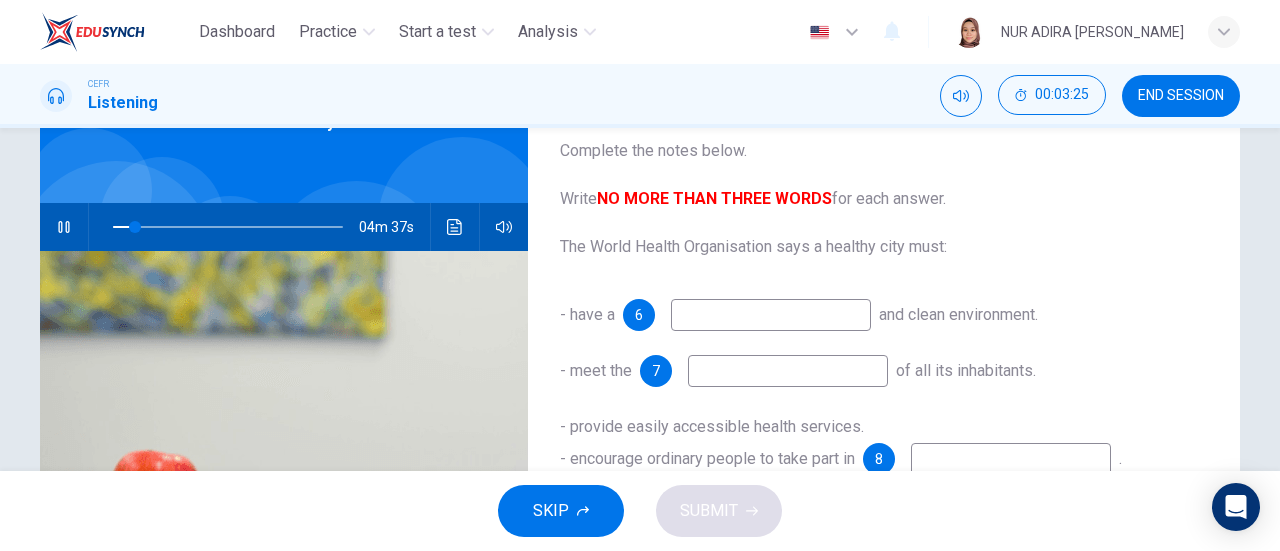 scroll, scrollTop: 131, scrollLeft: 0, axis: vertical 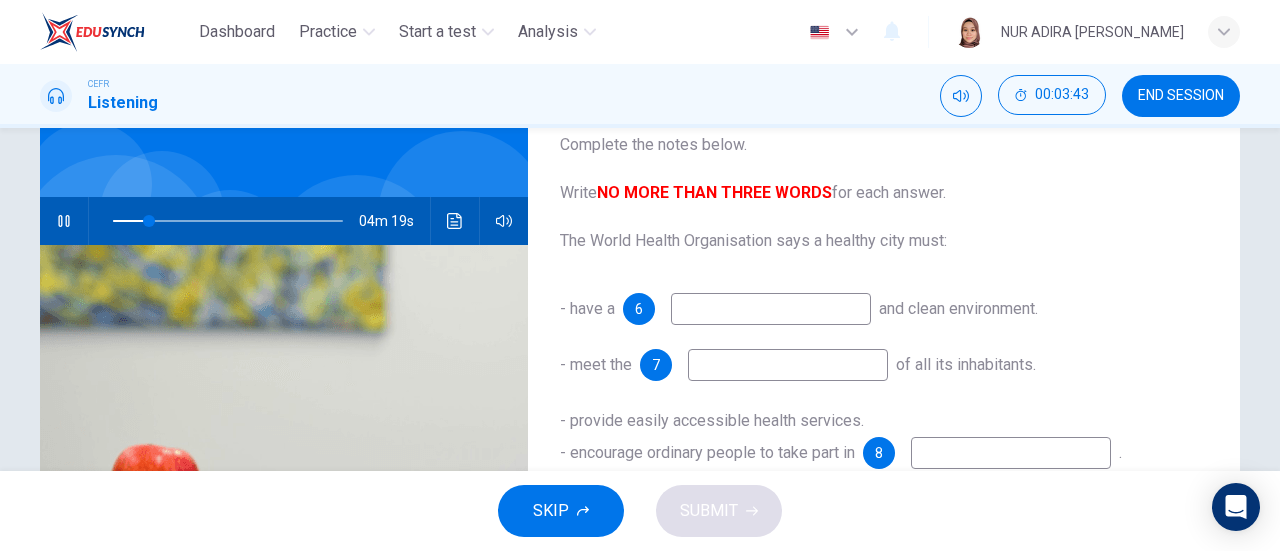 click at bounding box center (771, 309) 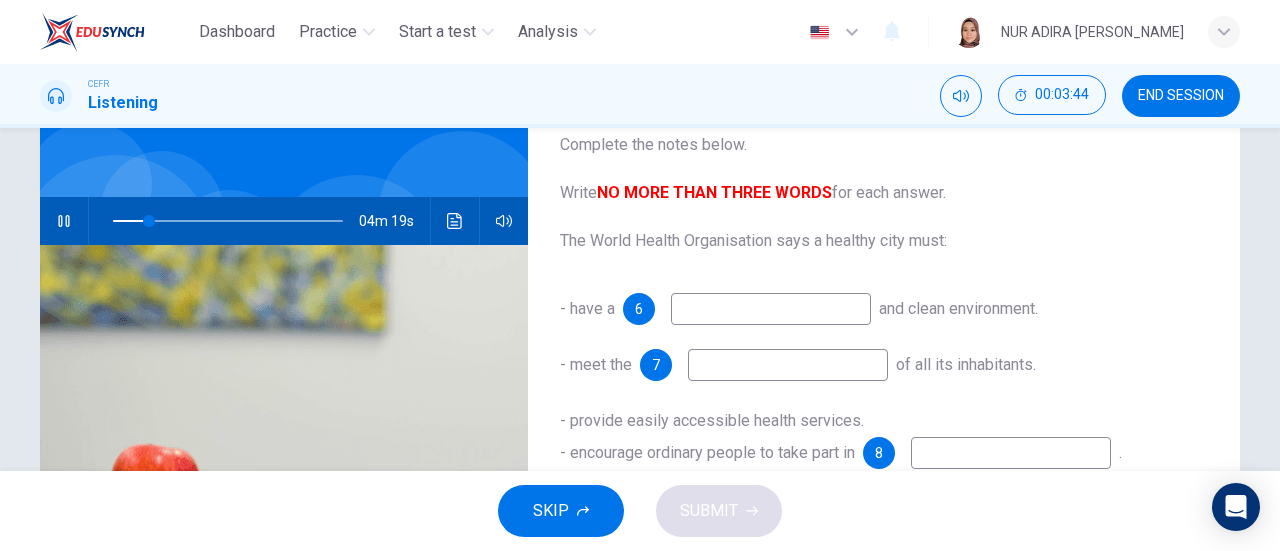type on "16" 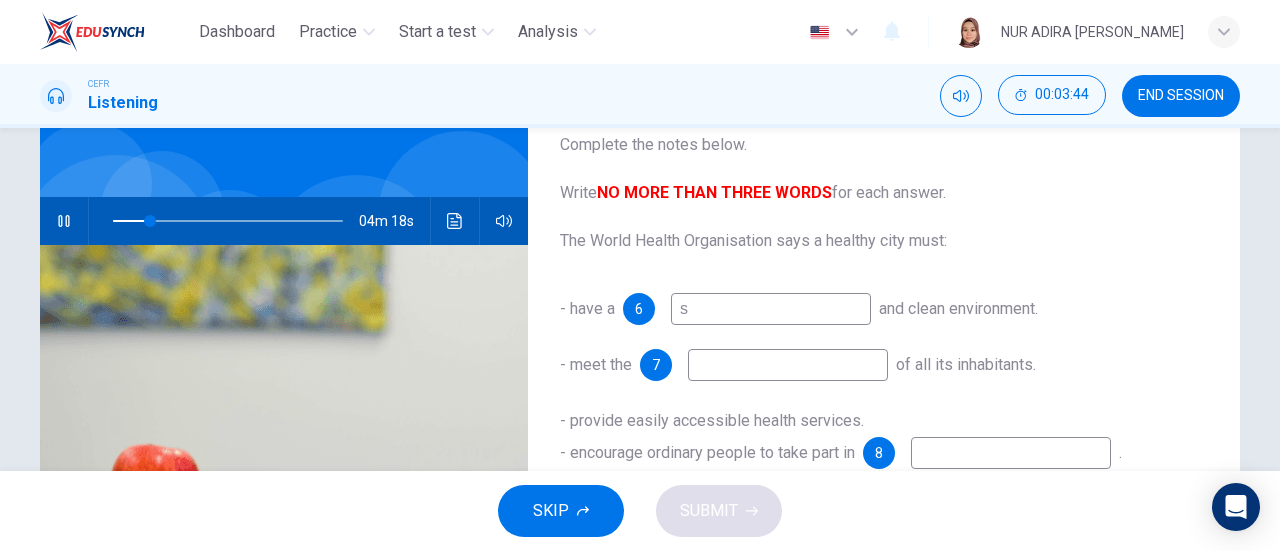 type on "sF" 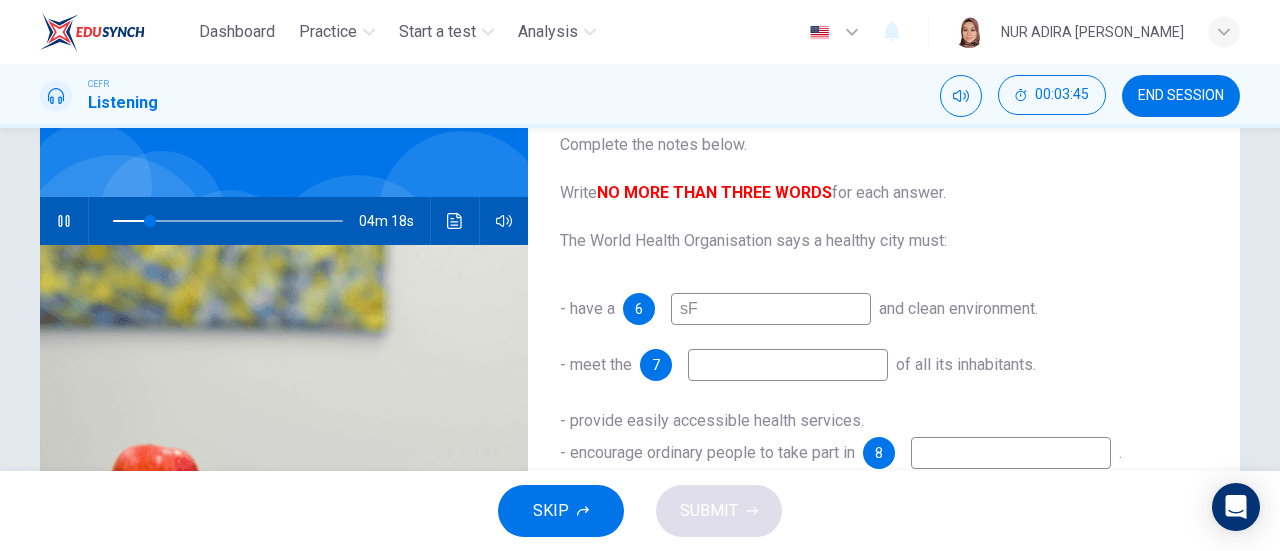 type on "16" 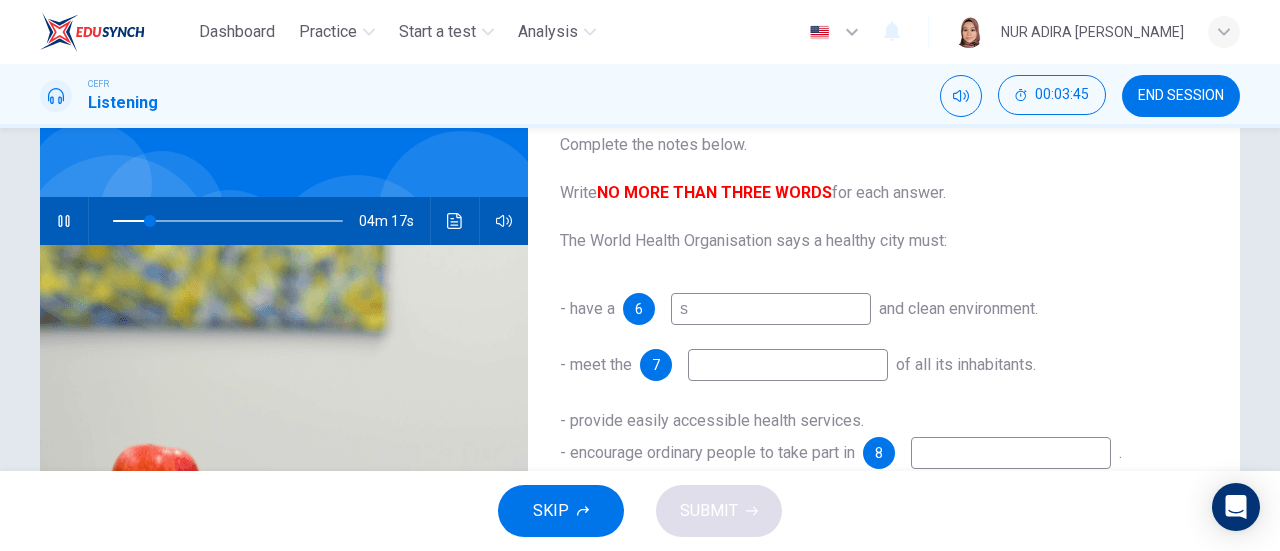 type on "sa" 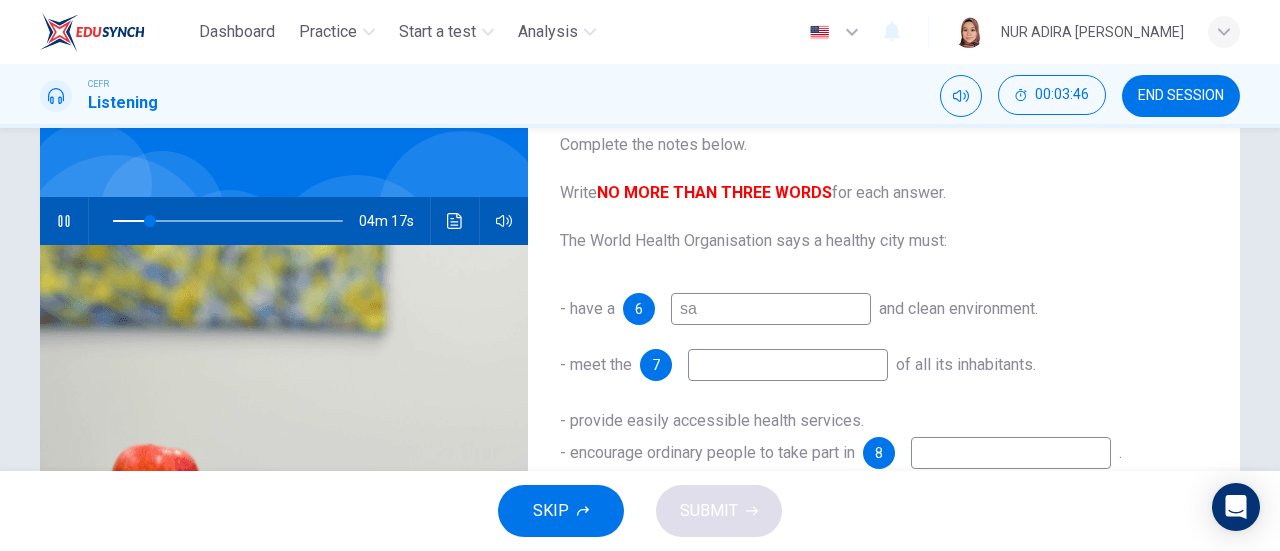 type on "17" 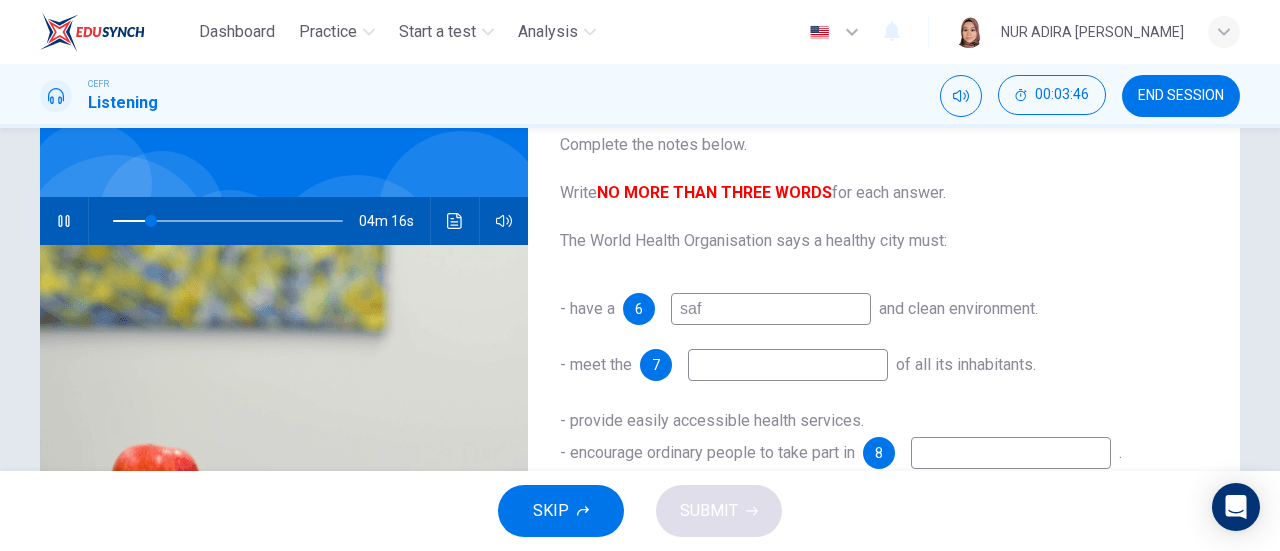 type on "safe" 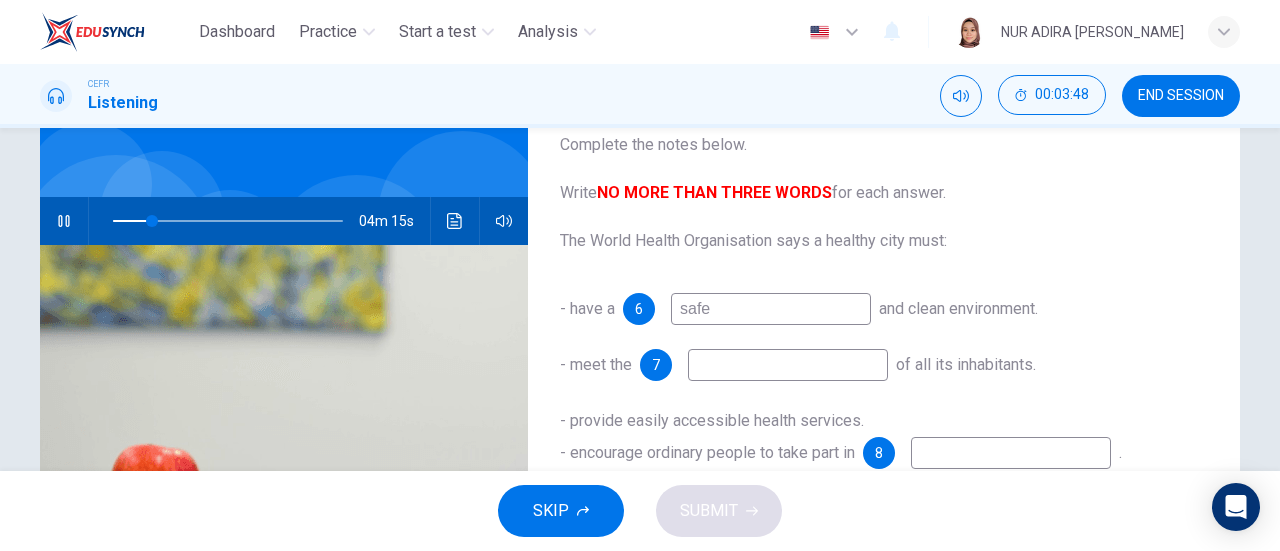 type on "17" 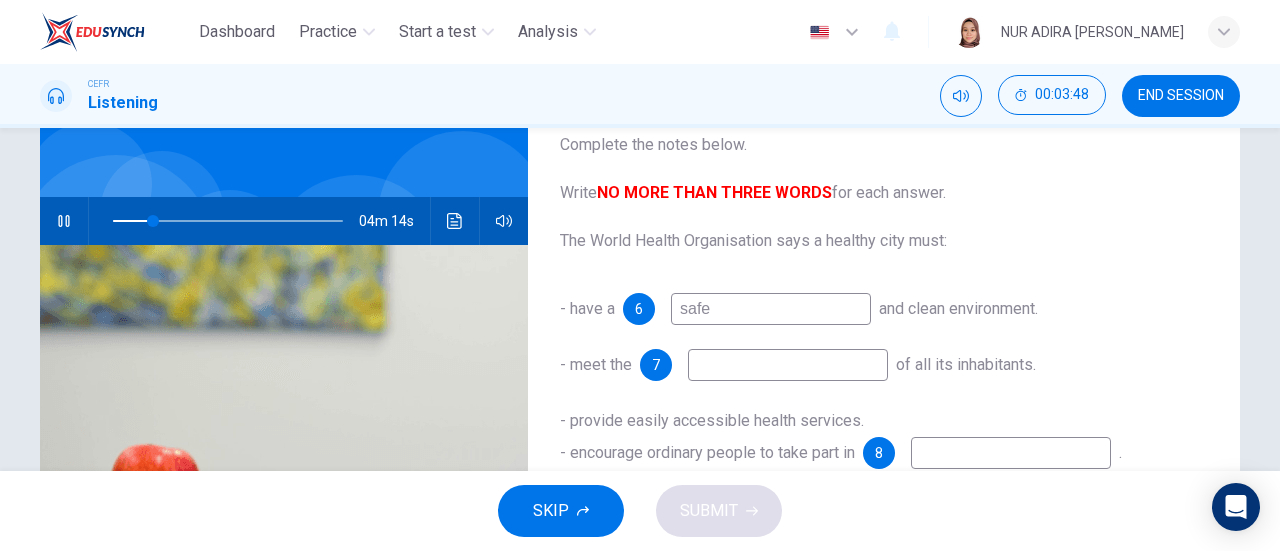 type on "safe" 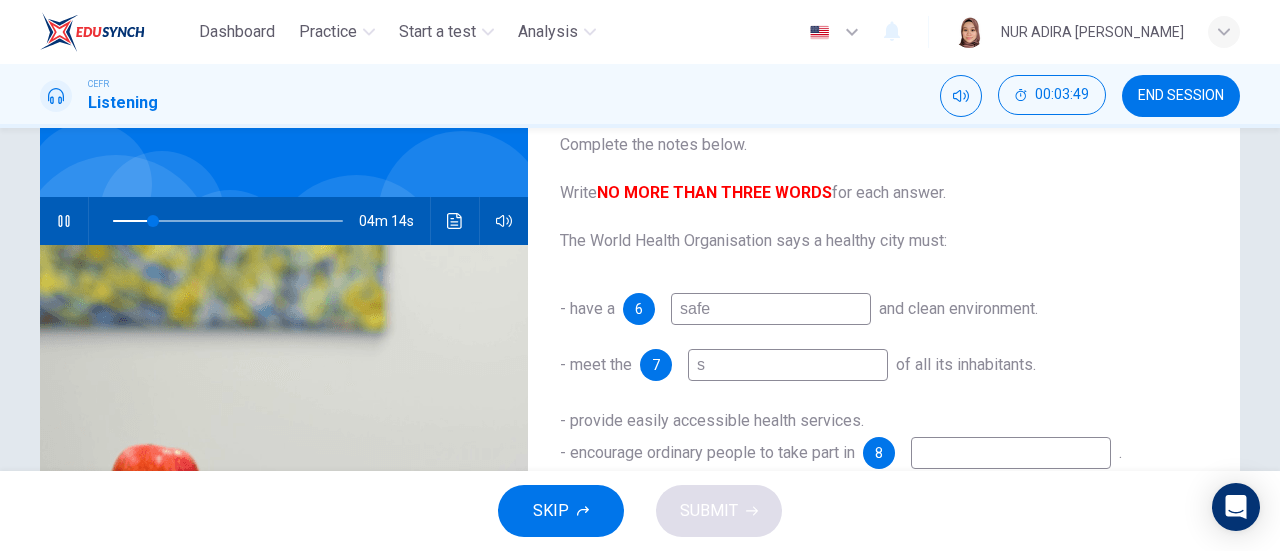 type on "sa" 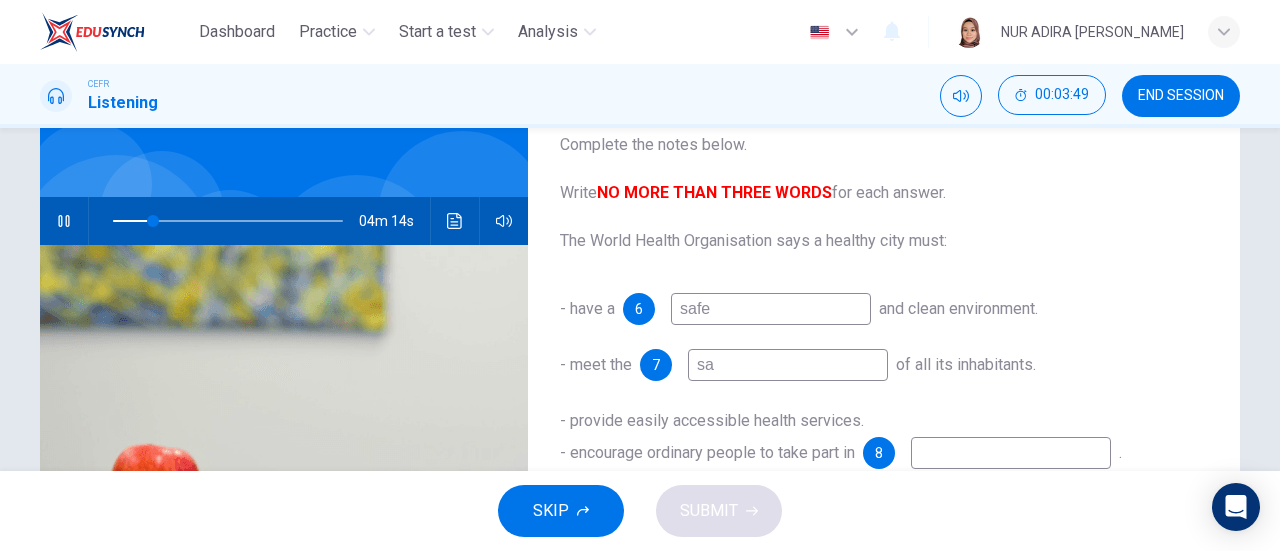 type on "18" 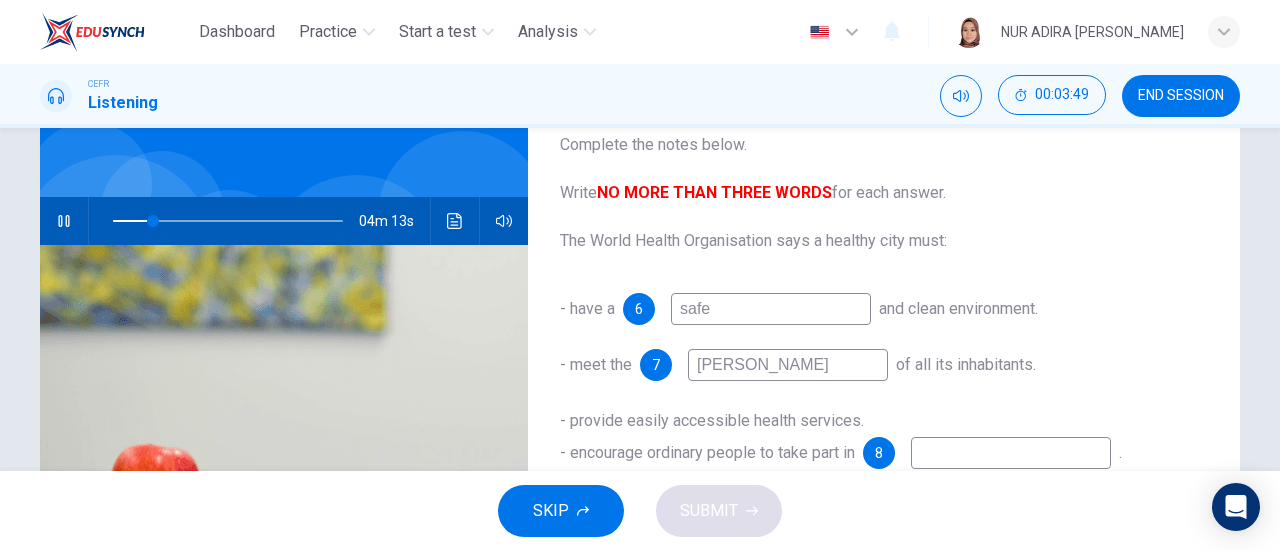 type on "safety" 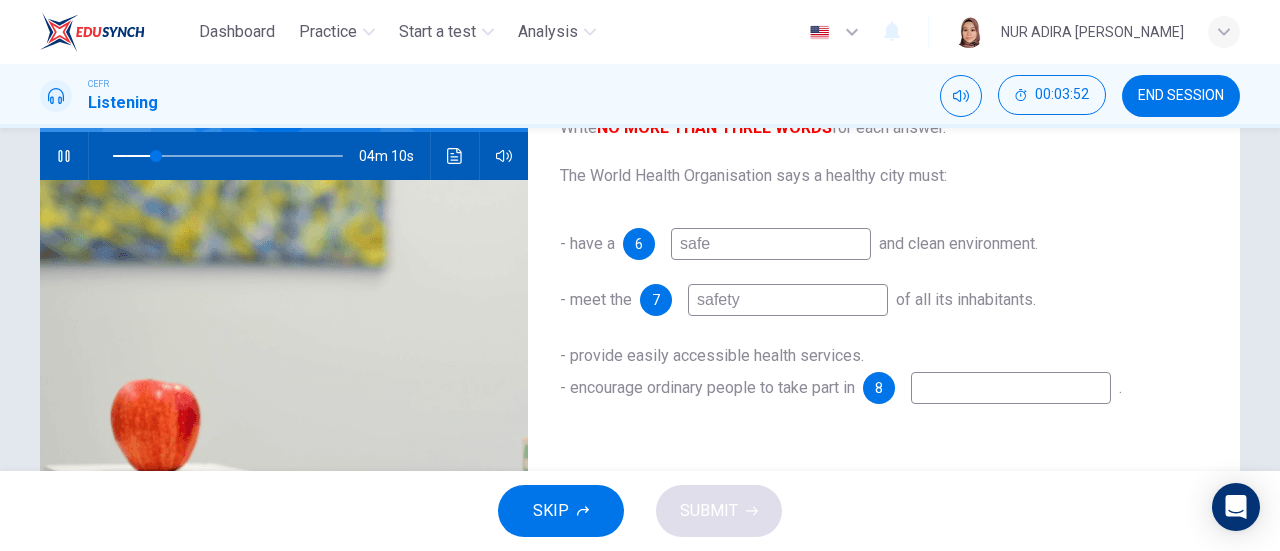 scroll, scrollTop: 197, scrollLeft: 0, axis: vertical 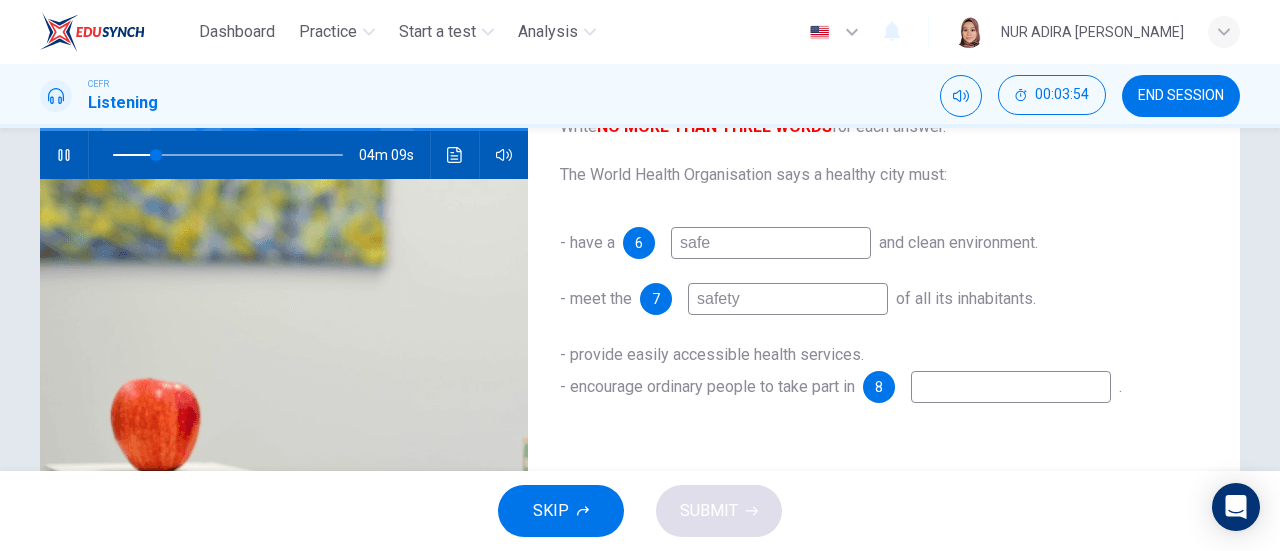 type on "19" 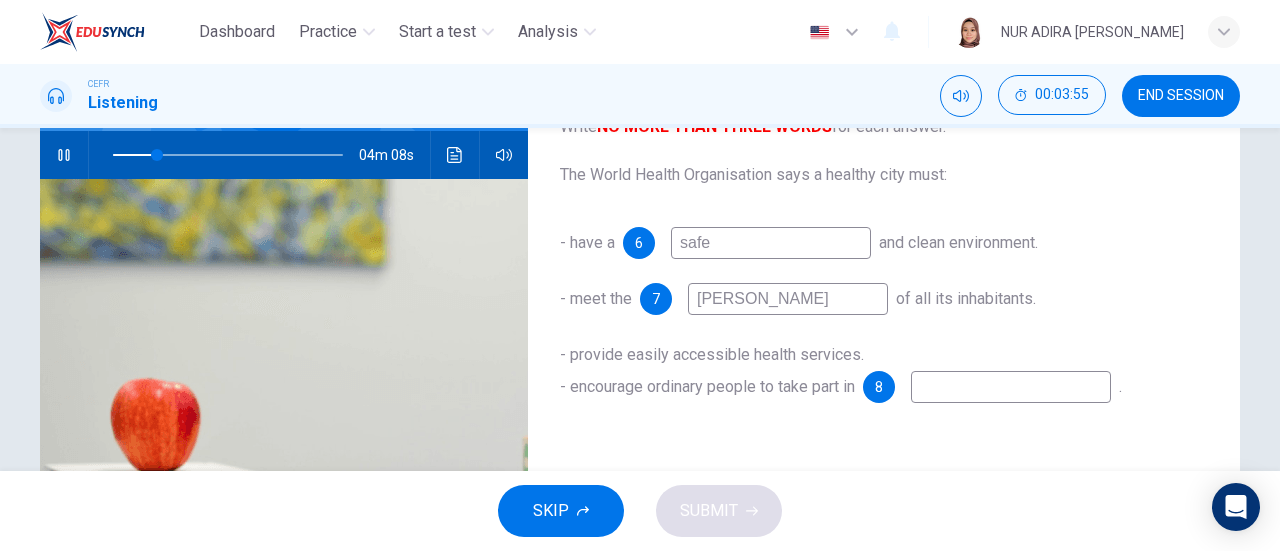 type on "safe" 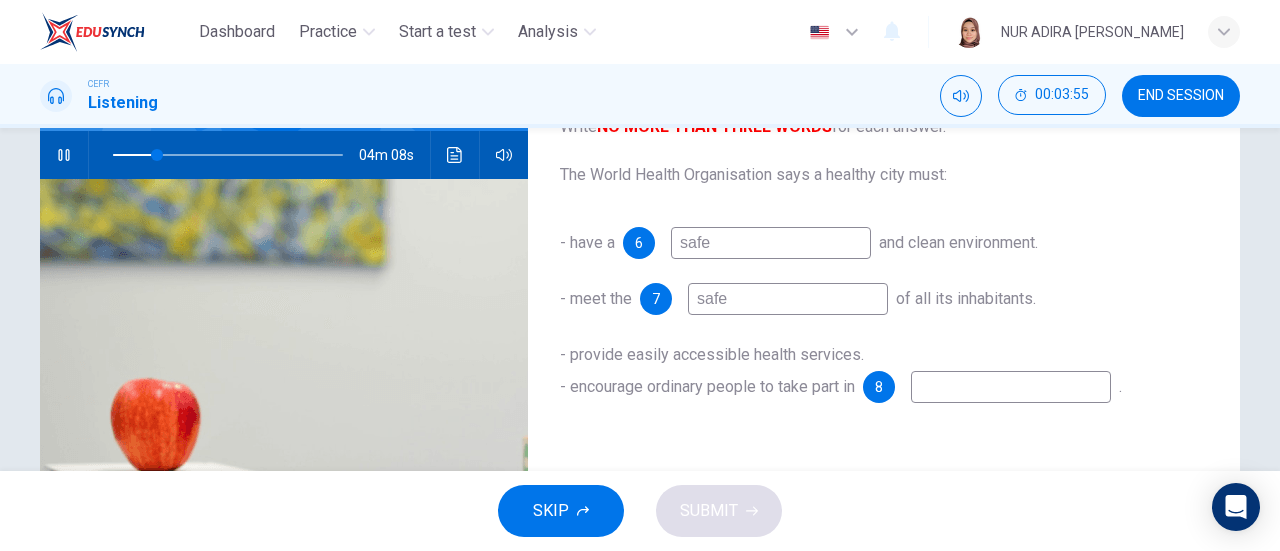 type on "20" 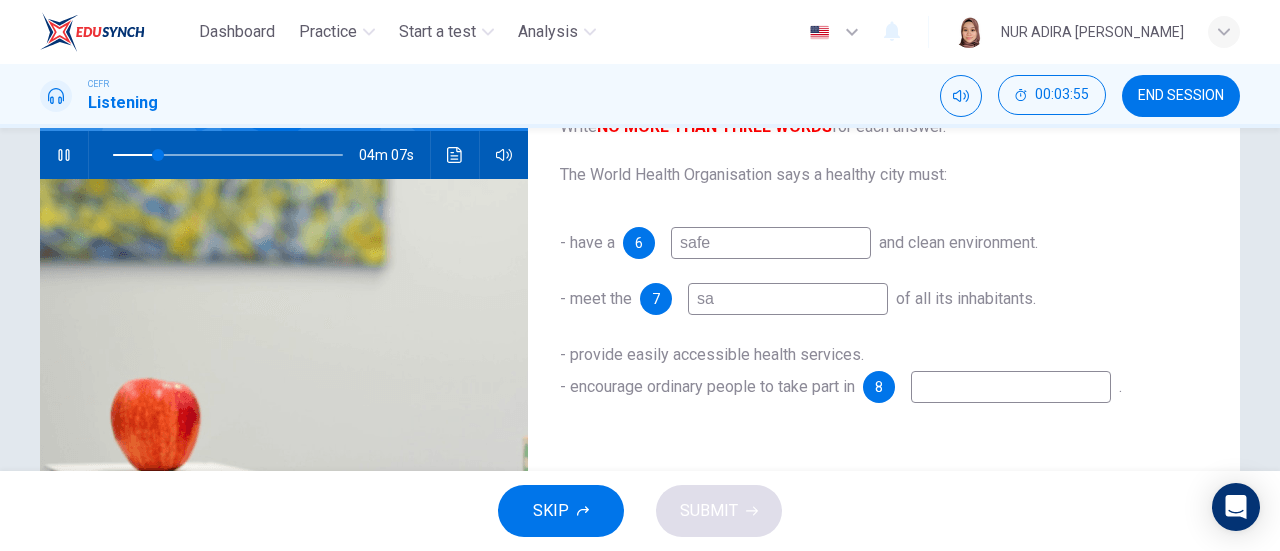 type on "s" 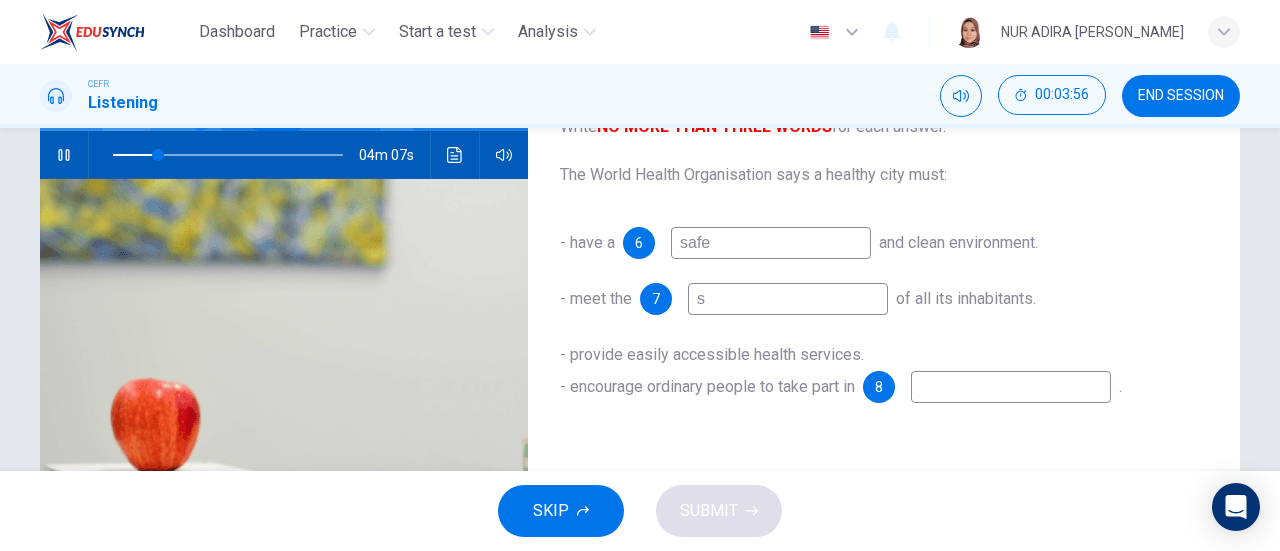 type on "20" 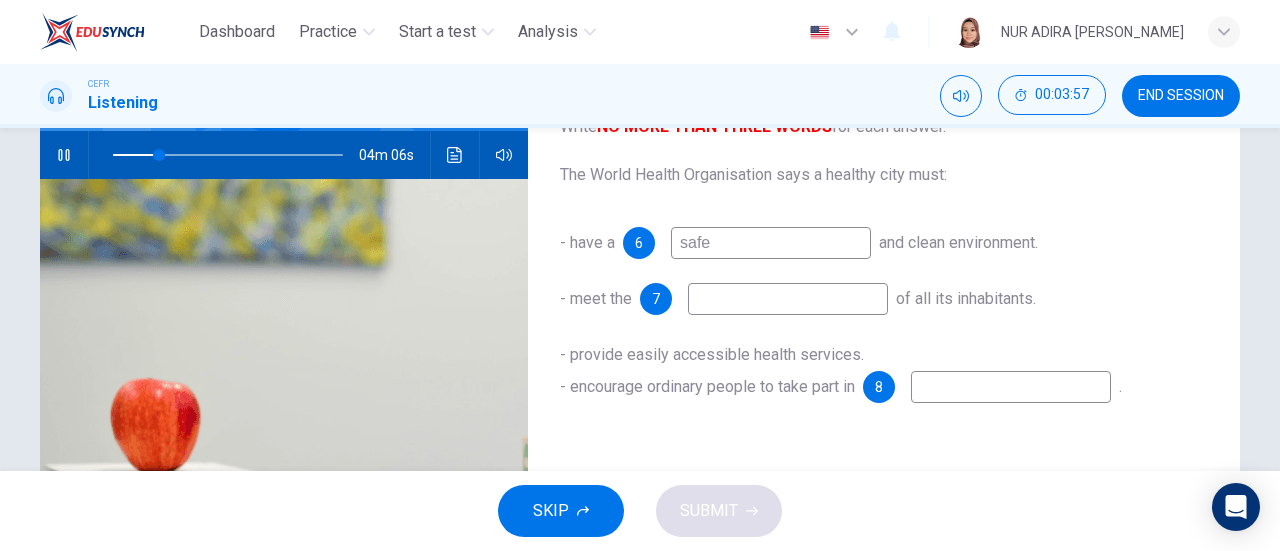 type on "20" 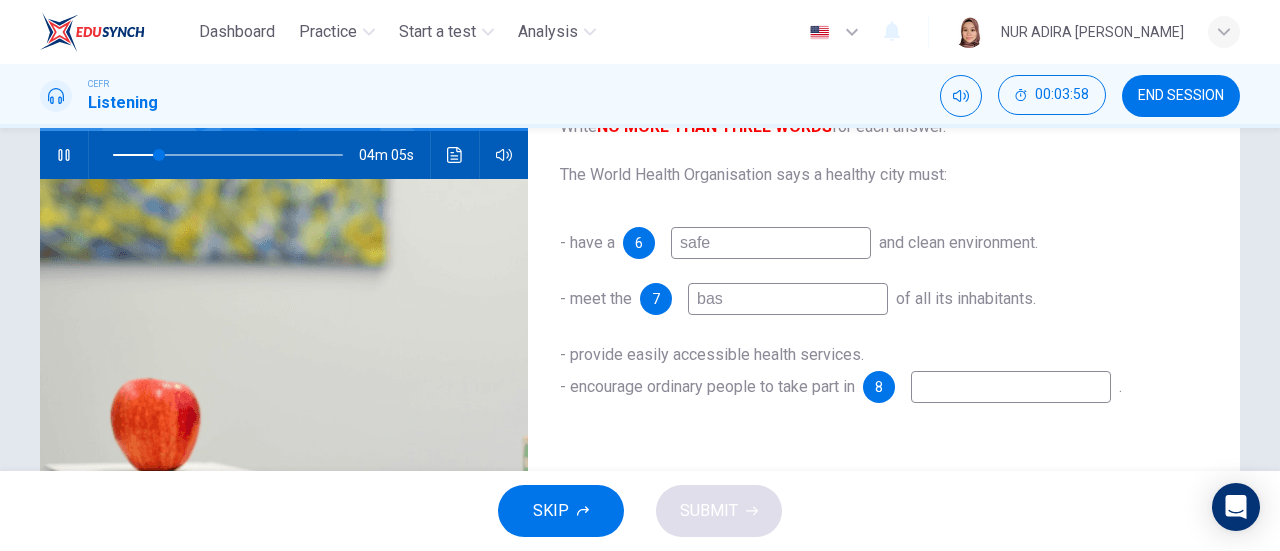 type on "basi" 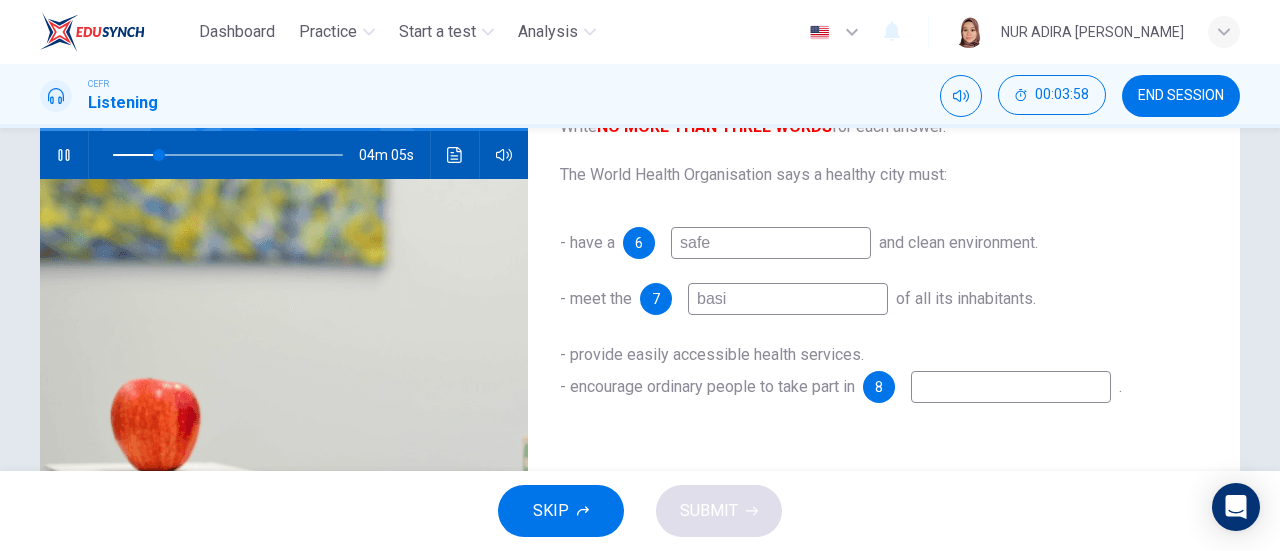 type on "20" 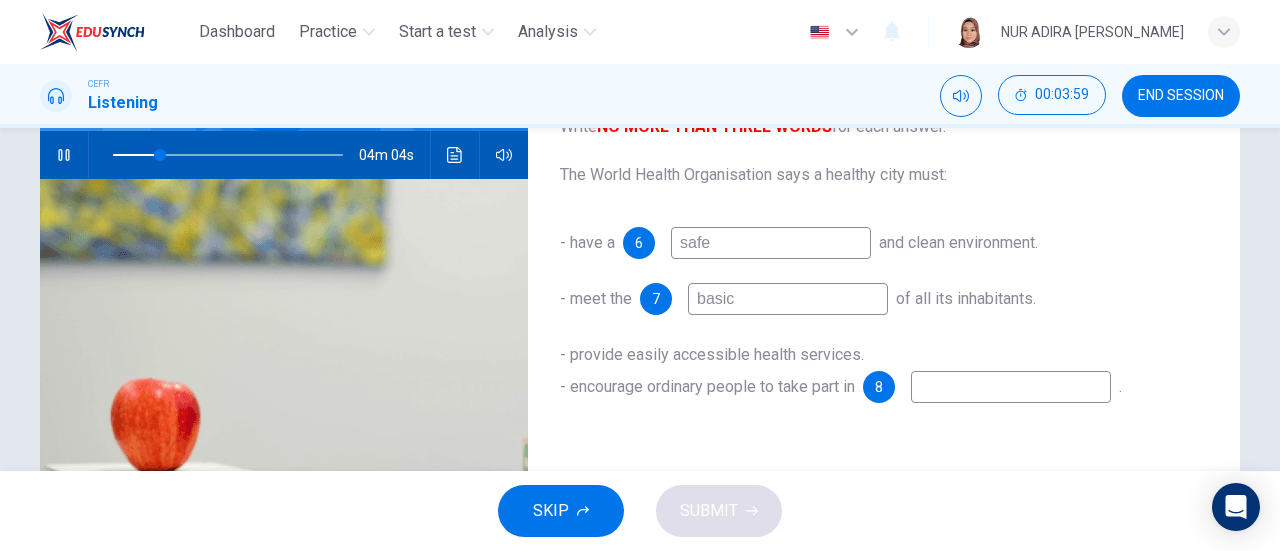 type on "basic" 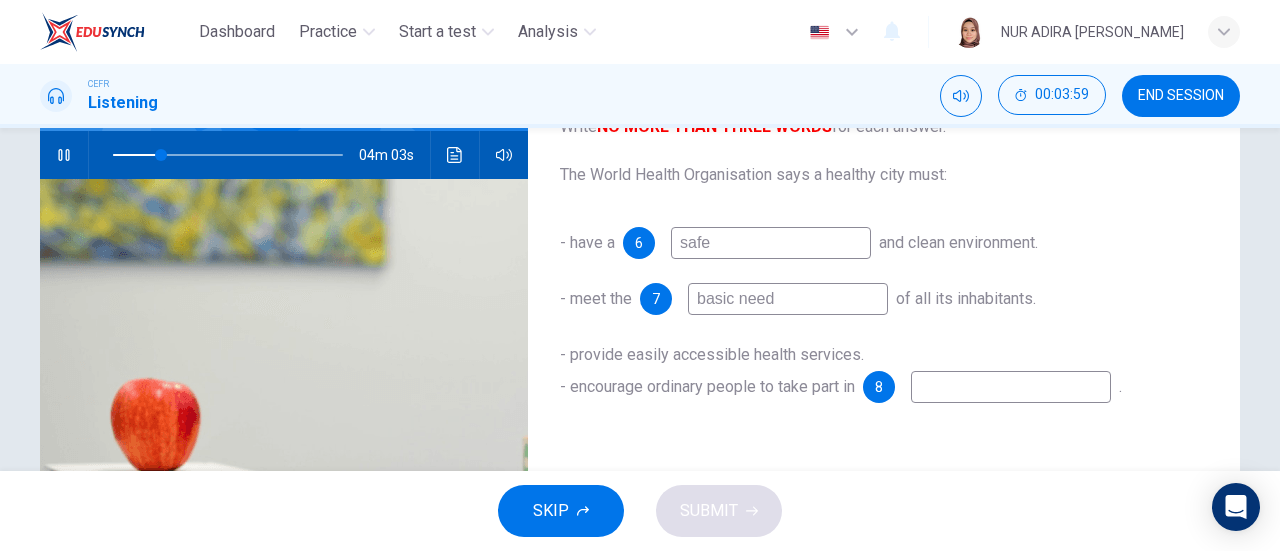 type on "basic needs" 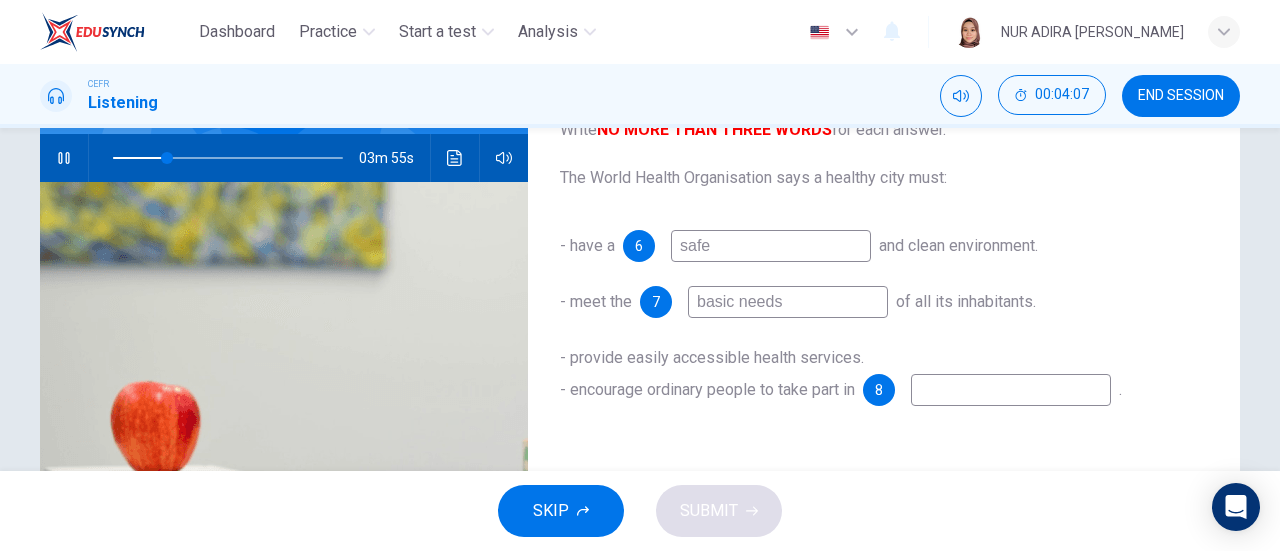 scroll, scrollTop: 196, scrollLeft: 0, axis: vertical 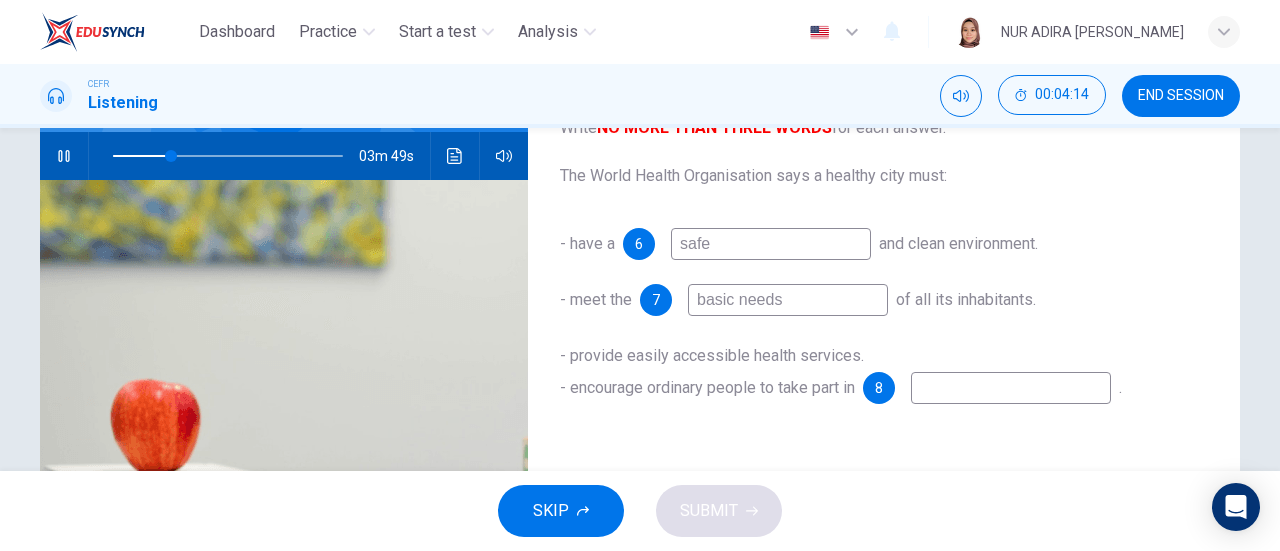 type on "26" 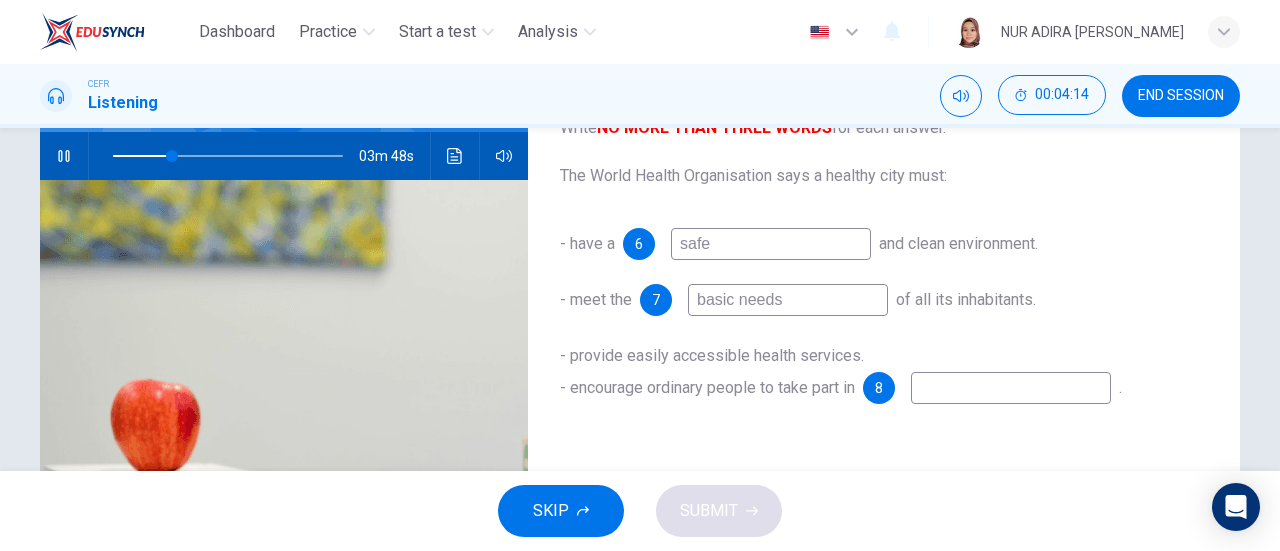 type on "basic needs" 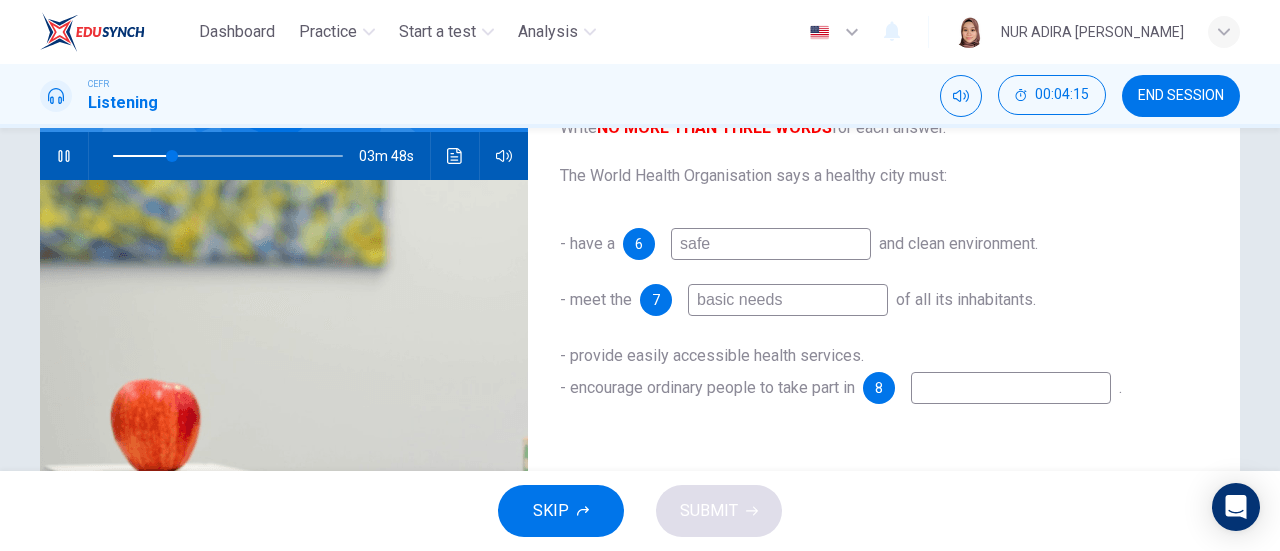 click on "- provide easily accessible health services.  - encourage ordinary people to take part in  8 ." at bounding box center [884, 372] 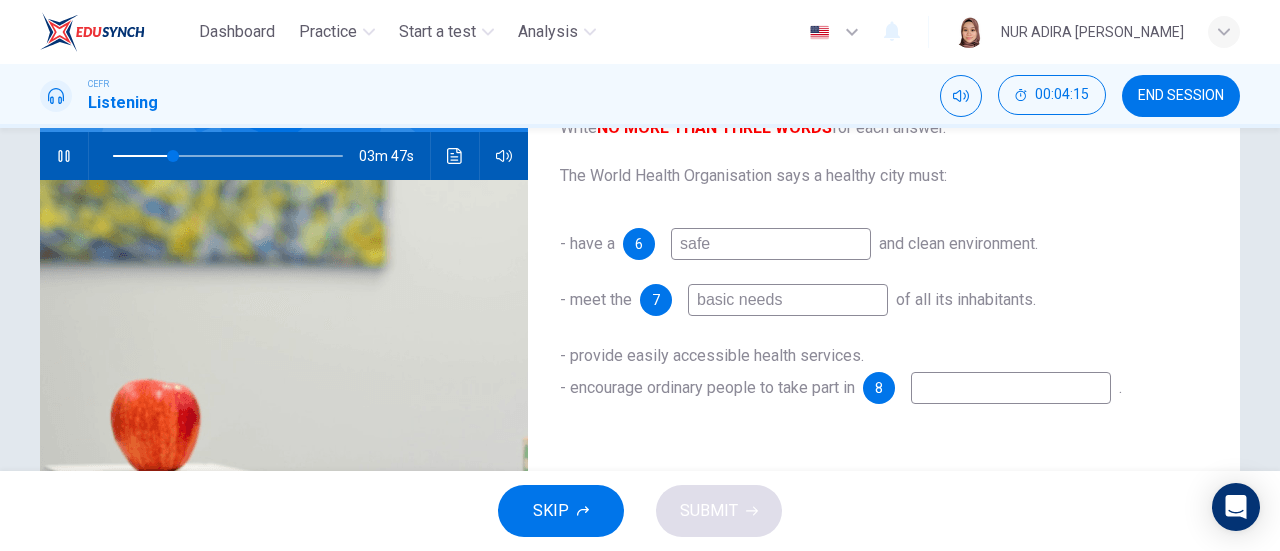 click at bounding box center (1011, 388) 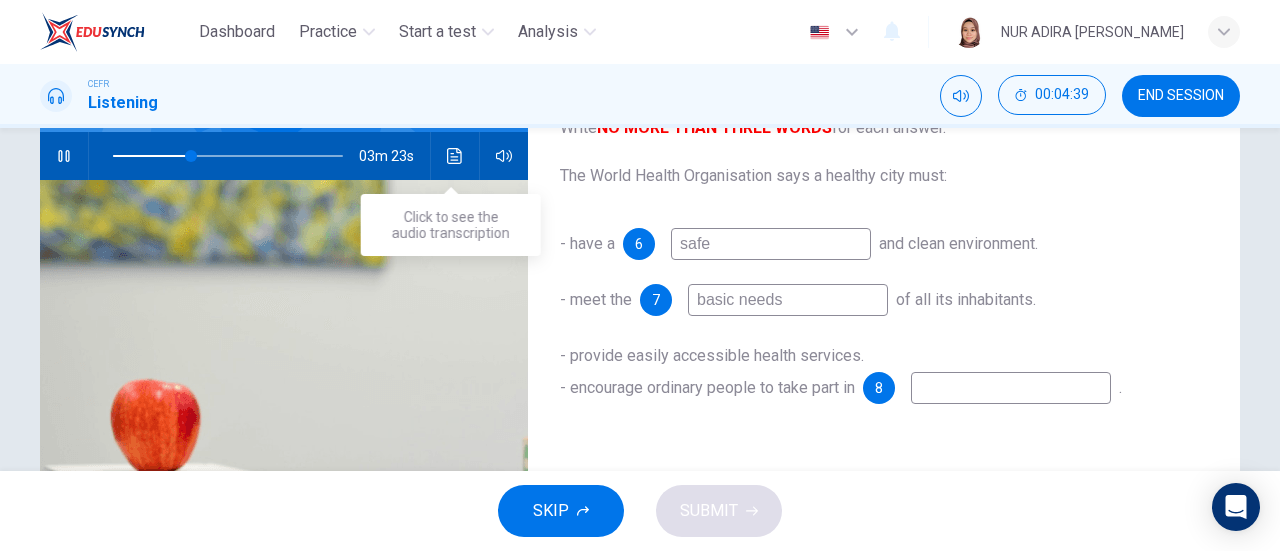 click at bounding box center [455, 156] 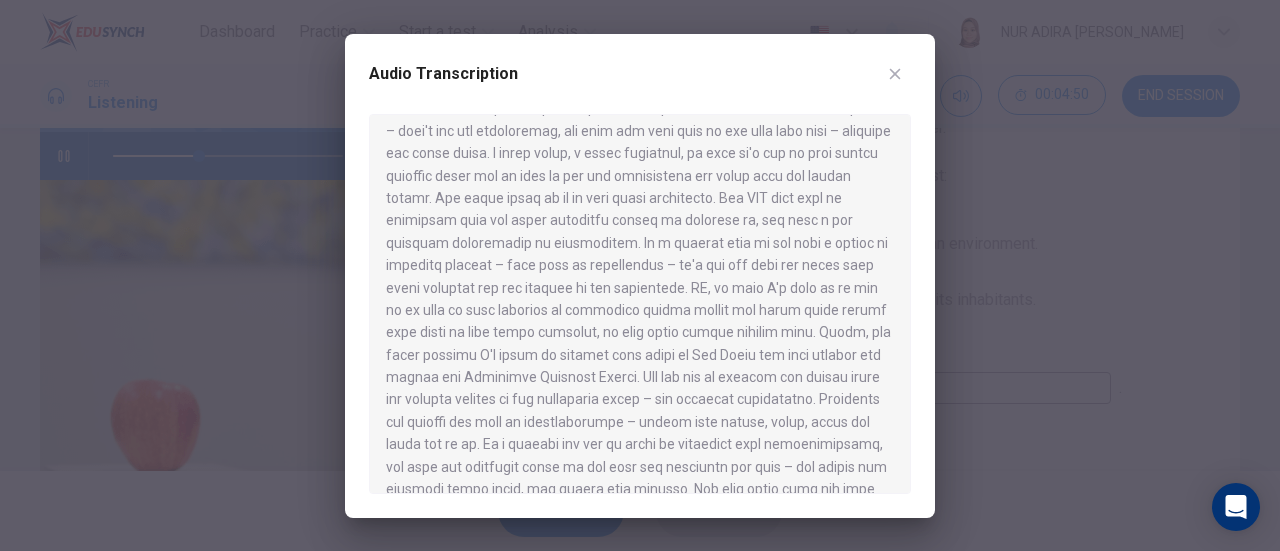 scroll, scrollTop: 256, scrollLeft: 0, axis: vertical 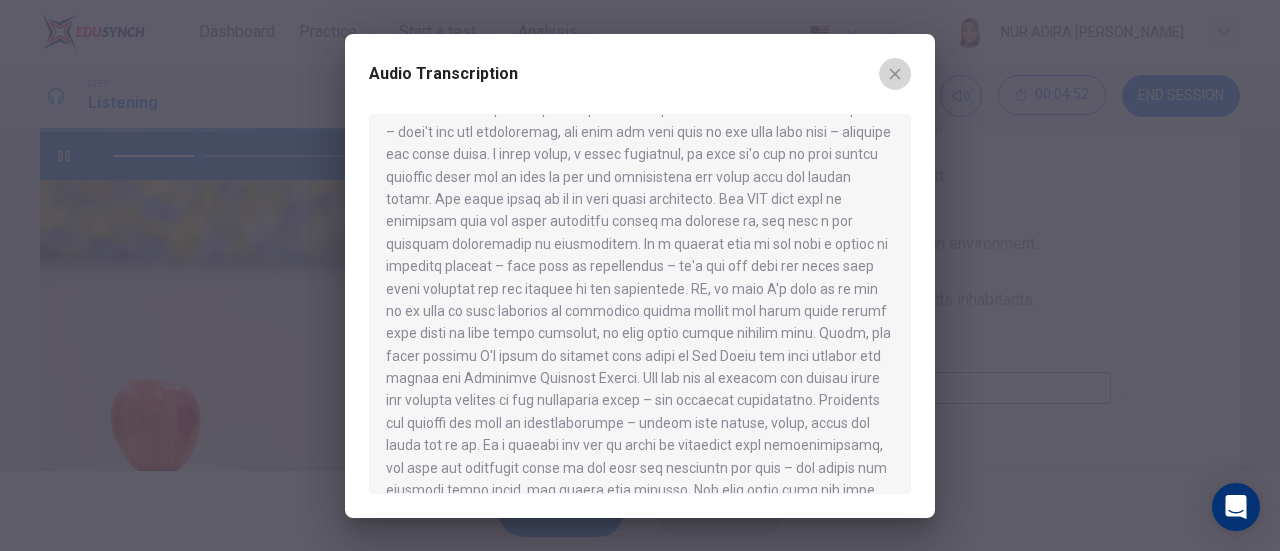 click 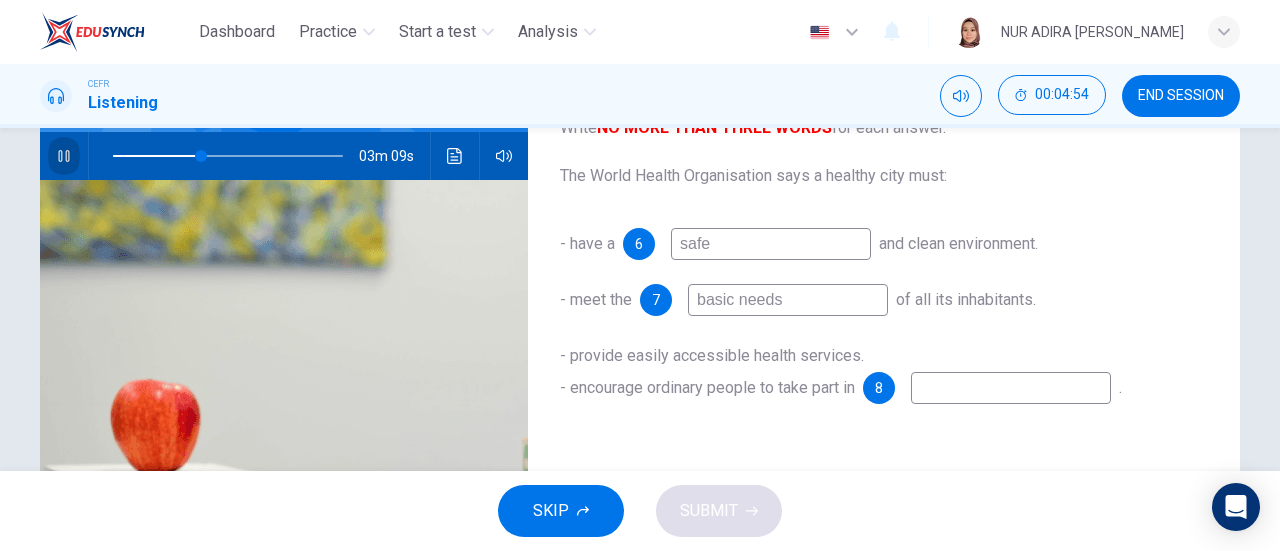 click 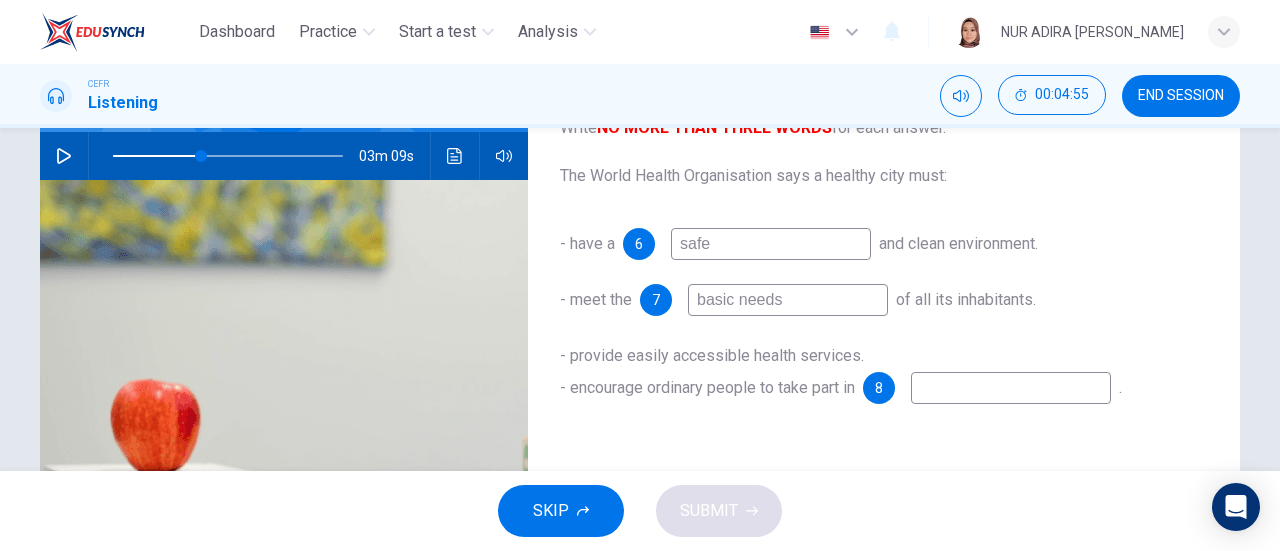 click on "03m 09s" at bounding box center [284, 156] 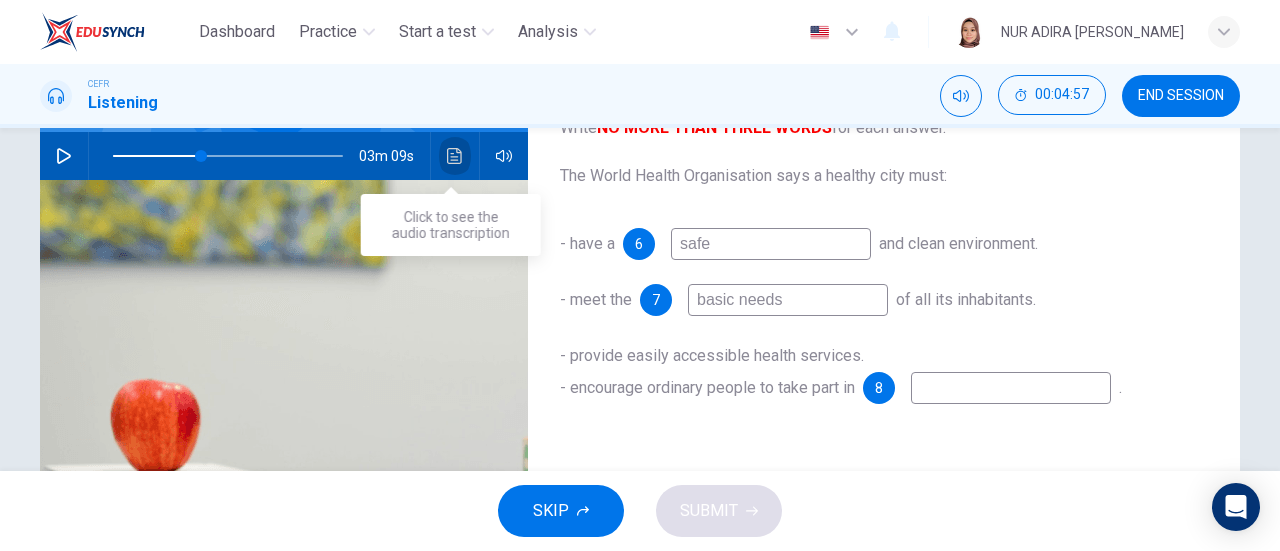 click 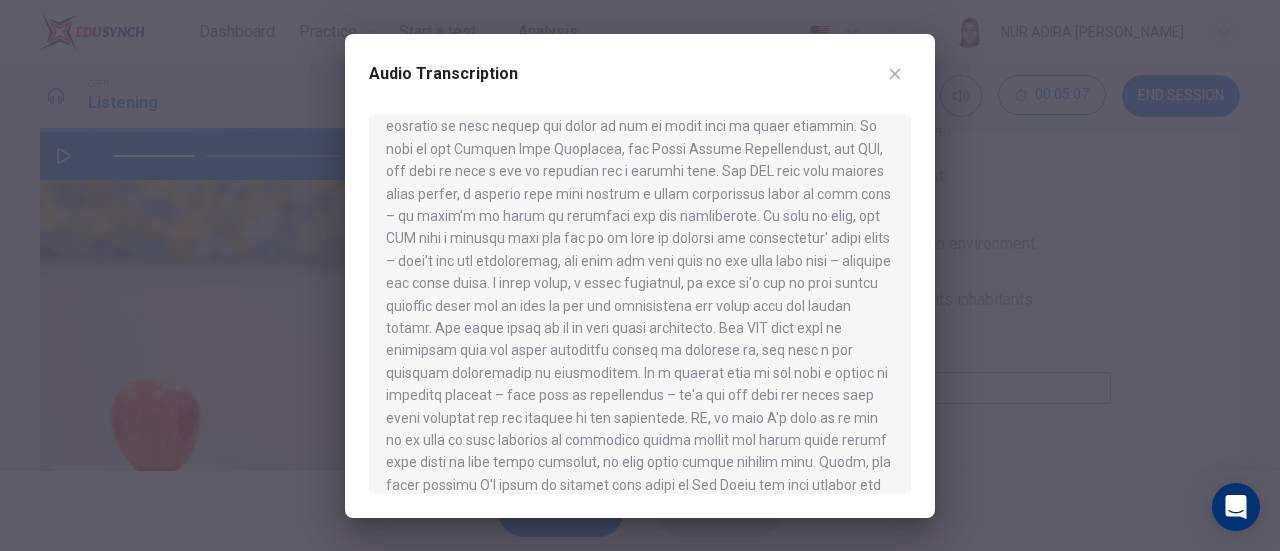 scroll, scrollTop: 128, scrollLeft: 0, axis: vertical 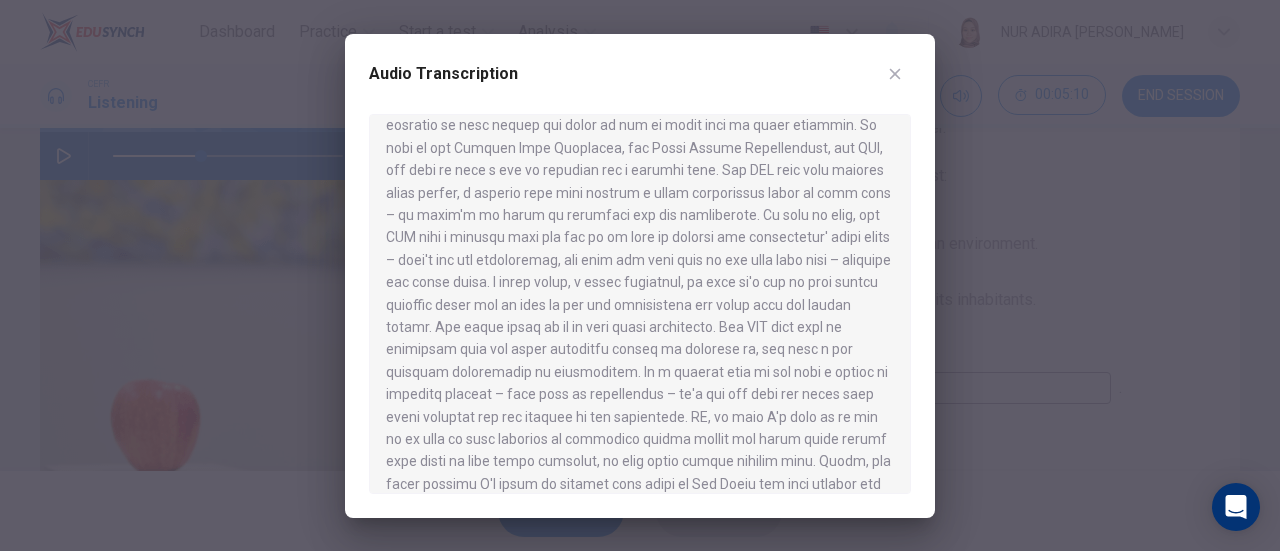 click 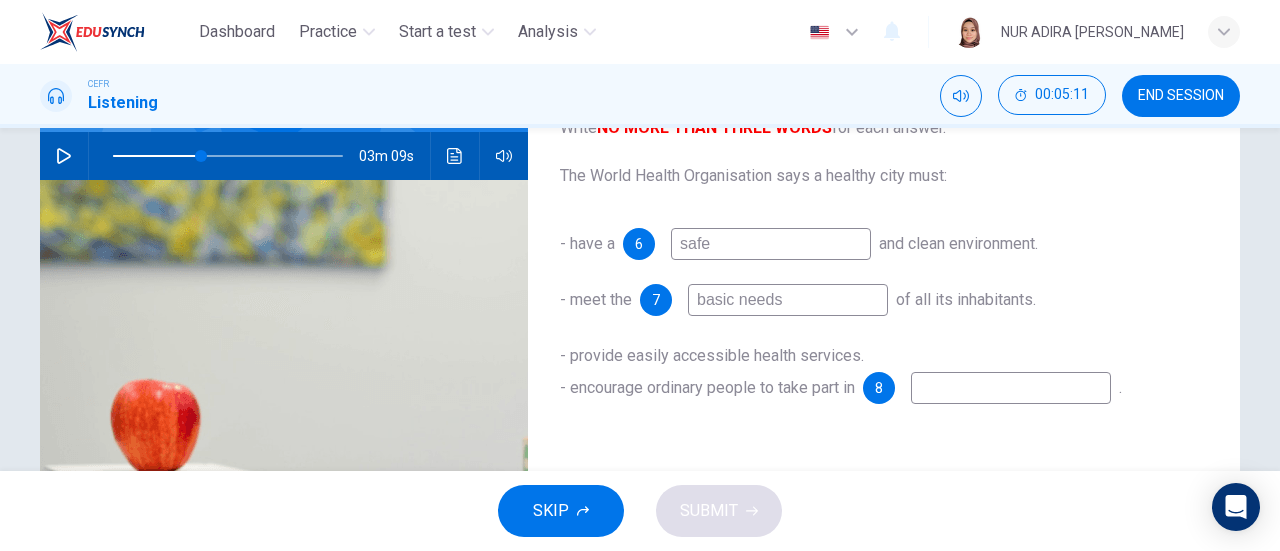 click at bounding box center (1011, 388) 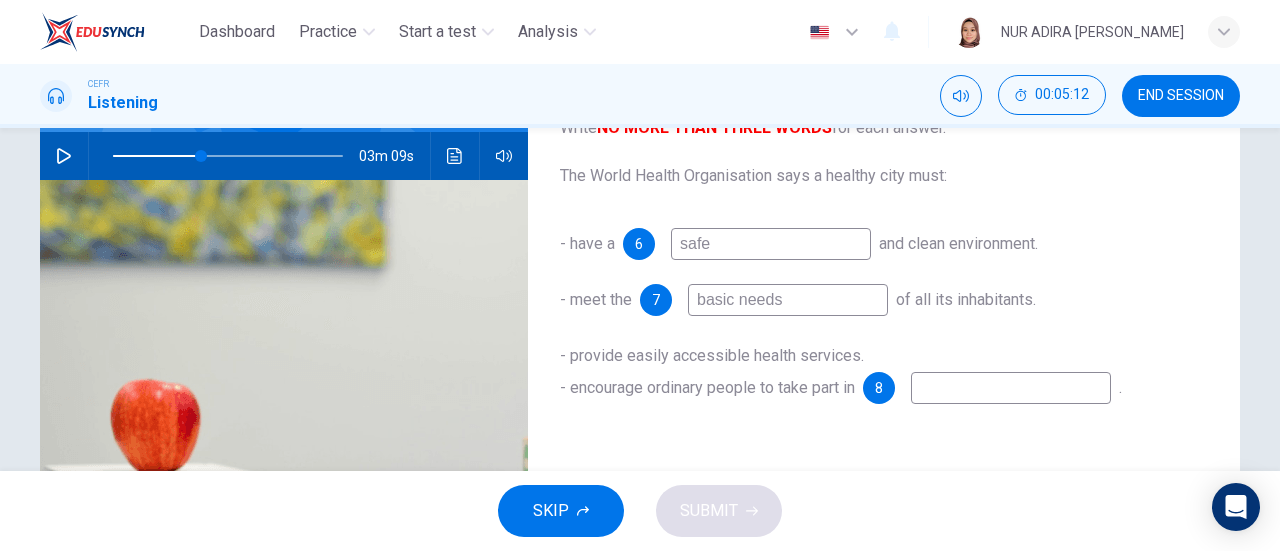 type on "l" 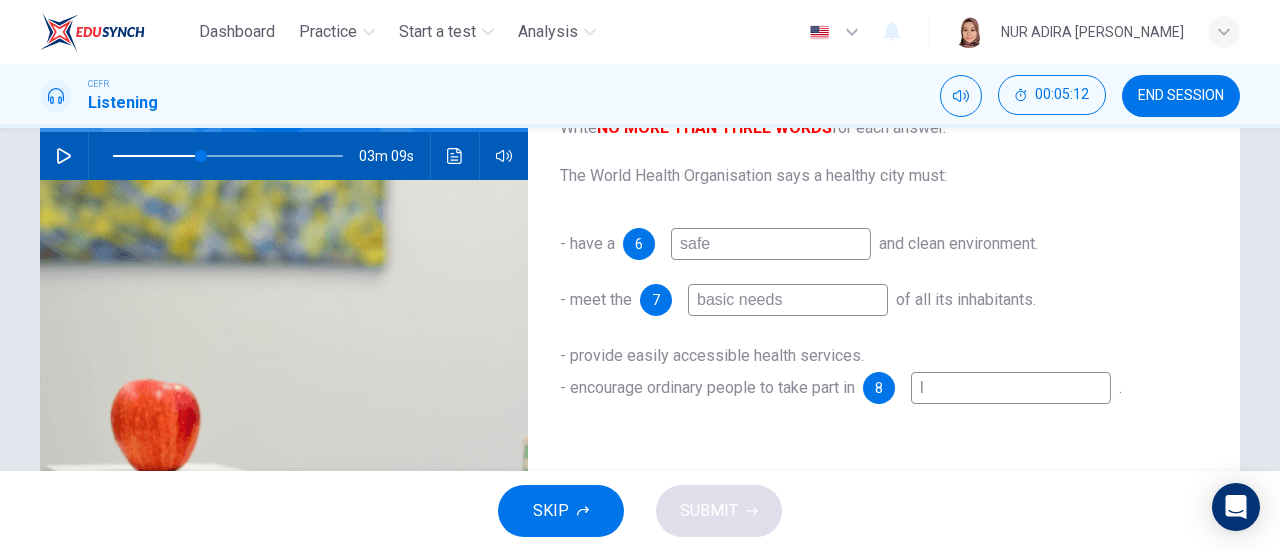 type on "38" 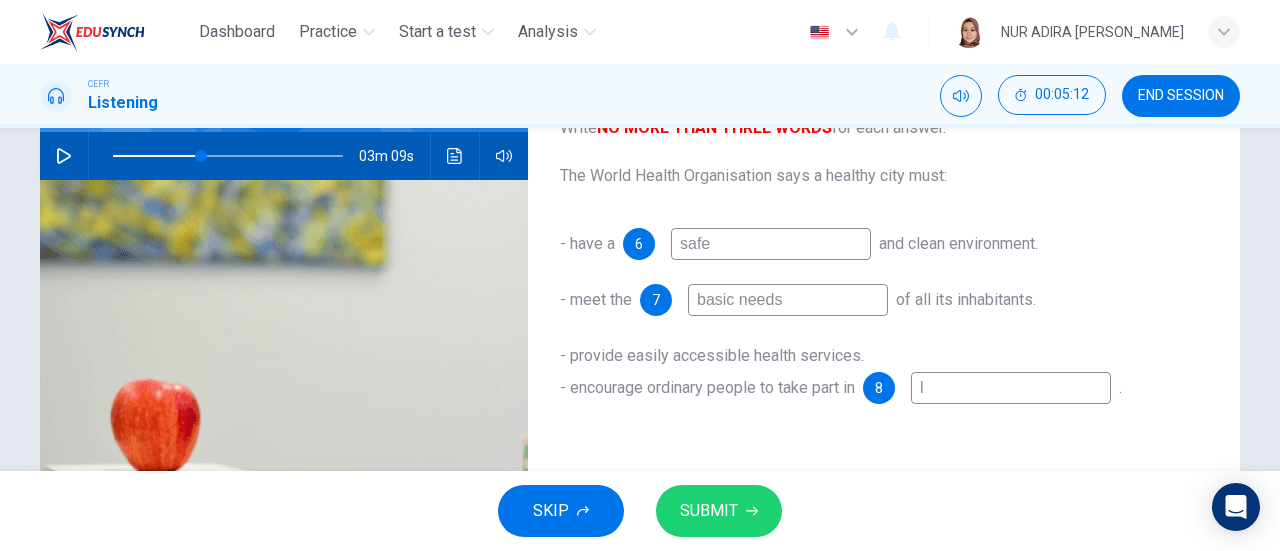 type on "lo" 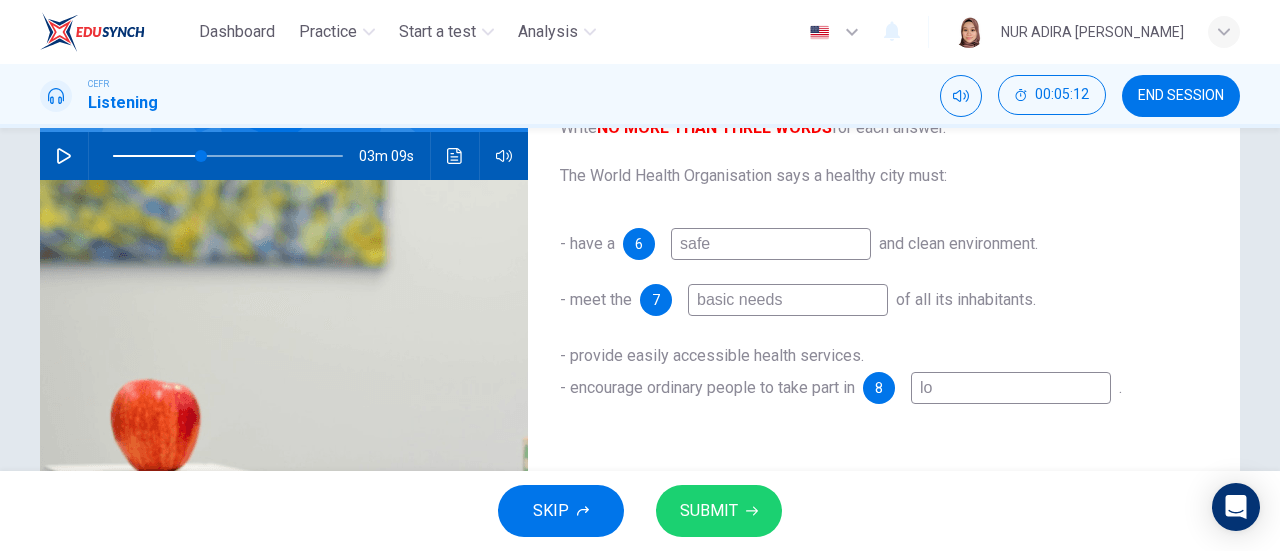 type on "38" 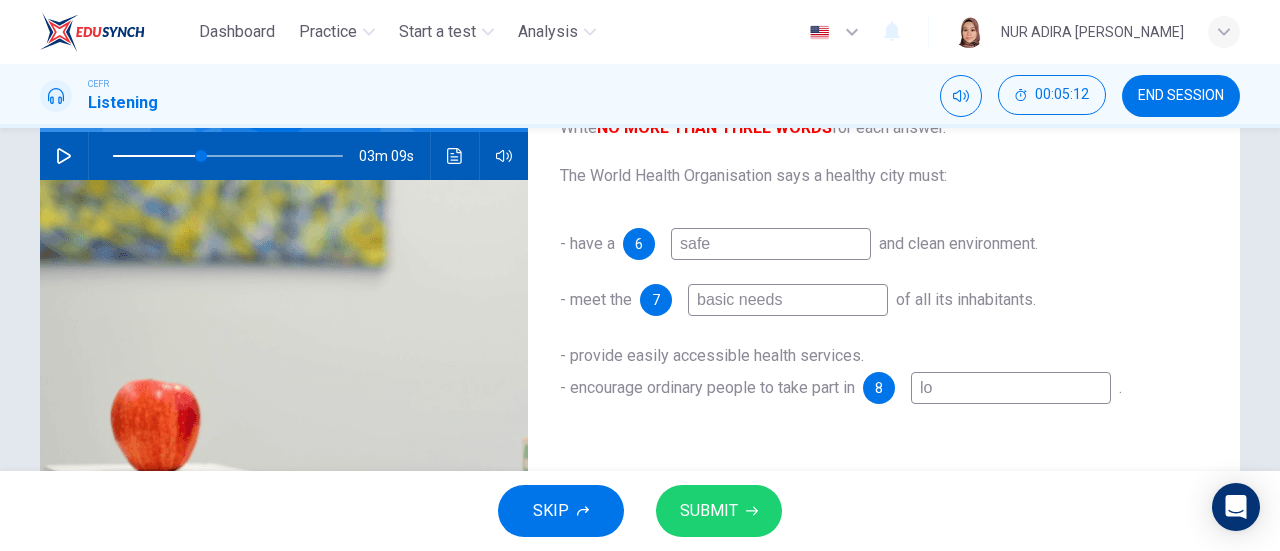 type on "loa" 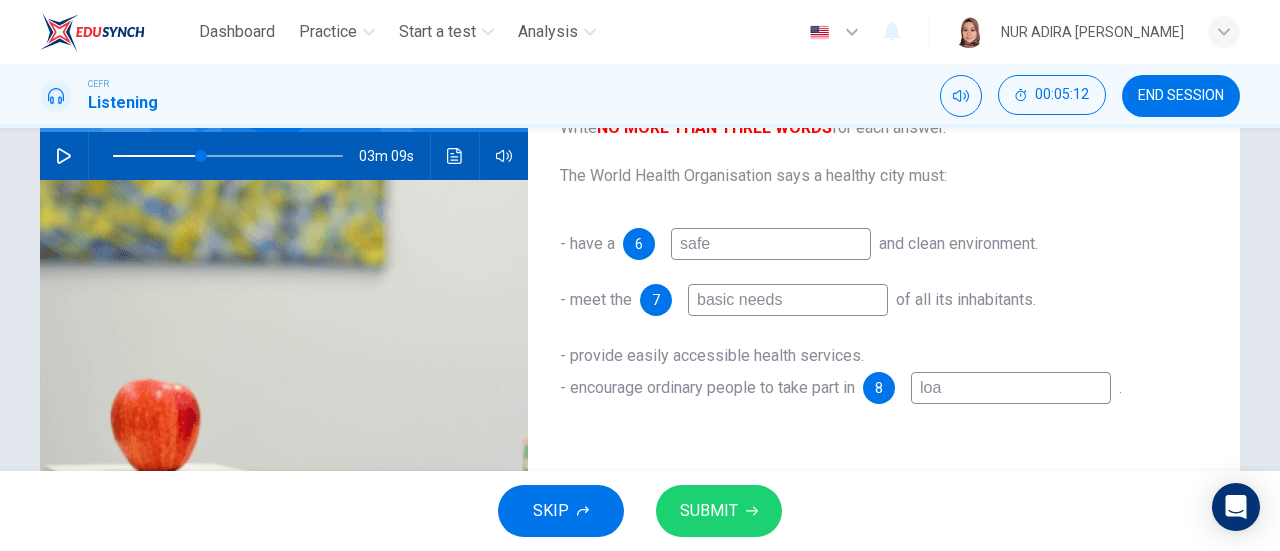 type on "38" 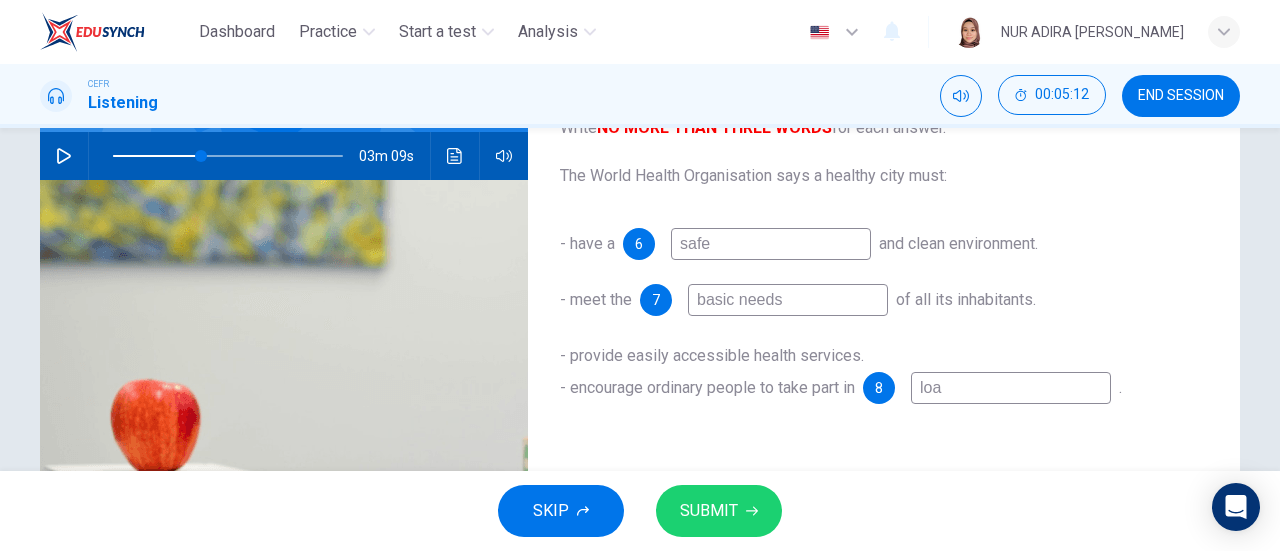 type on "lo" 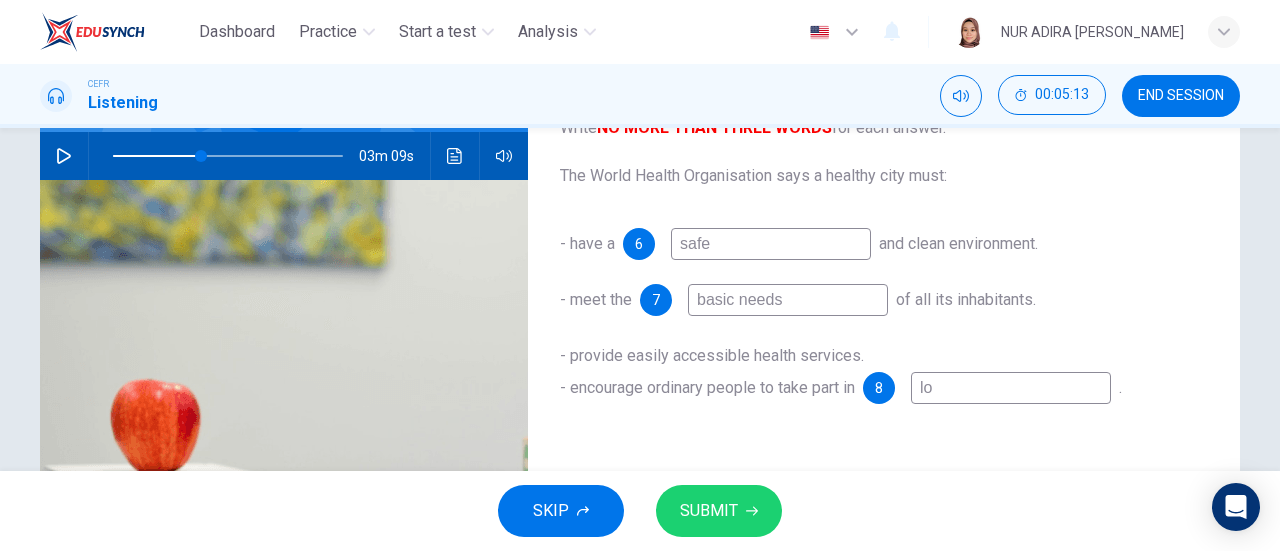 type on "loc" 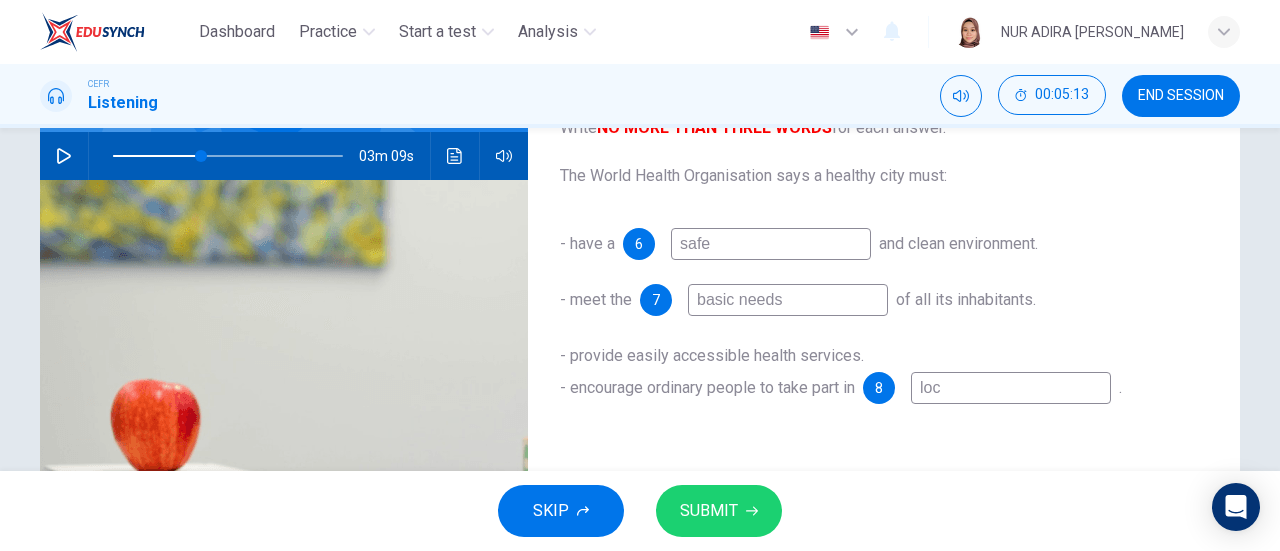 type on "38" 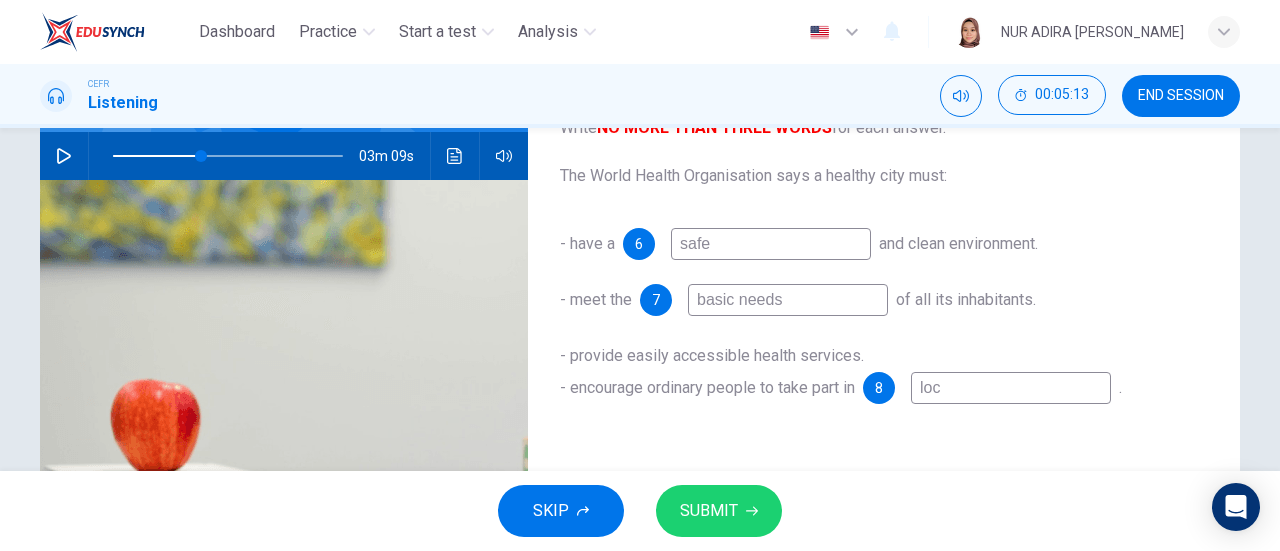 type on "loca" 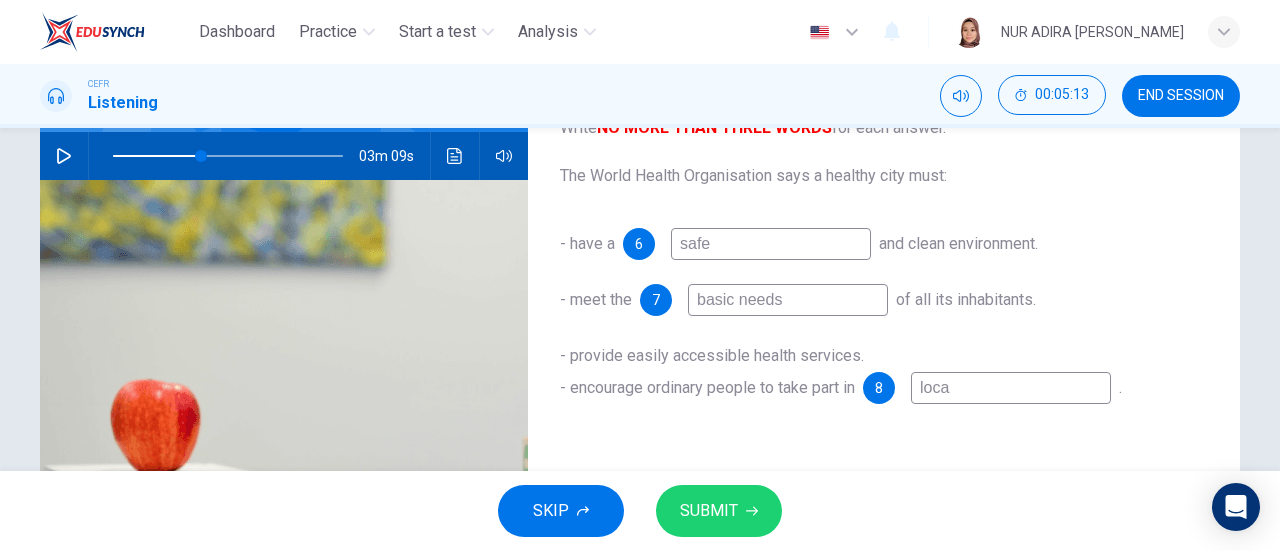 type on "38" 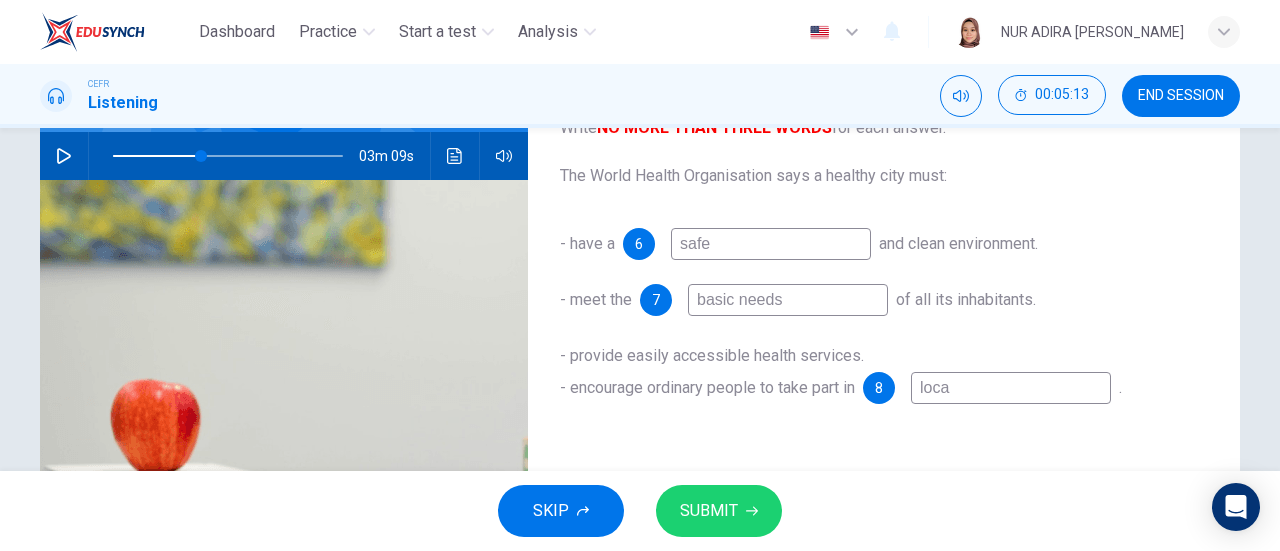 type on "local" 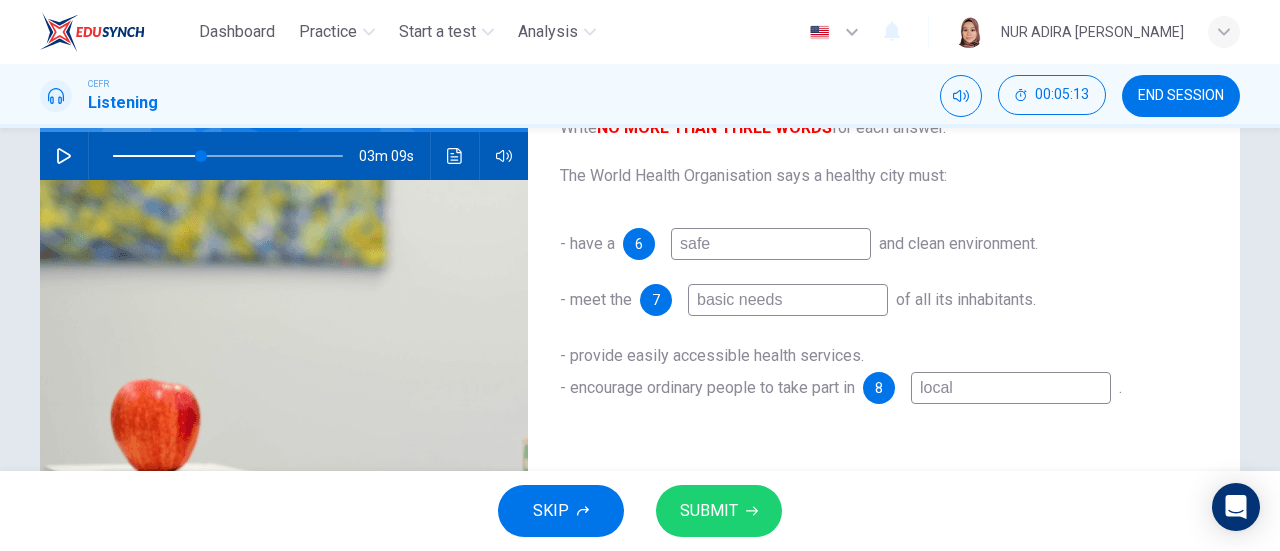 type on "38" 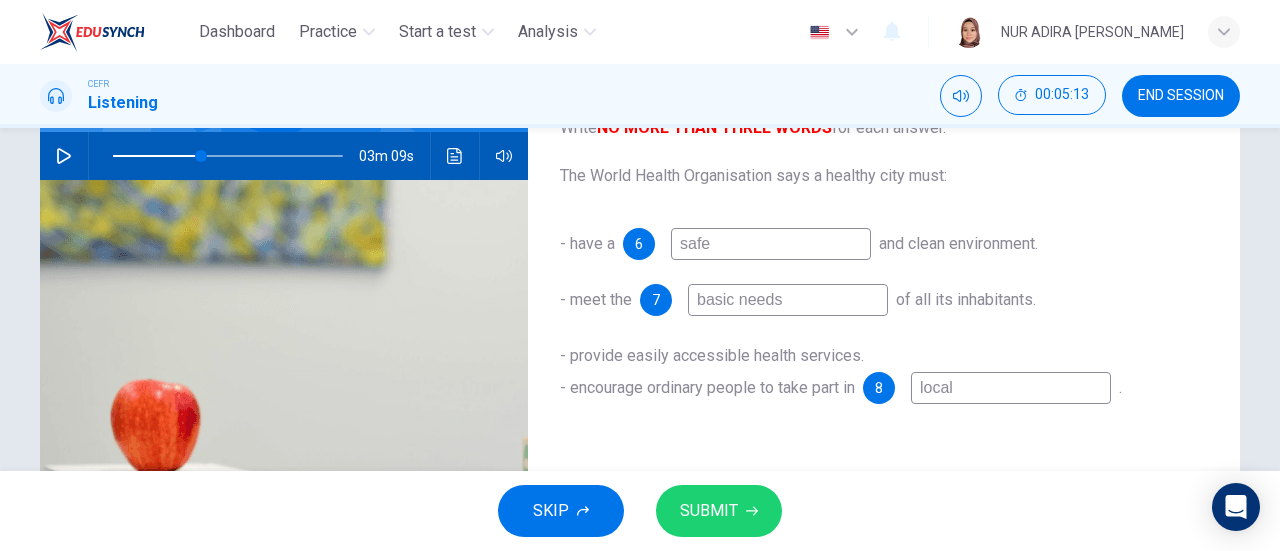 type on "local" 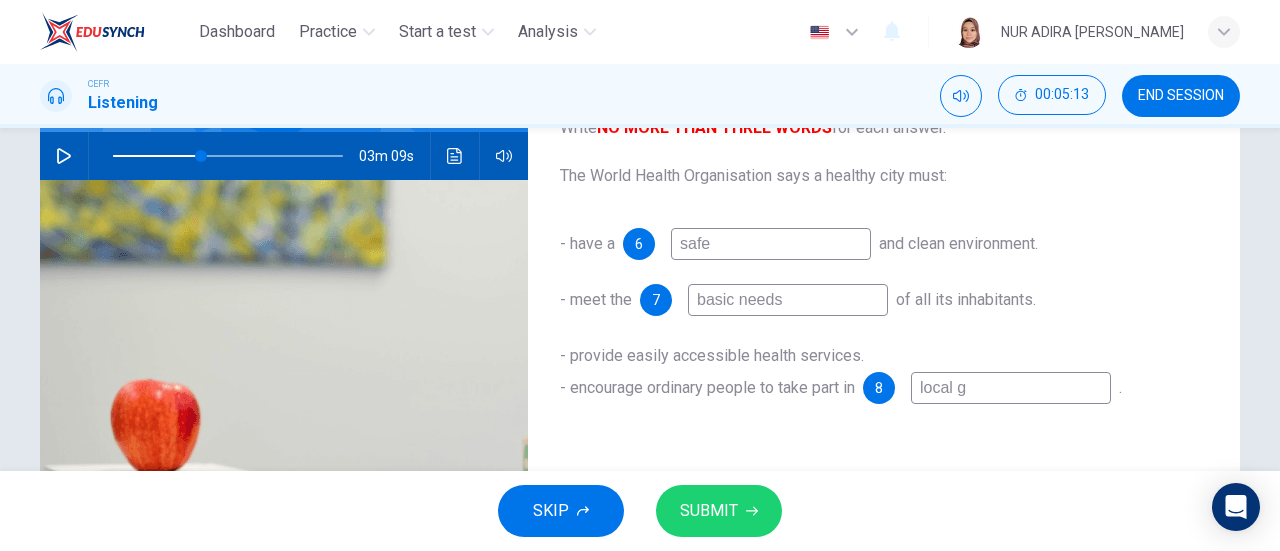 type on "38" 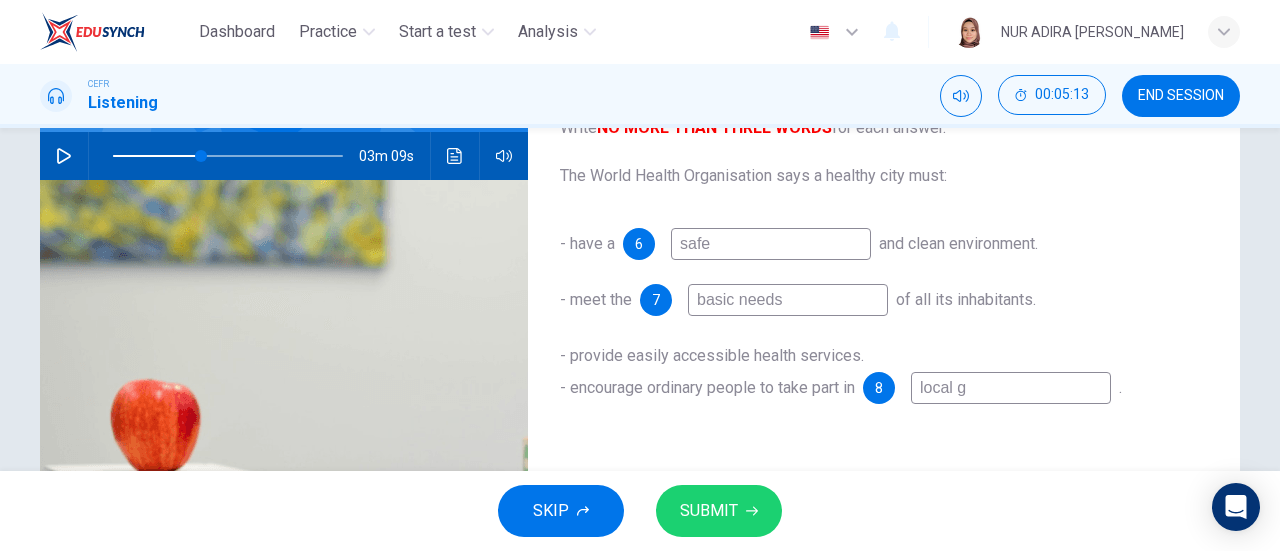type on "local go" 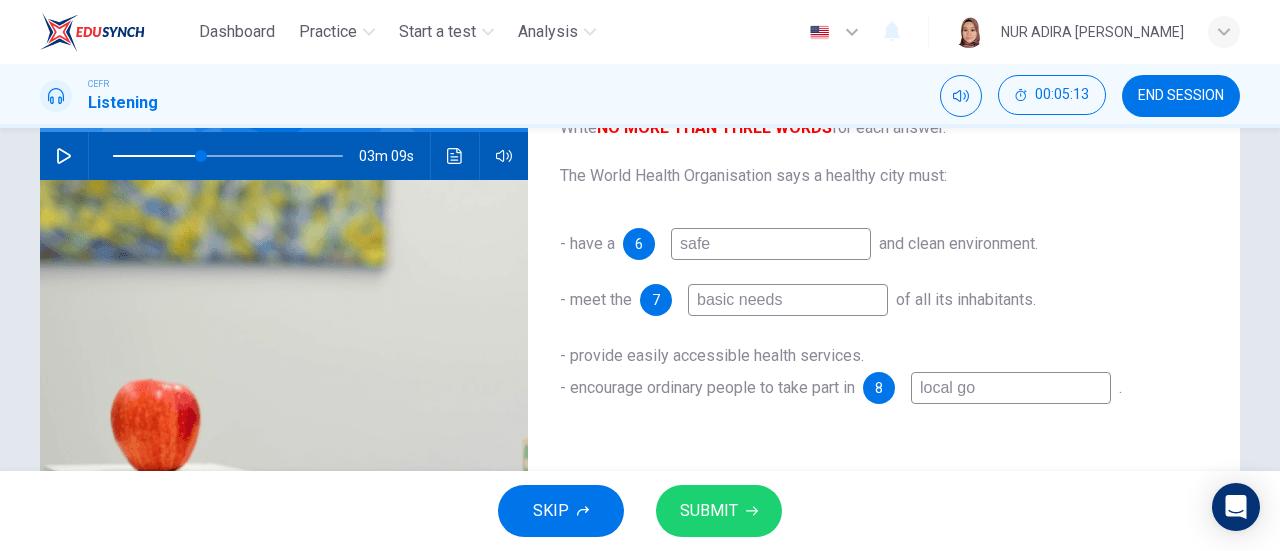 type on "38" 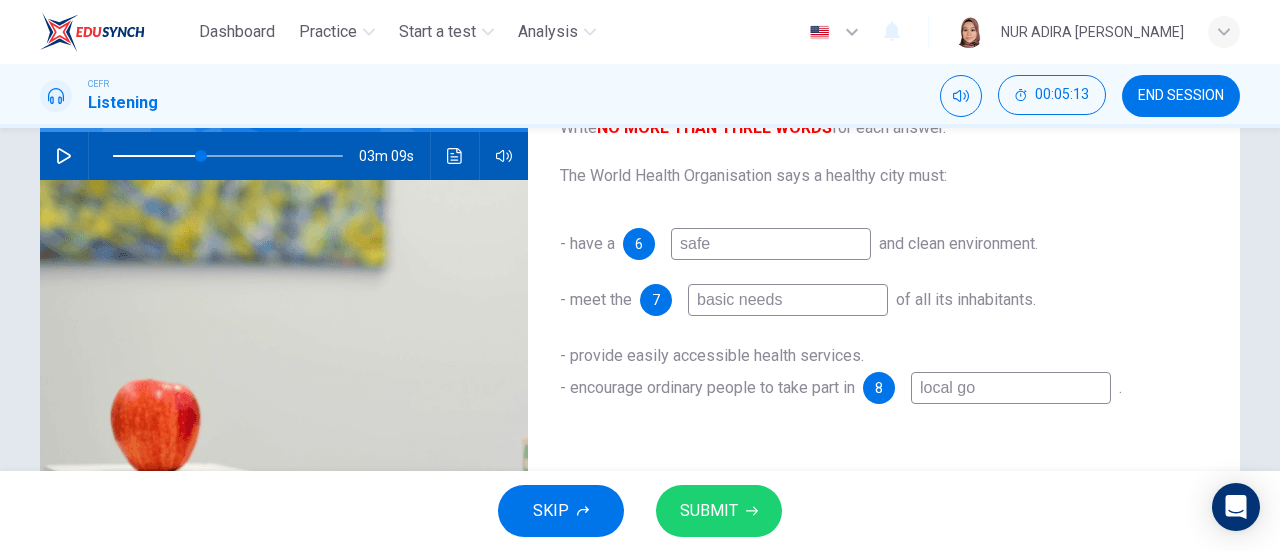 type on "local gov" 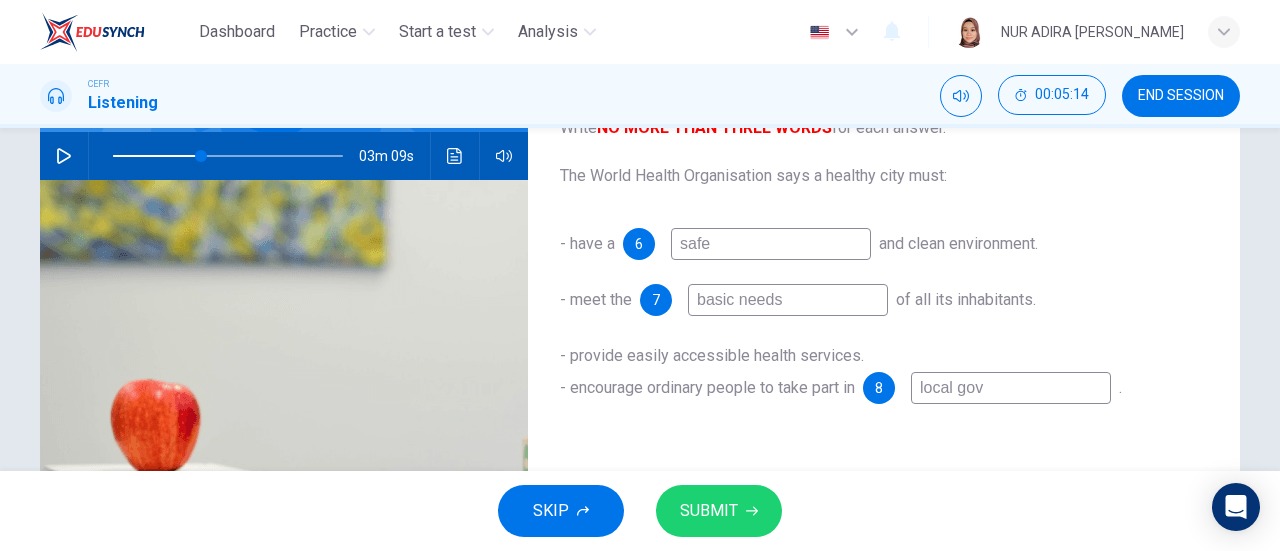 type on "local [PERSON_NAME]" 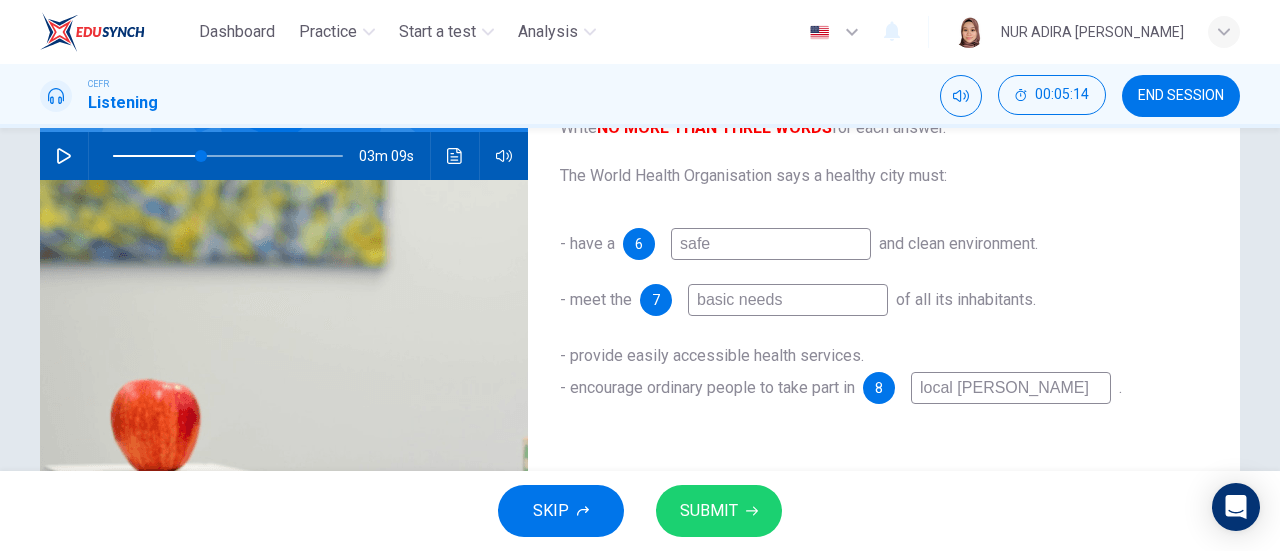 type on "38" 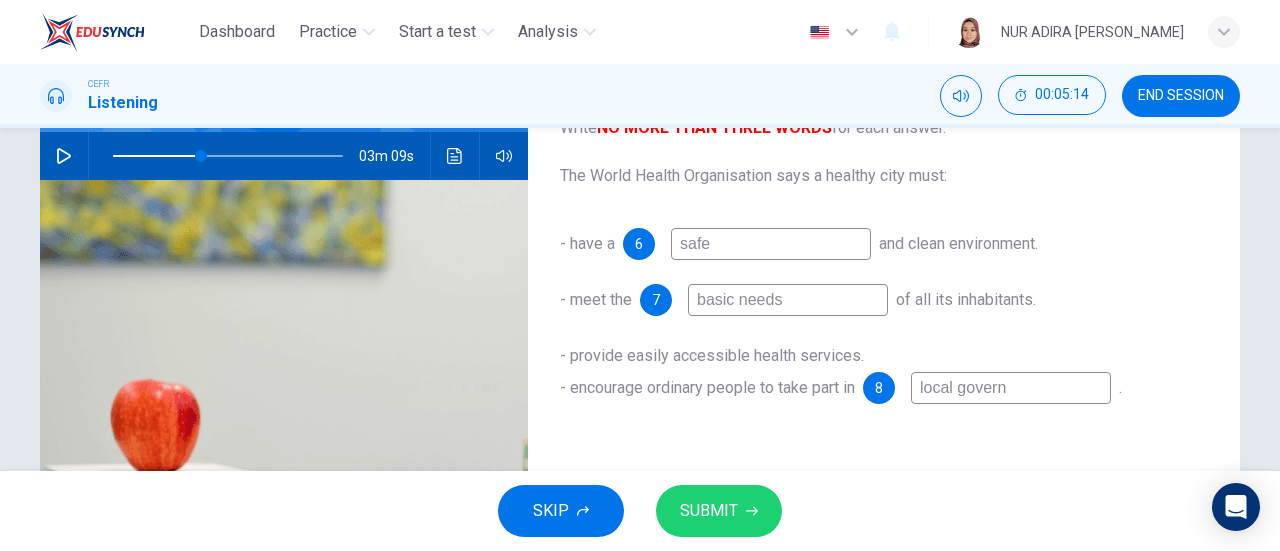 type on "38" 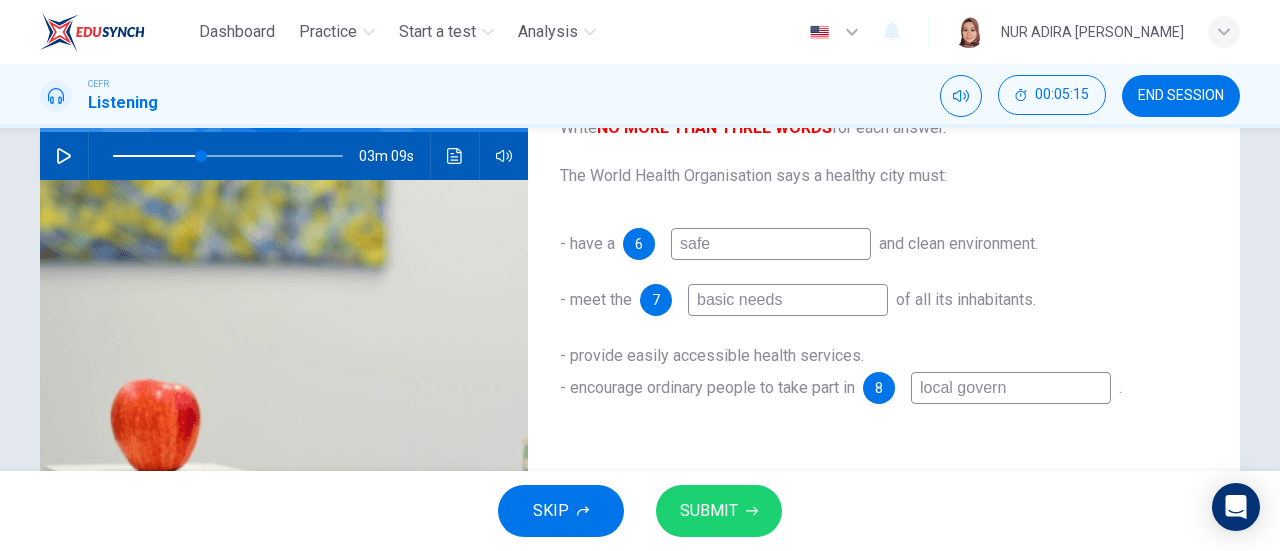 type on "local governm" 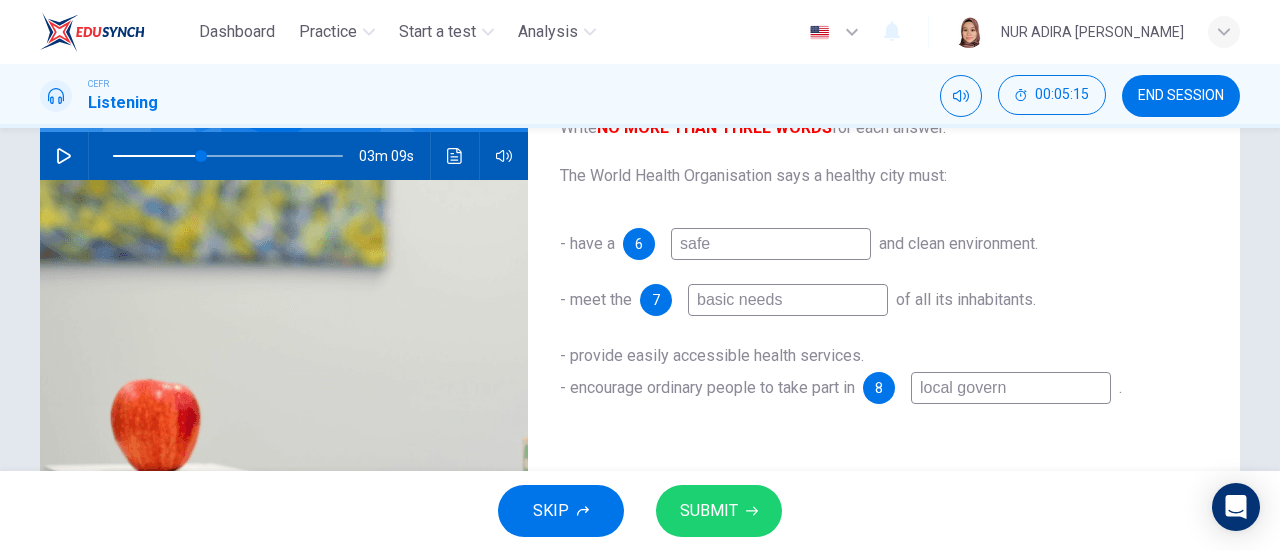 type on "38" 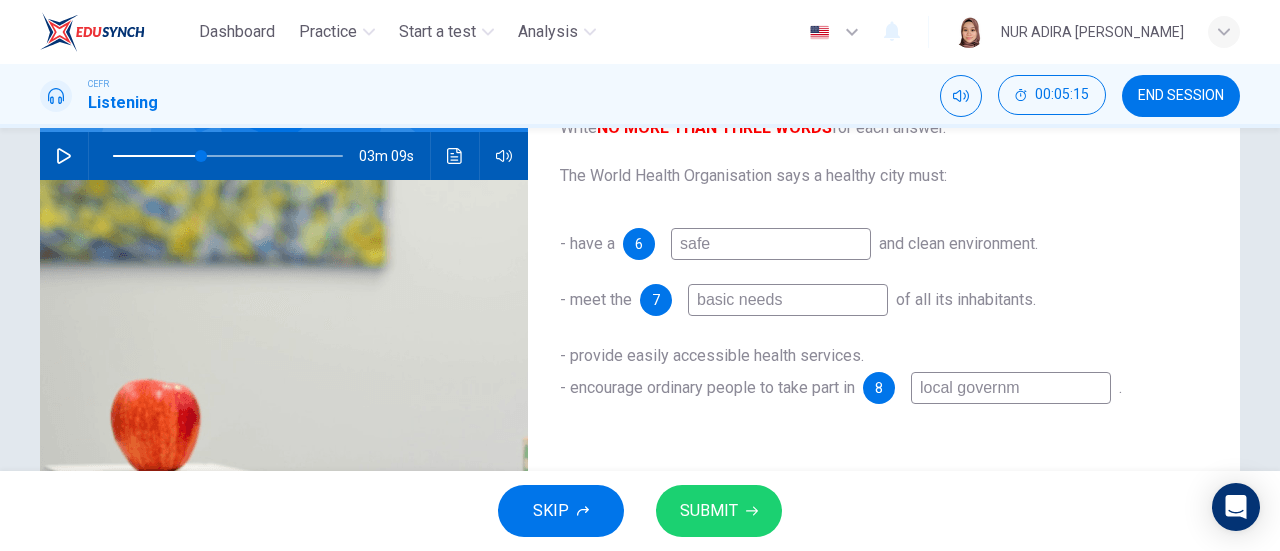 type on "local governme" 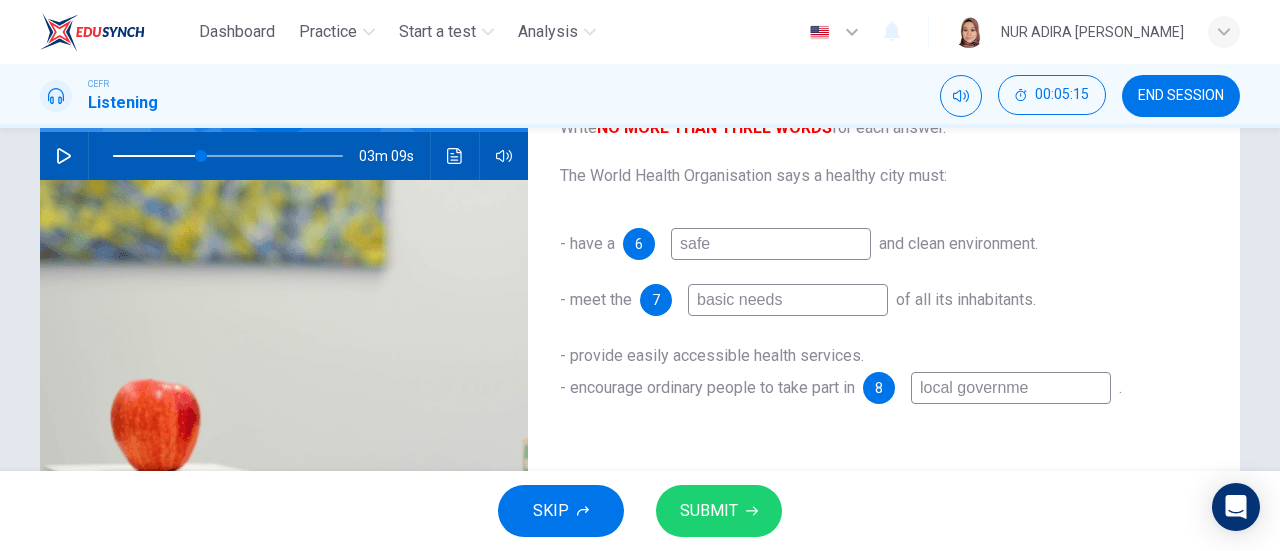 type on "38" 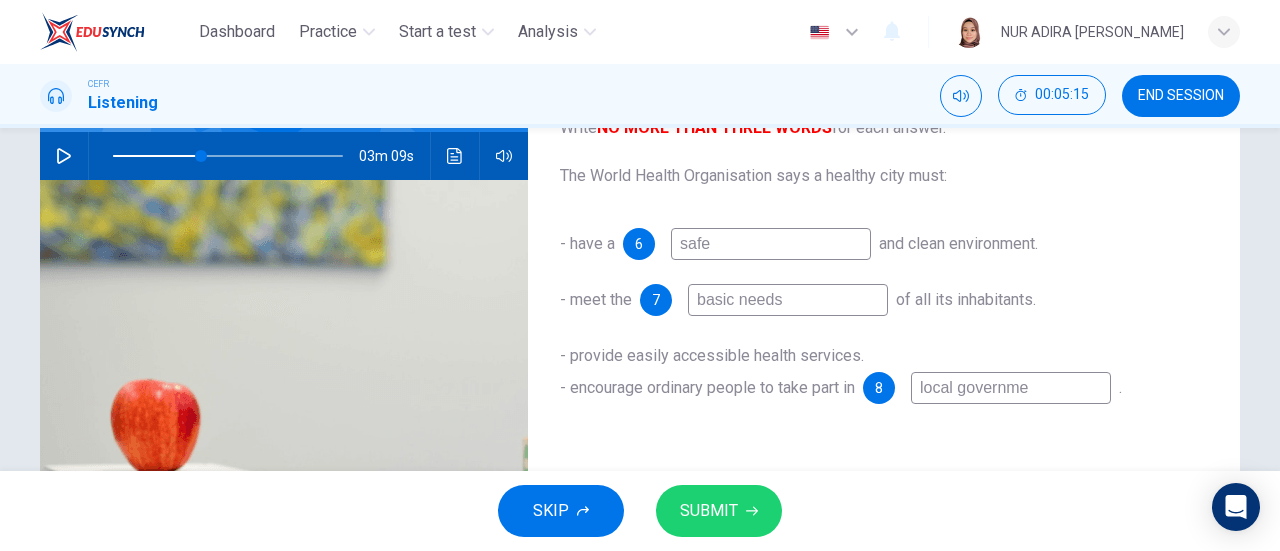 type on "local governmen" 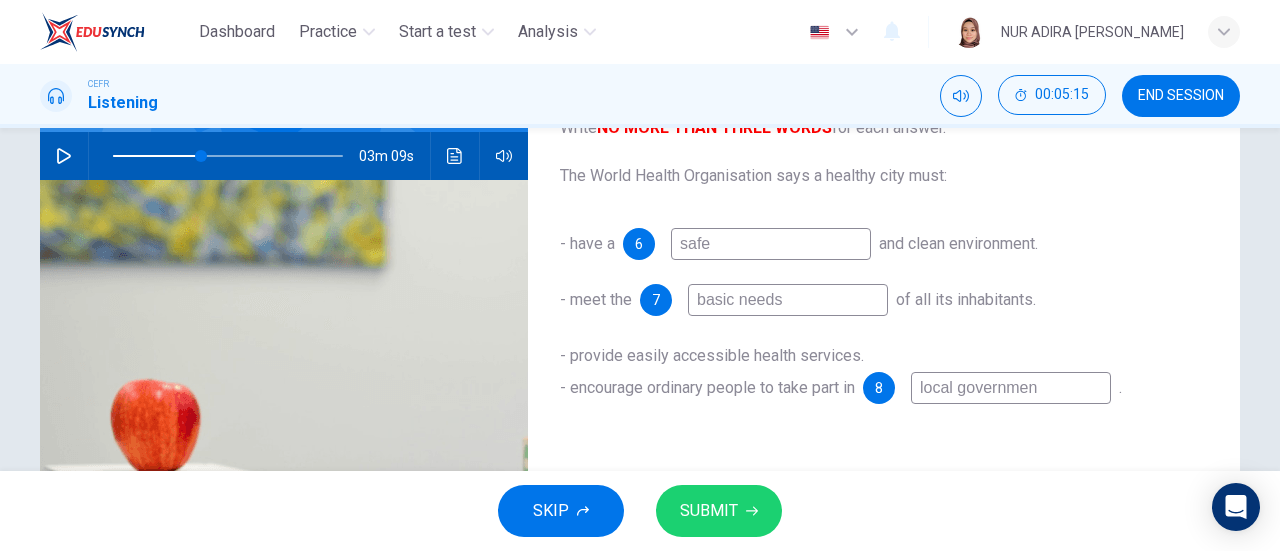 type on "38" 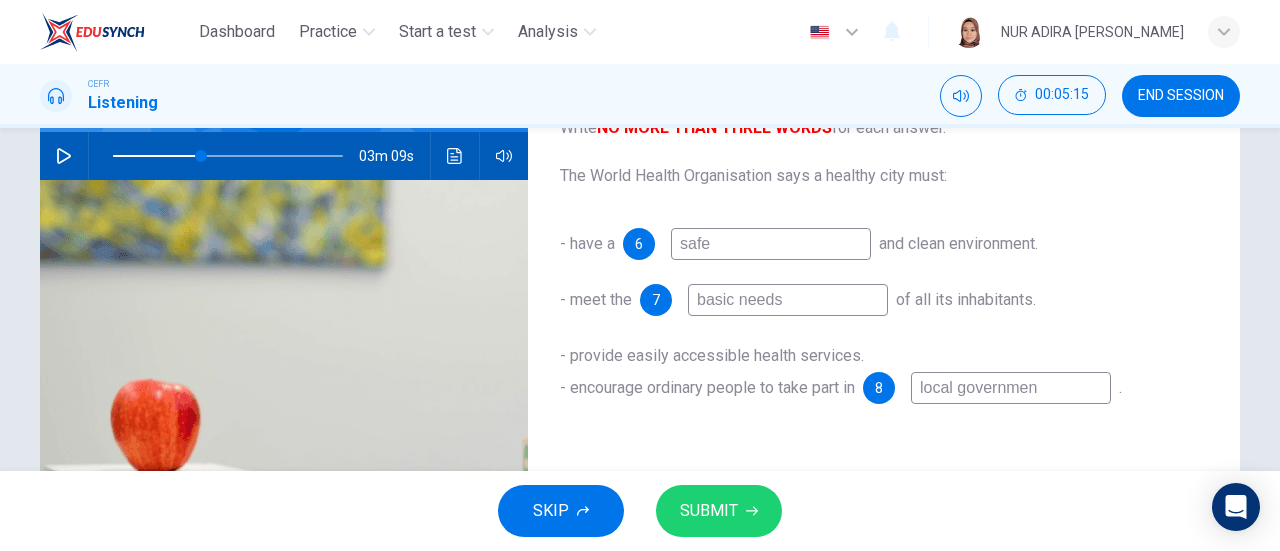 type on "local government" 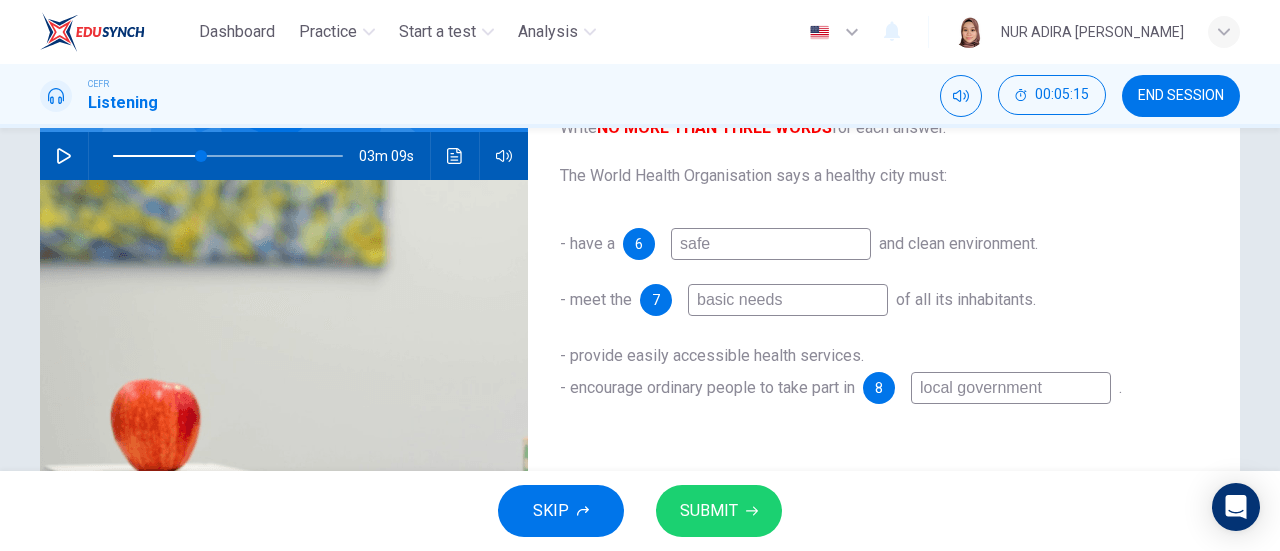 type on "38" 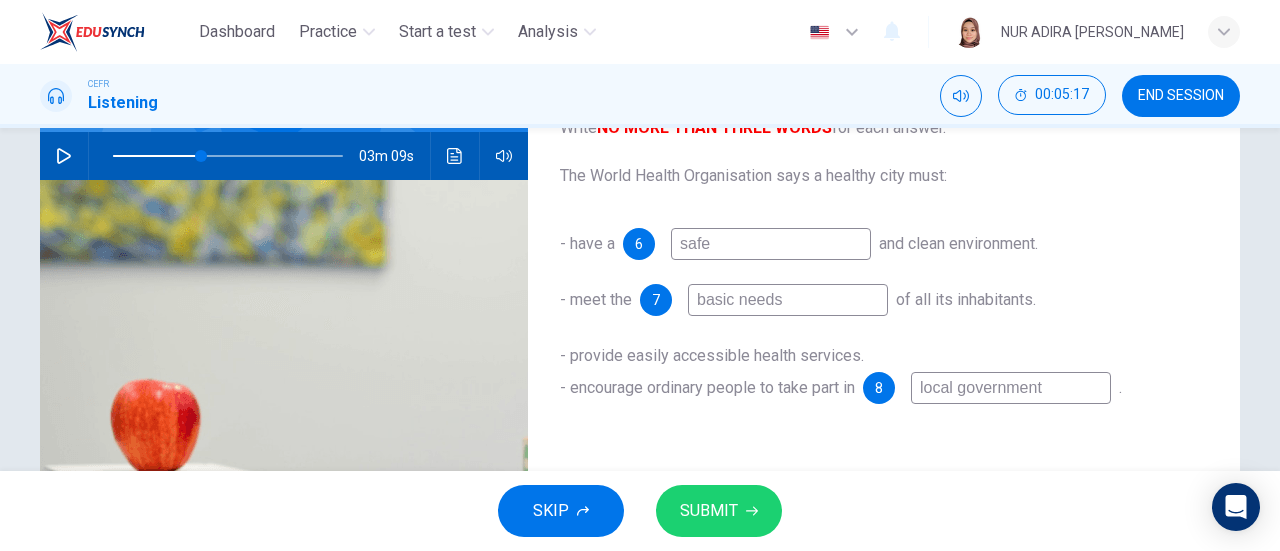 type on "local government" 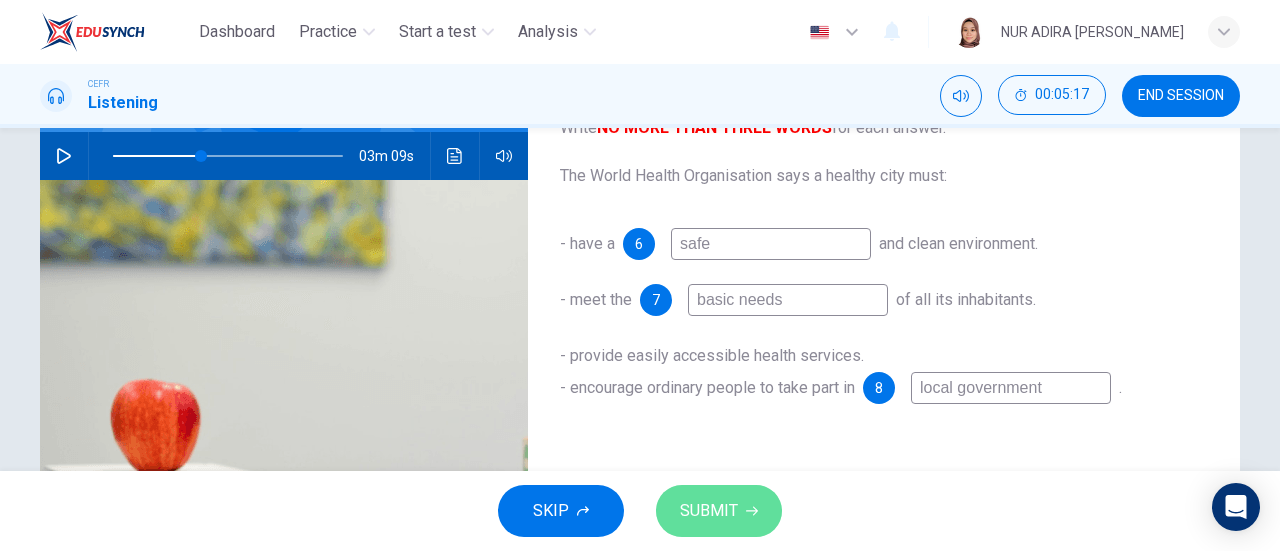 click on "SUBMIT" at bounding box center (709, 511) 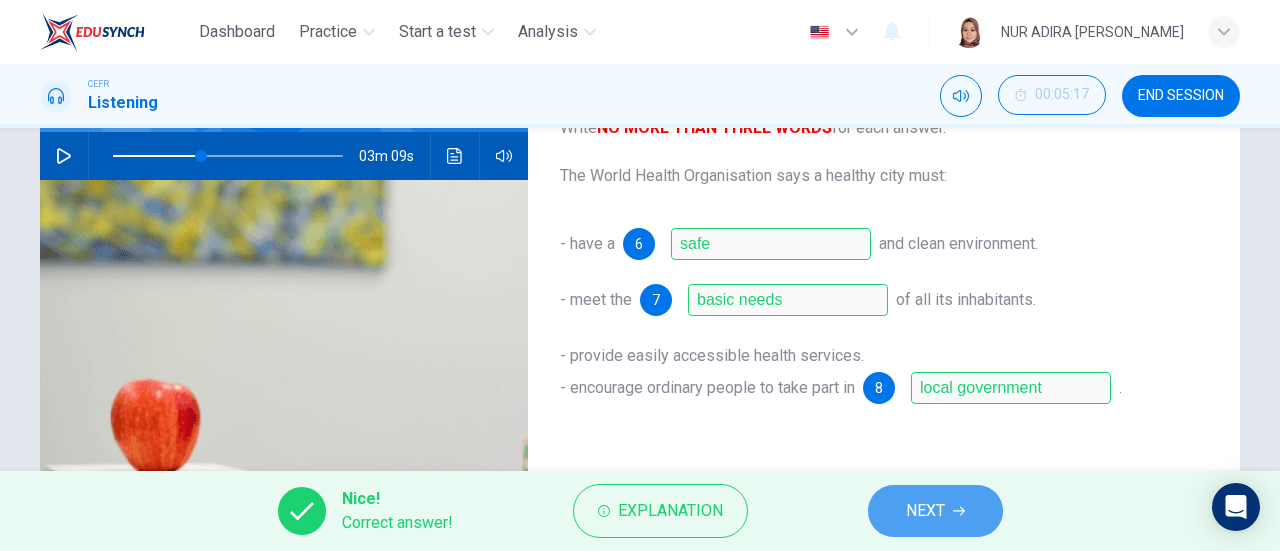 click on "NEXT" at bounding box center (925, 511) 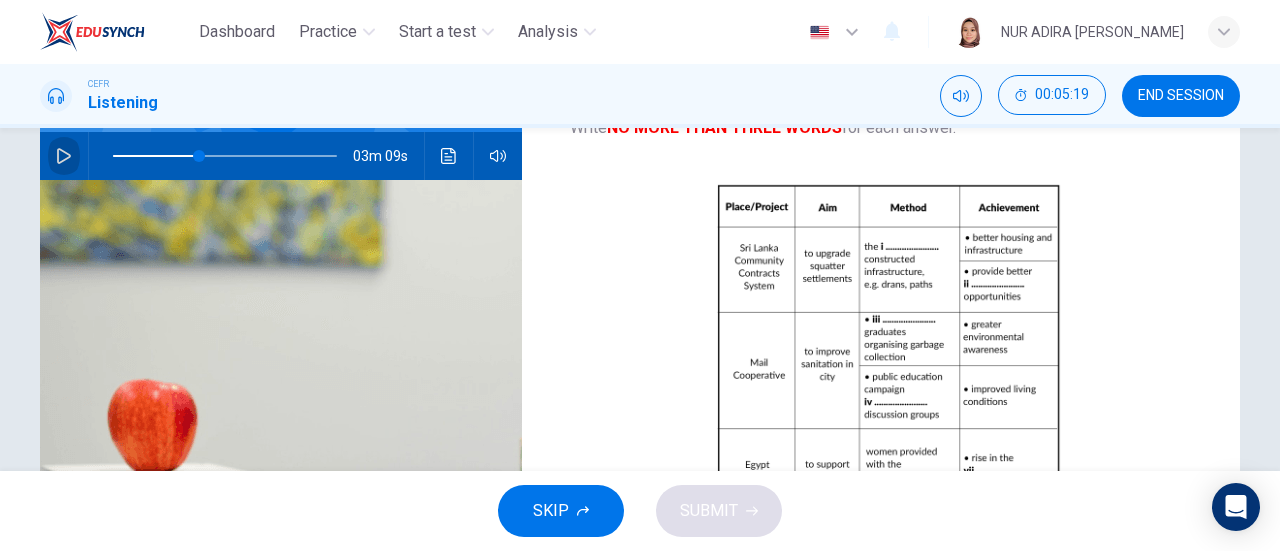 click 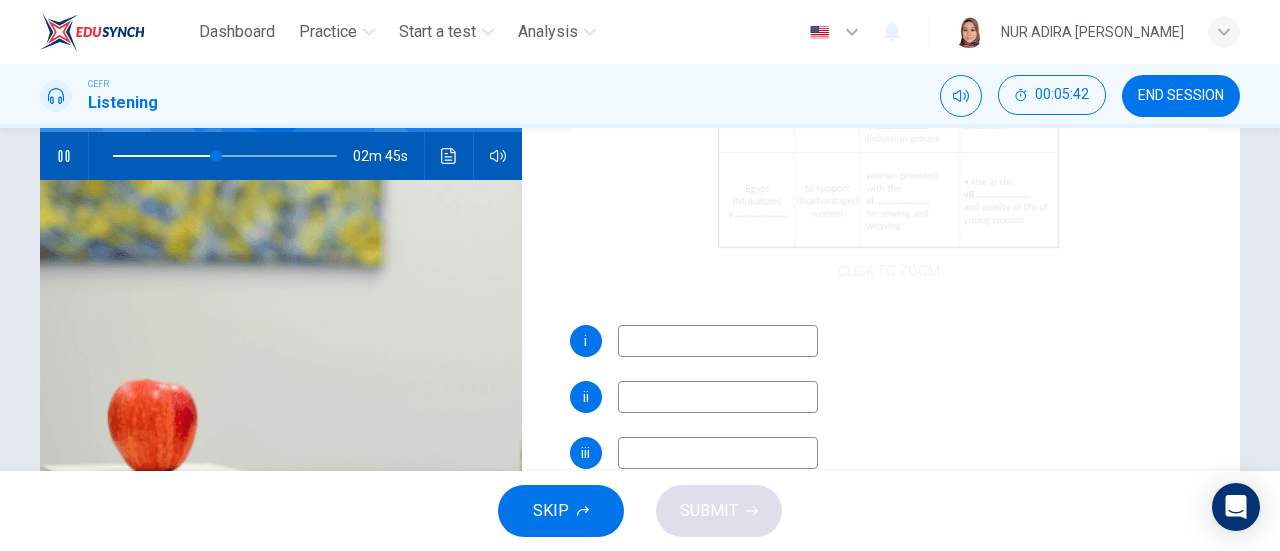 scroll, scrollTop: 314, scrollLeft: 0, axis: vertical 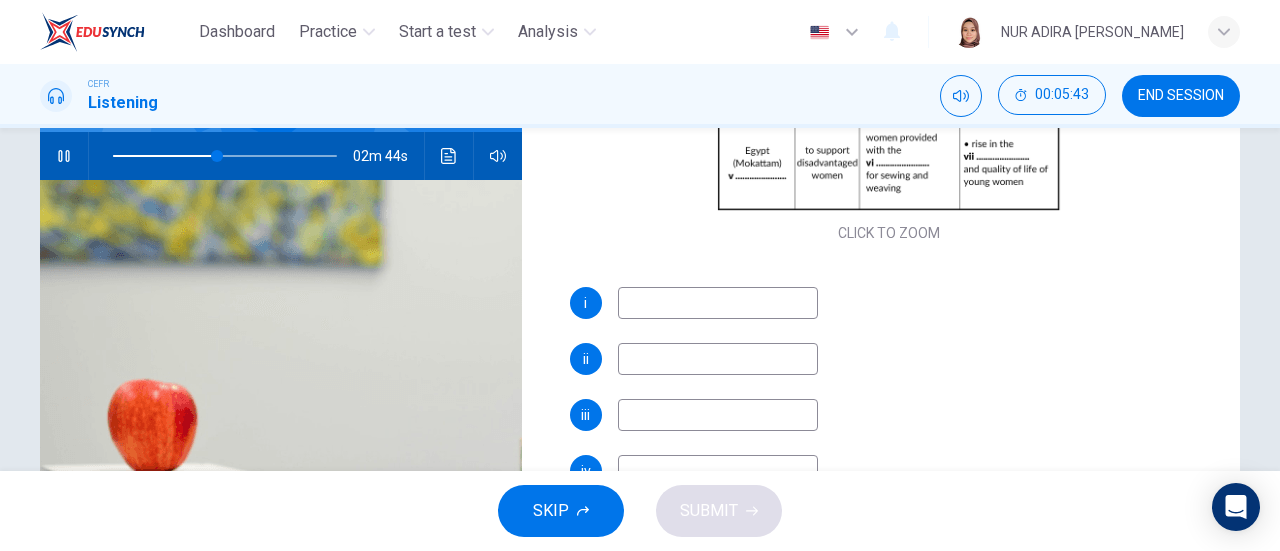 click at bounding box center [718, 303] 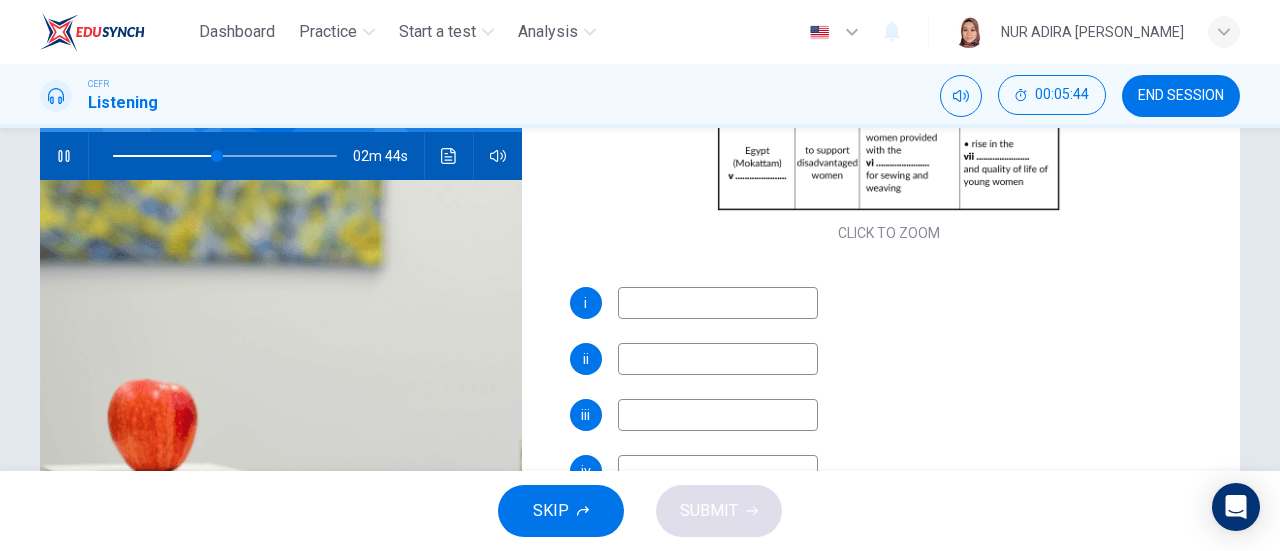 type on "47" 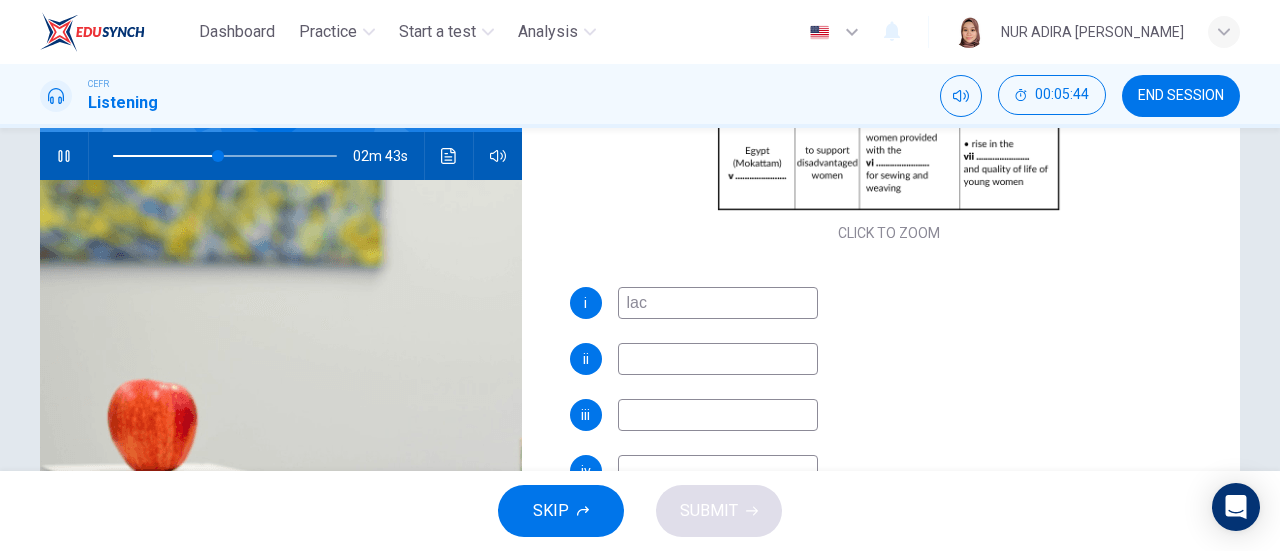type on "lack" 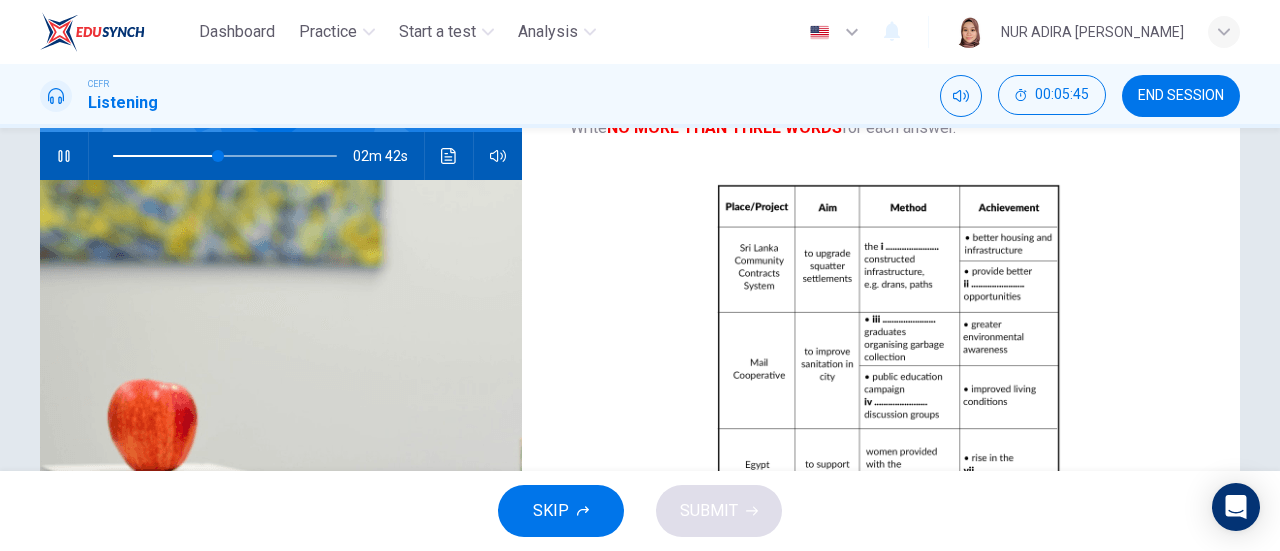 scroll, scrollTop: 13, scrollLeft: 0, axis: vertical 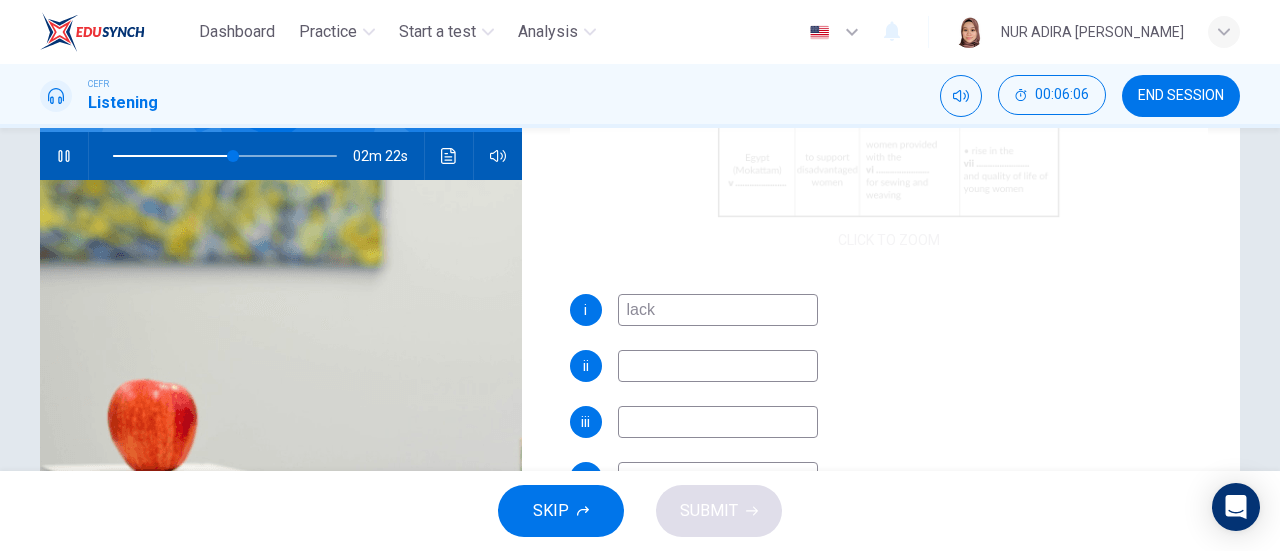type on "54" 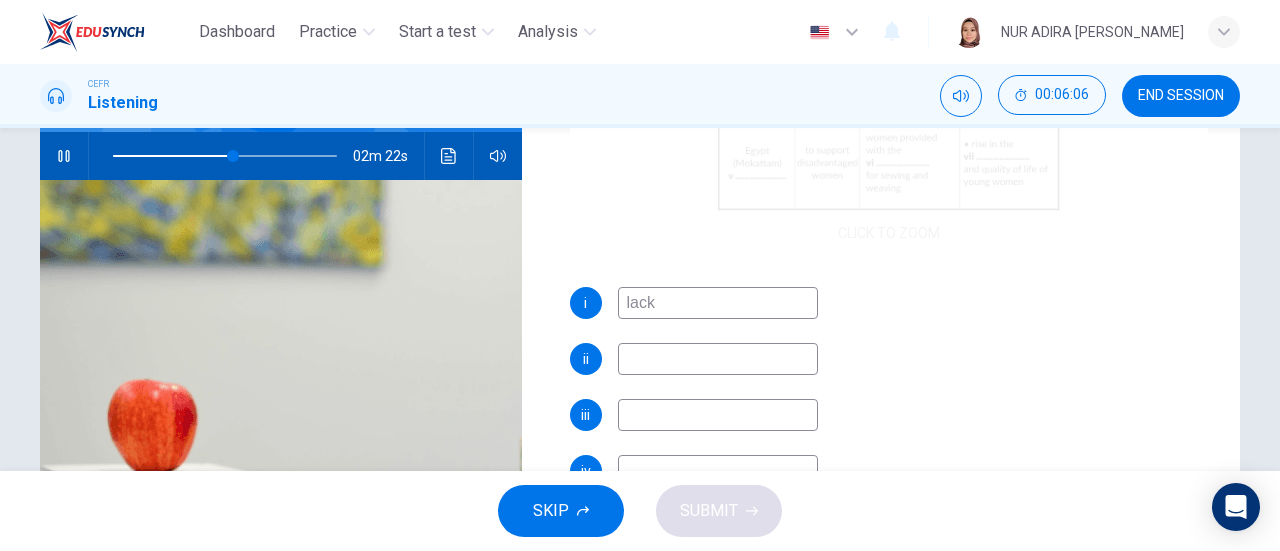 scroll, scrollTop: 335, scrollLeft: 0, axis: vertical 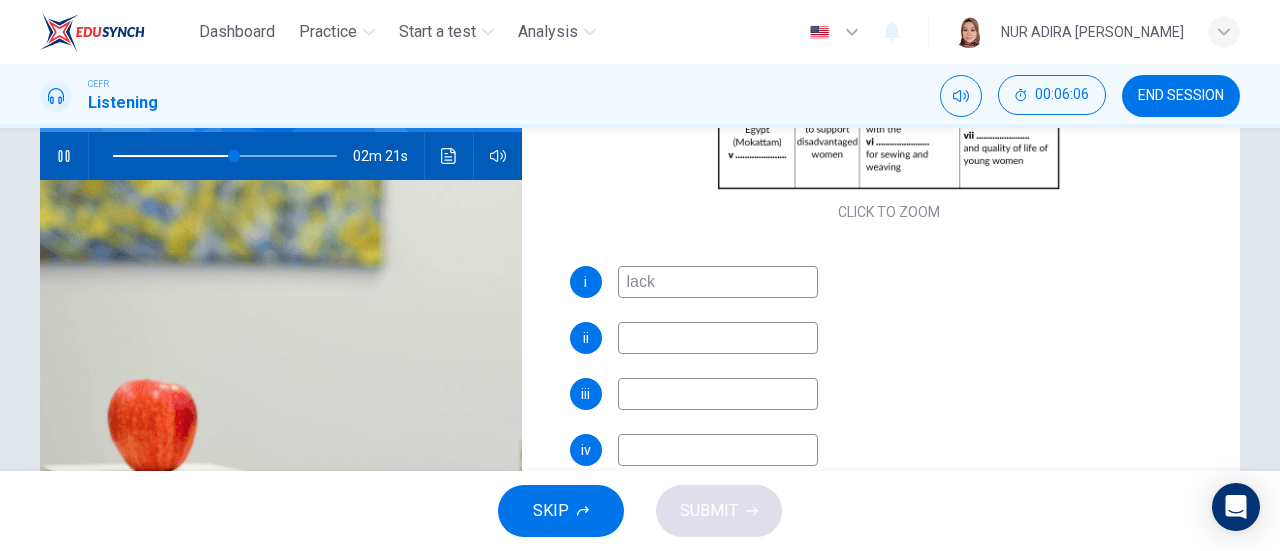 type on "lack" 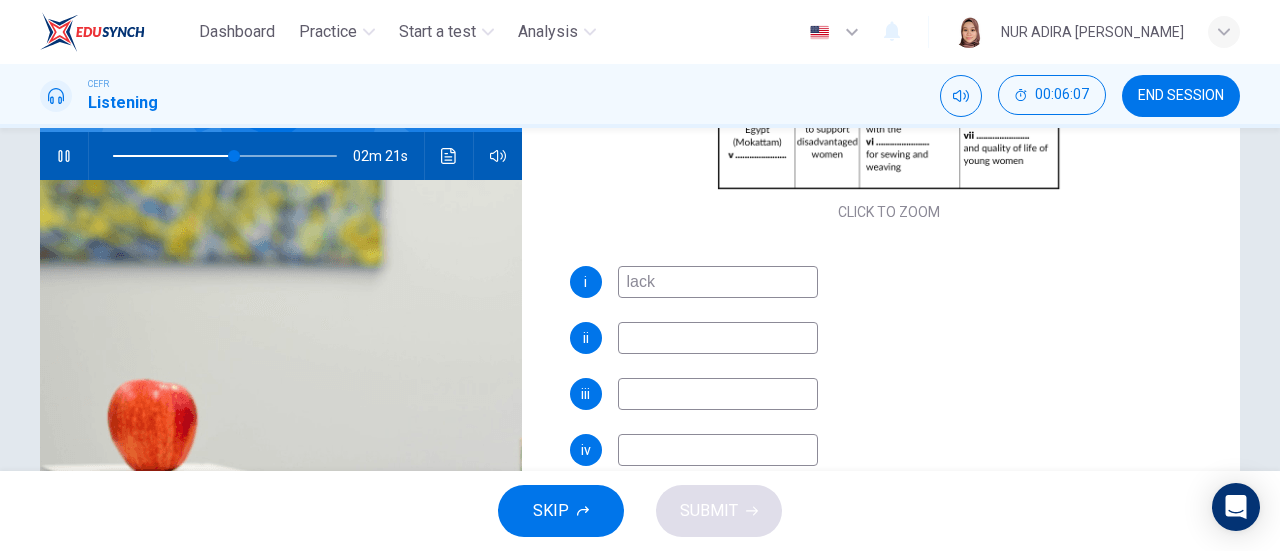 type on "54" 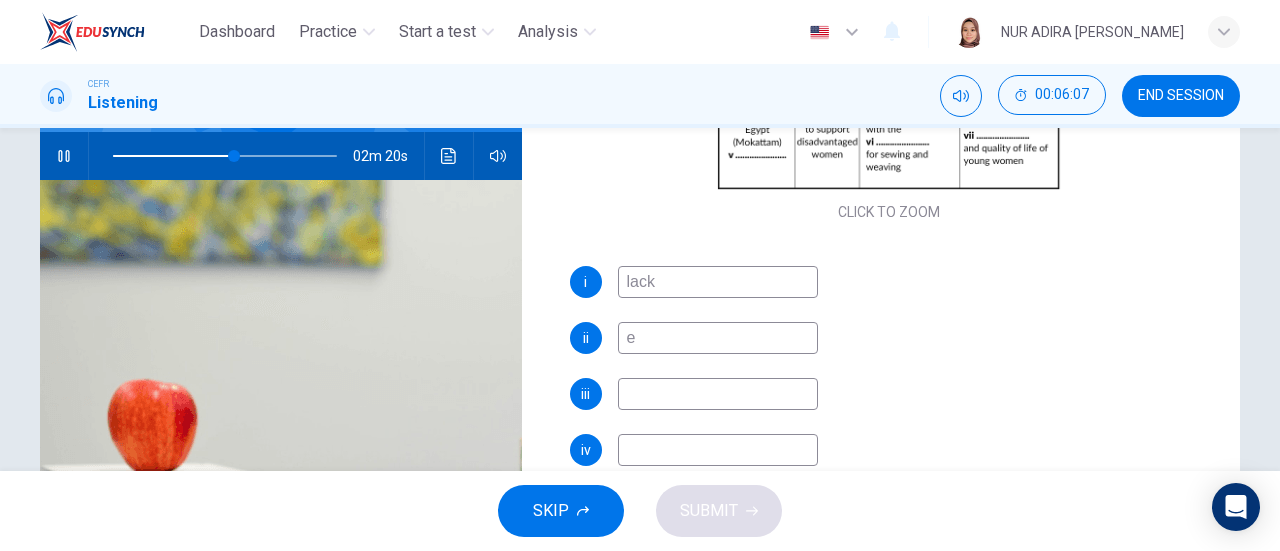 type on "ec" 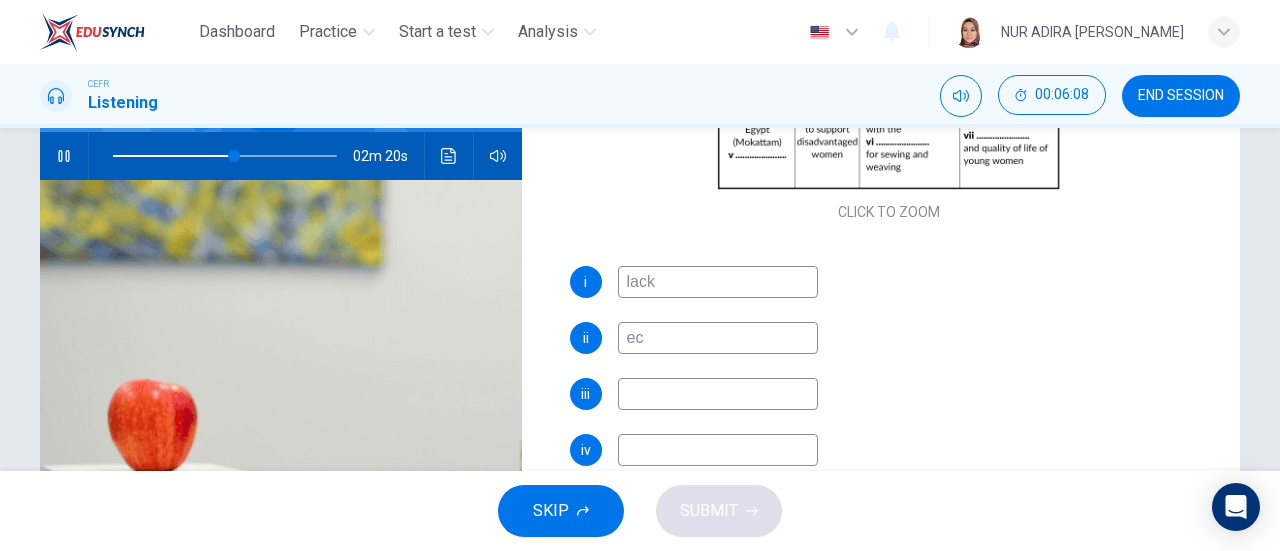 type on "55" 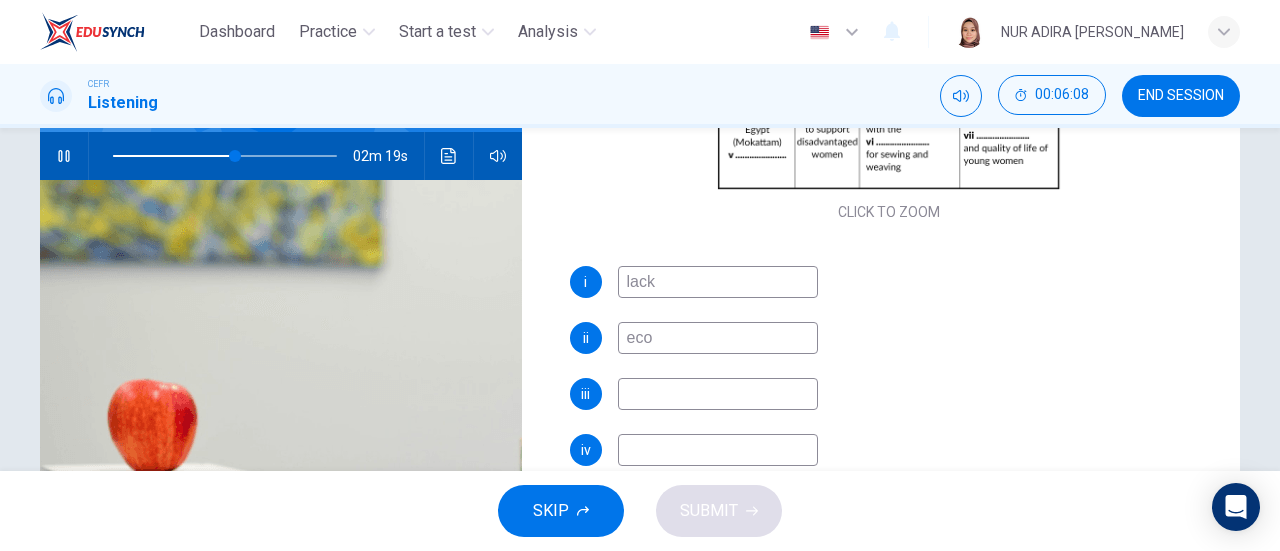 type on "ecom" 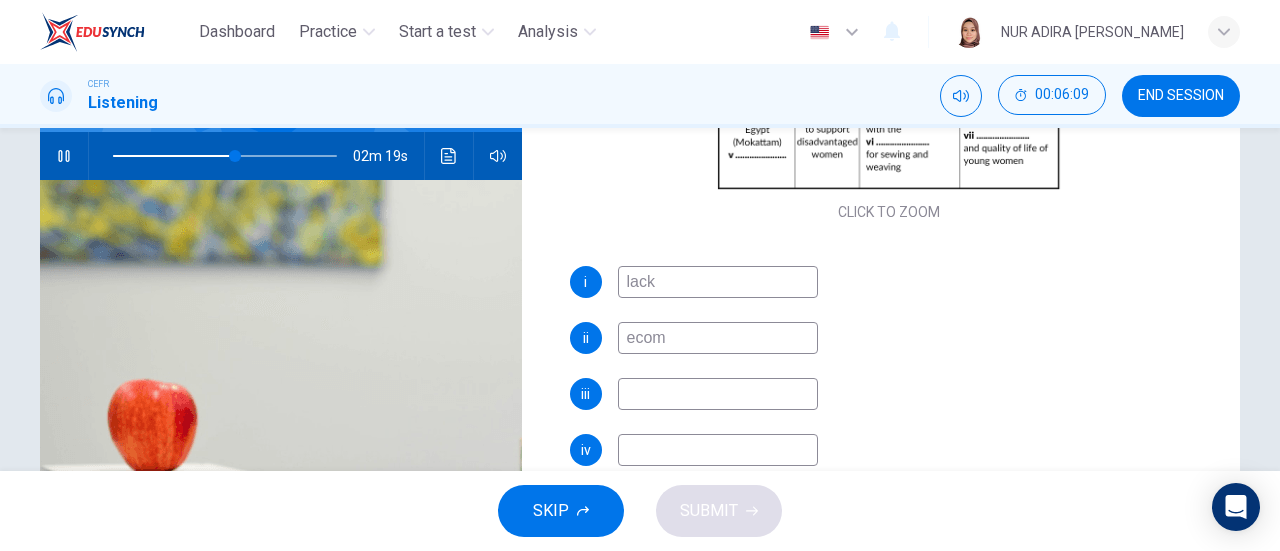 type on "55" 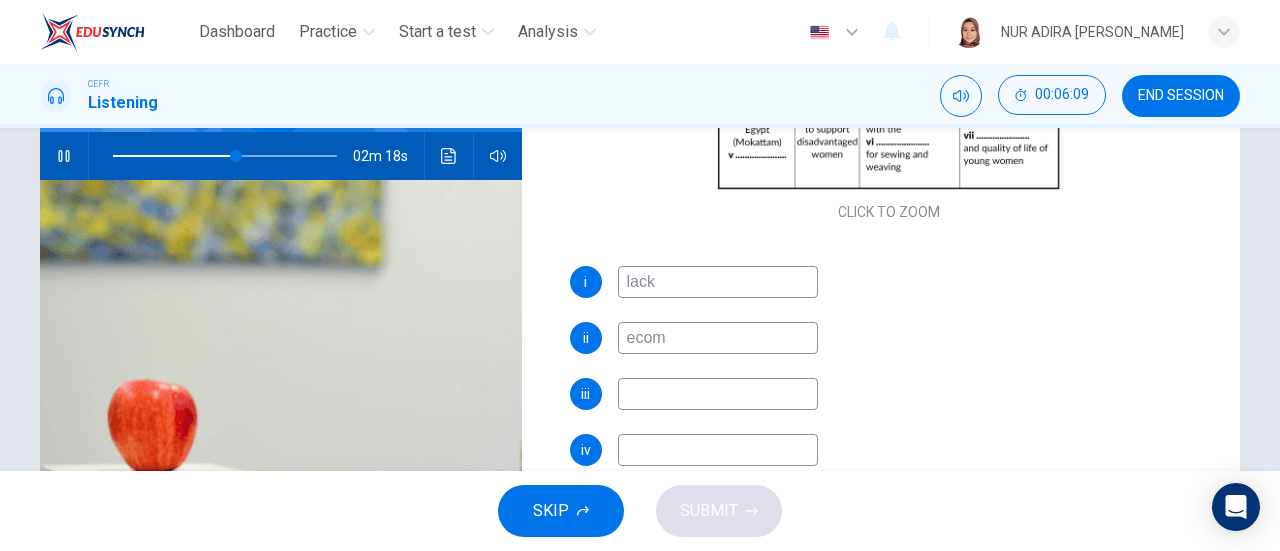 type on "eco" 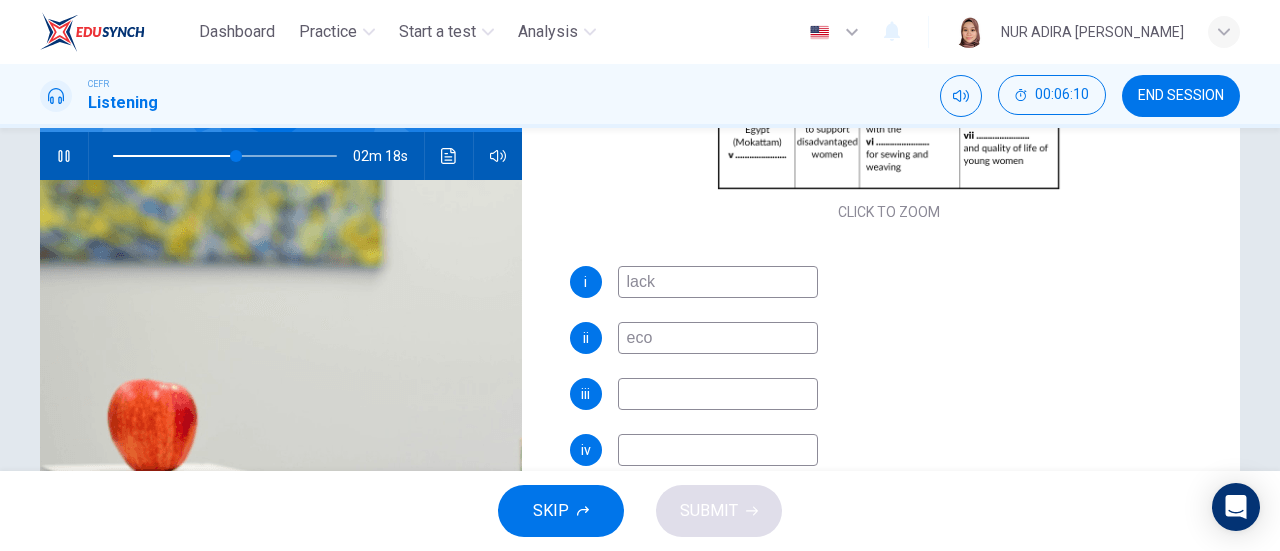 type on "55" 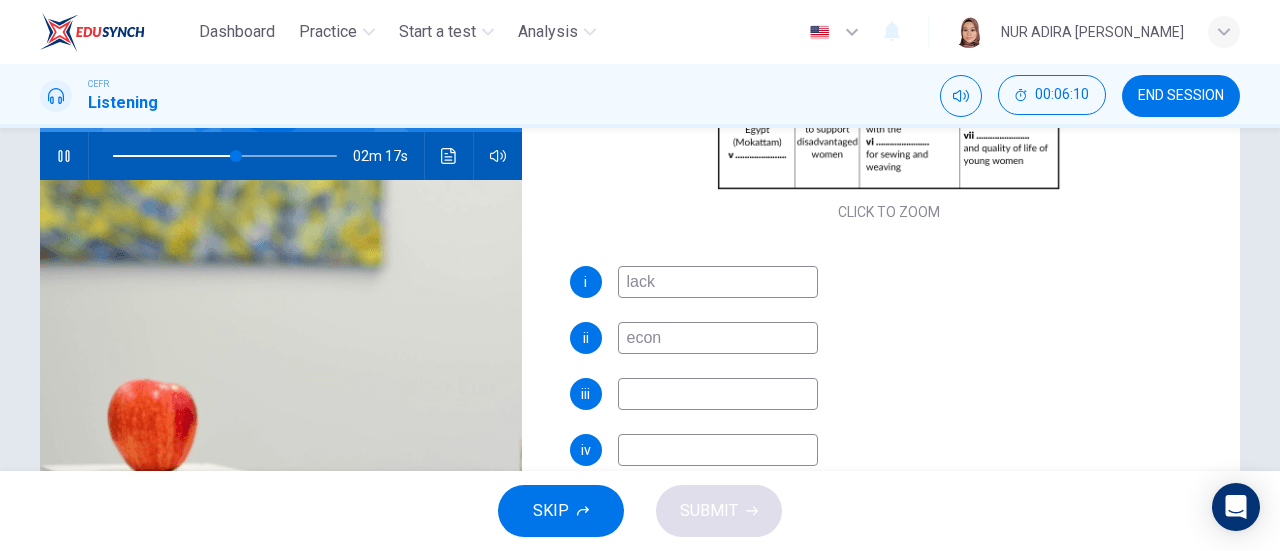 type on "econo" 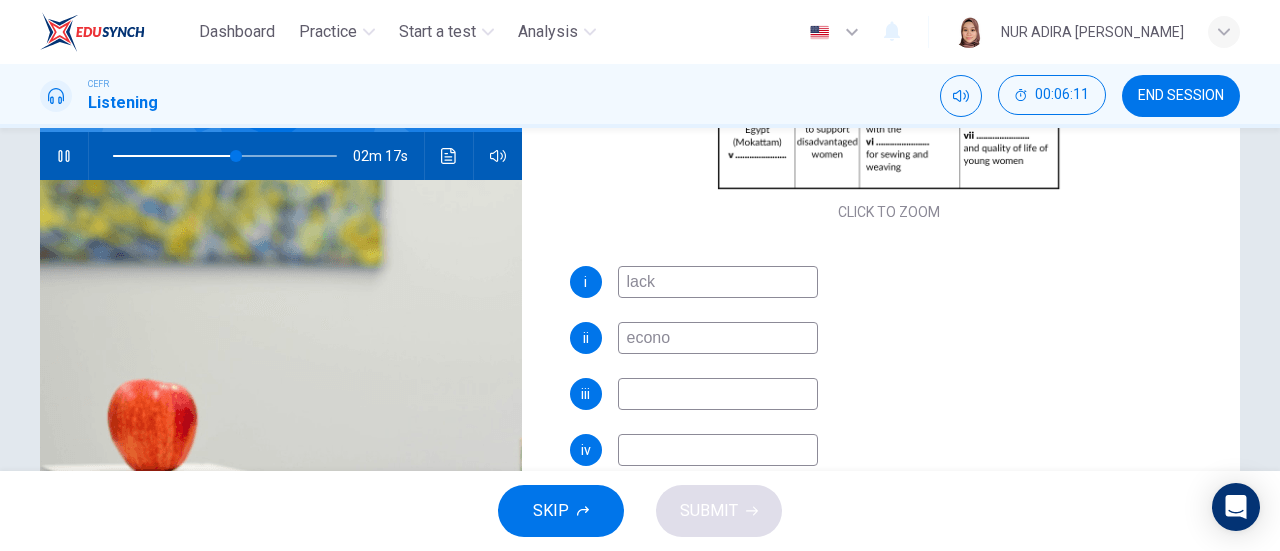type on "55" 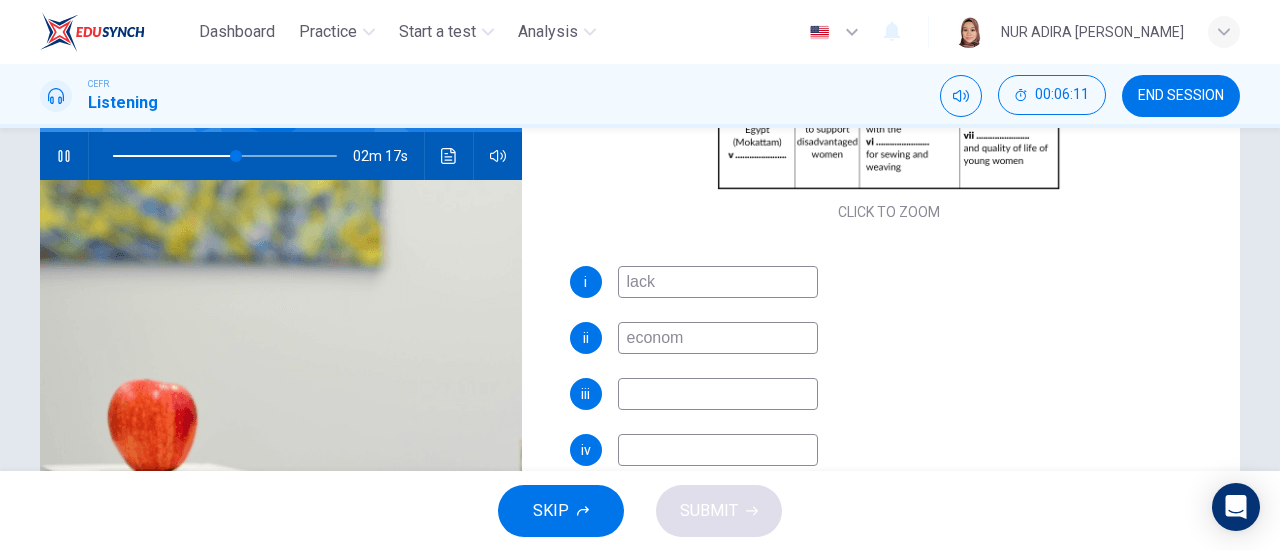 type on "56" 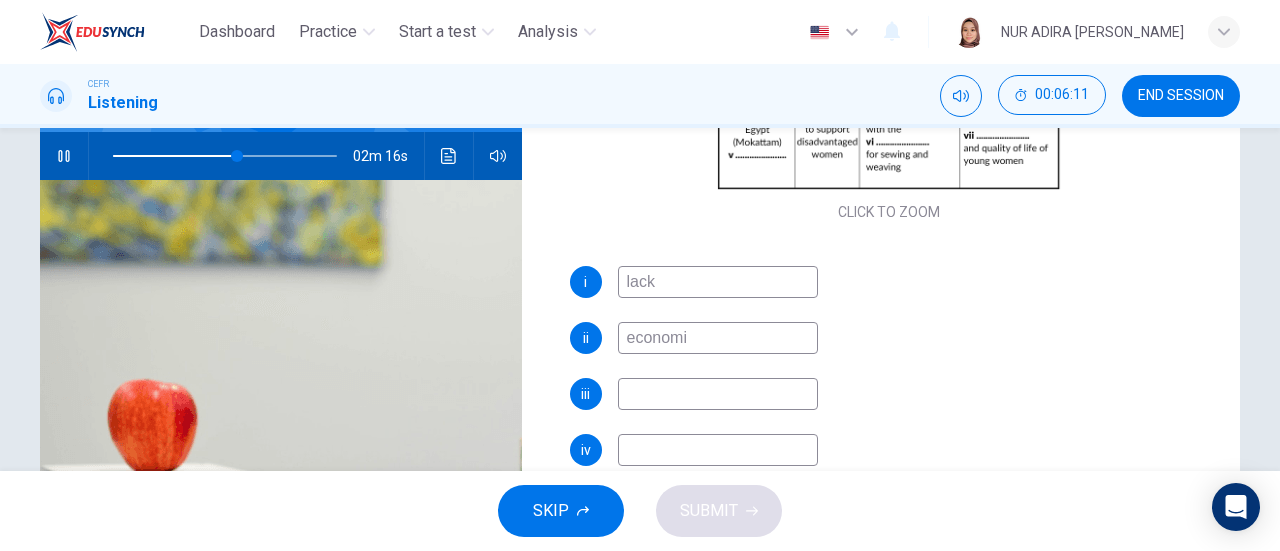 type on "economic" 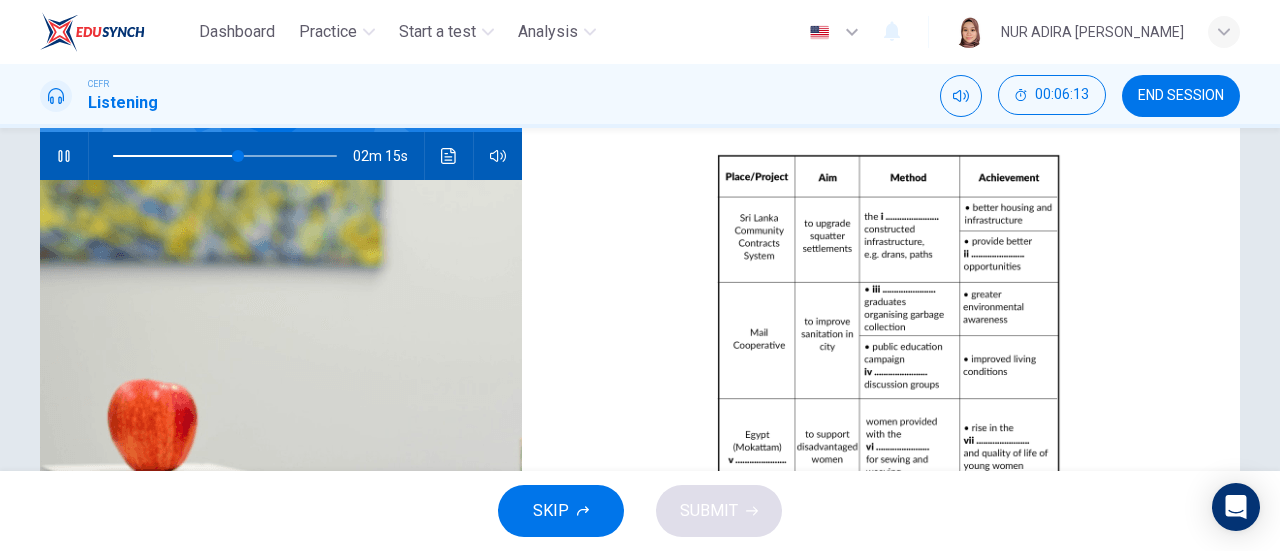 scroll, scrollTop: 89, scrollLeft: 0, axis: vertical 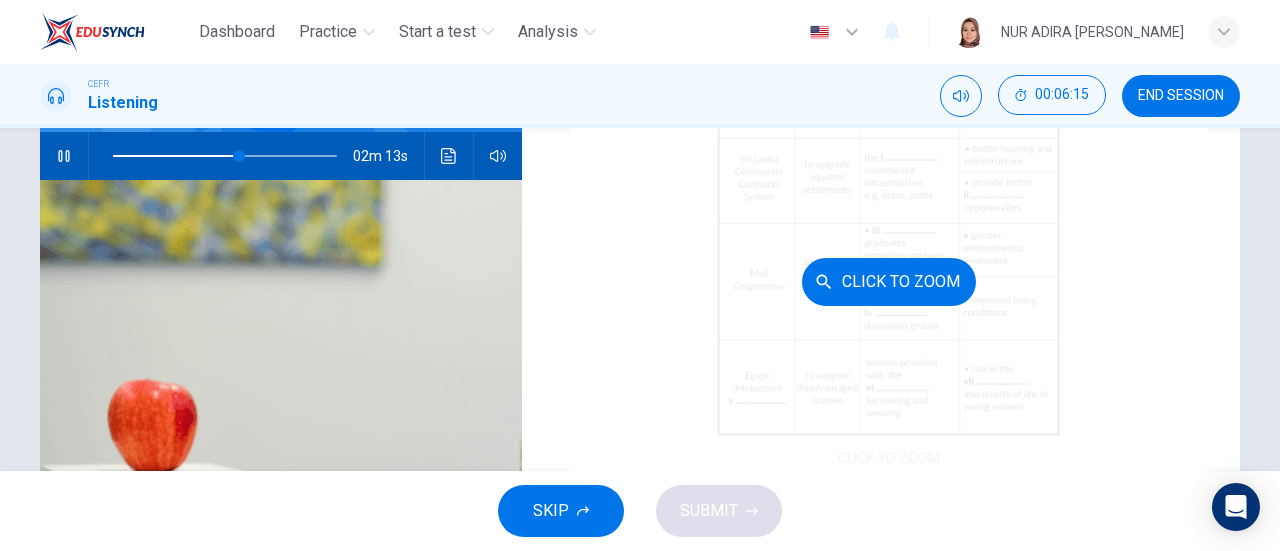 type on "57" 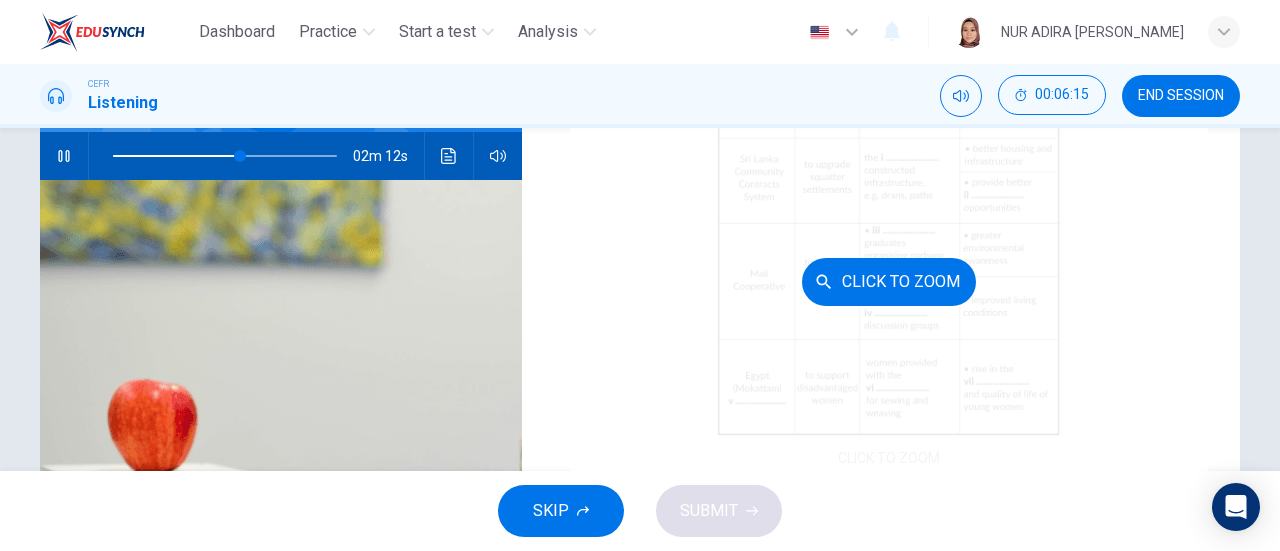 type on "economic" 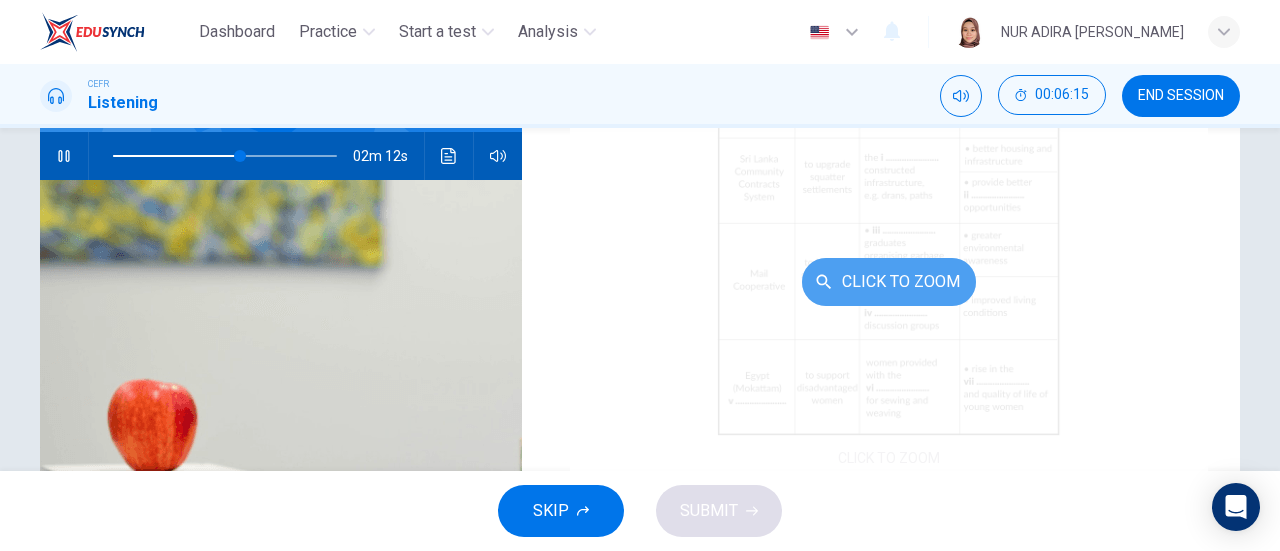 click on "Click to Zoom" at bounding box center [889, 282] 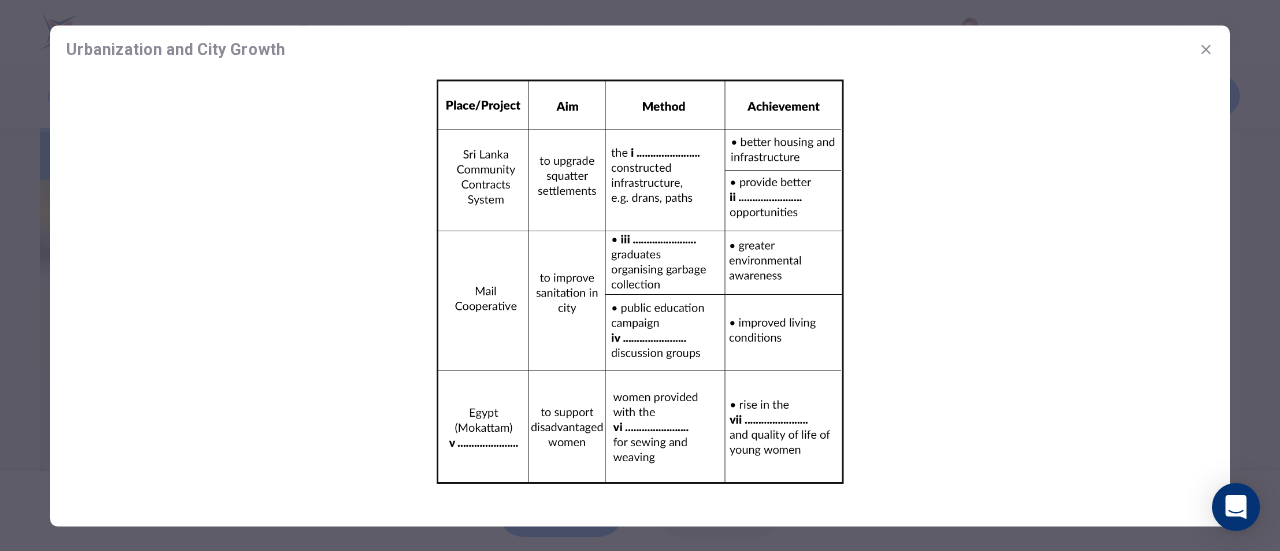 type on "67" 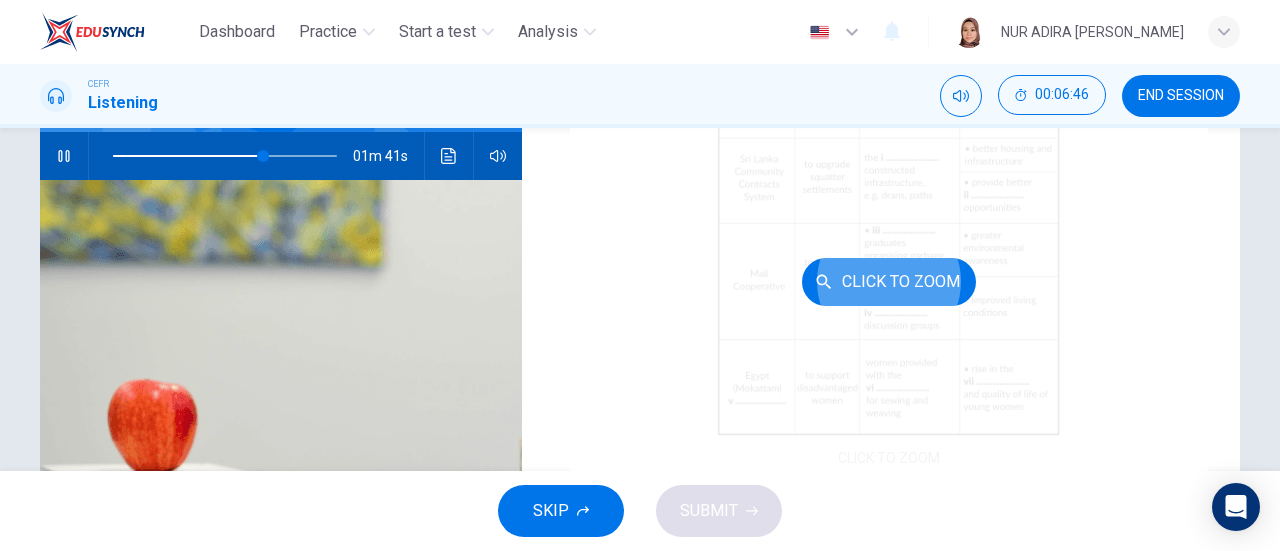 type 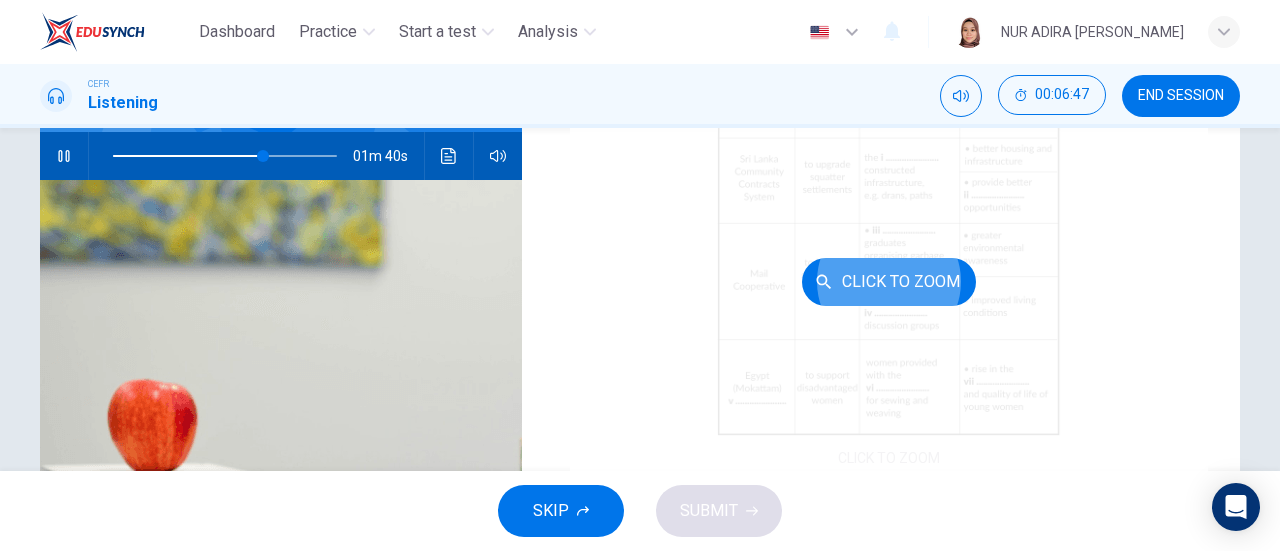 scroll, scrollTop: 342, scrollLeft: 0, axis: vertical 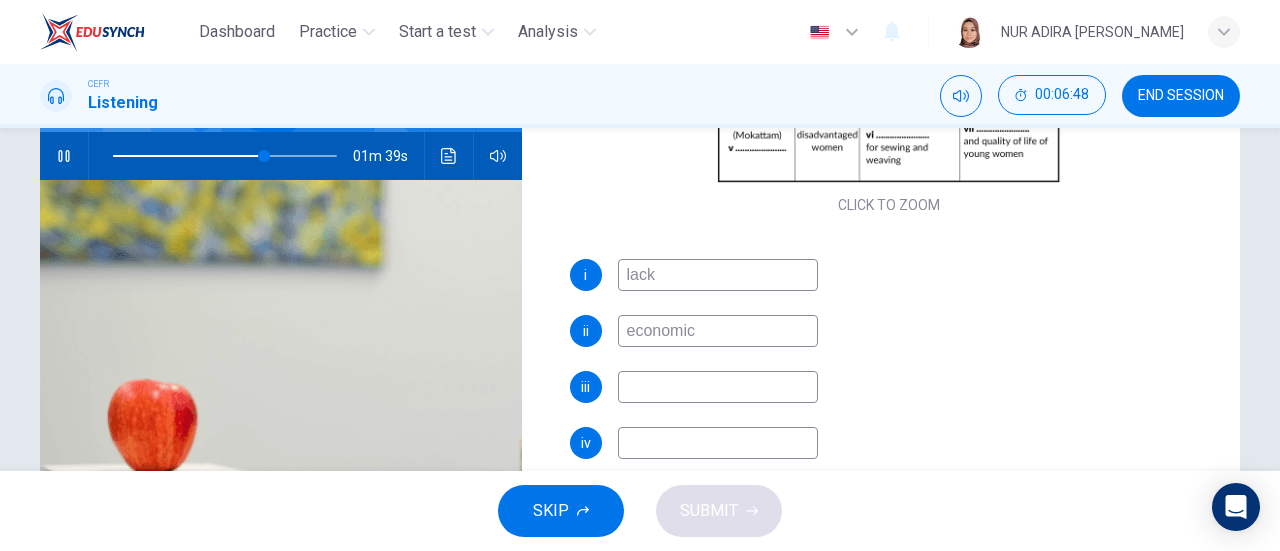 click at bounding box center (718, 387) 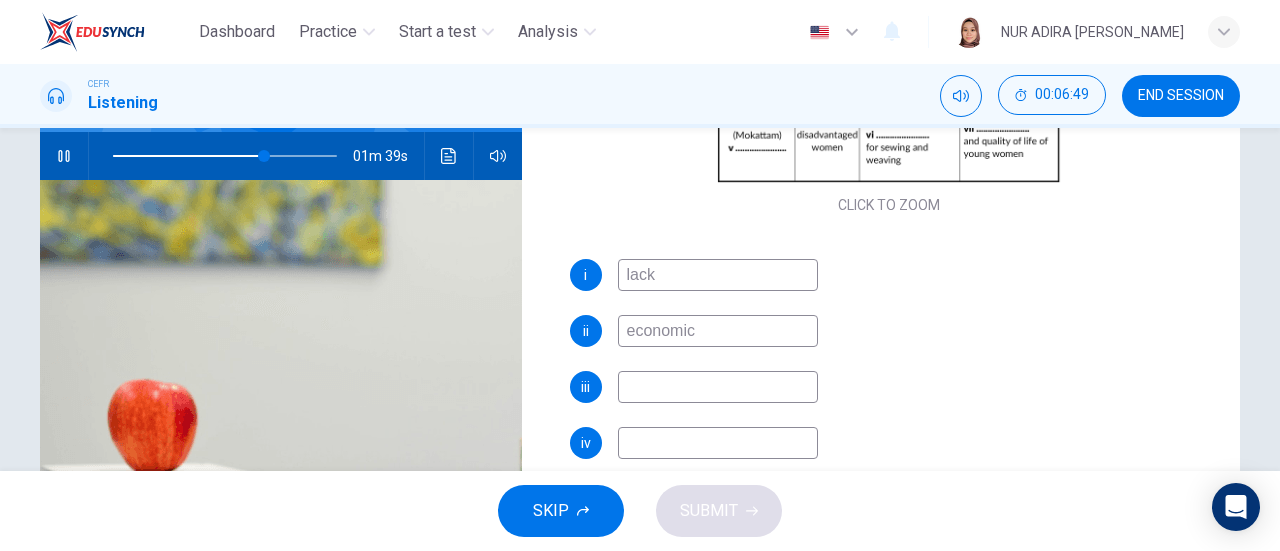 type on "68" 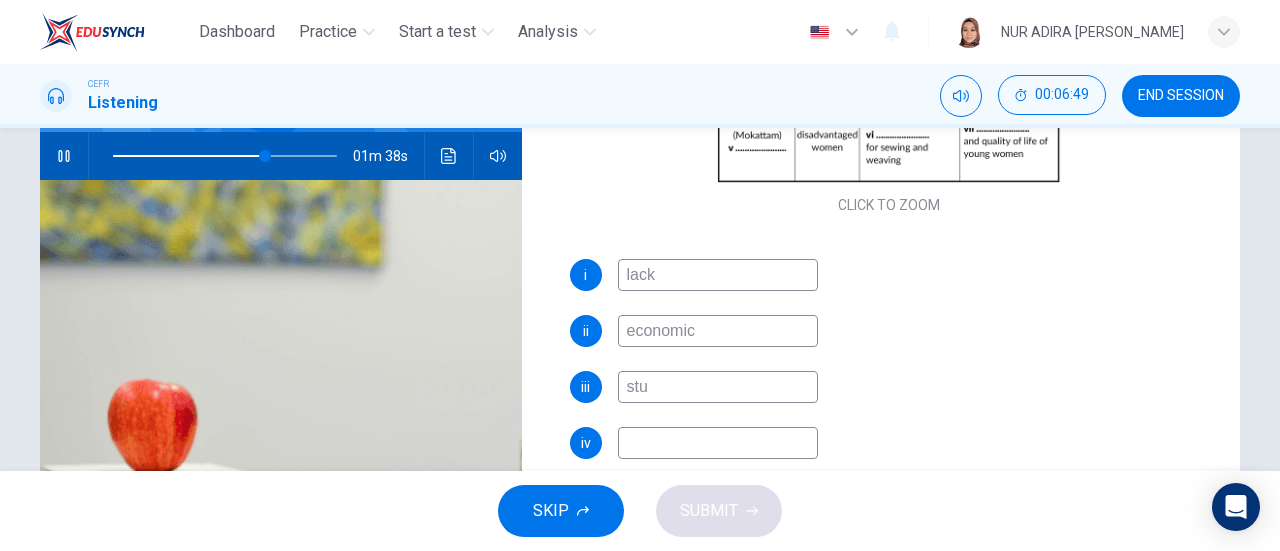 click on "stu" at bounding box center (718, 387) 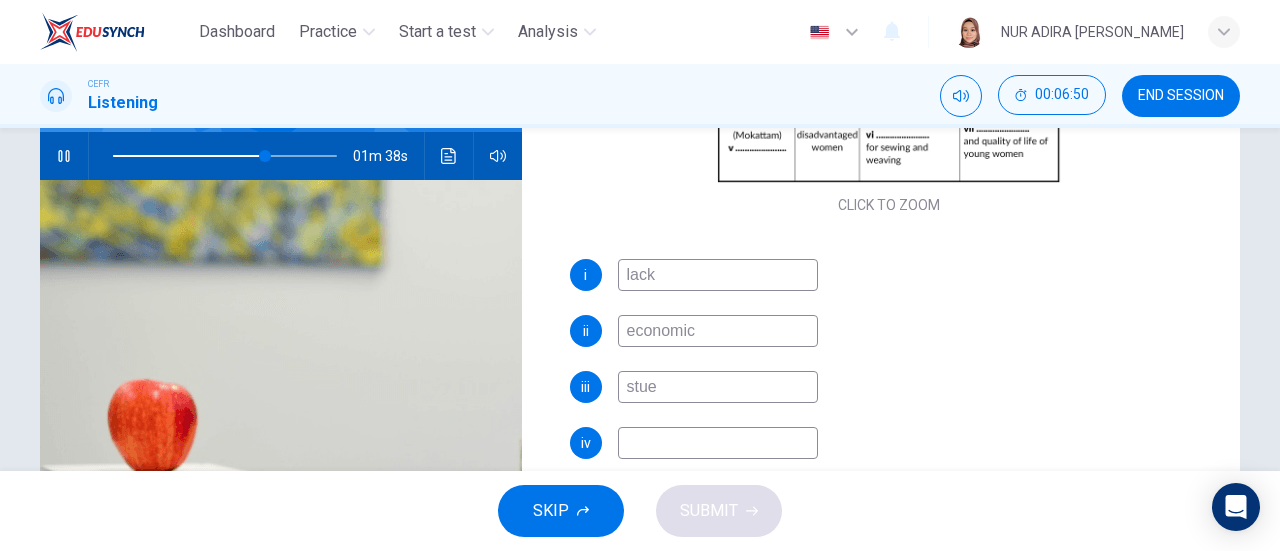 type on "68" 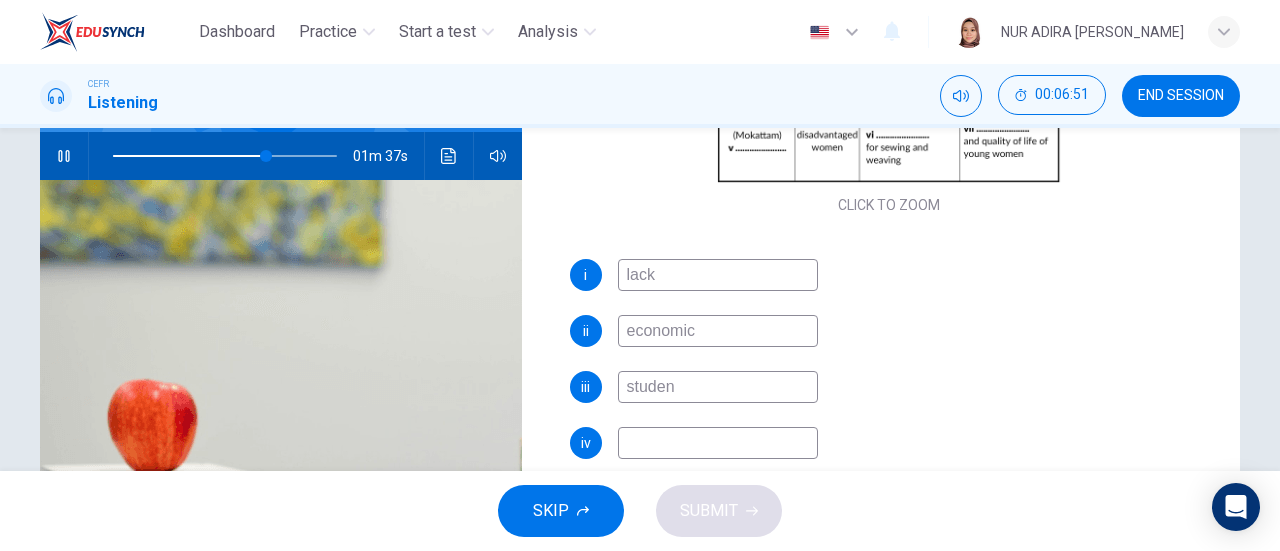 type on "student" 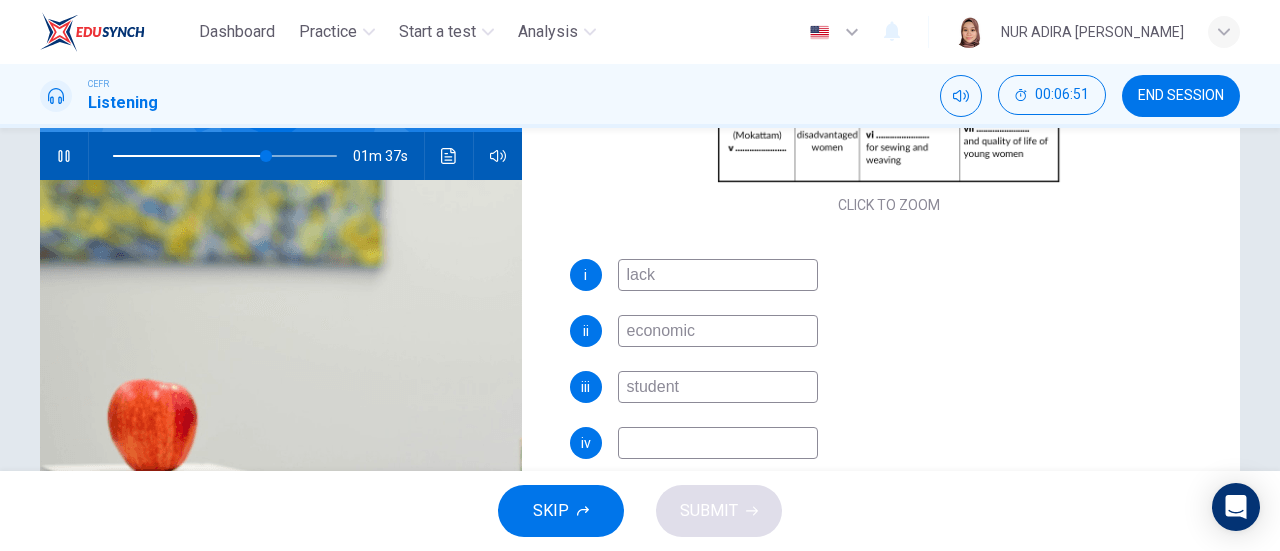 type on "69" 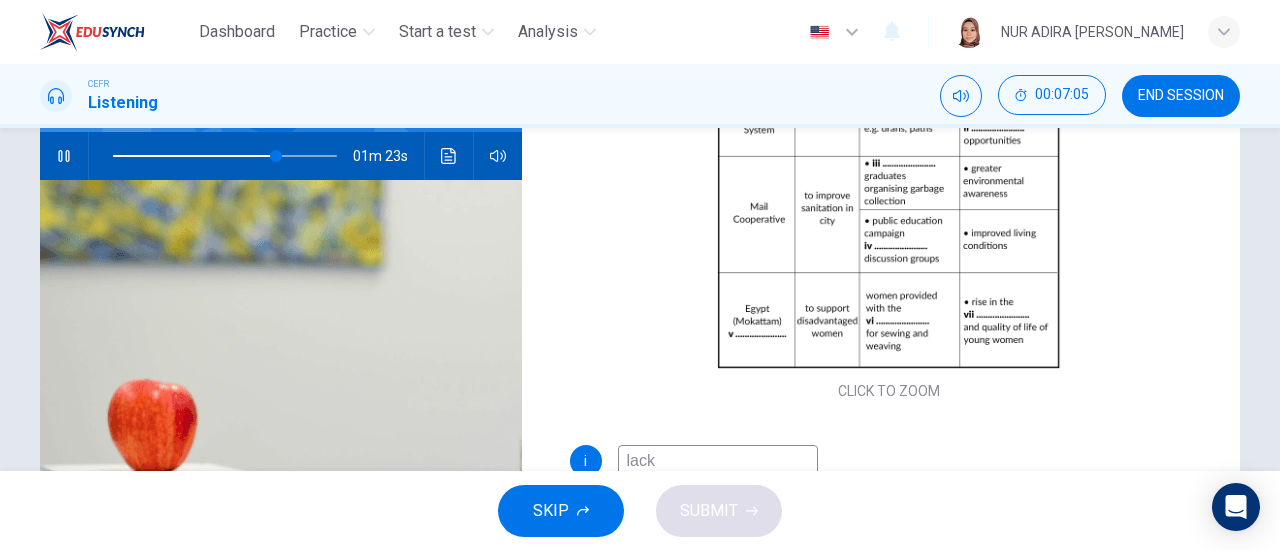scroll, scrollTop: 0, scrollLeft: 0, axis: both 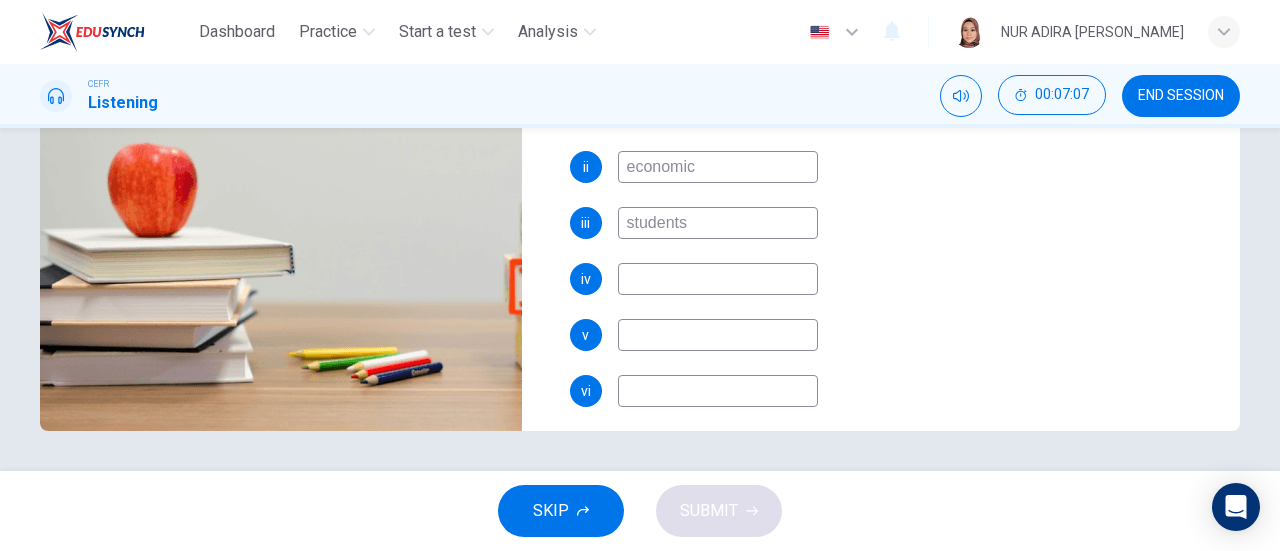 type on "74" 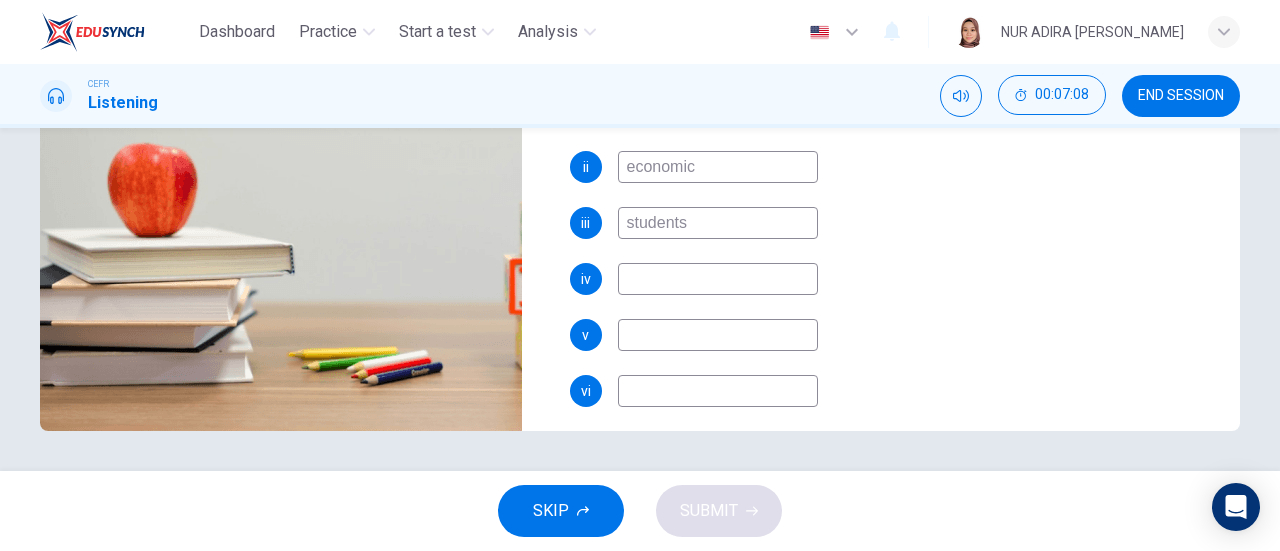 type on "74" 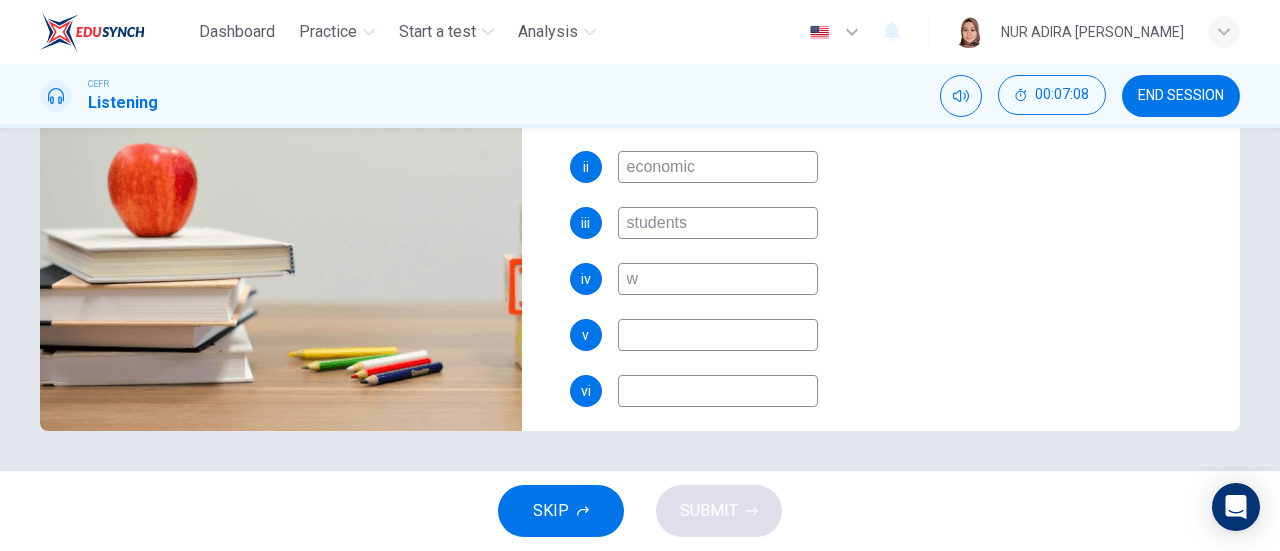 type on "wo" 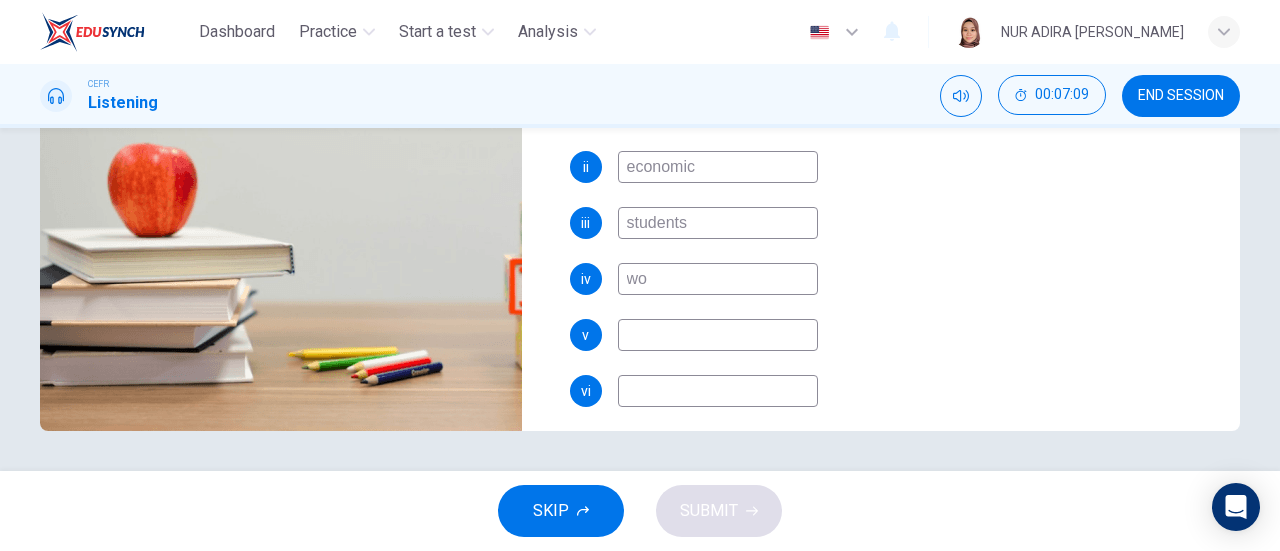 type on "74" 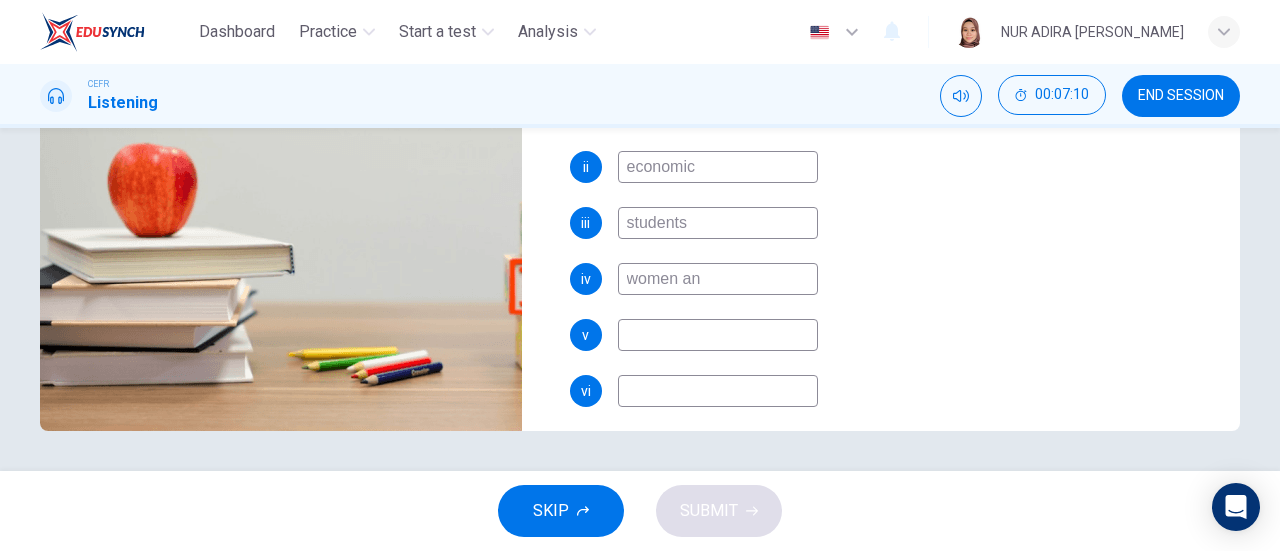 type on "women and" 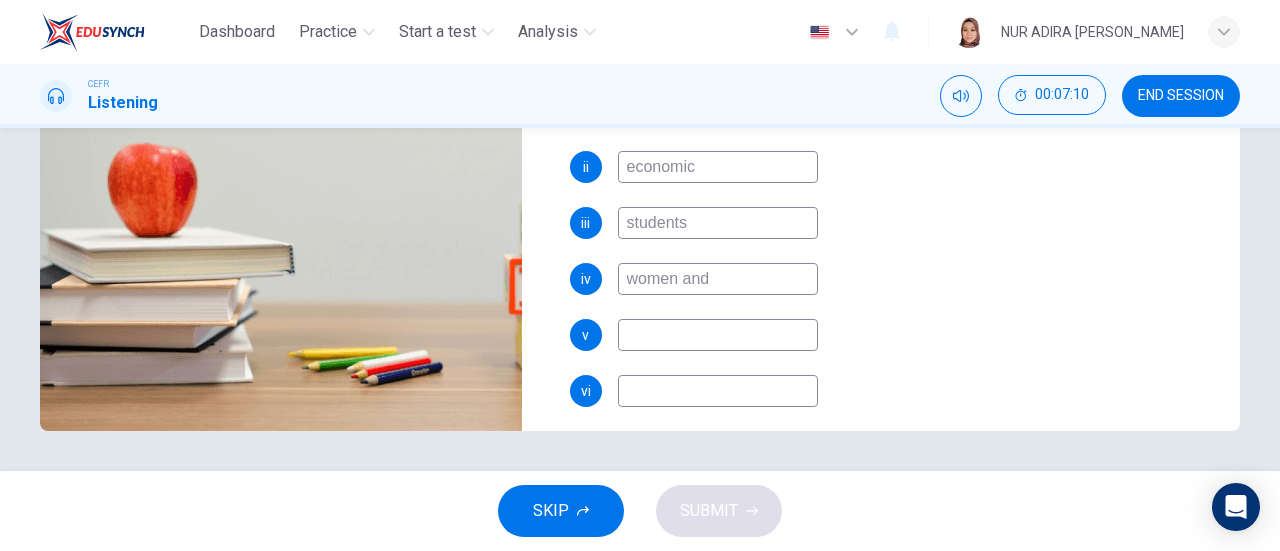 type on "75" 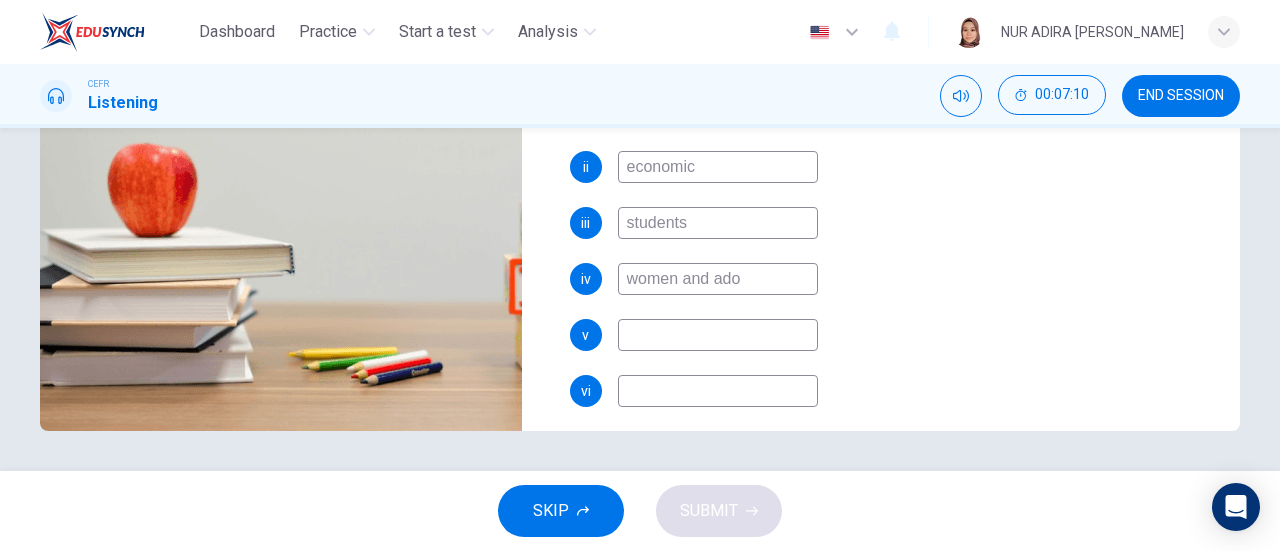 type on "women and adol" 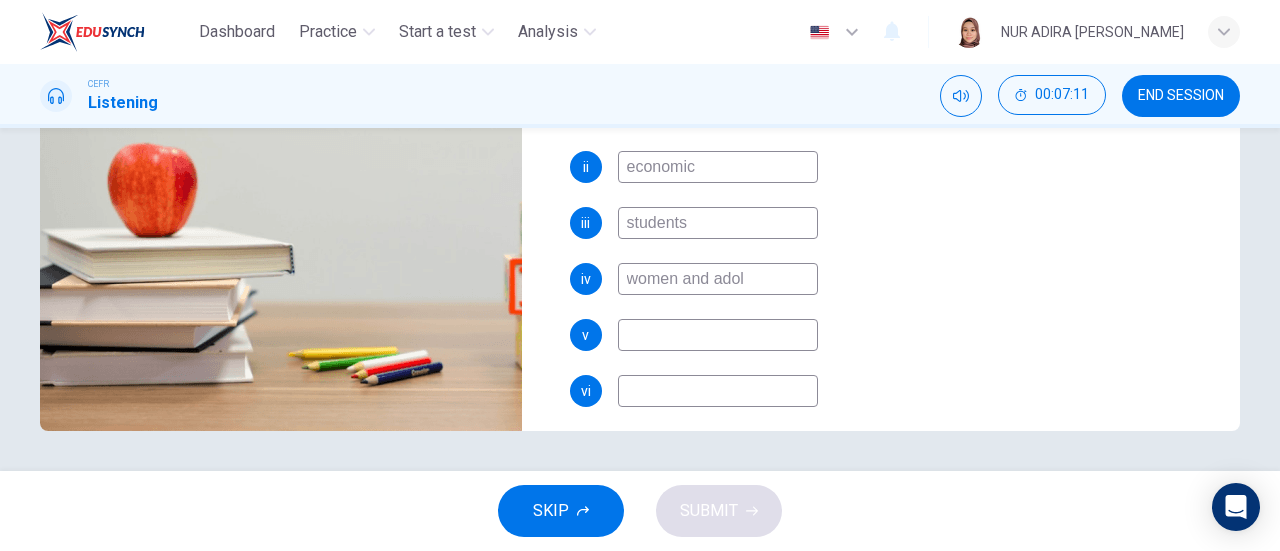 type on "75" 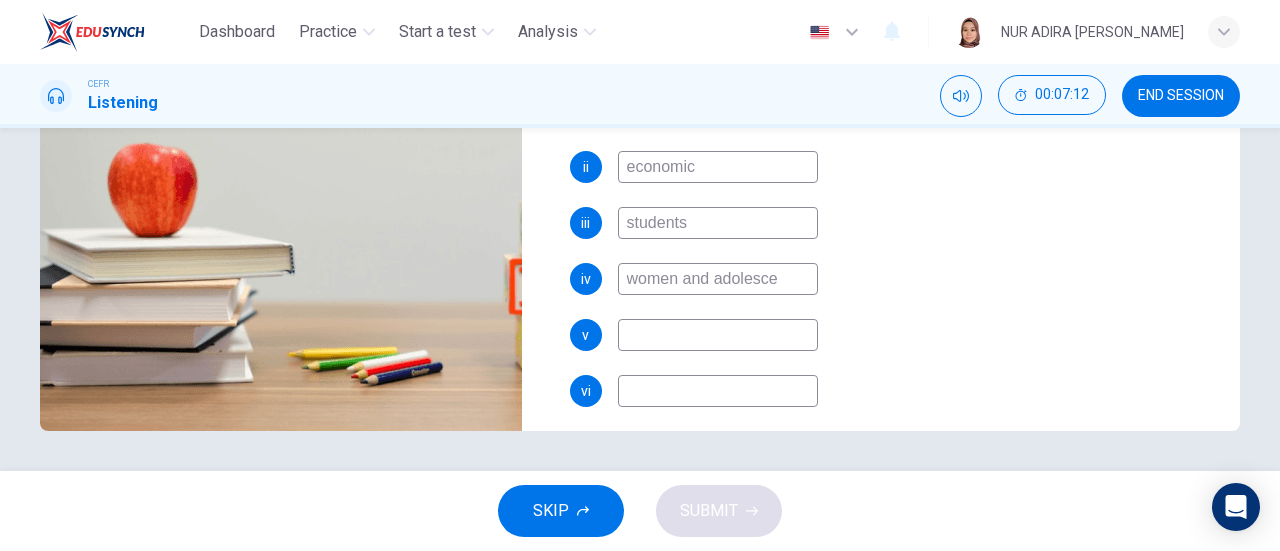 type on "women and adolescen" 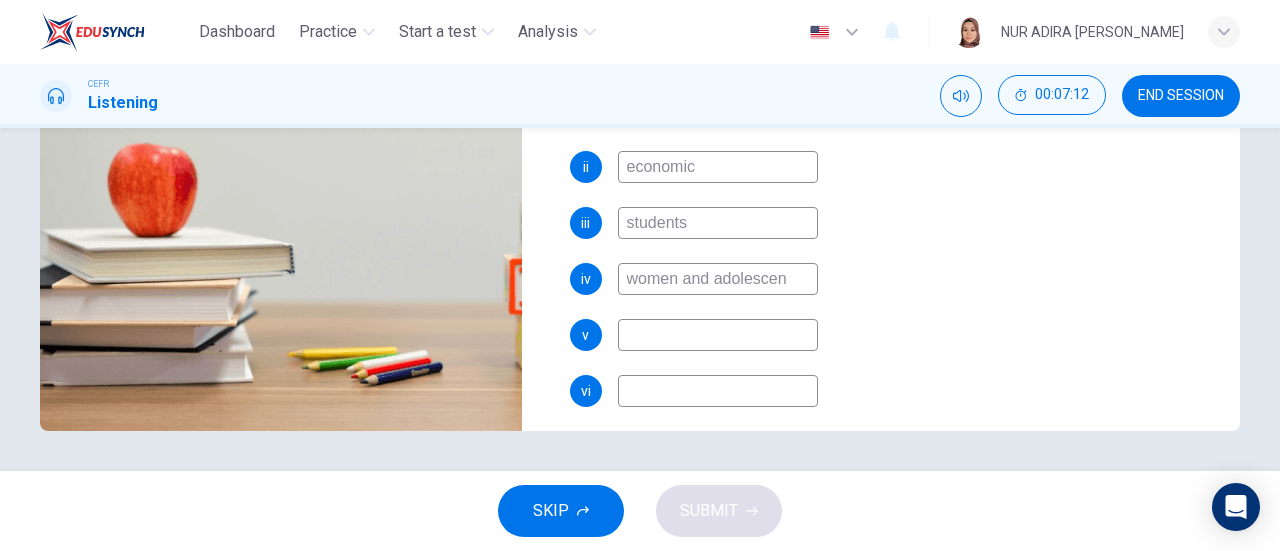 type on "75" 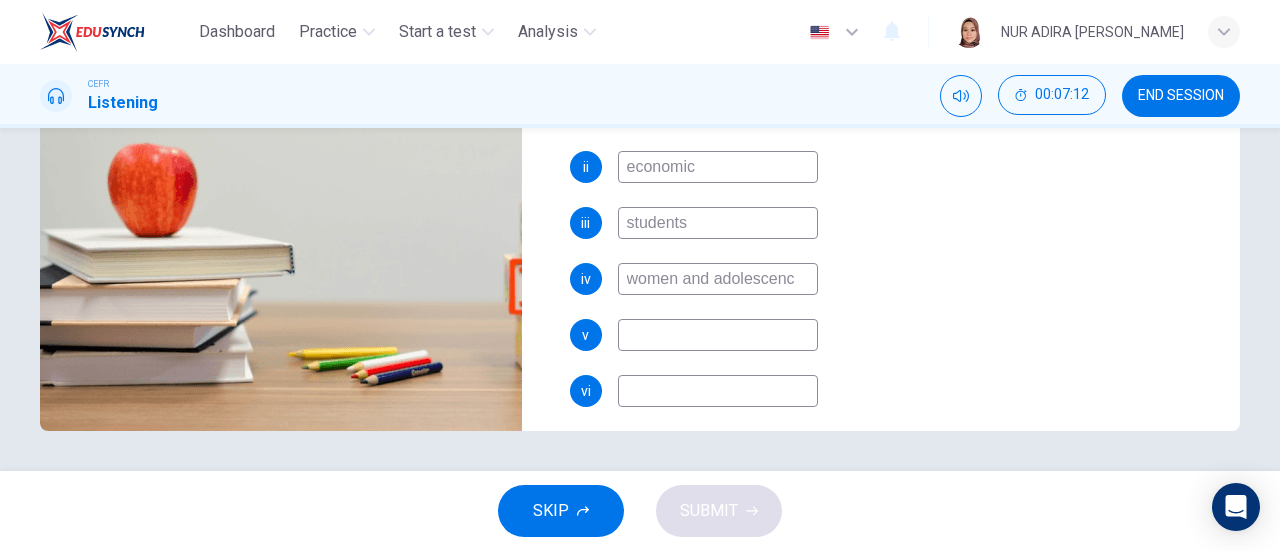 type on "women and adolescence" 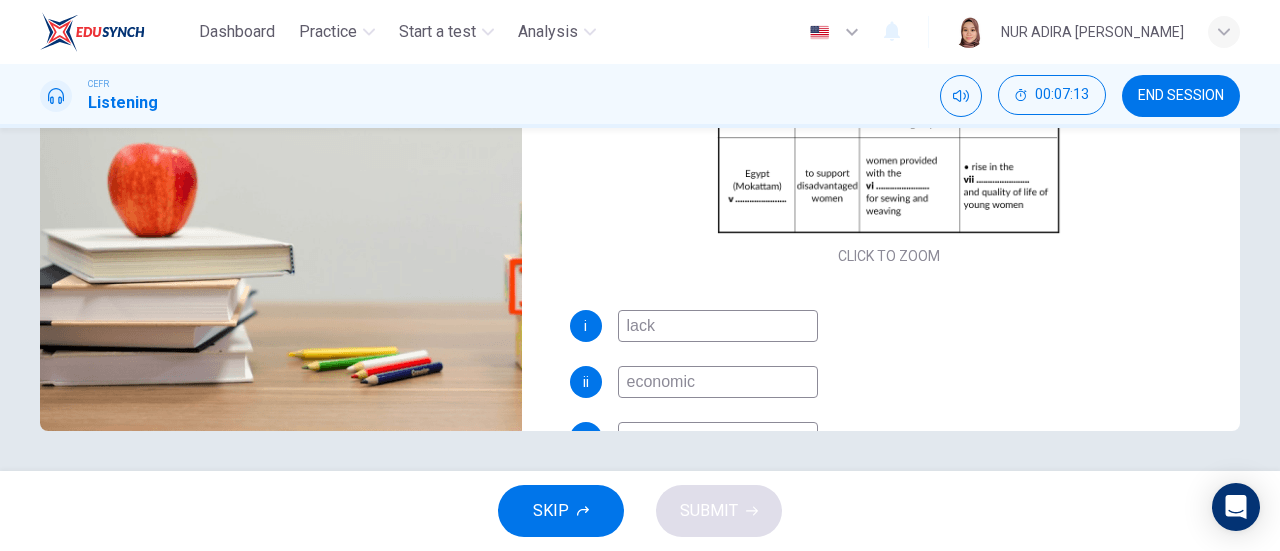 scroll, scrollTop: 0, scrollLeft: 0, axis: both 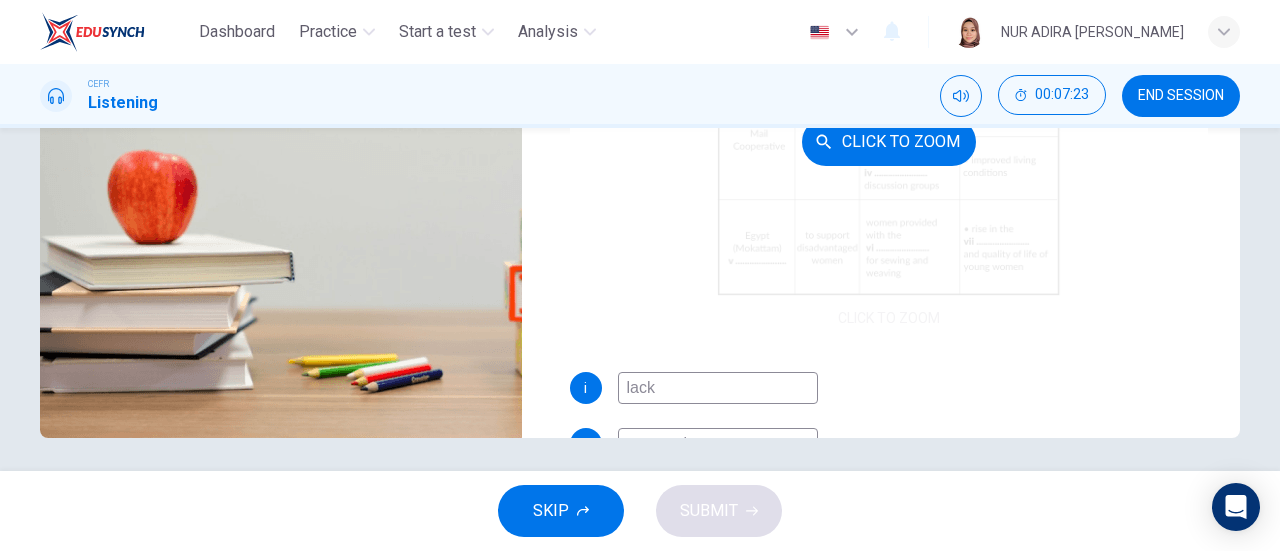 type on "79" 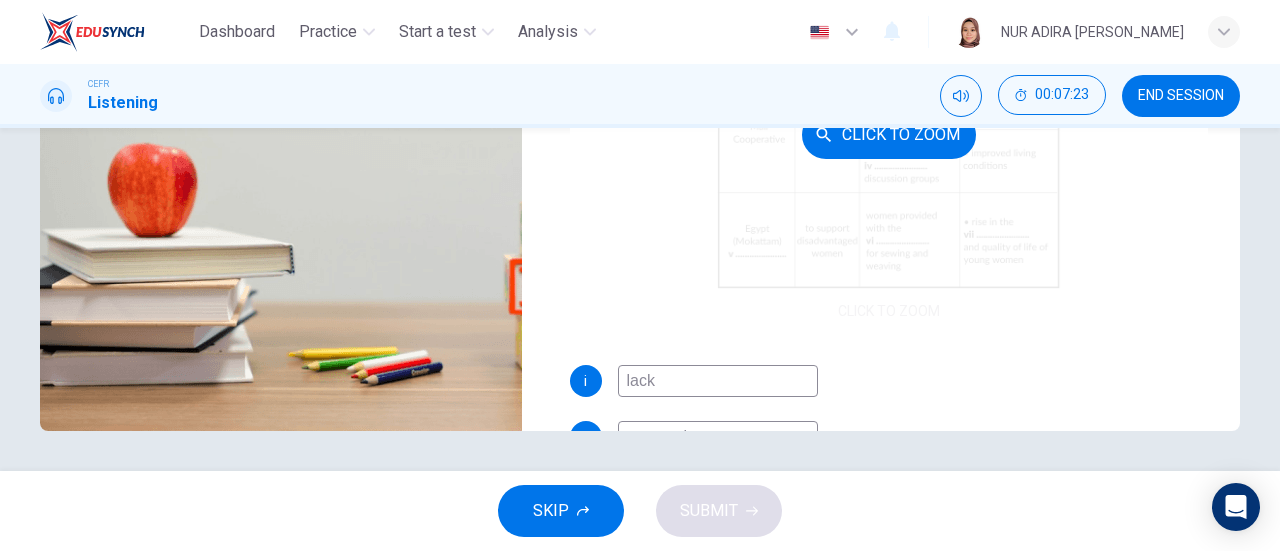 type on "women and adolescence" 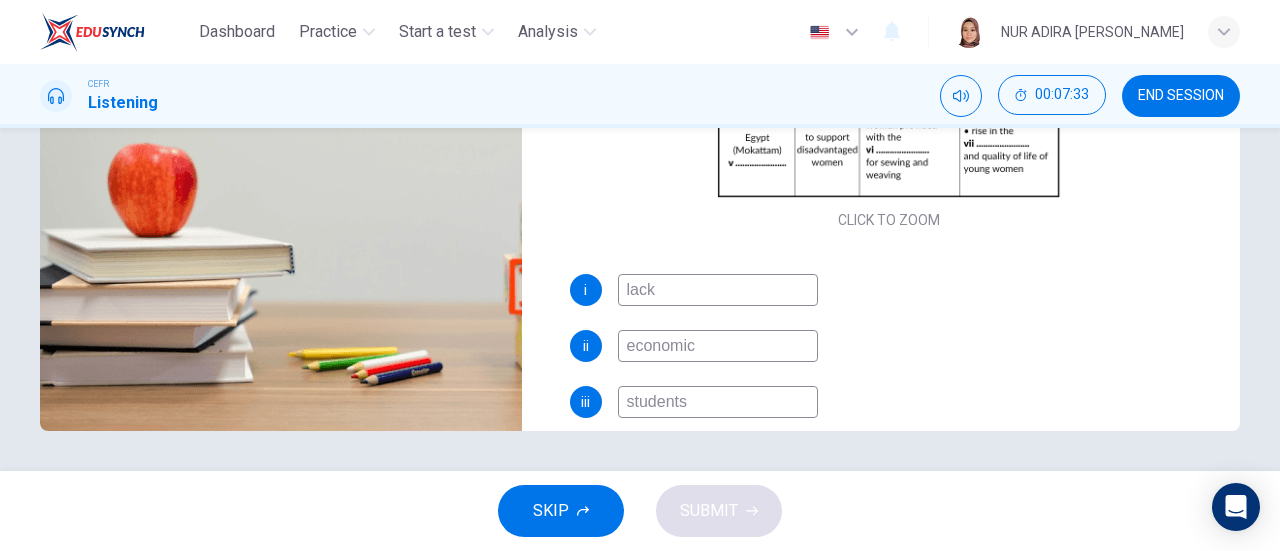 scroll, scrollTop: 266, scrollLeft: 0, axis: vertical 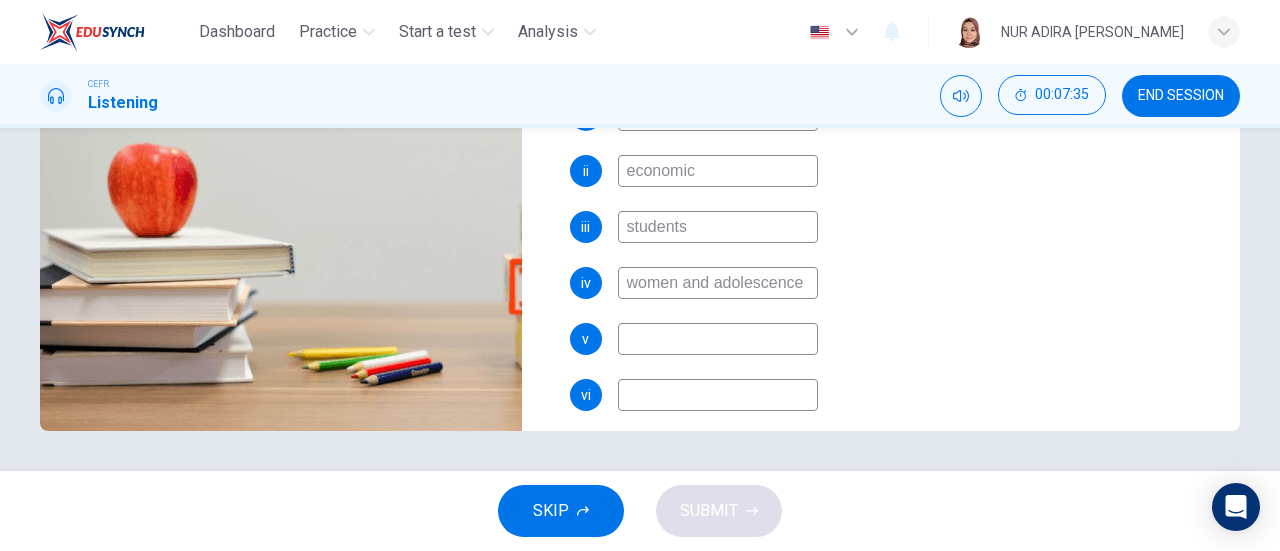 click at bounding box center [718, 339] 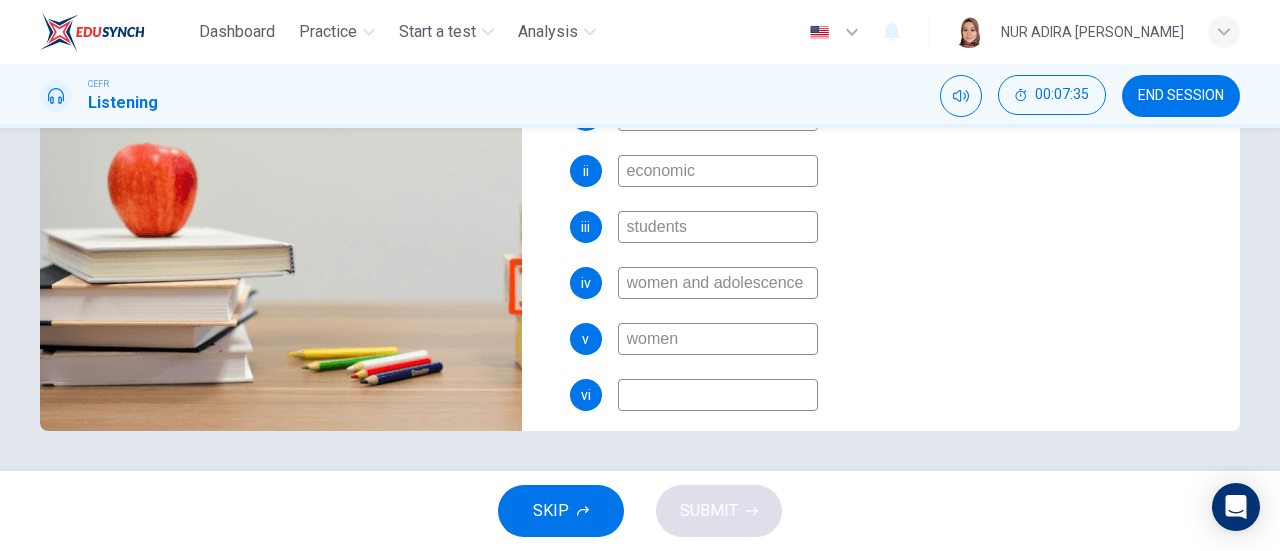type on "women" 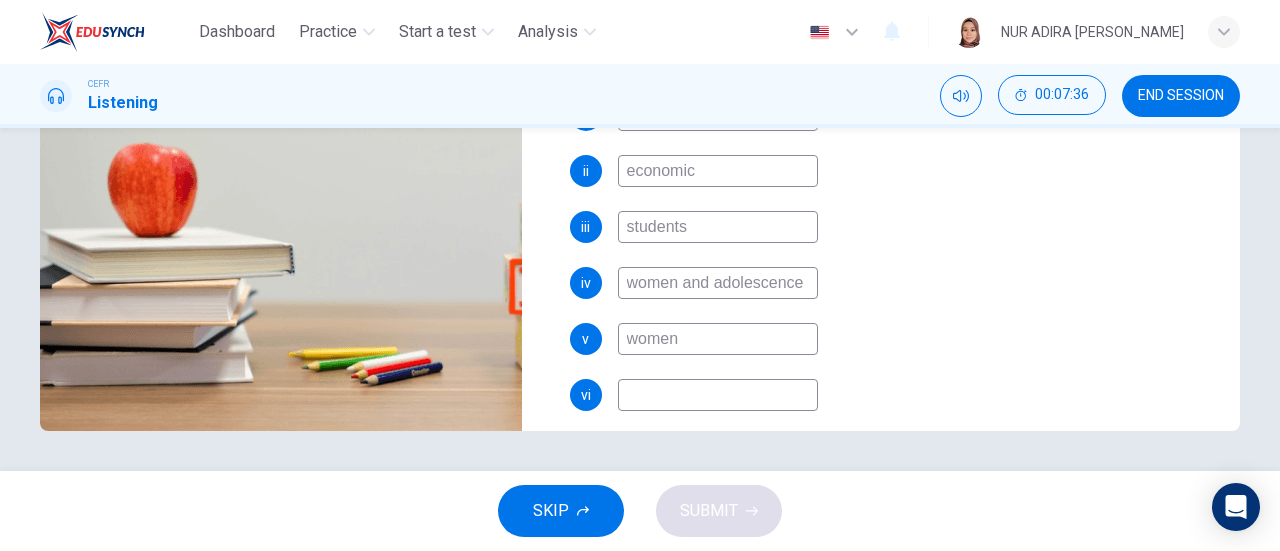 type on "83" 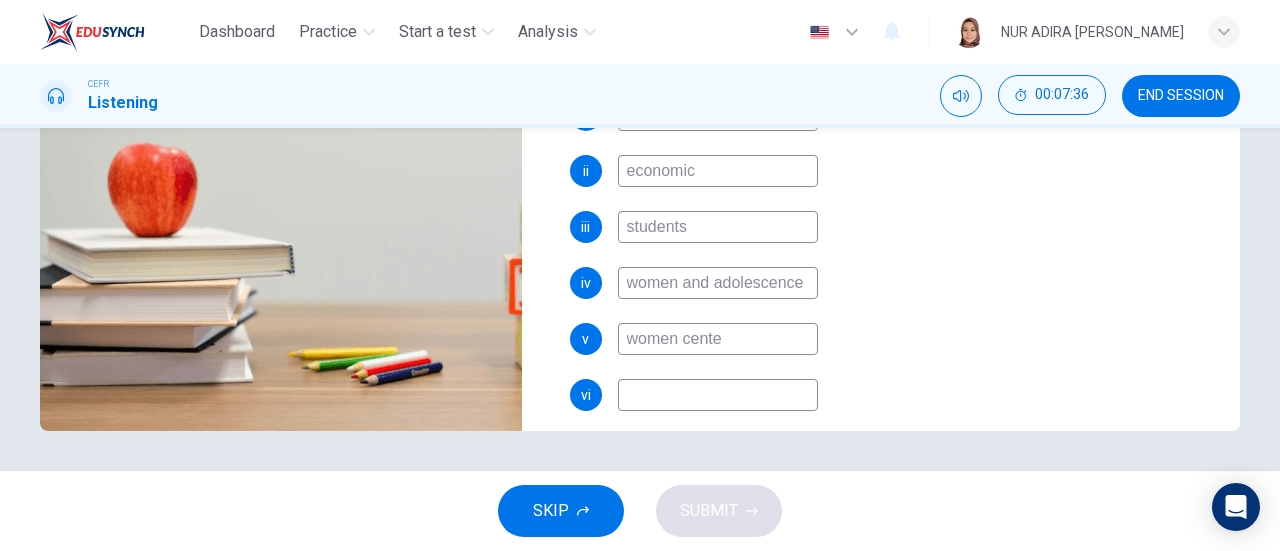 type on "women center" 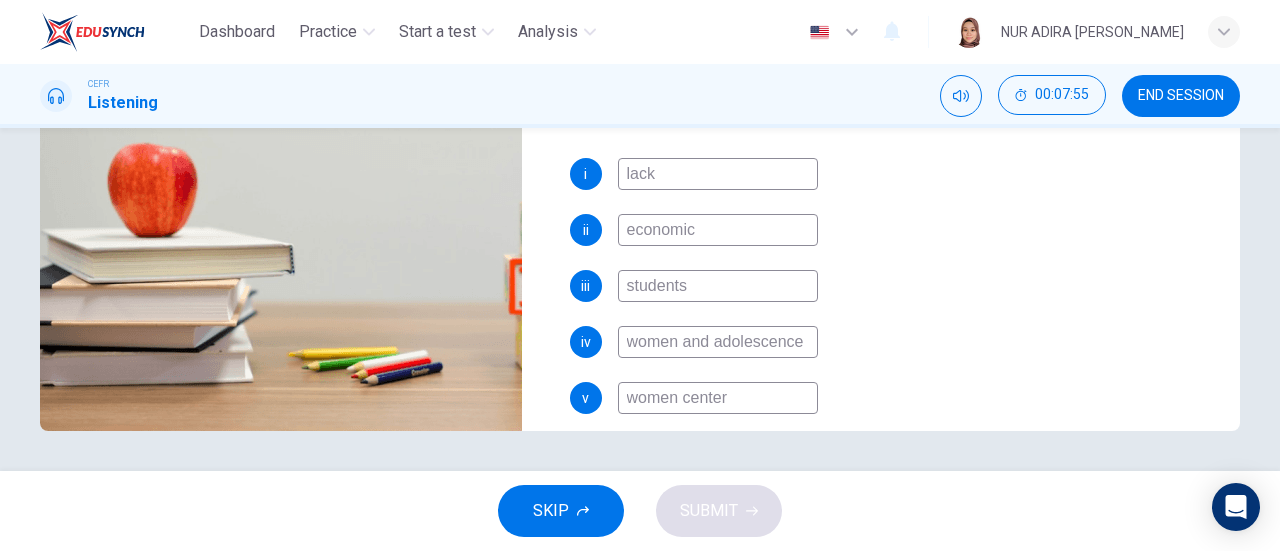 scroll, scrollTop: 284, scrollLeft: 0, axis: vertical 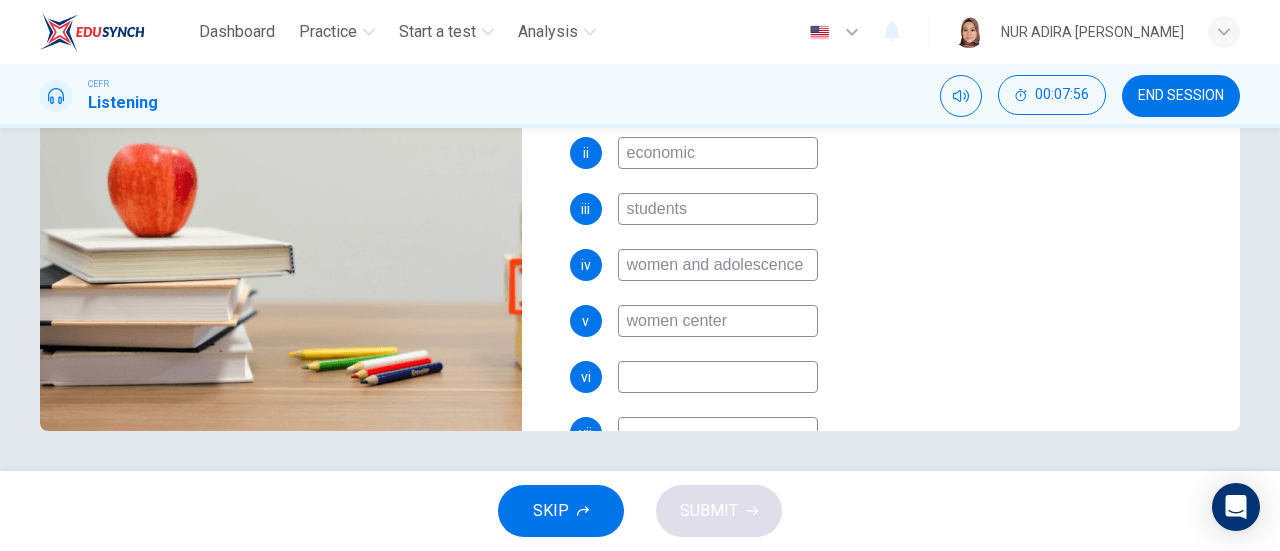 type on "90" 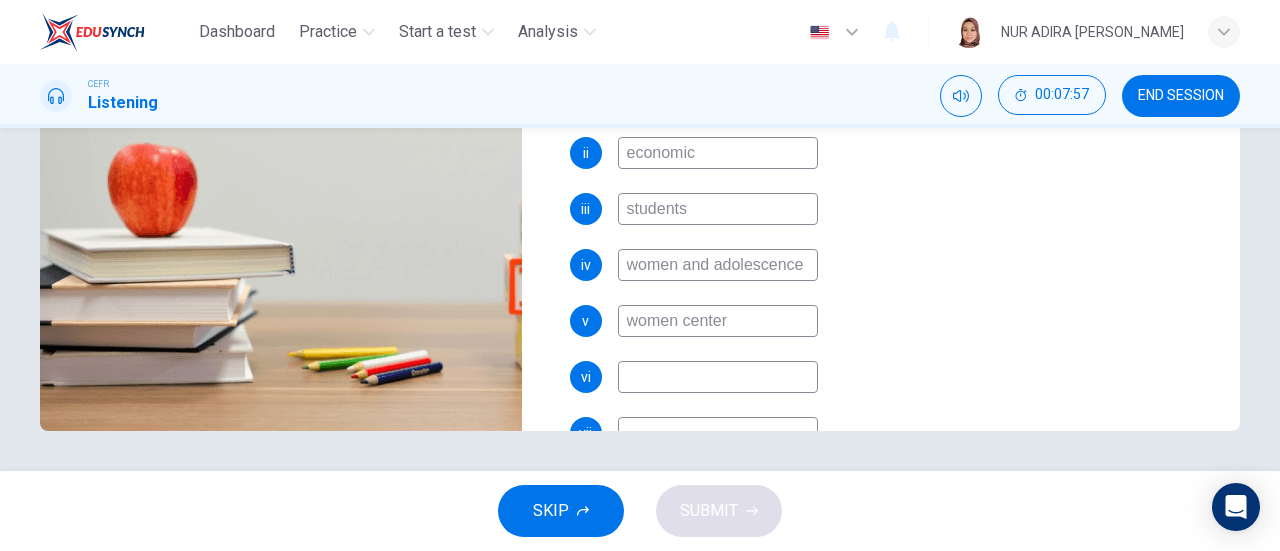 type on "90" 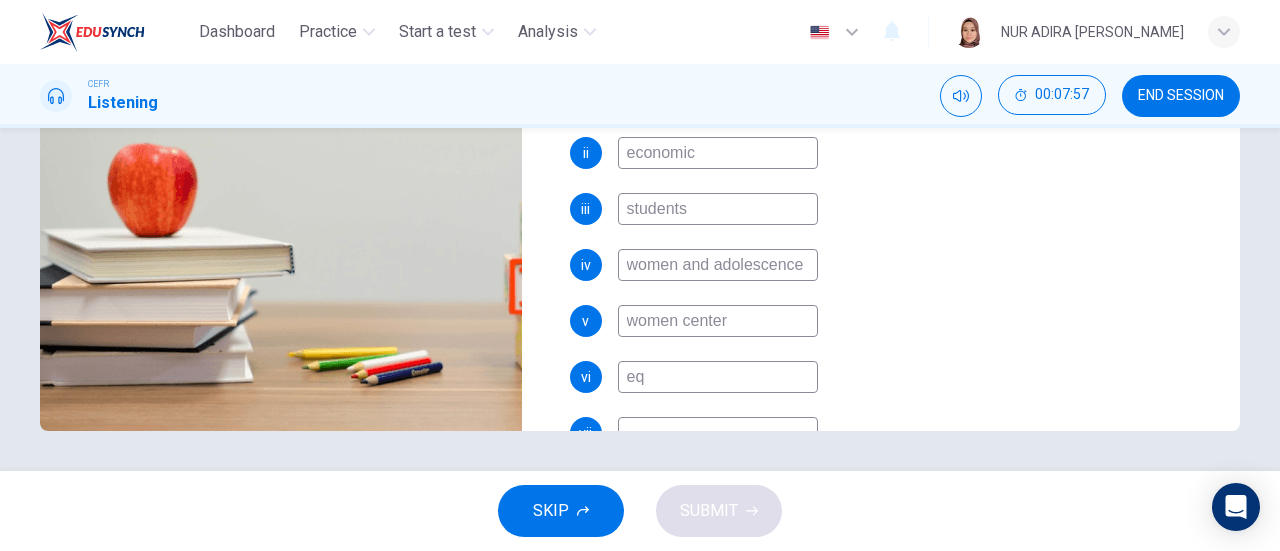 type on "equ" 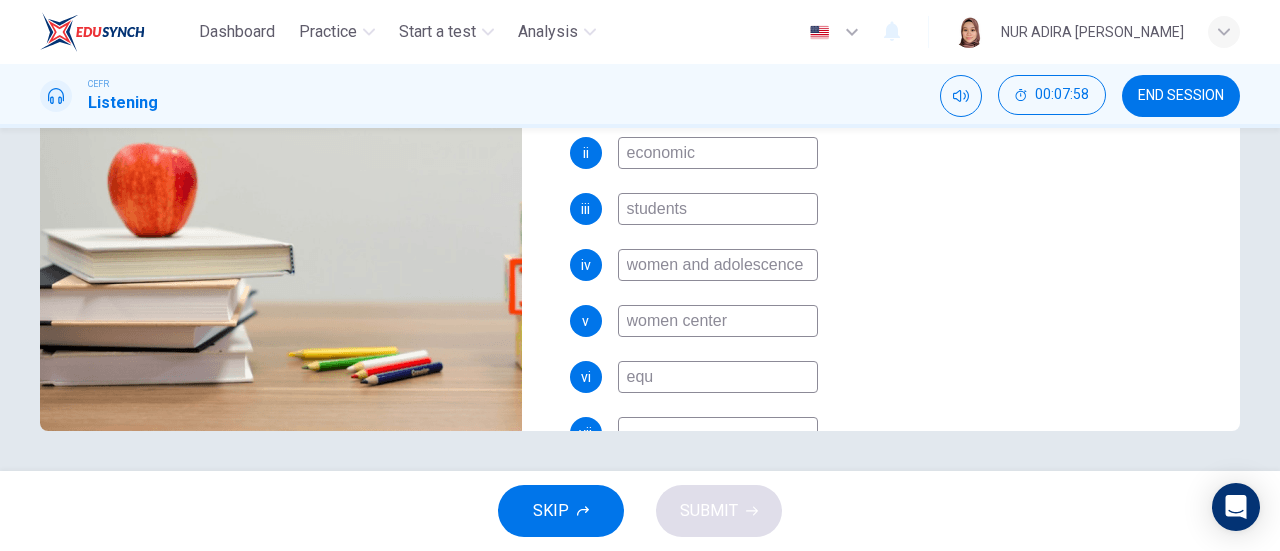 type on "90" 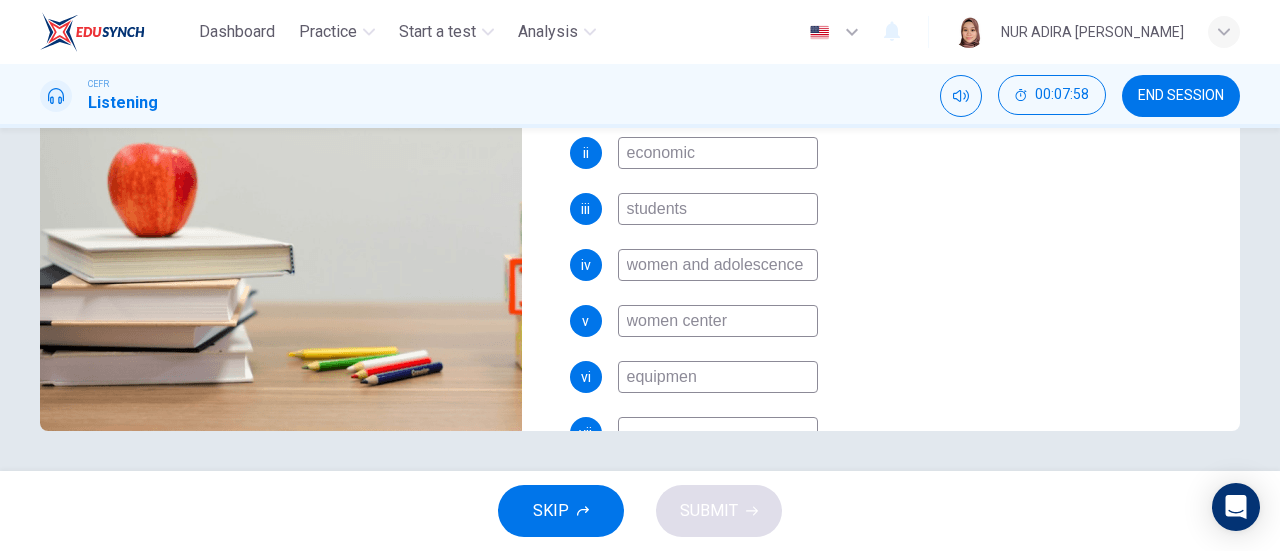 type on "equipment" 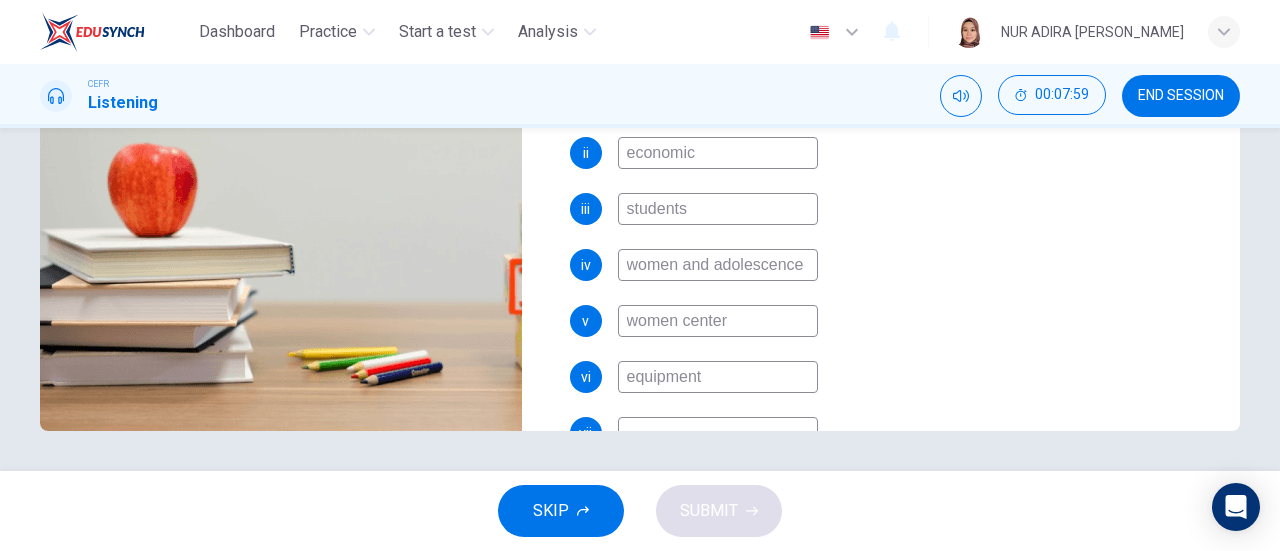 scroll, scrollTop: 0, scrollLeft: 0, axis: both 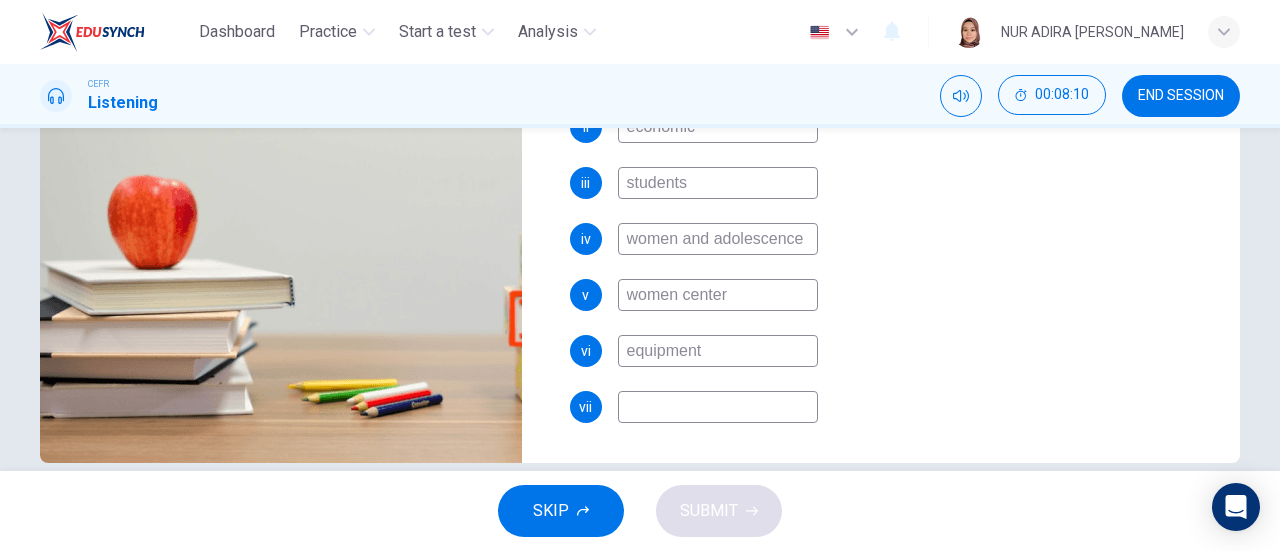 type on "94" 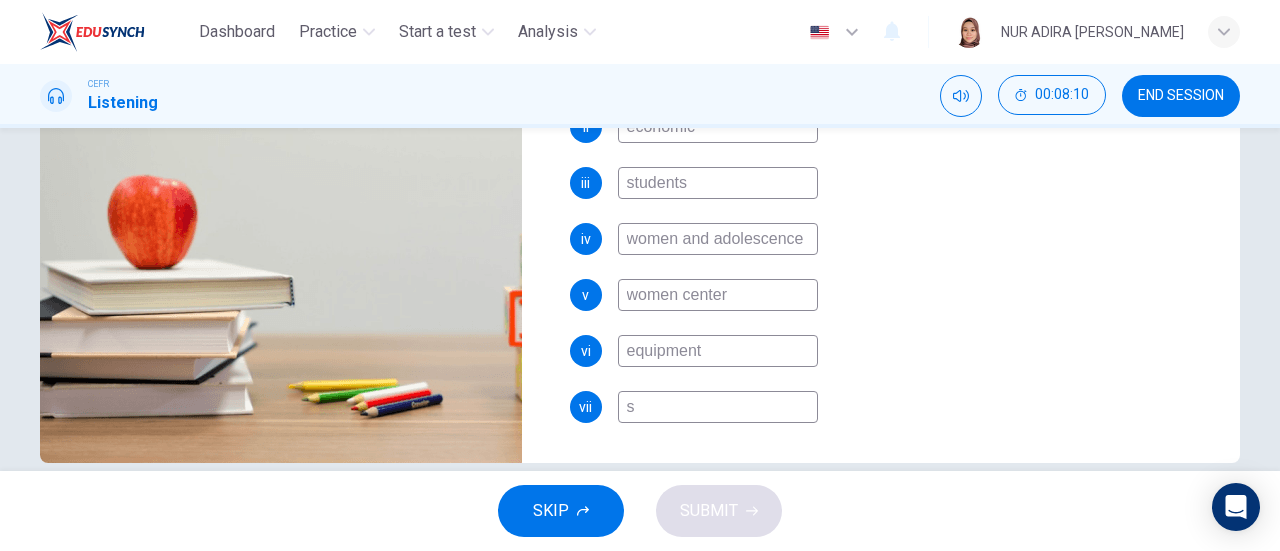 type on "st" 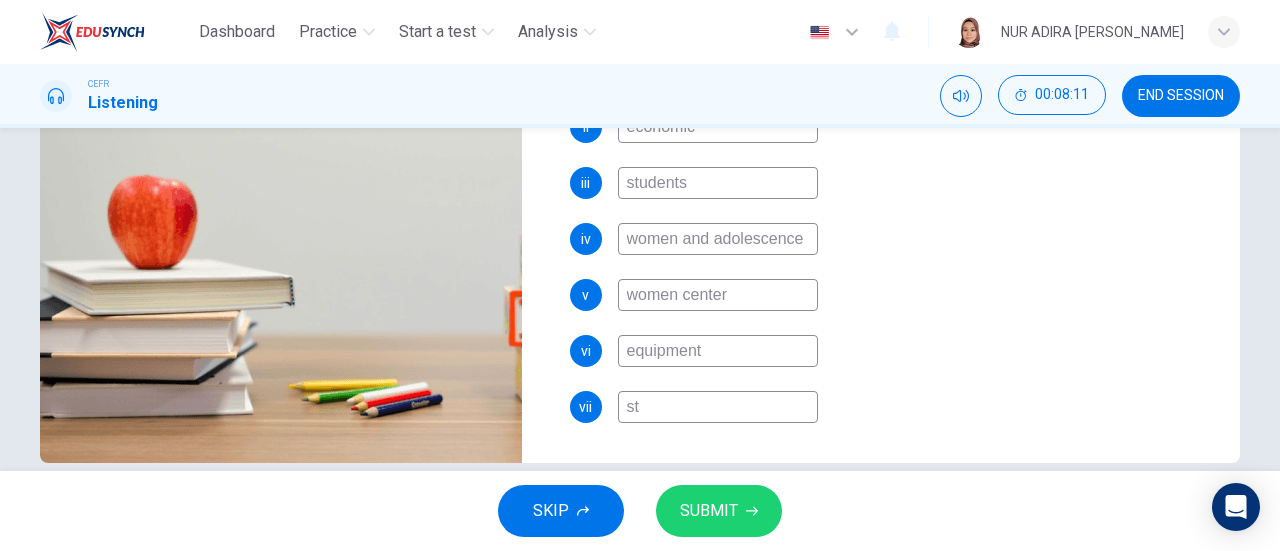 type on "95" 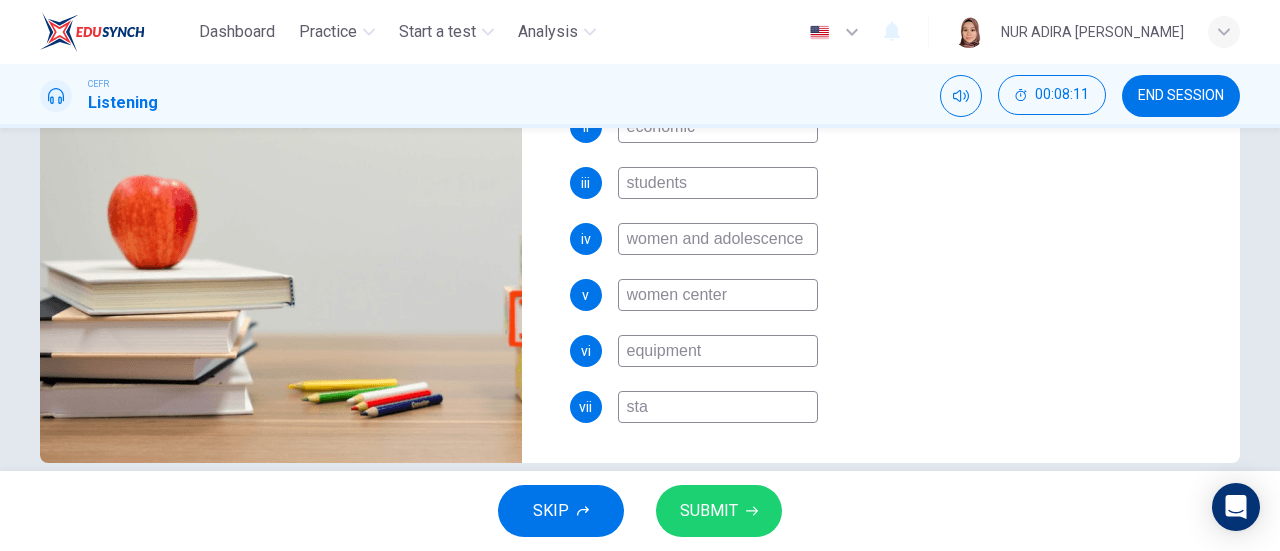 type on "95" 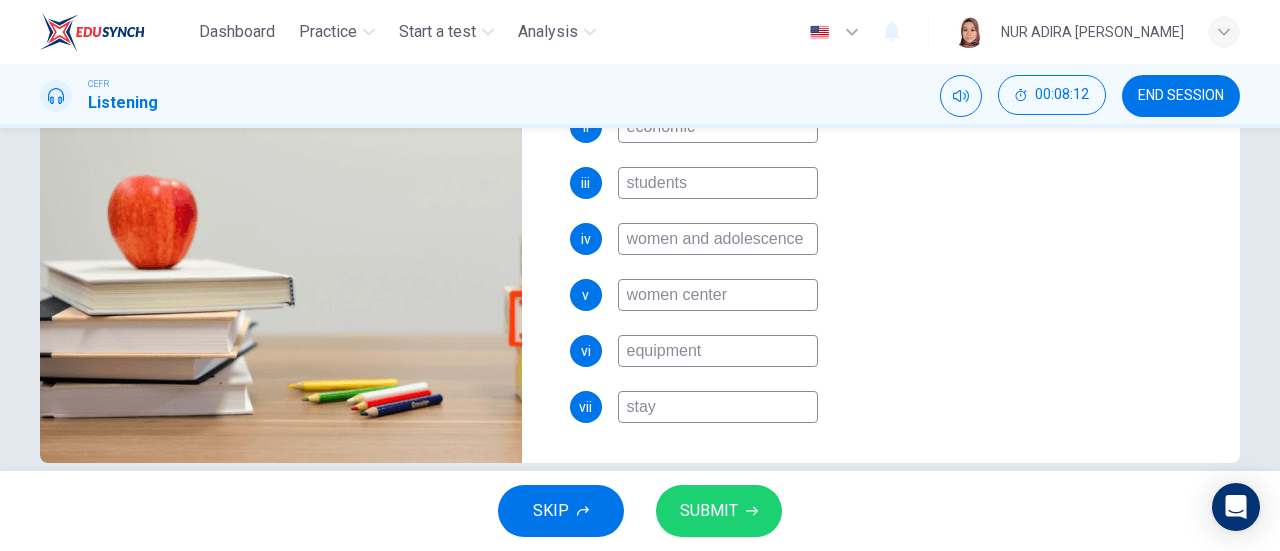 type on "95" 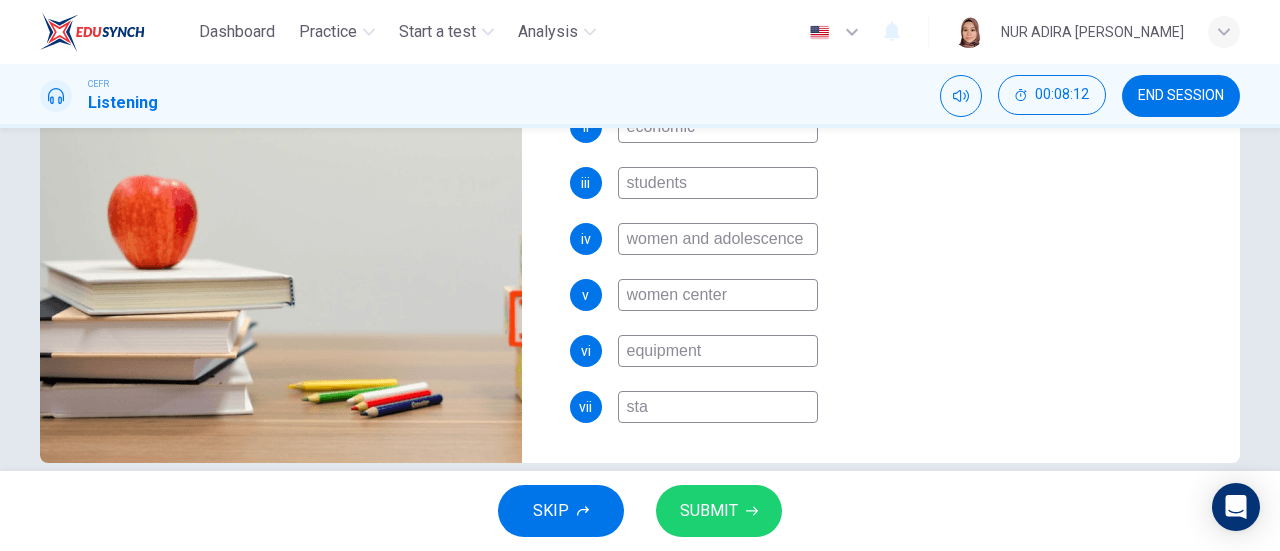 type on "95" 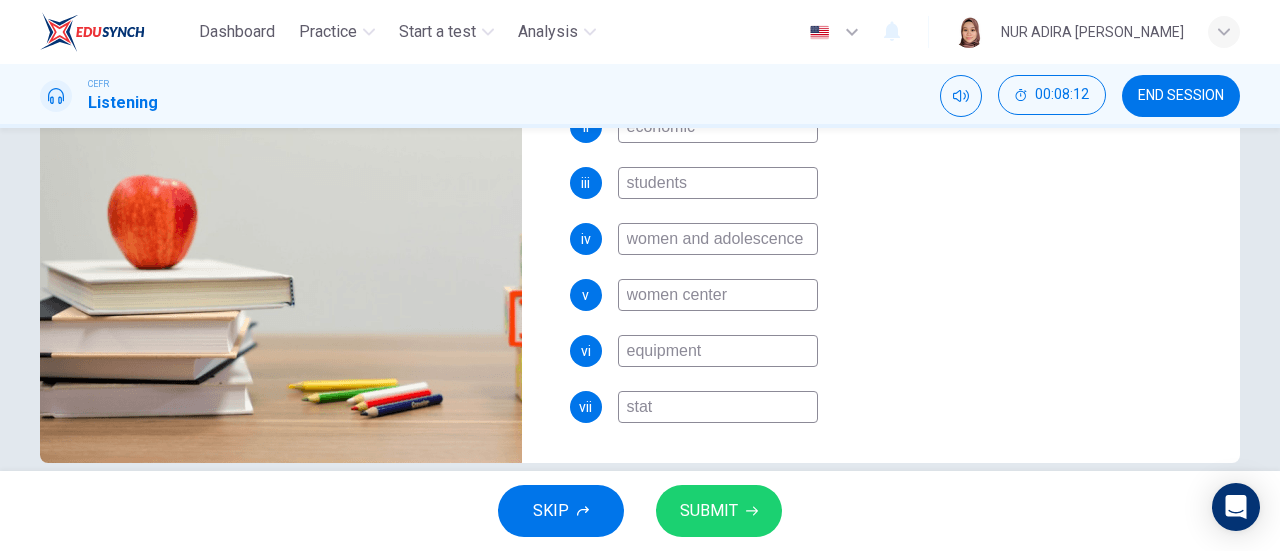 type on "95" 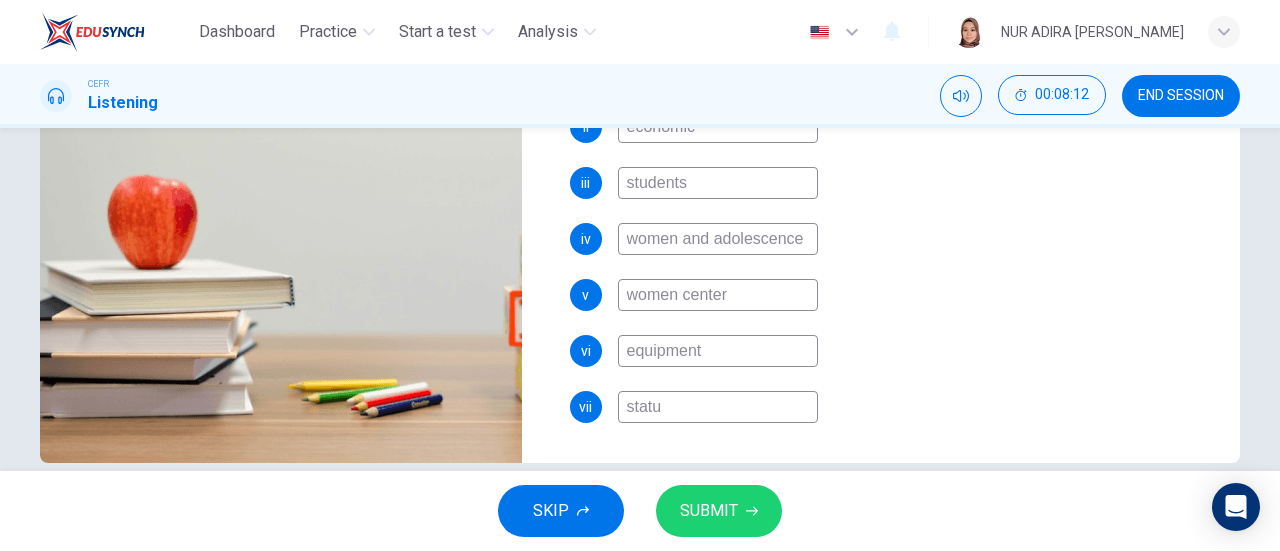 type on "95" 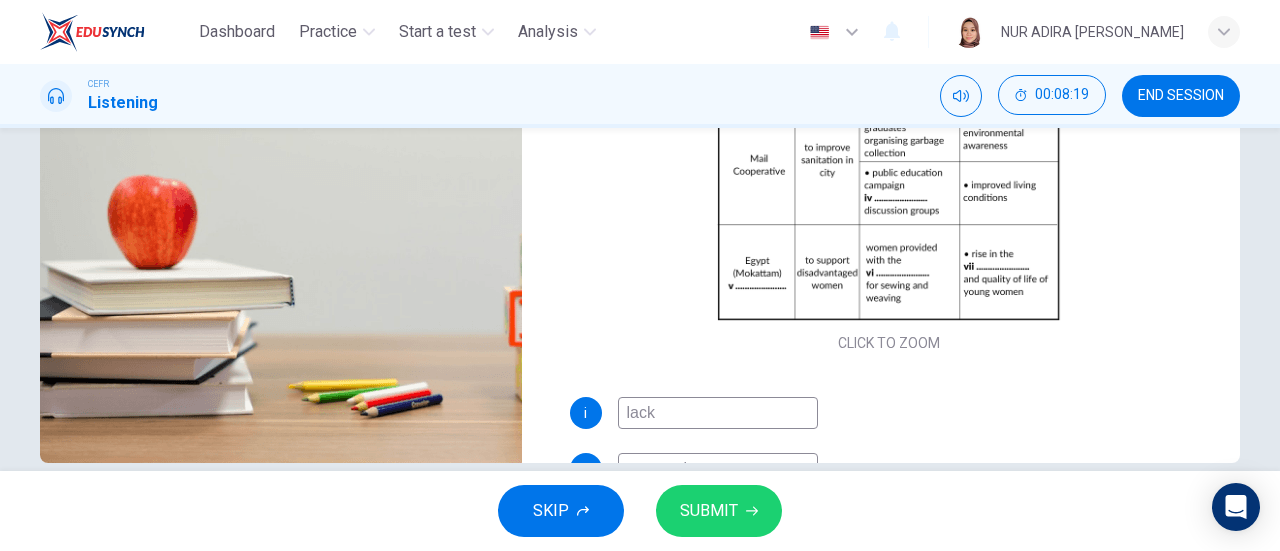 scroll, scrollTop: 72, scrollLeft: 0, axis: vertical 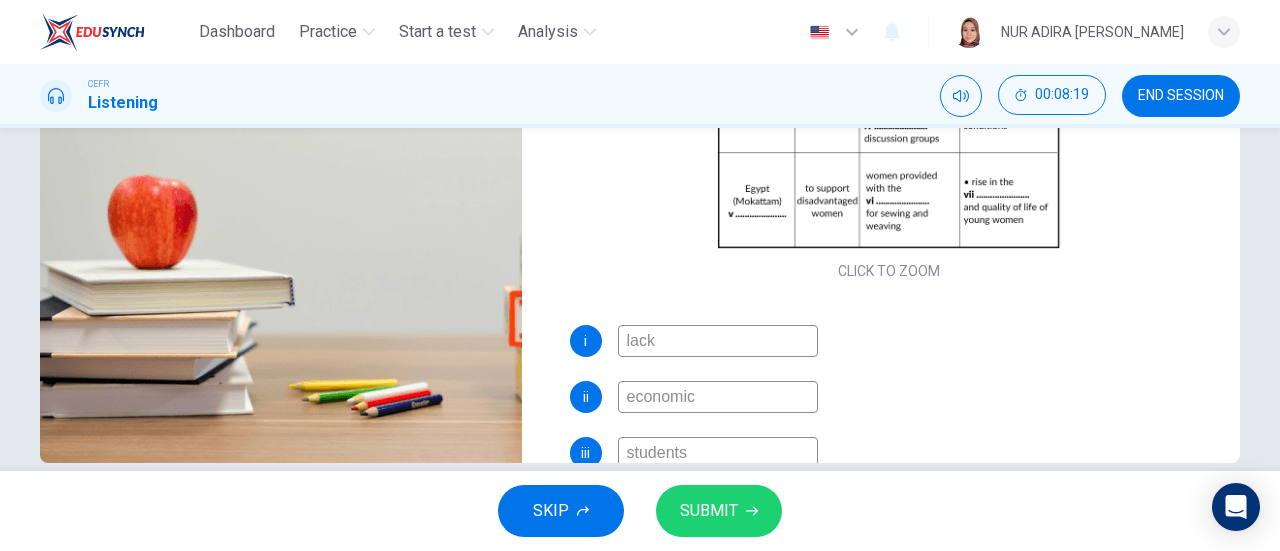 type on "97" 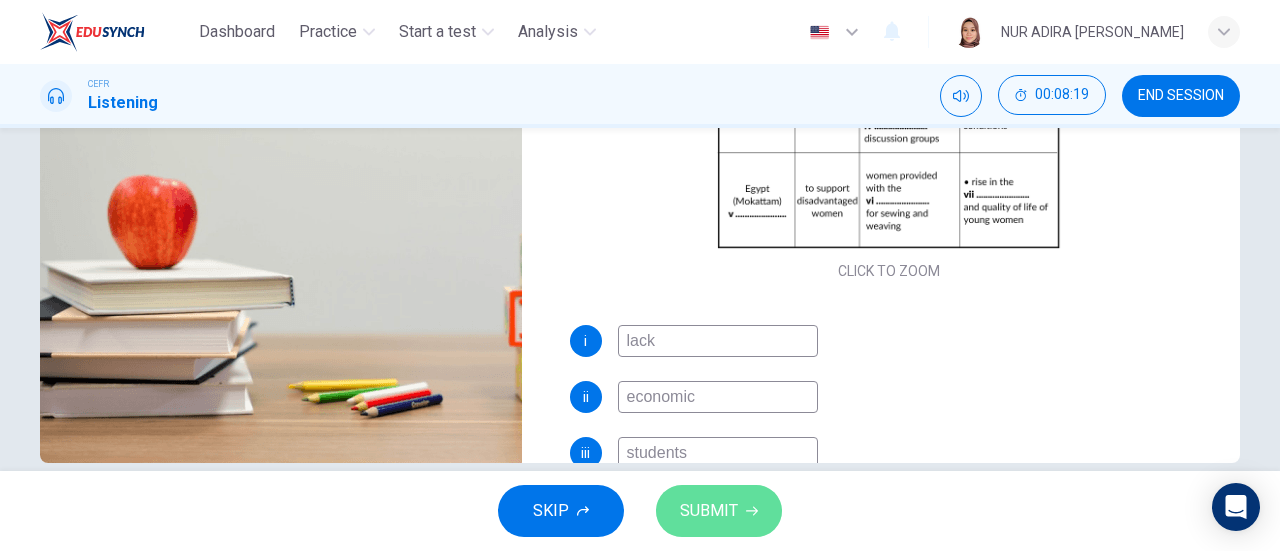 click on "SUBMIT" at bounding box center (709, 511) 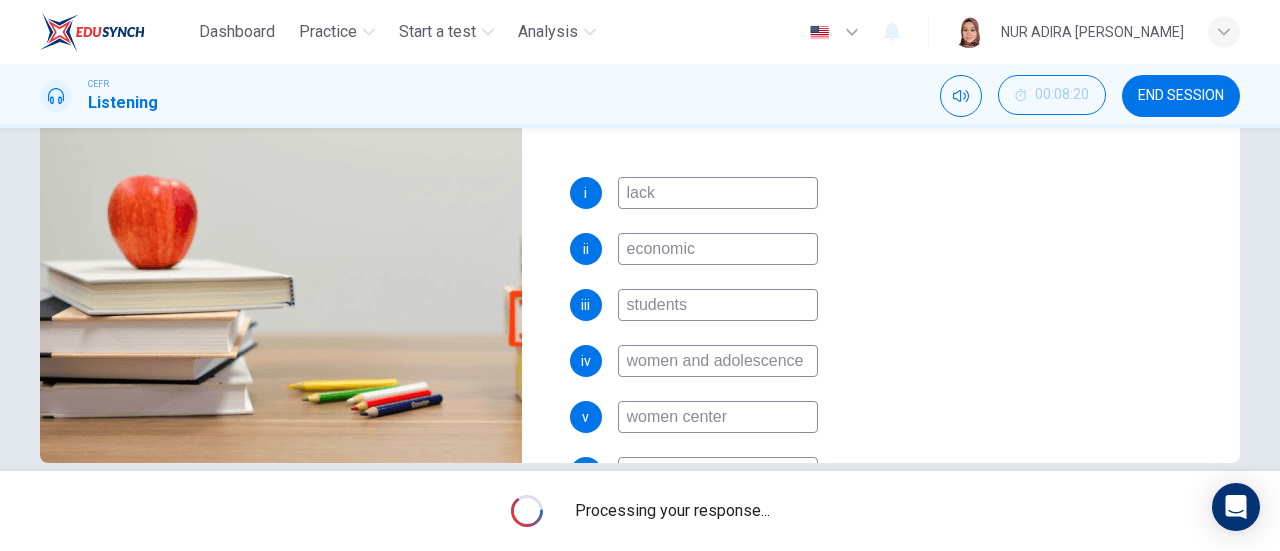 scroll, scrollTop: 342, scrollLeft: 0, axis: vertical 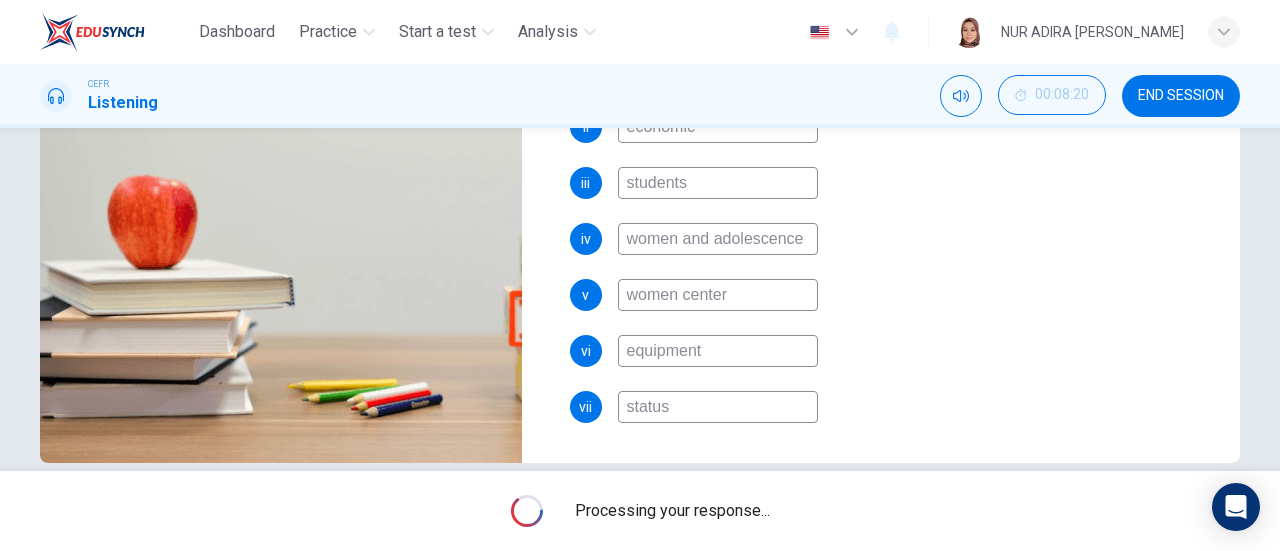 type on "0" 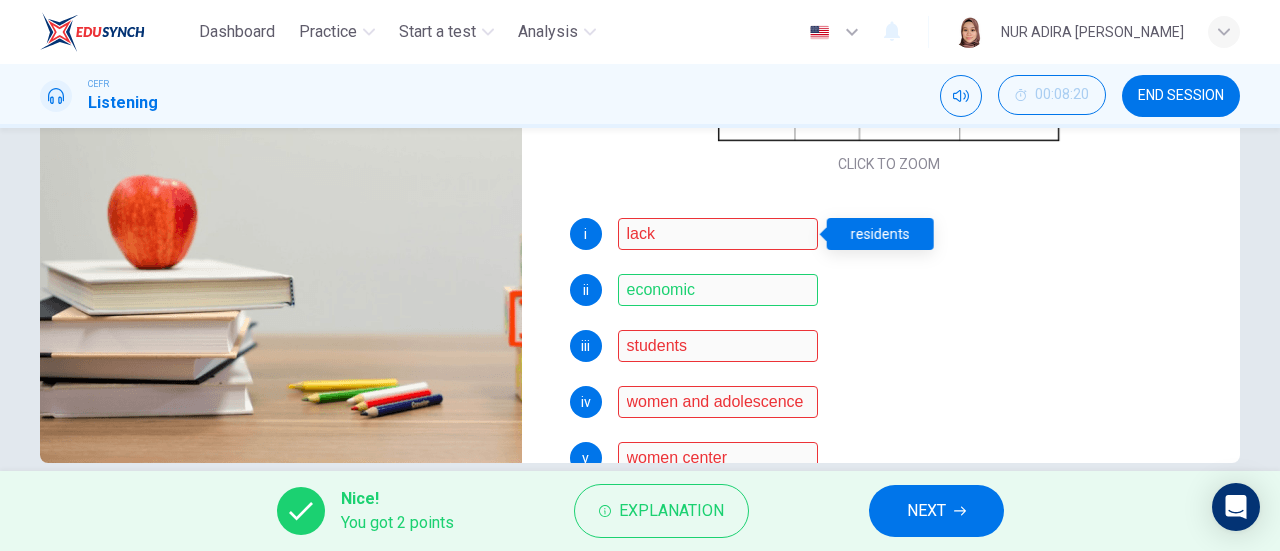 scroll, scrollTop: 0, scrollLeft: 0, axis: both 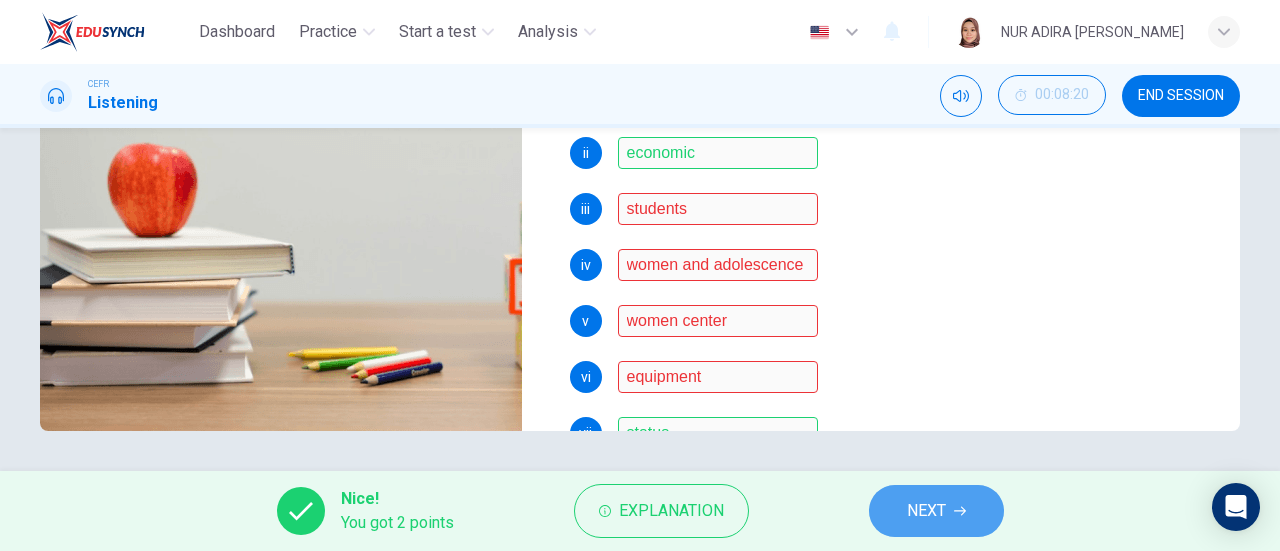 click on "NEXT" at bounding box center (926, 511) 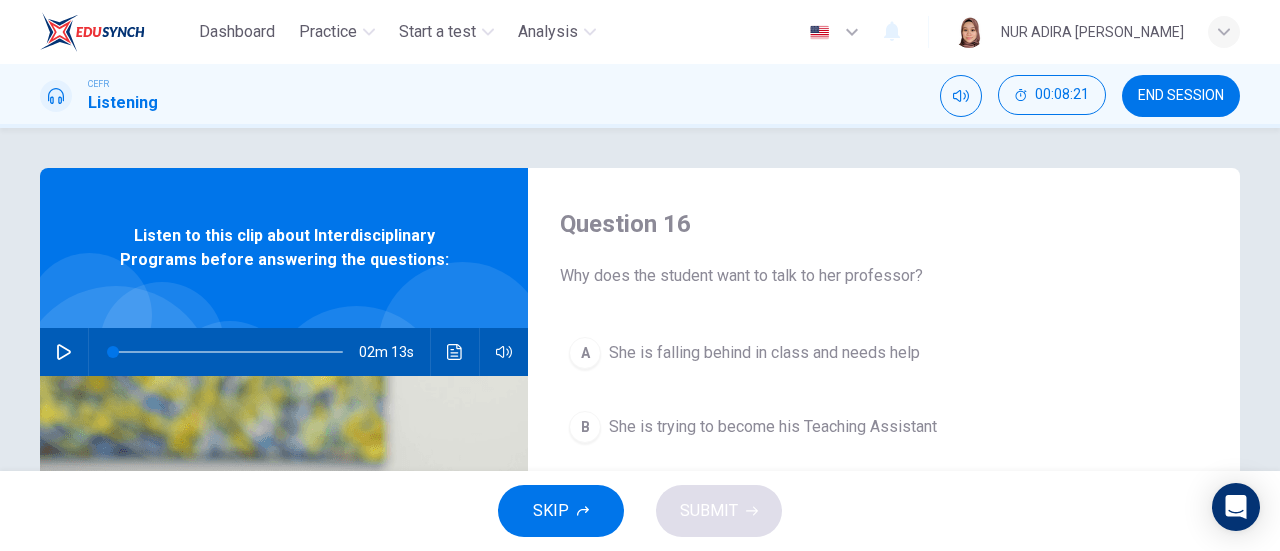 click 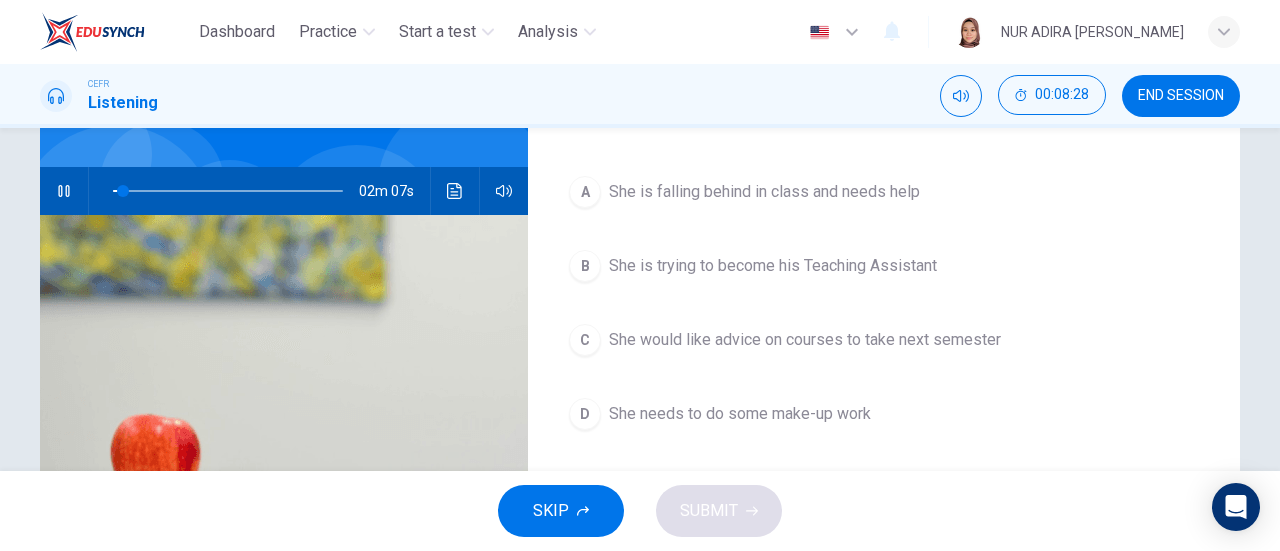 scroll, scrollTop: 162, scrollLeft: 0, axis: vertical 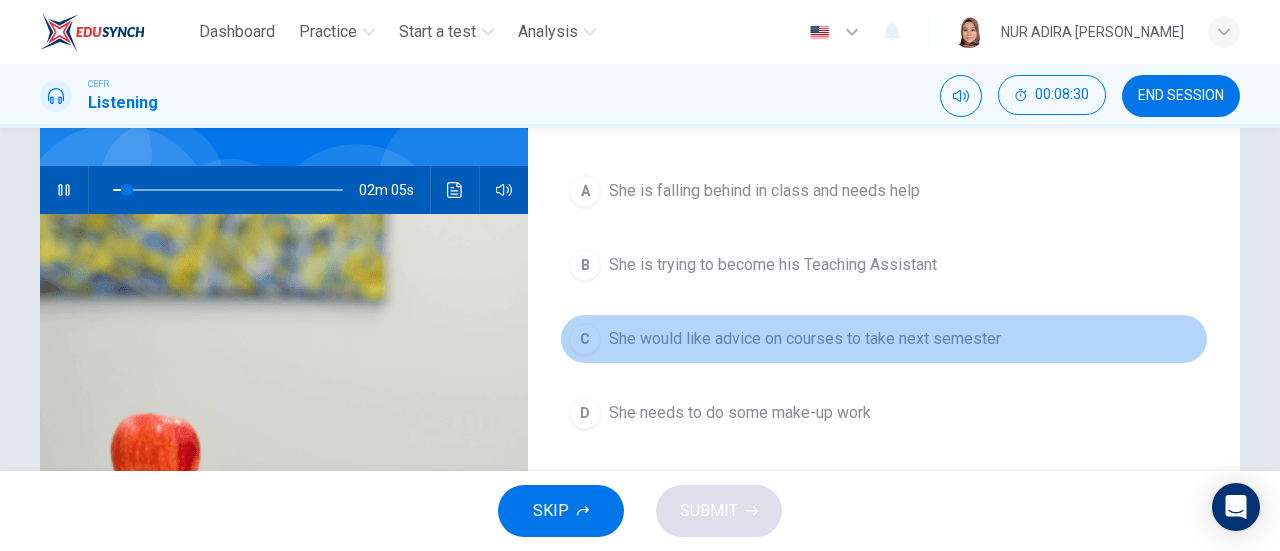 click on "C She would like advice on courses to take next semester" at bounding box center (884, 339) 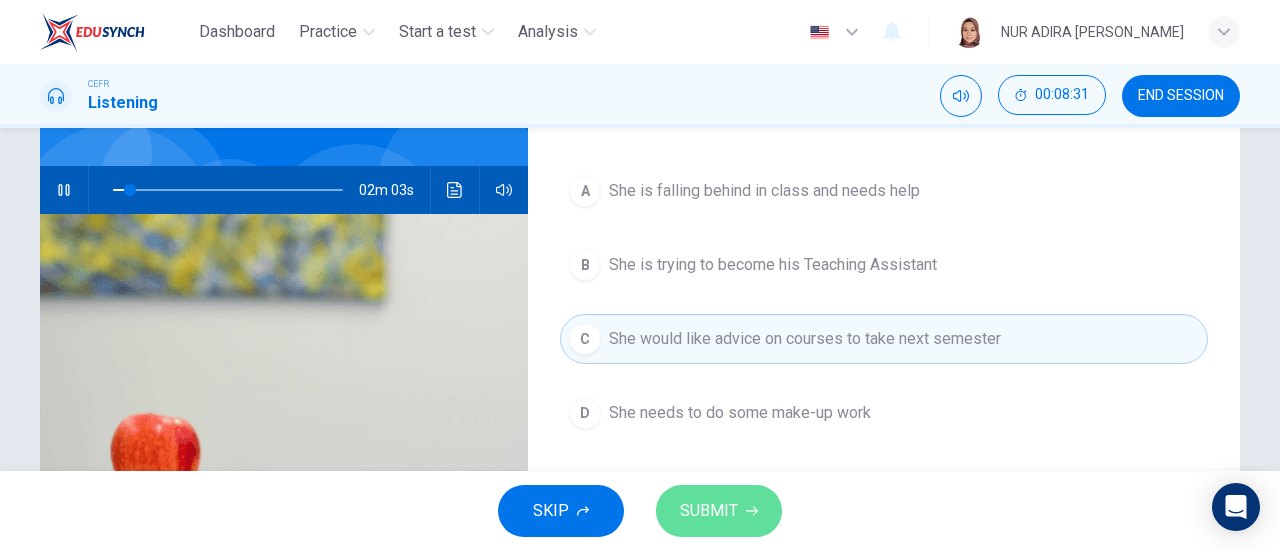 click on "SUBMIT" at bounding box center (709, 511) 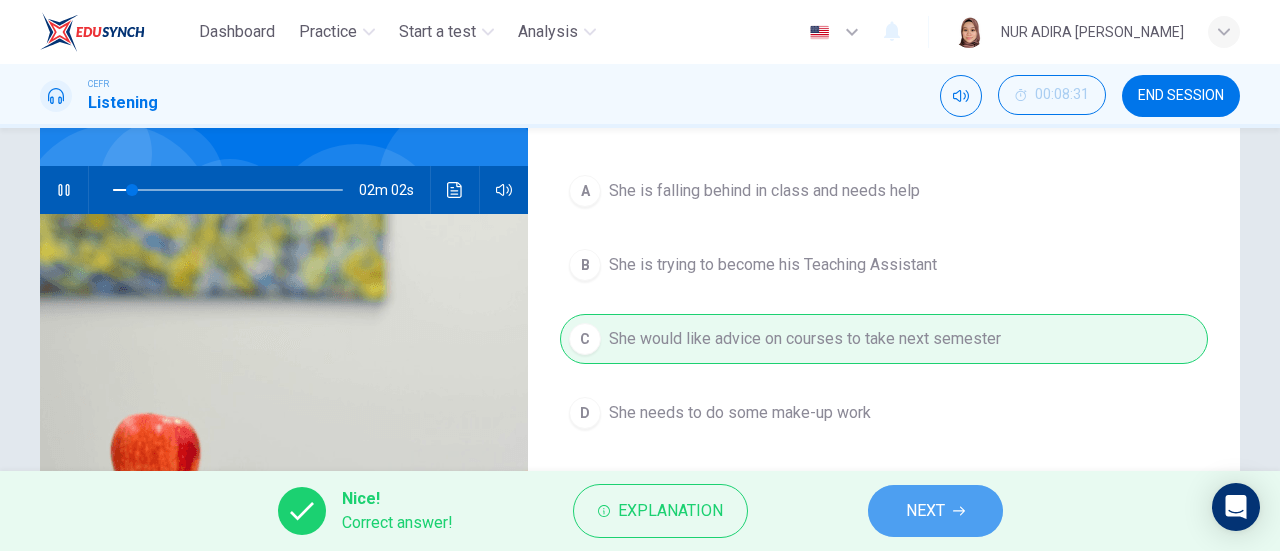 click on "NEXT" at bounding box center (935, 511) 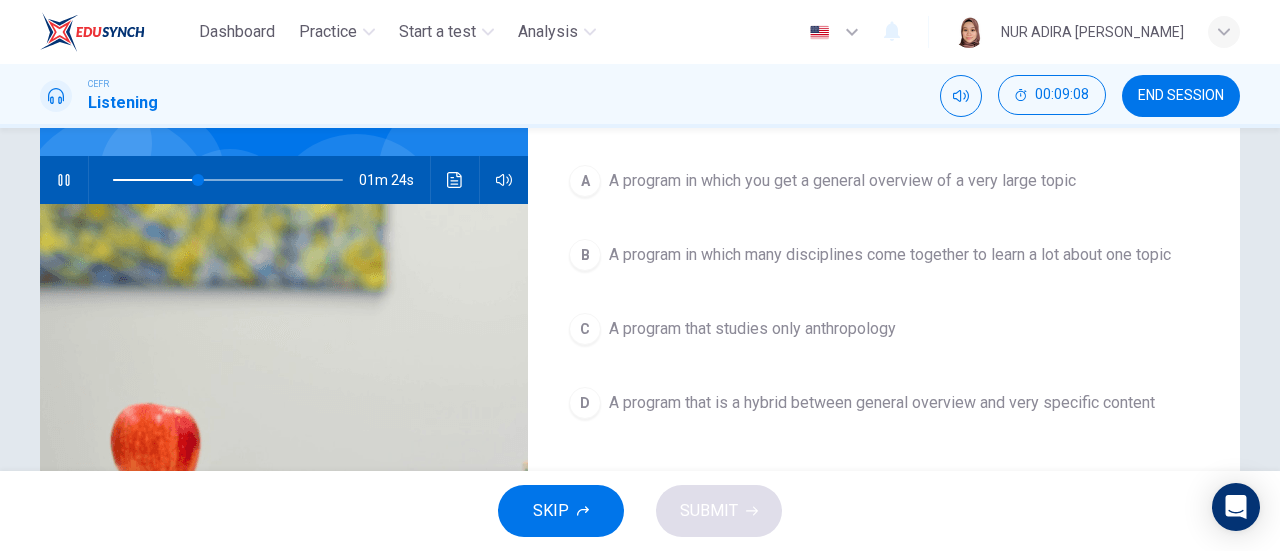 scroll, scrollTop: 173, scrollLeft: 0, axis: vertical 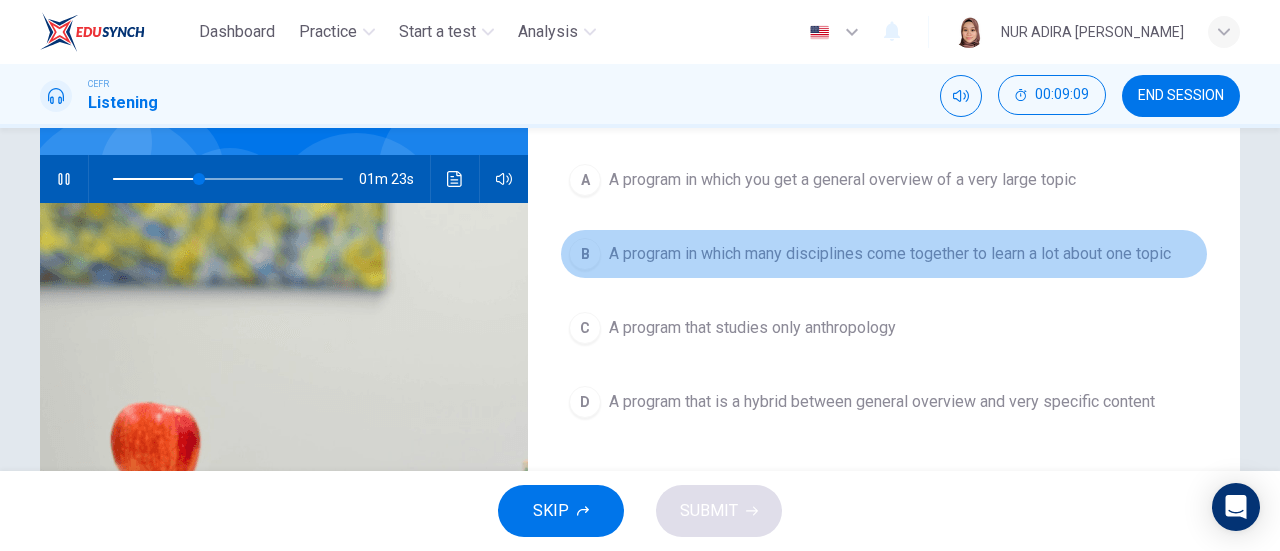 click on "A program in which many disciplines come together to learn a lot about one topic" at bounding box center [890, 254] 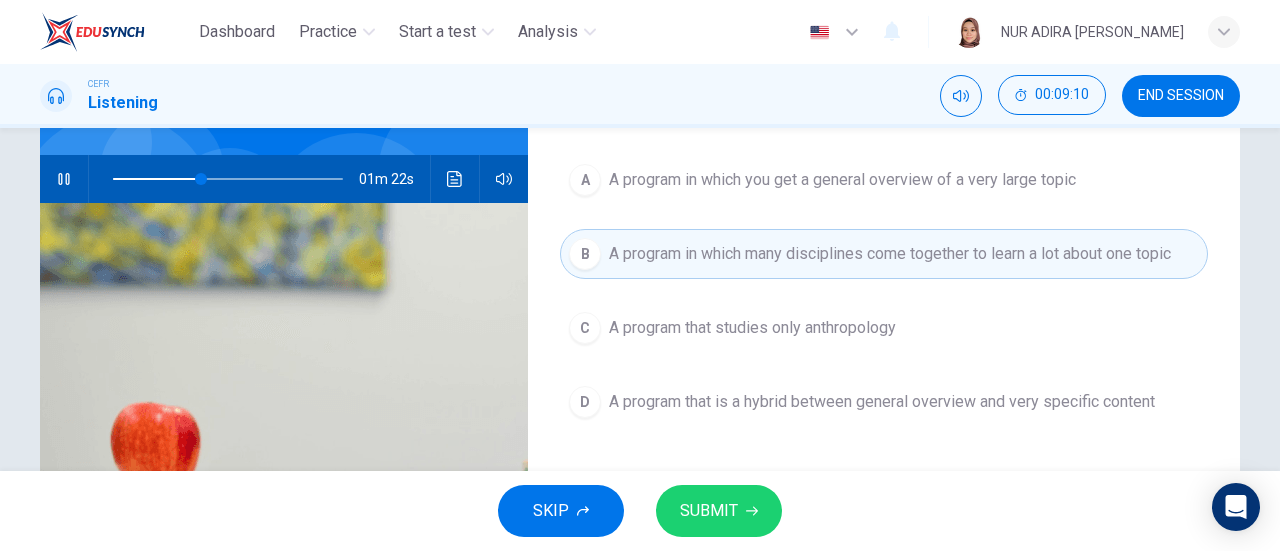 click on "SUBMIT" at bounding box center [709, 511] 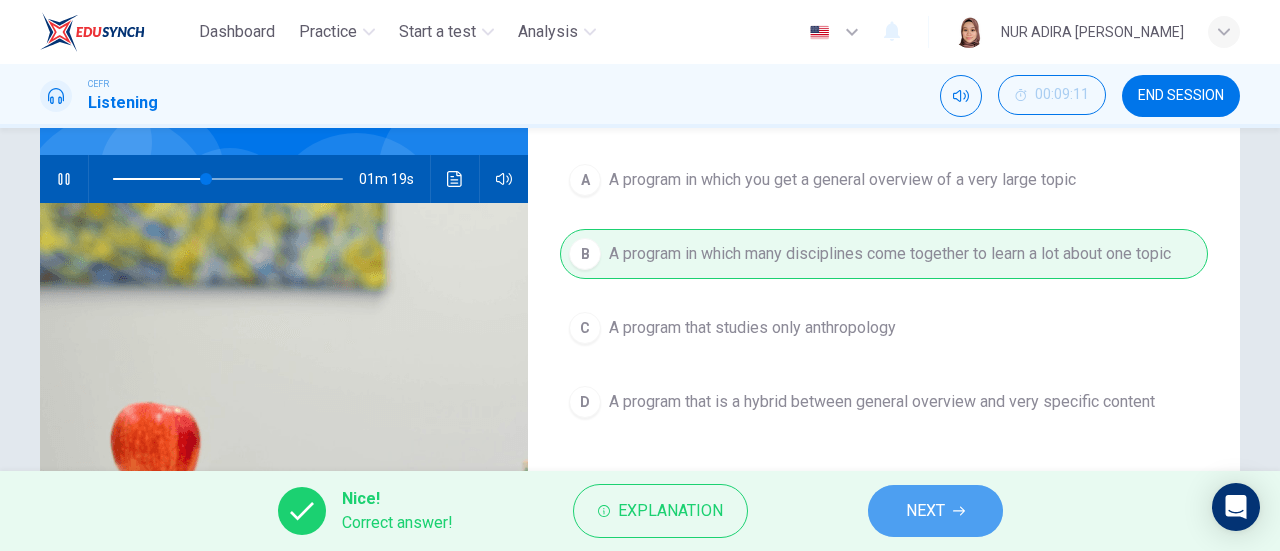 click on "NEXT" at bounding box center (935, 511) 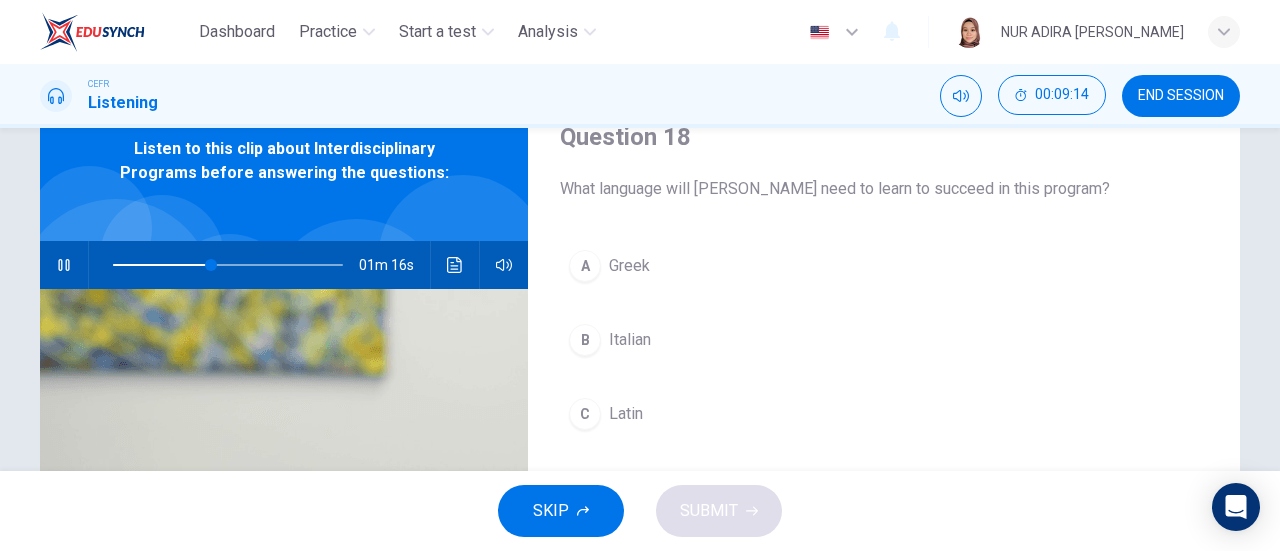 scroll, scrollTop: 86, scrollLeft: 0, axis: vertical 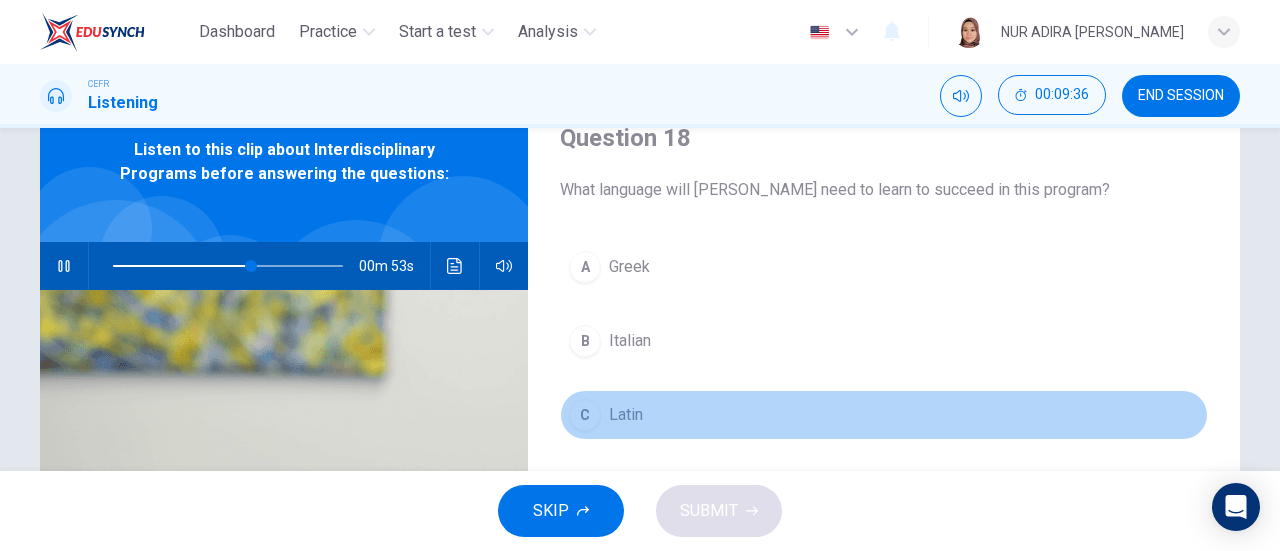 click on "C" at bounding box center [585, 415] 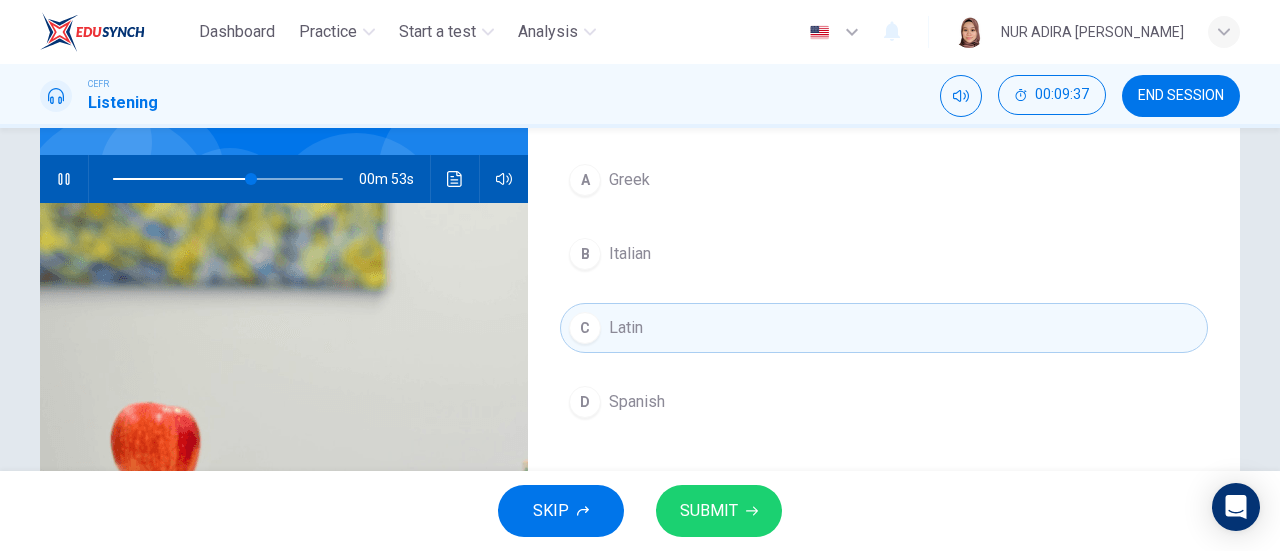 scroll, scrollTop: 174, scrollLeft: 0, axis: vertical 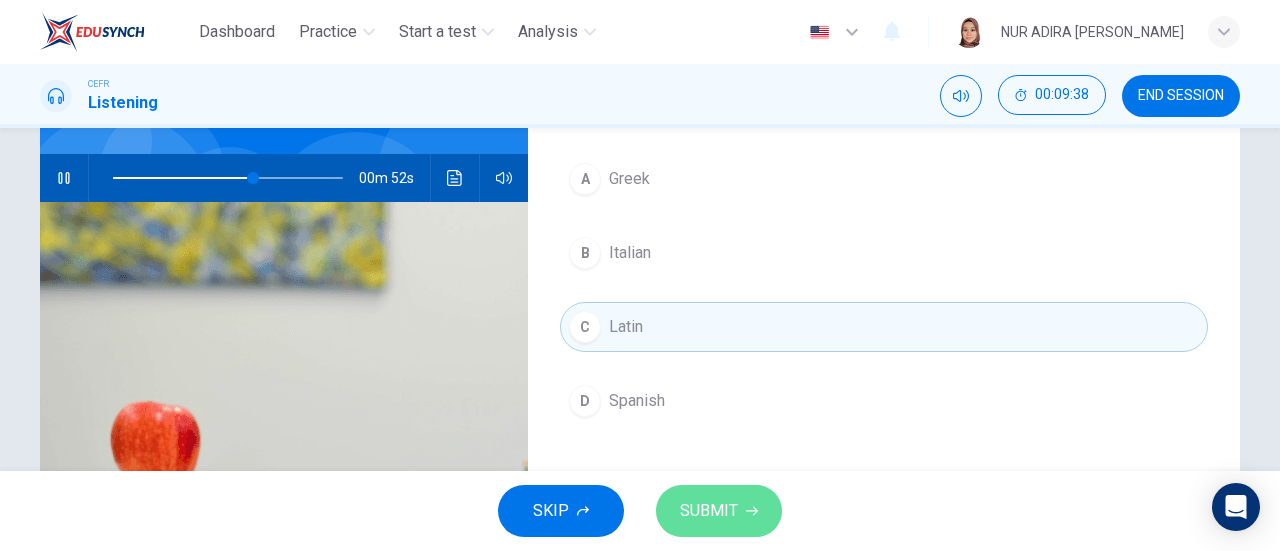 click on "SUBMIT" at bounding box center [709, 511] 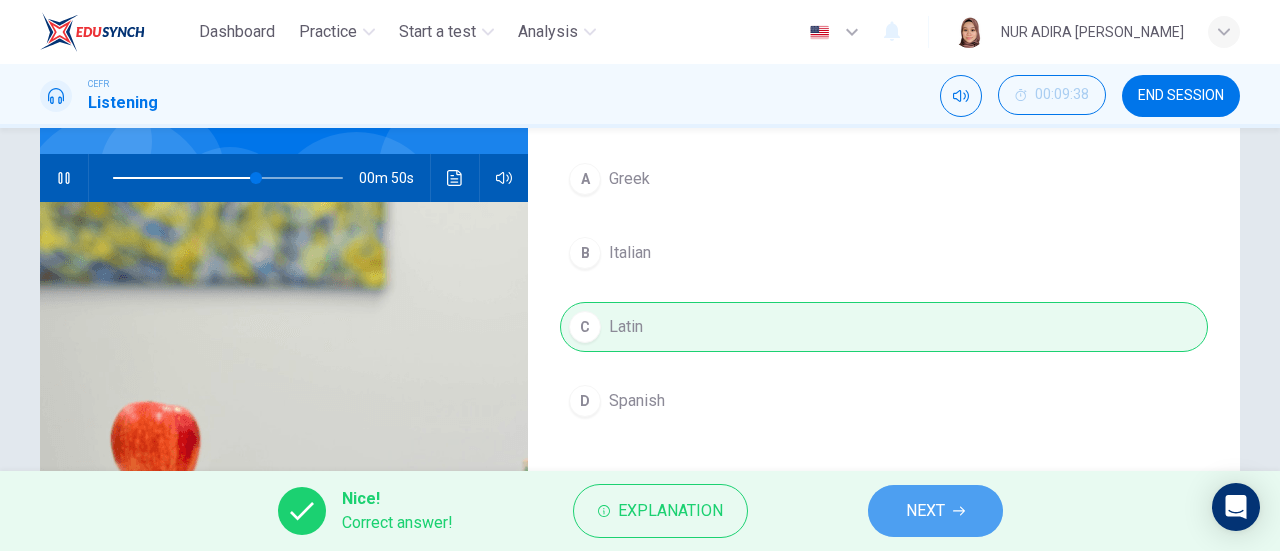 click on "NEXT" at bounding box center [935, 511] 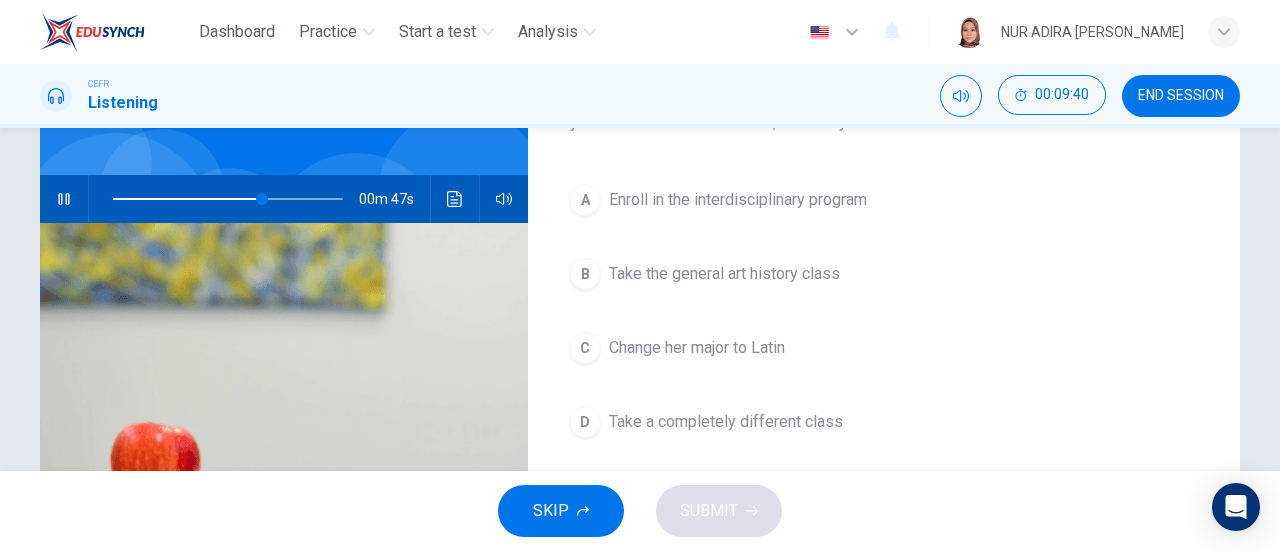 scroll, scrollTop: 161, scrollLeft: 0, axis: vertical 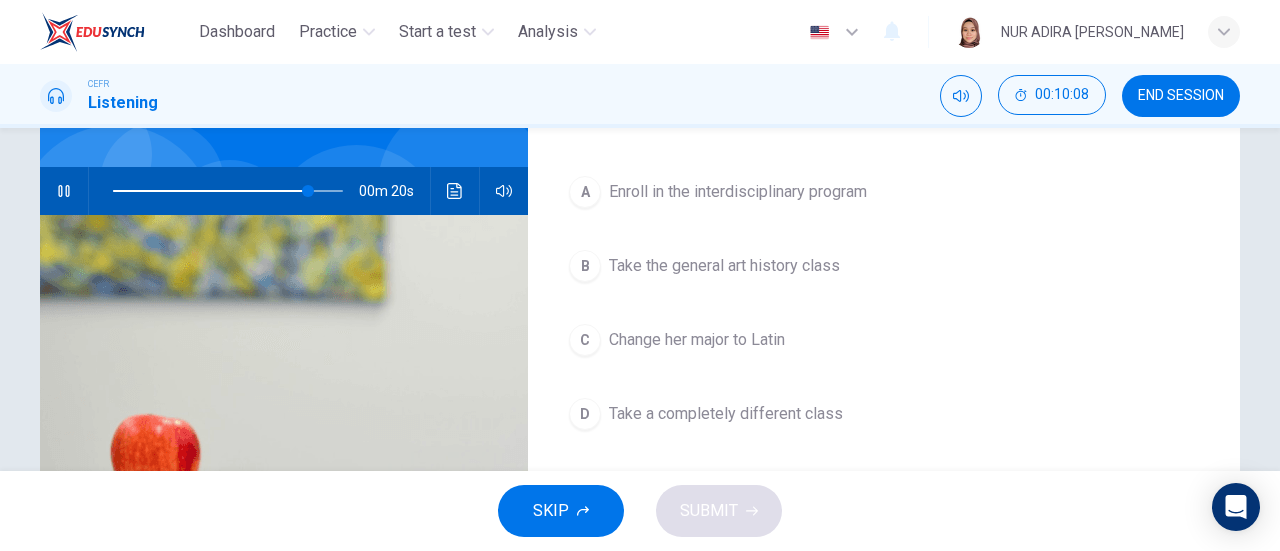 click on "A Enroll in the interdisciplinary program B Take the general art history class C Change her major to Latin D Take a completely different class" at bounding box center [884, 323] 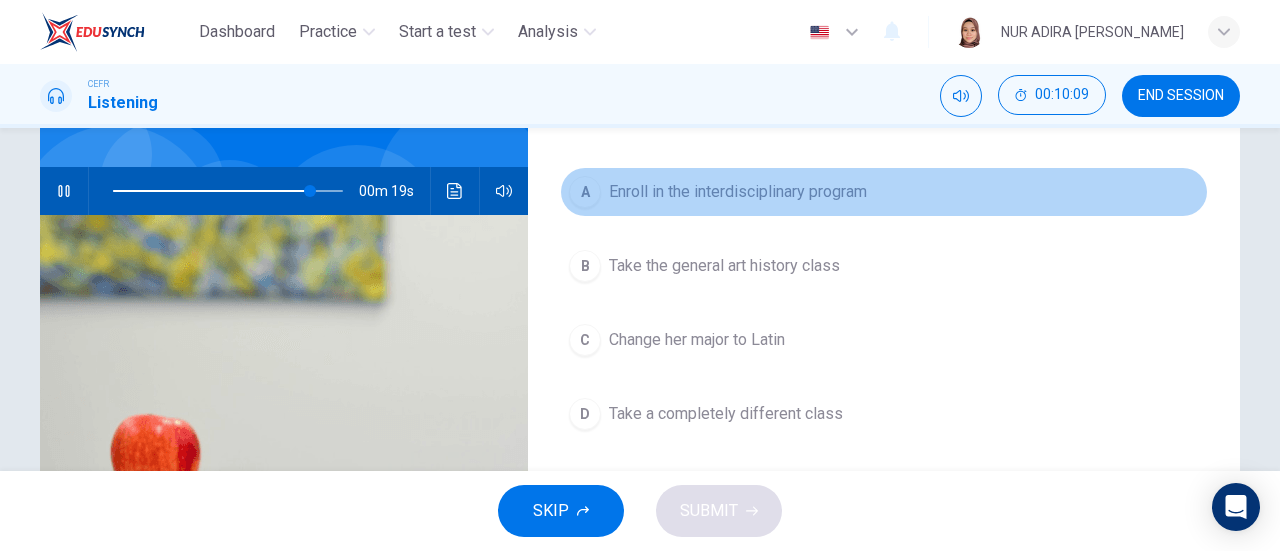 click on "Enroll in the interdisciplinary program" at bounding box center [738, 192] 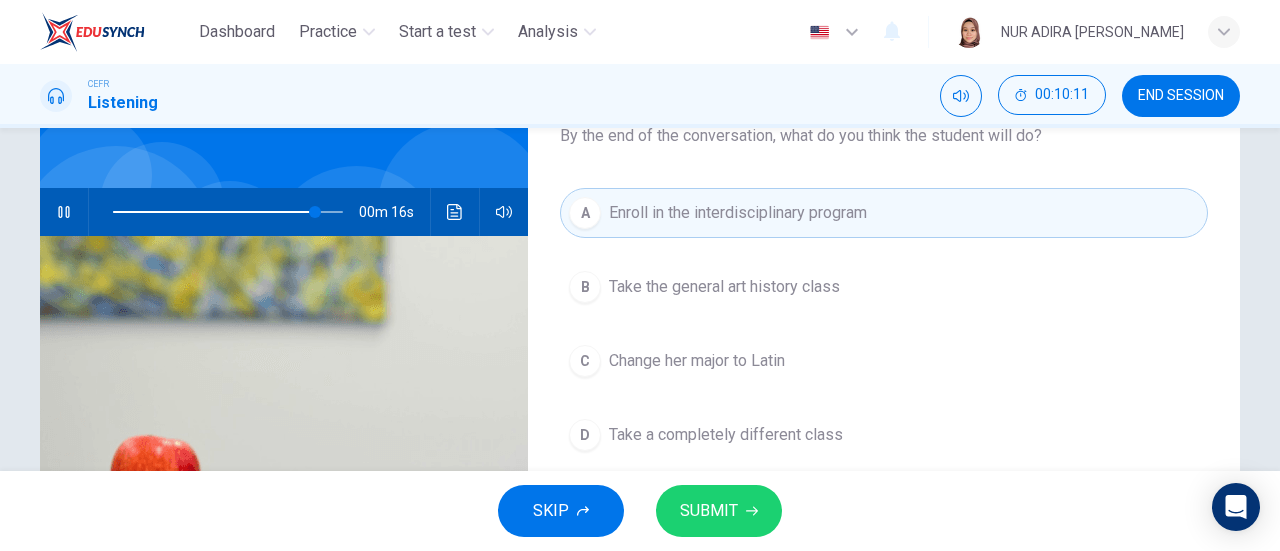 scroll, scrollTop: 139, scrollLeft: 0, axis: vertical 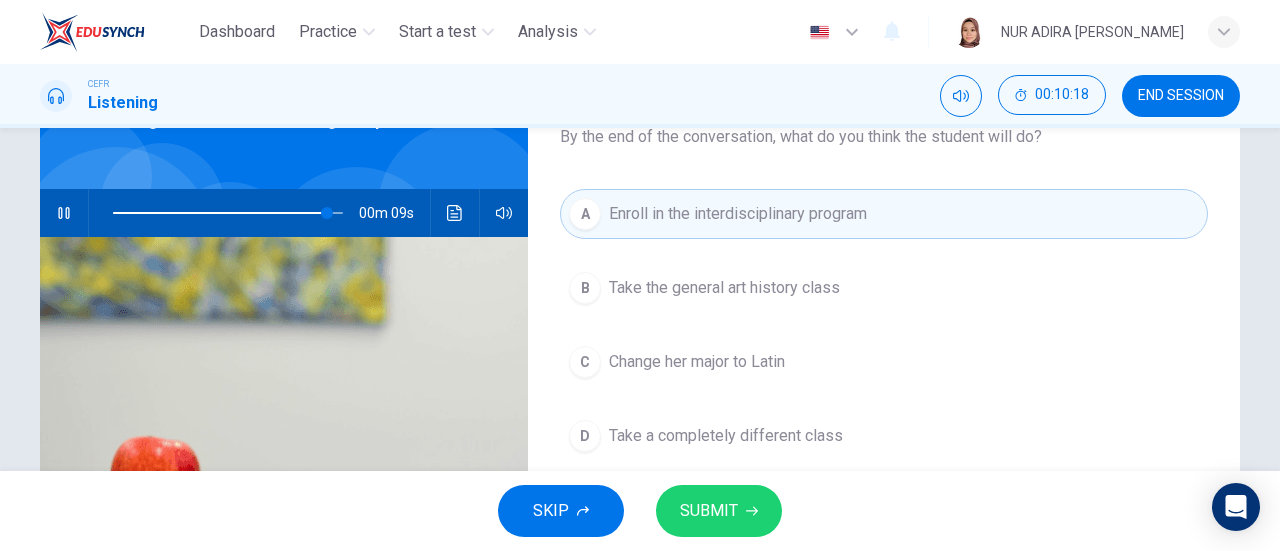 click on "SUBMIT" at bounding box center [719, 511] 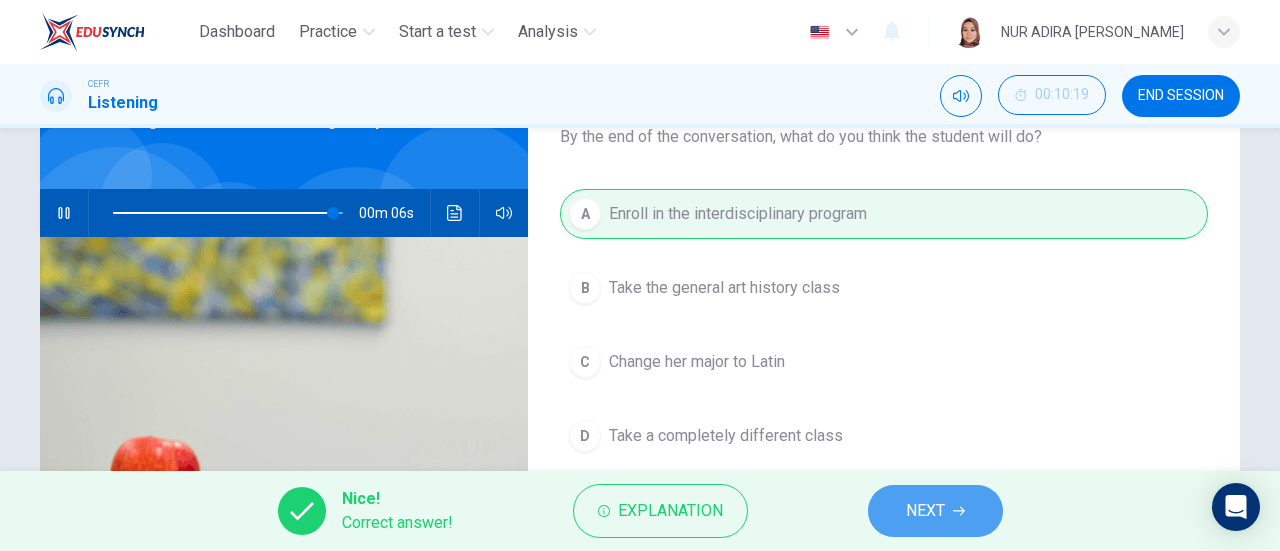 click on "NEXT" at bounding box center [925, 511] 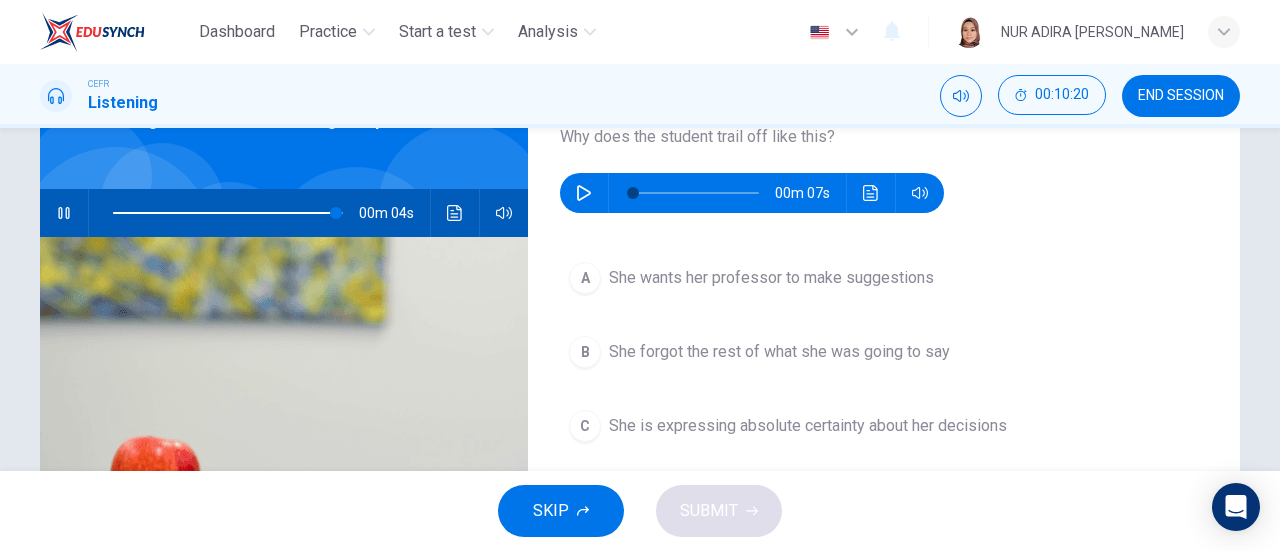 type on "97" 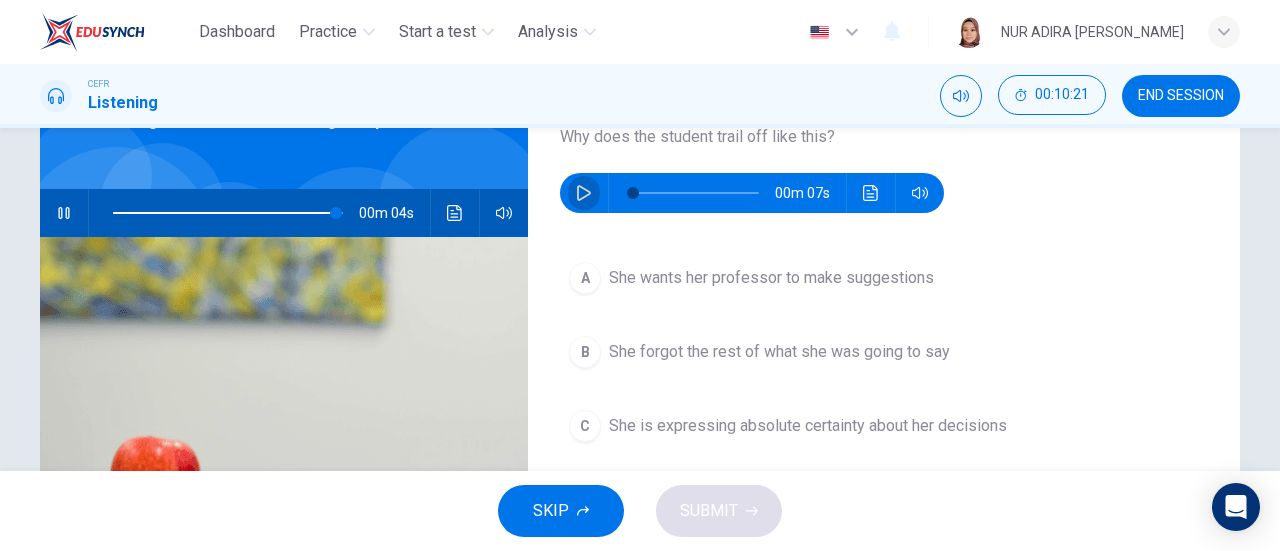click at bounding box center [584, 193] 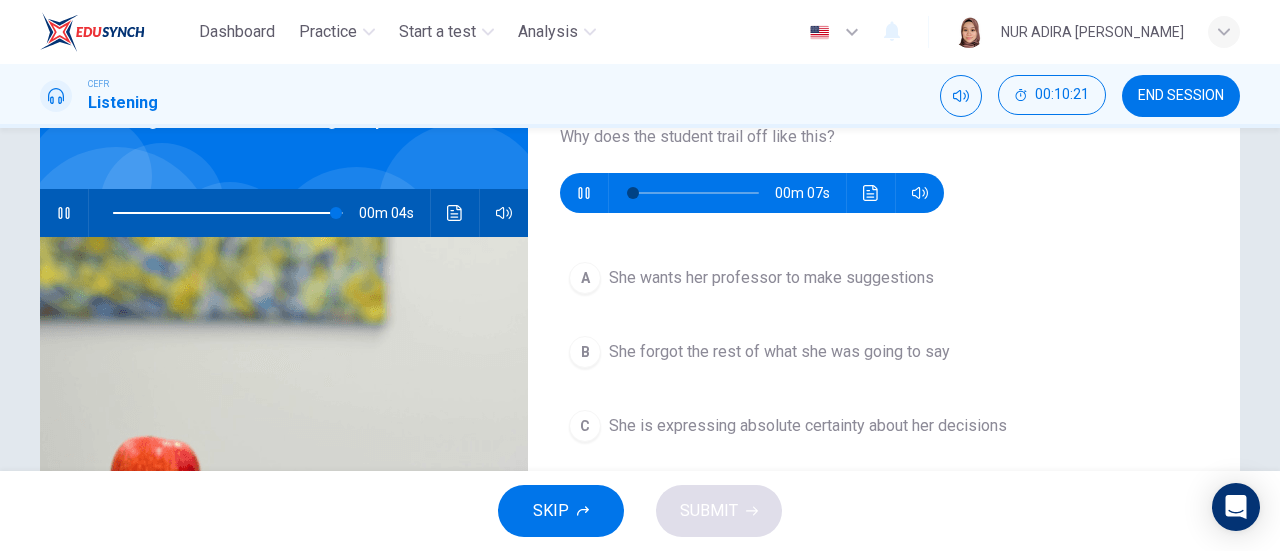 type on "98" 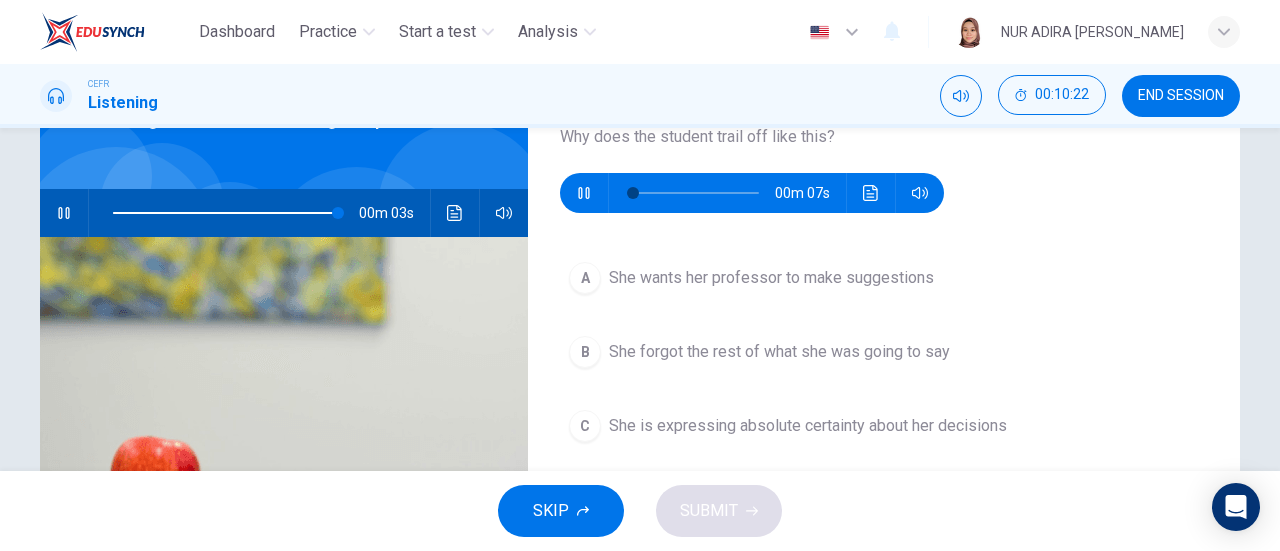 type on "13" 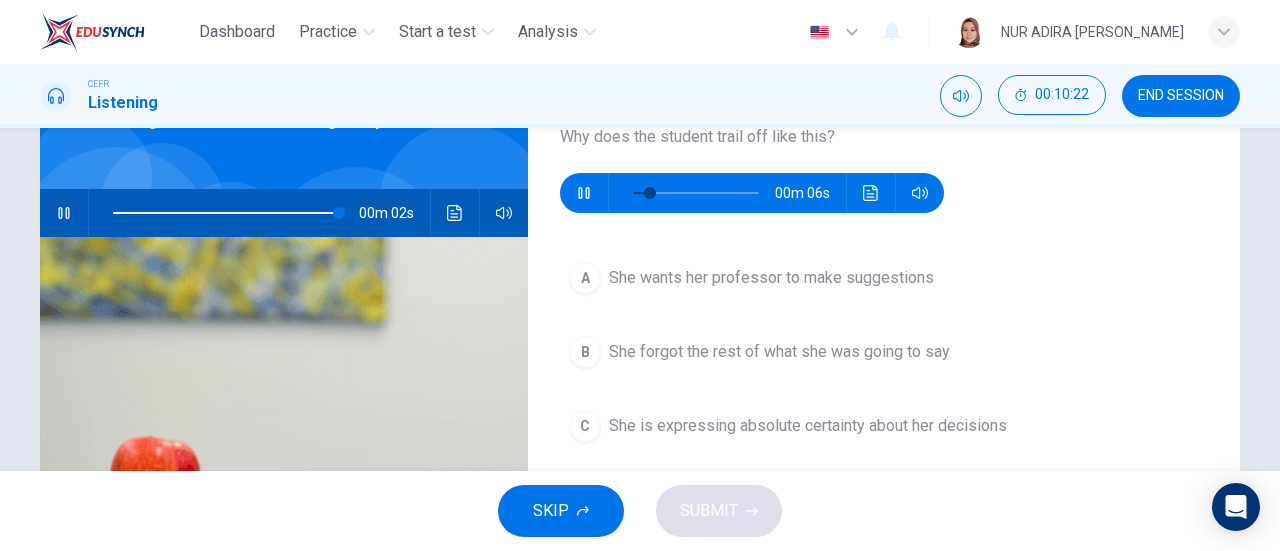type on "98" 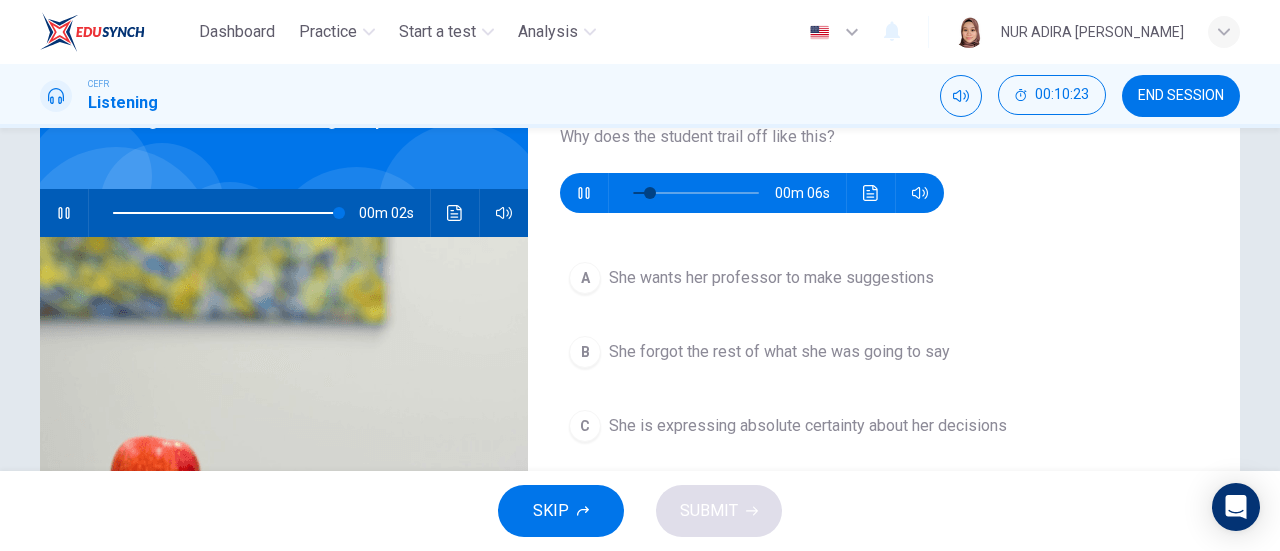 type on "27" 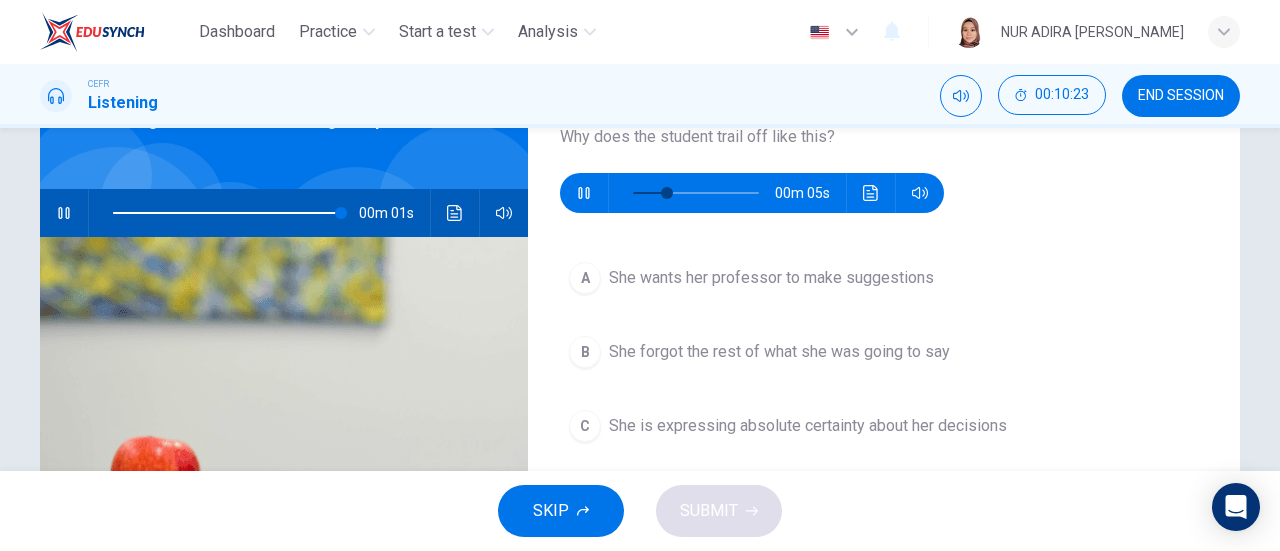 type on "99" 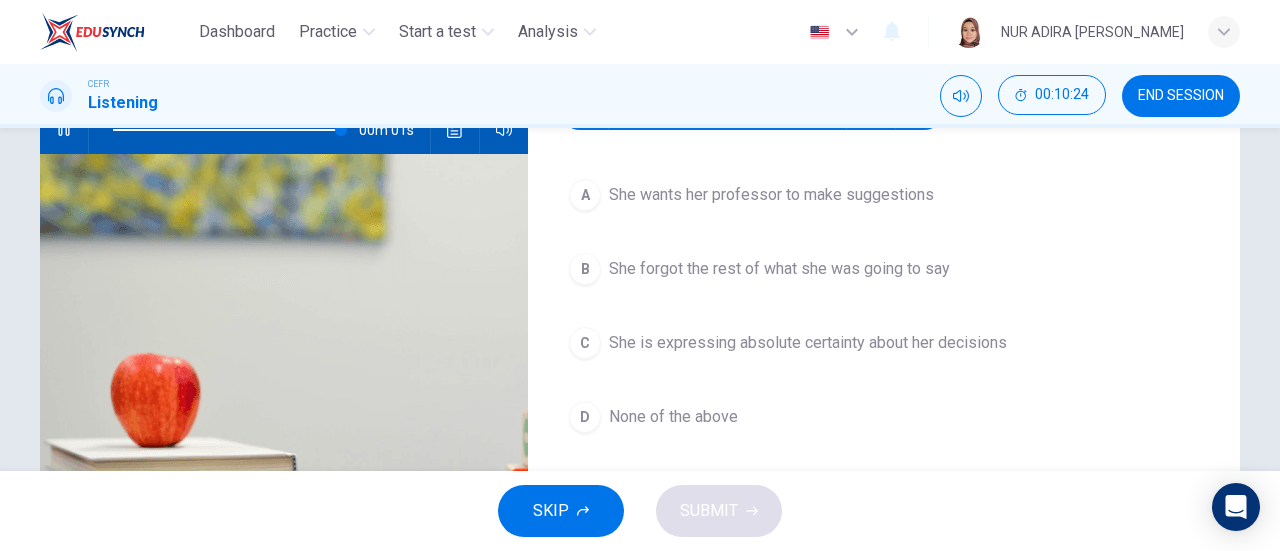 scroll, scrollTop: 231, scrollLeft: 0, axis: vertical 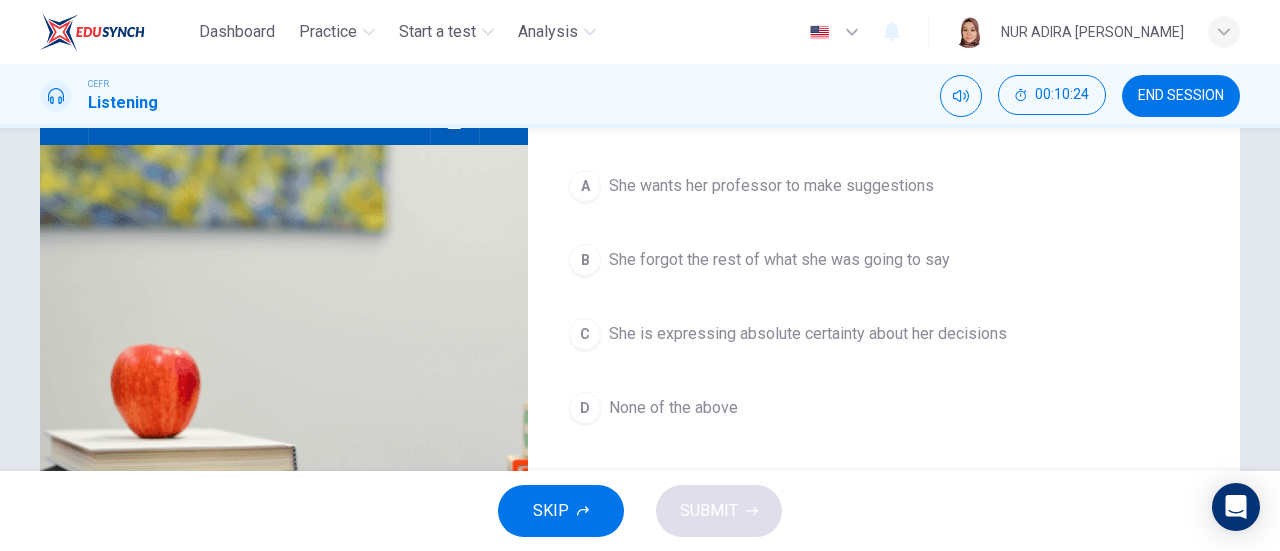 type on "41" 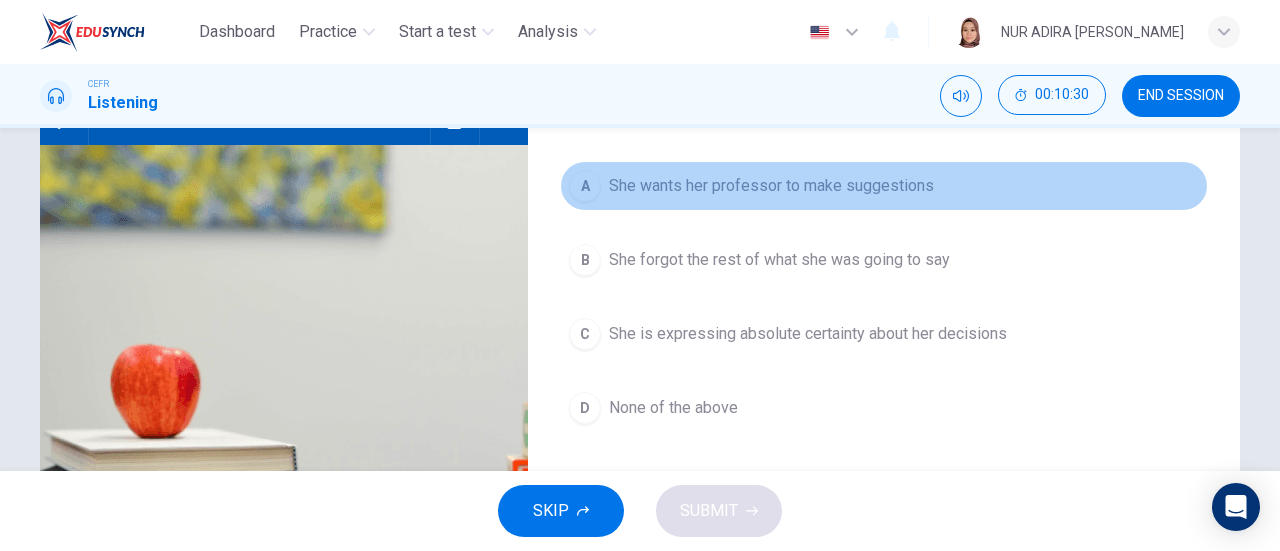 click on "A She wants her professor to make suggestions" at bounding box center (884, 186) 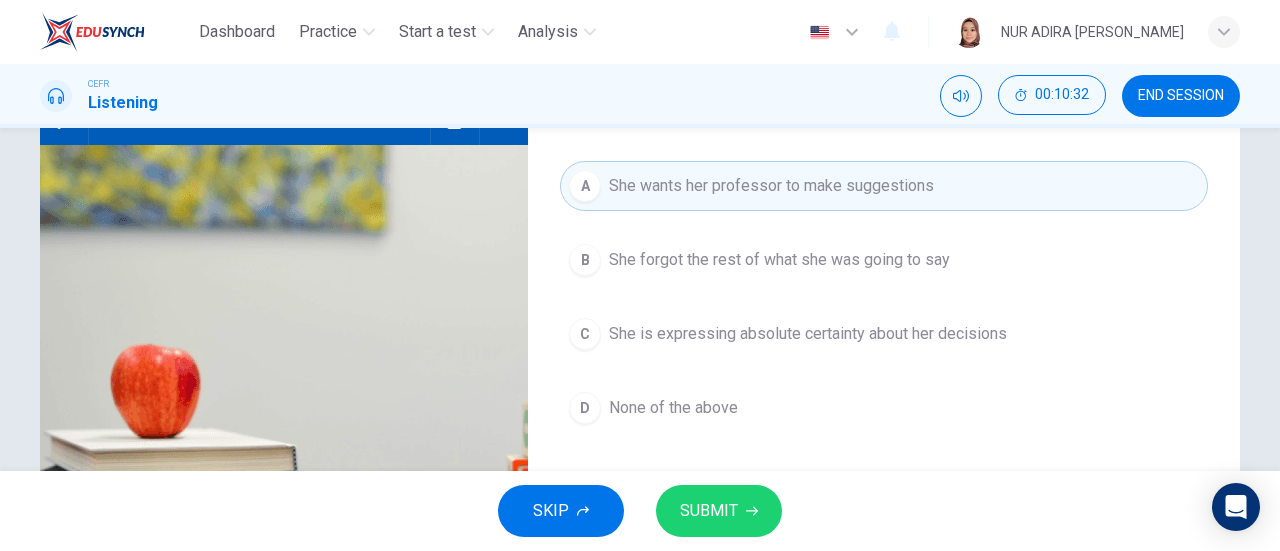 scroll, scrollTop: 95, scrollLeft: 0, axis: vertical 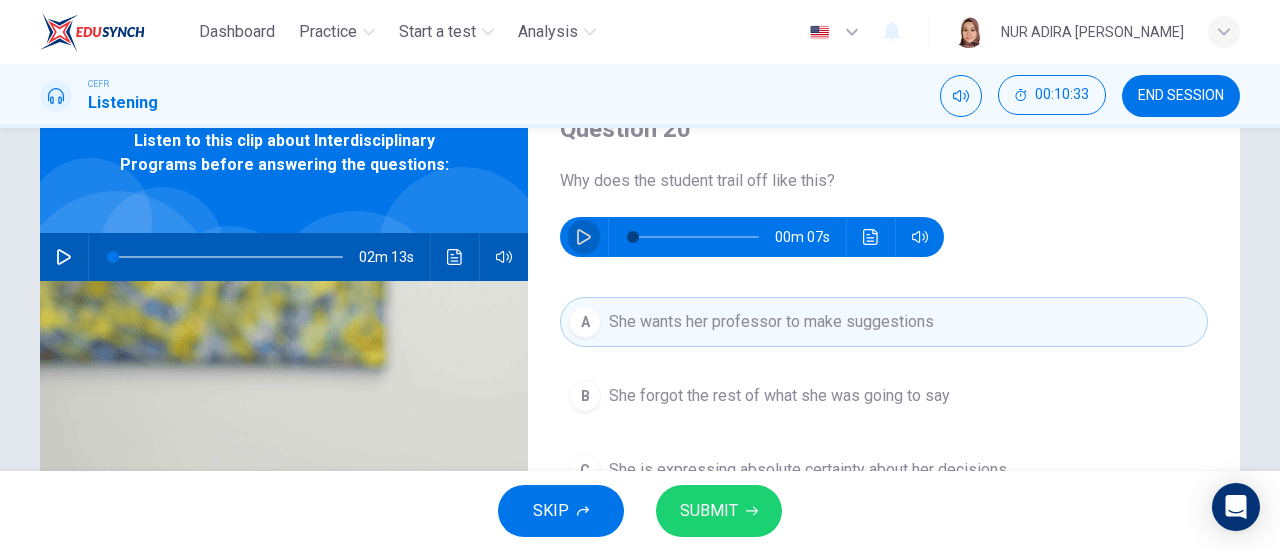 click at bounding box center (584, 237) 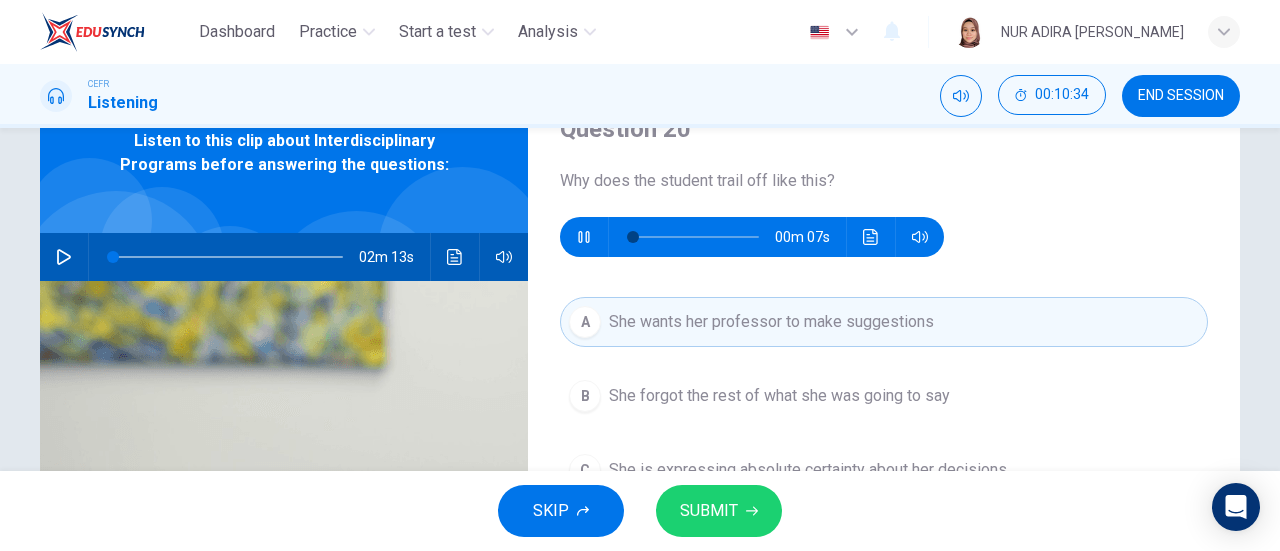 scroll, scrollTop: 250, scrollLeft: 0, axis: vertical 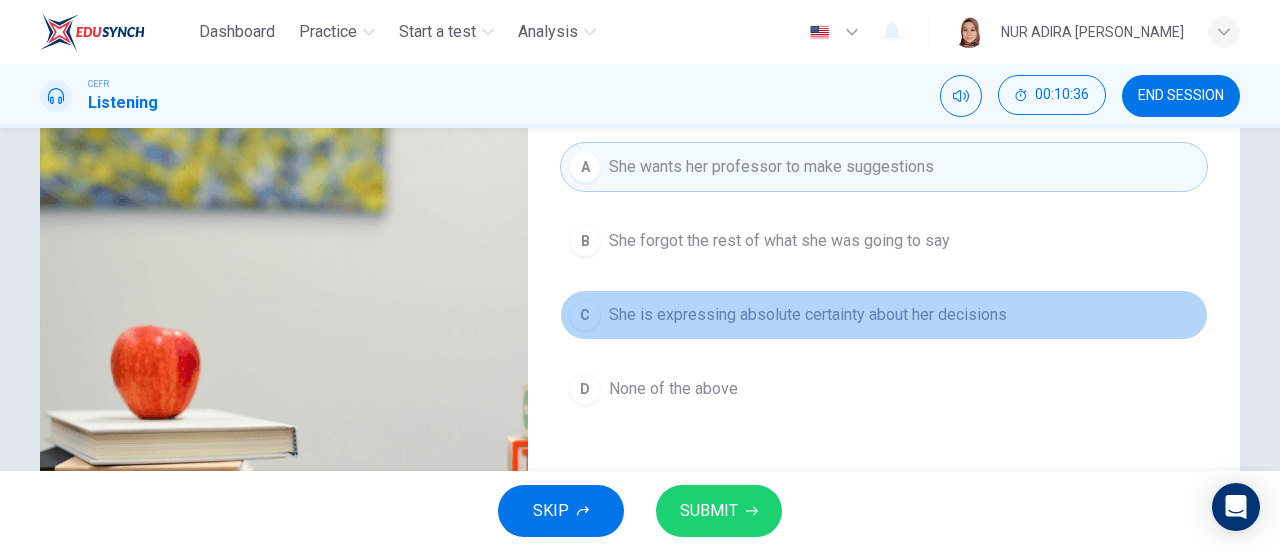 click on "C She is expressing absolute certainty about her decisions" at bounding box center [884, 315] 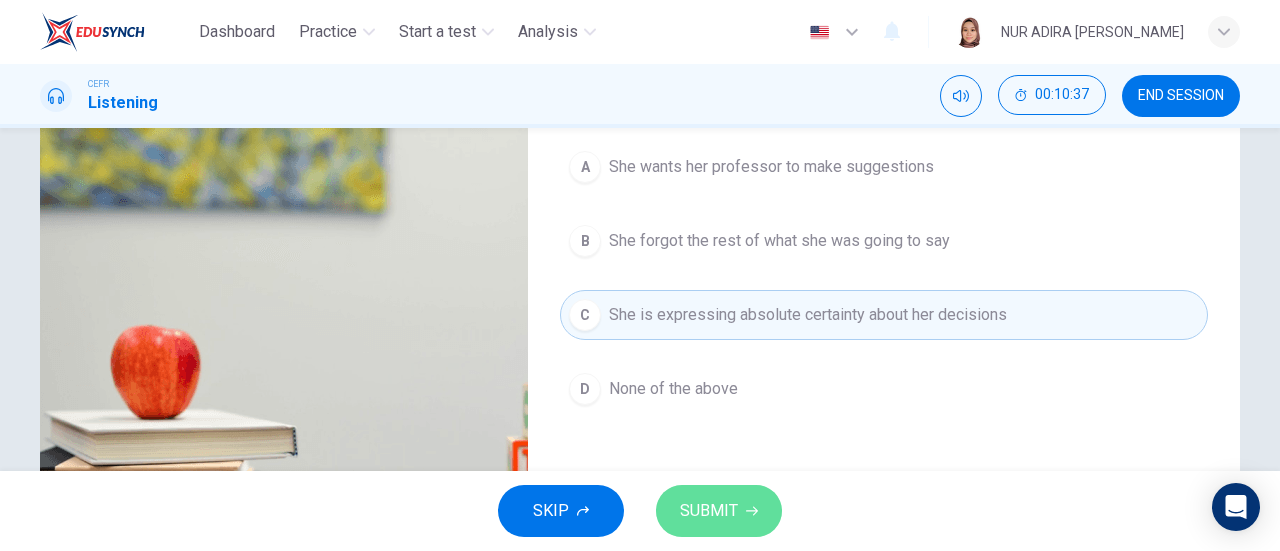 click on "SUBMIT" at bounding box center [709, 511] 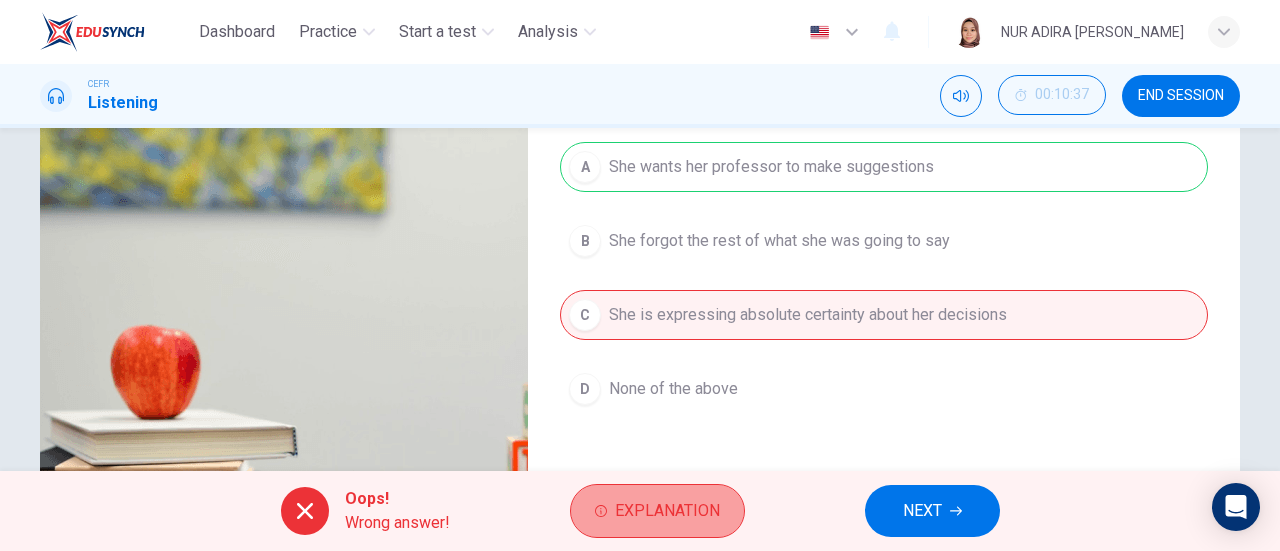 click on "Explanation" at bounding box center (667, 511) 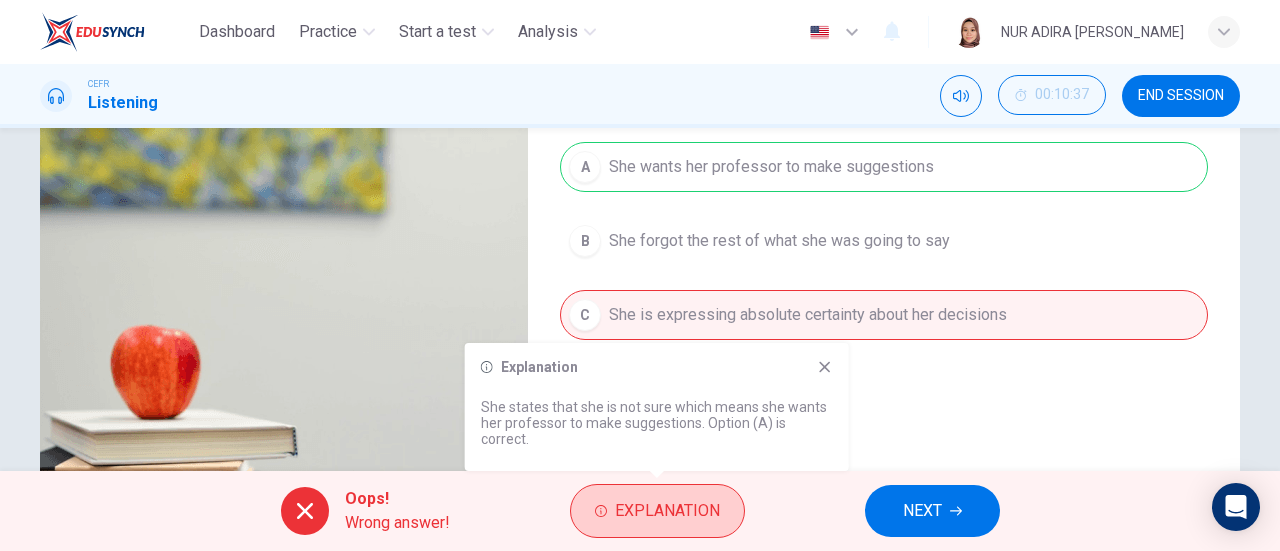 type on "0" 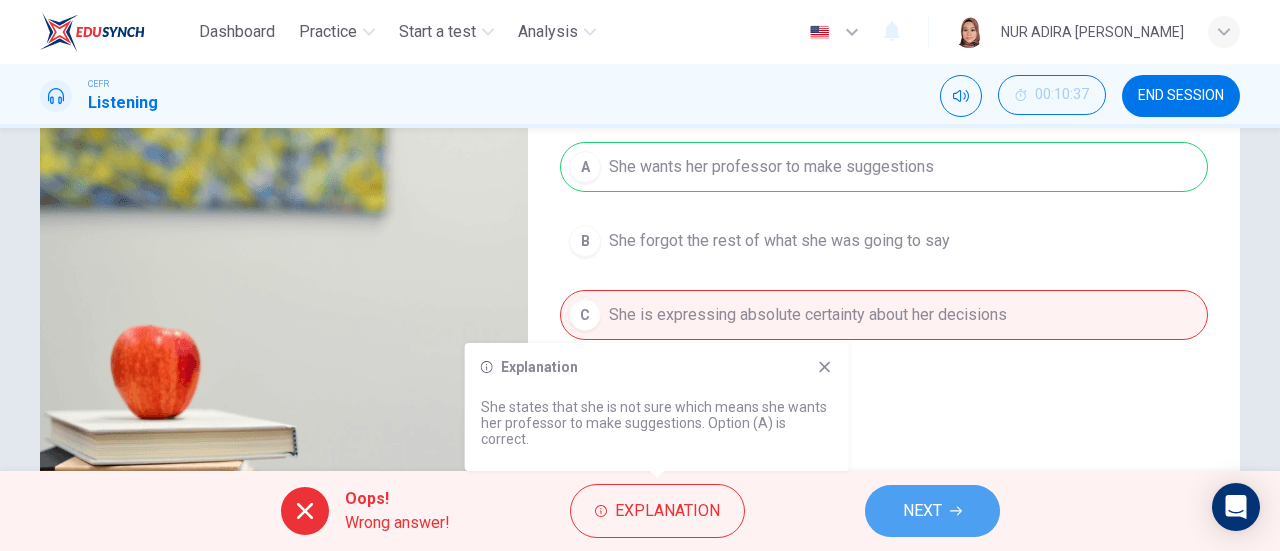 click on "NEXT" at bounding box center [922, 511] 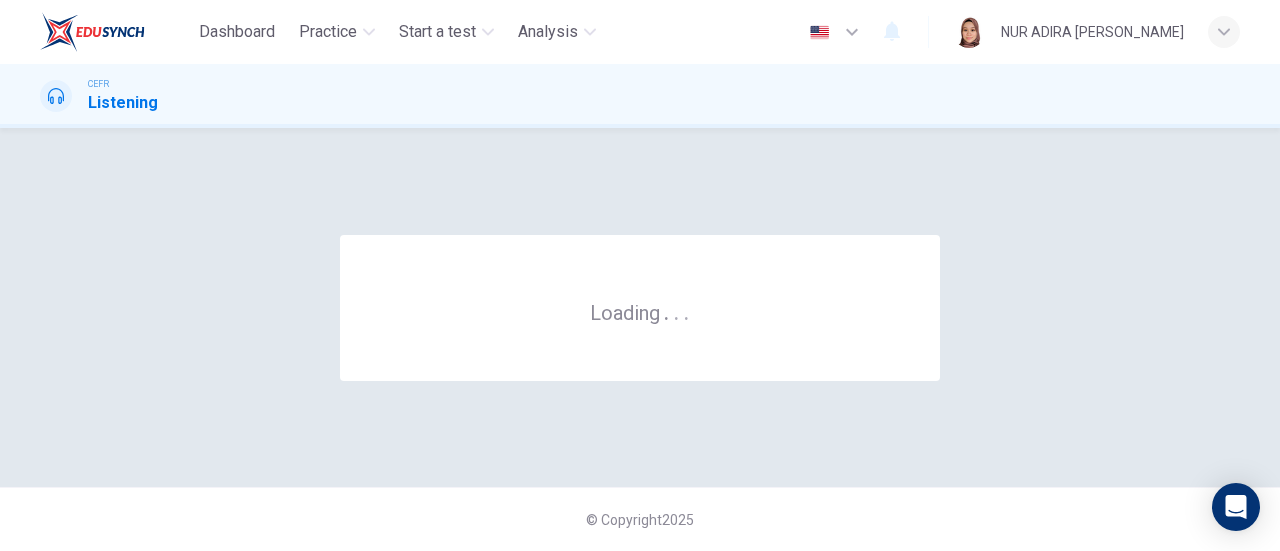 scroll, scrollTop: 0, scrollLeft: 0, axis: both 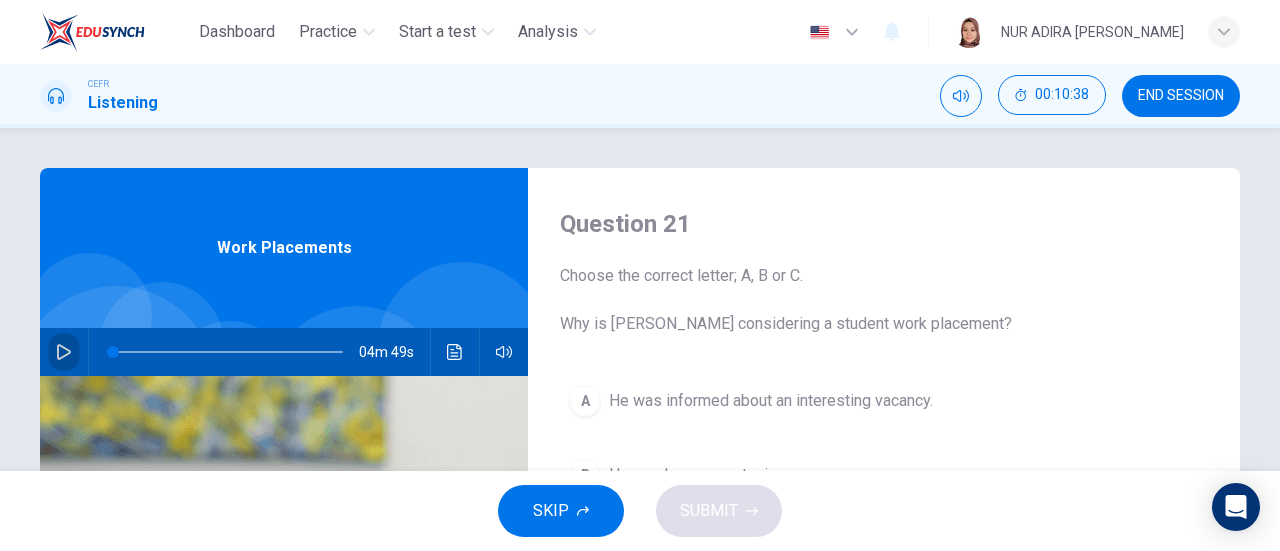 click at bounding box center (64, 352) 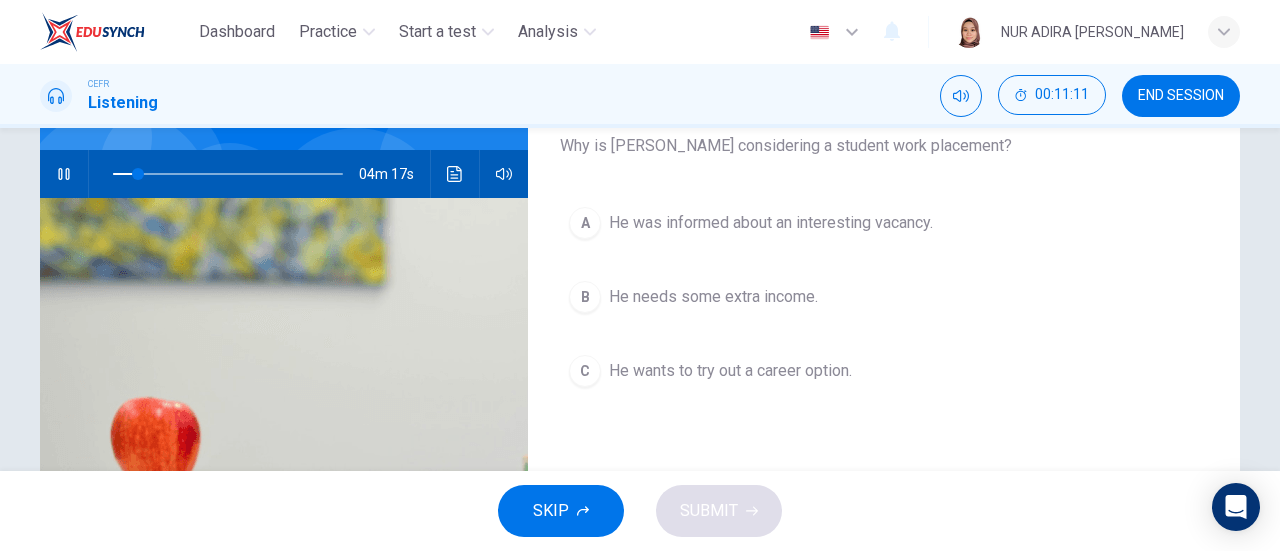 scroll, scrollTop: 177, scrollLeft: 0, axis: vertical 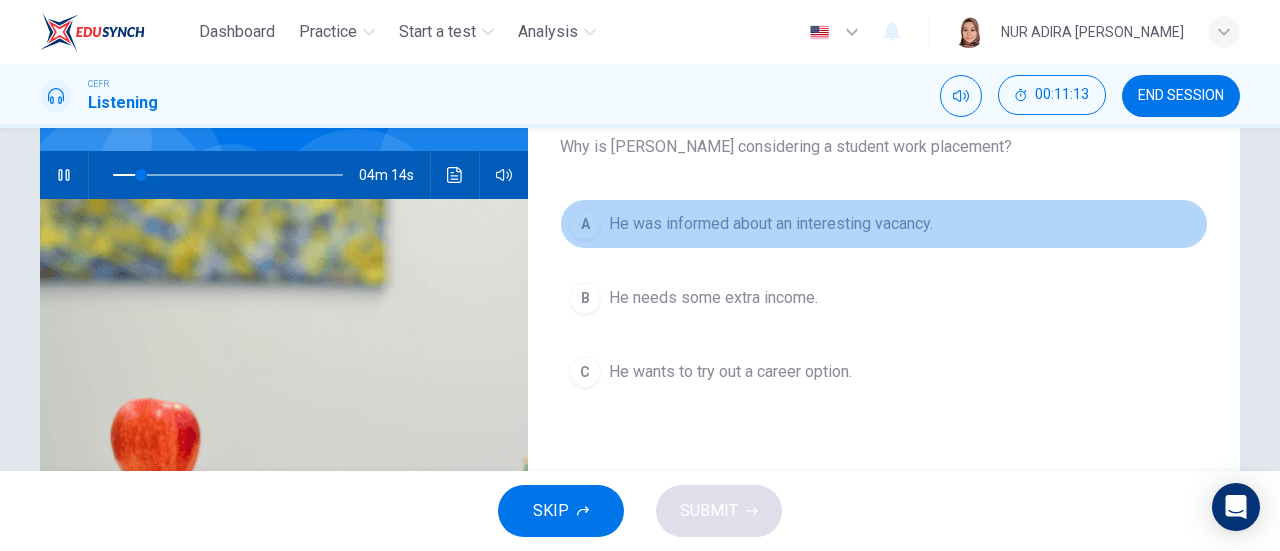 click on "A He was informed about an interesting vacancy." at bounding box center (884, 224) 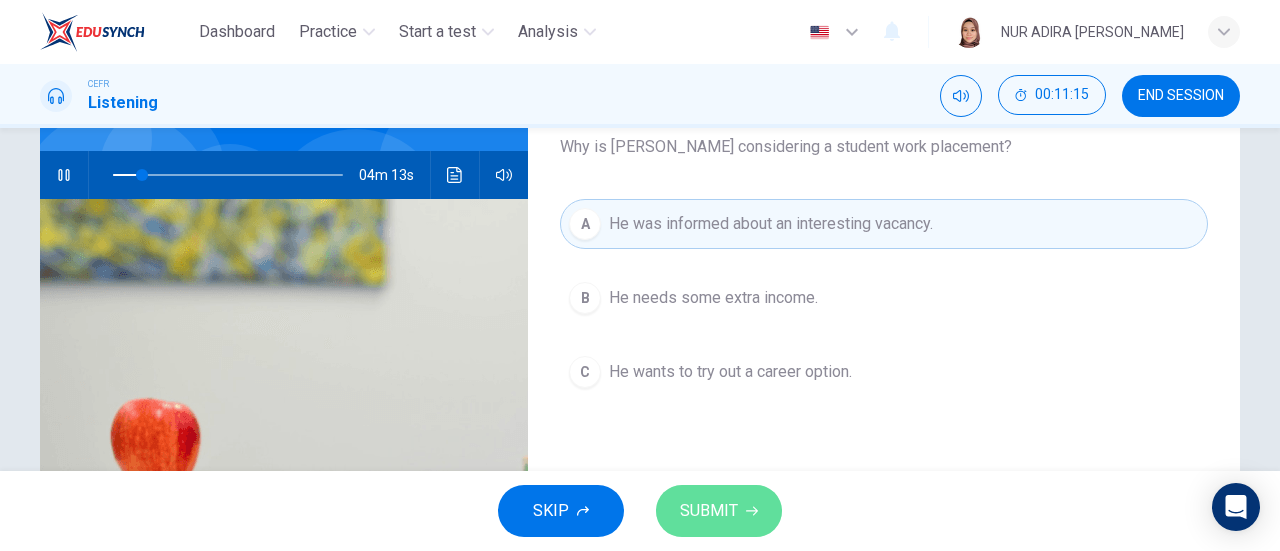 click on "SUBMIT" at bounding box center (709, 511) 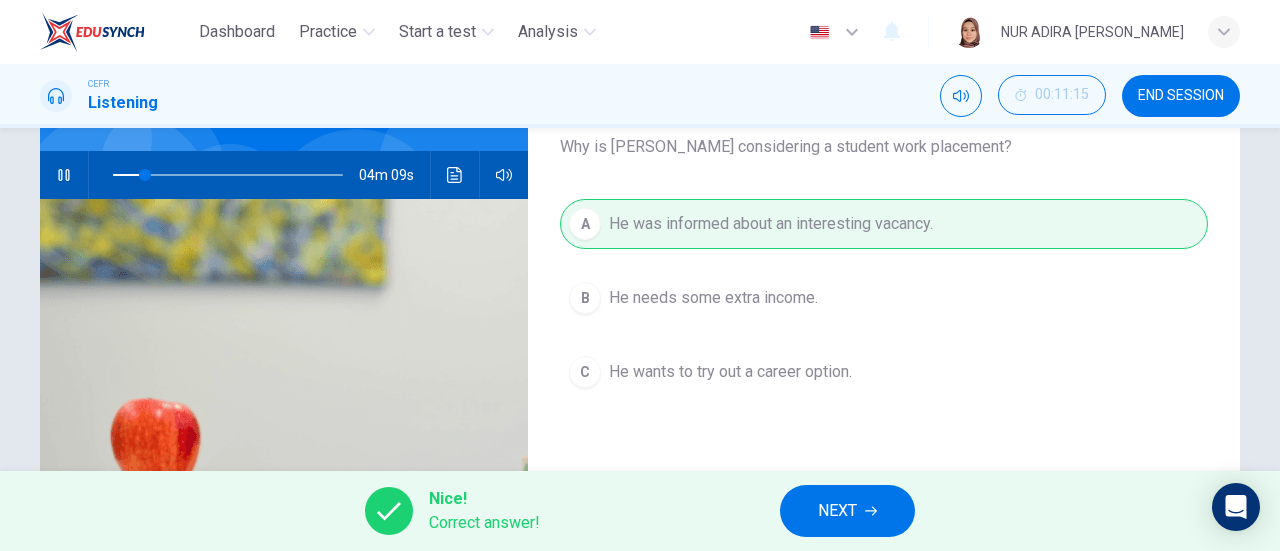 click on "Nice! Correct answer! NEXT" at bounding box center (640, 511) 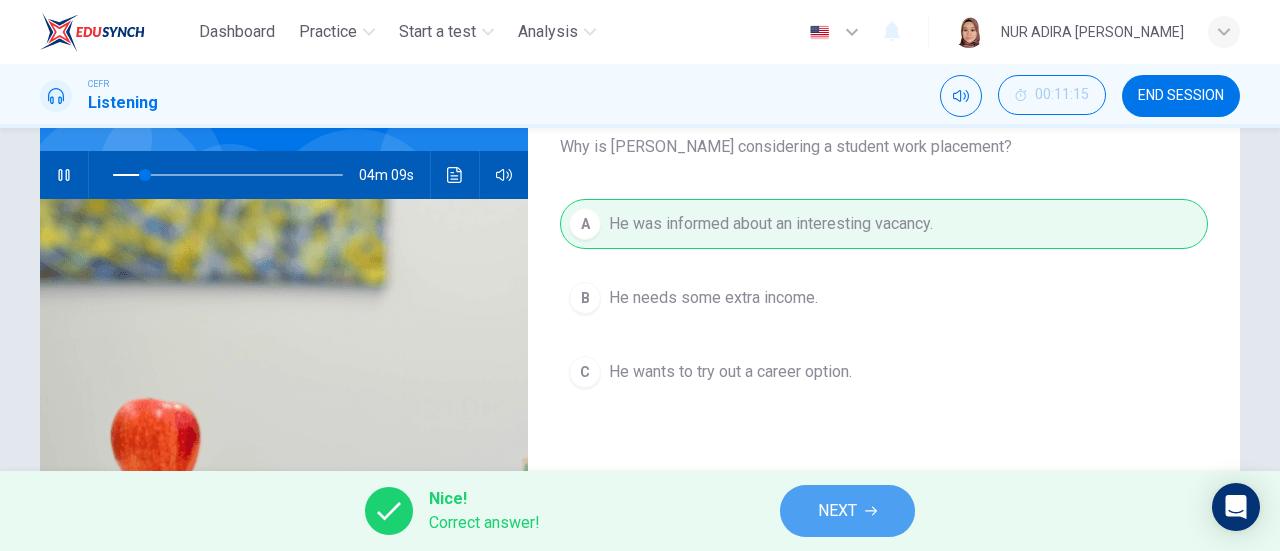 click on "NEXT" at bounding box center [847, 511] 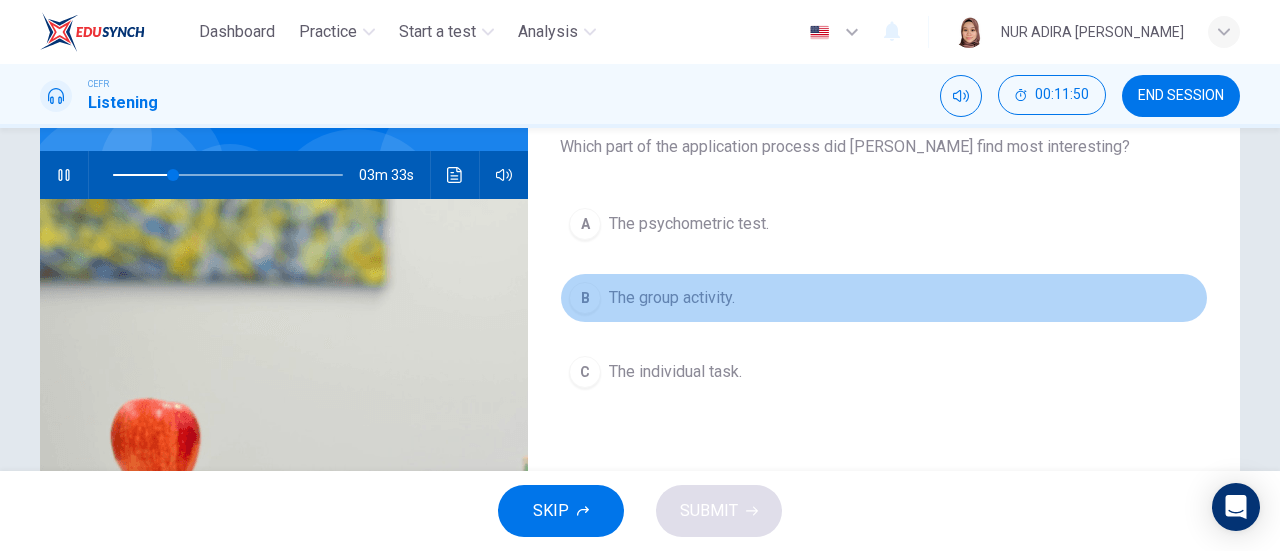 click on "B" at bounding box center (585, 298) 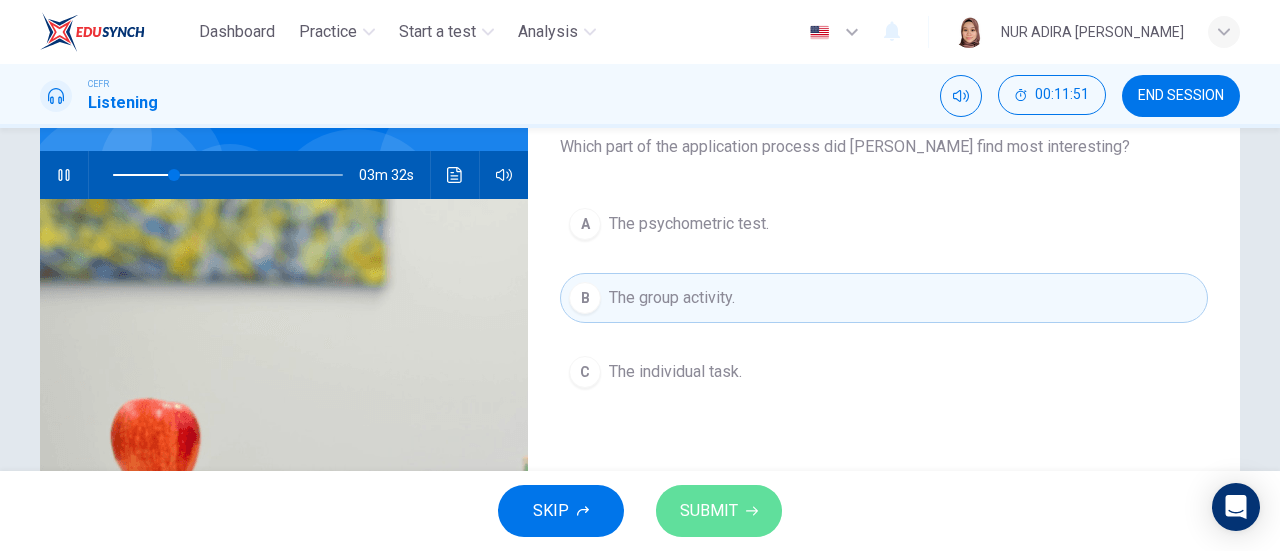 click on "SUBMIT" at bounding box center [709, 511] 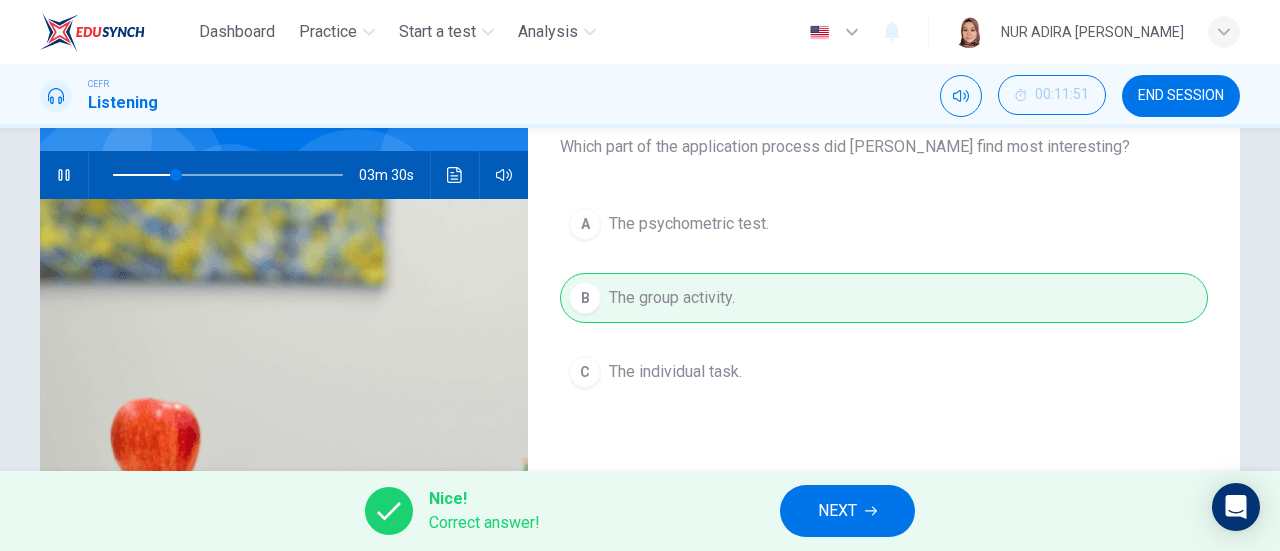 click on "NEXT" at bounding box center (837, 511) 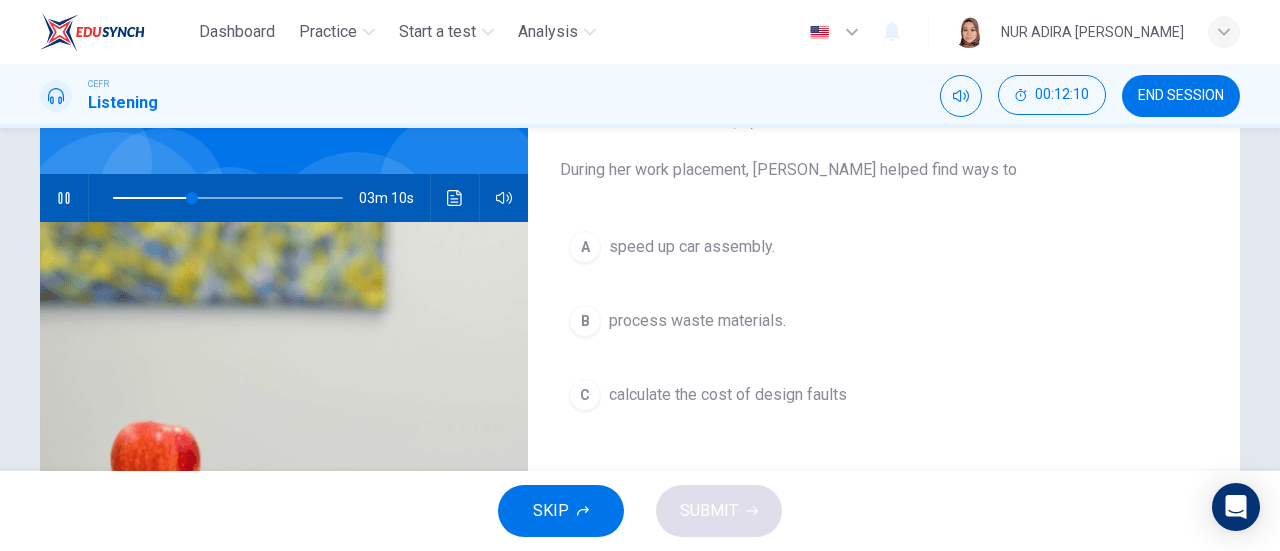 scroll, scrollTop: 161, scrollLeft: 0, axis: vertical 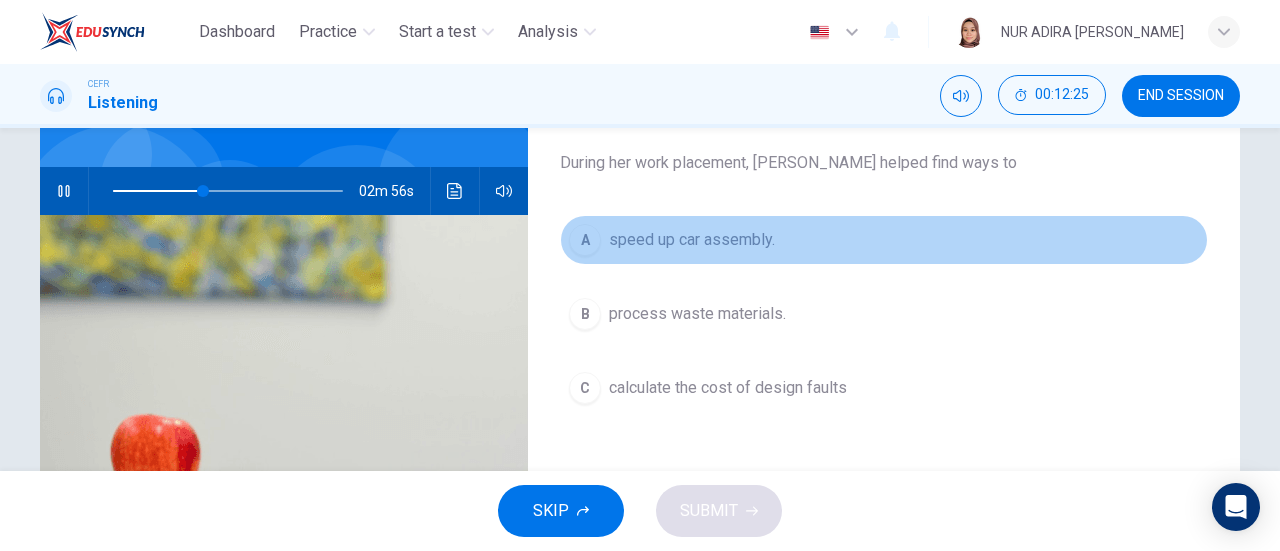 click on "speed up car assembly." at bounding box center (692, 240) 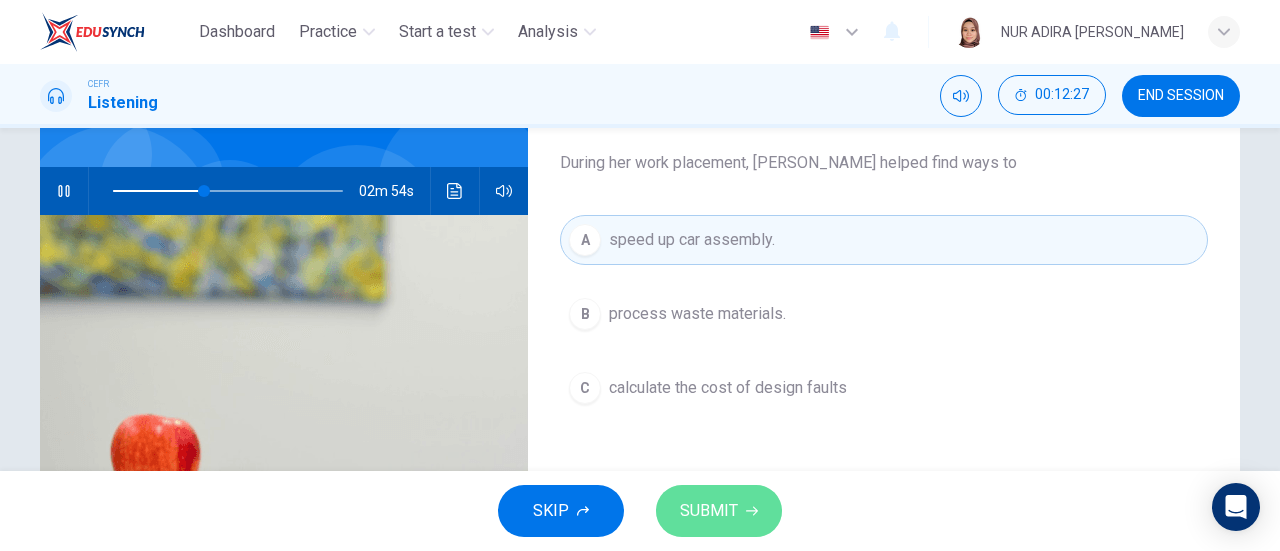 click on "SUBMIT" at bounding box center [709, 511] 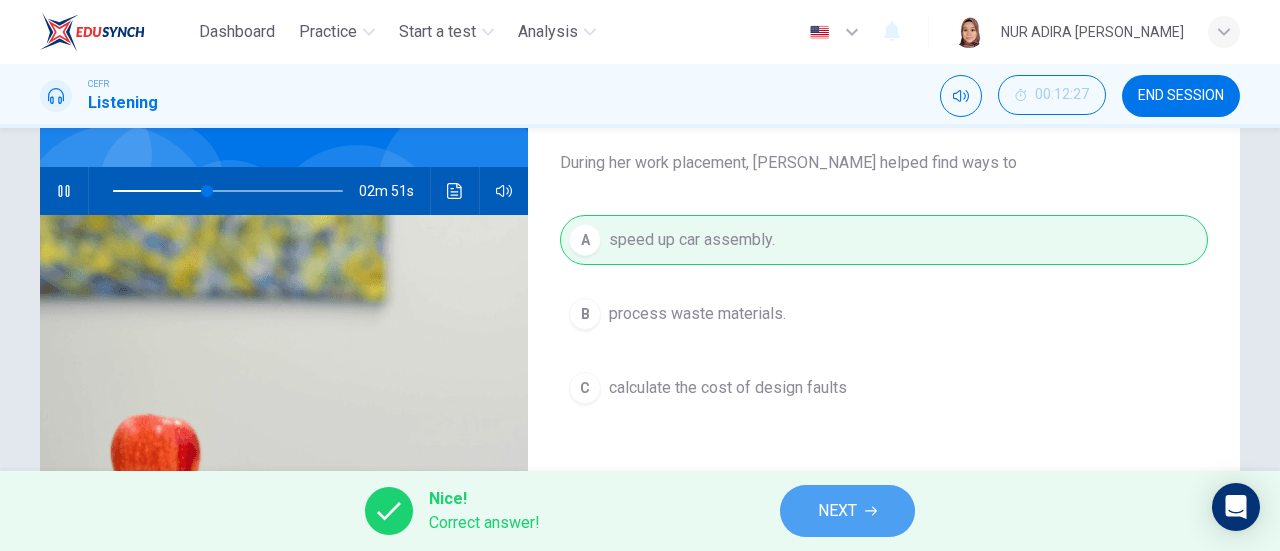 click on "NEXT" at bounding box center [847, 511] 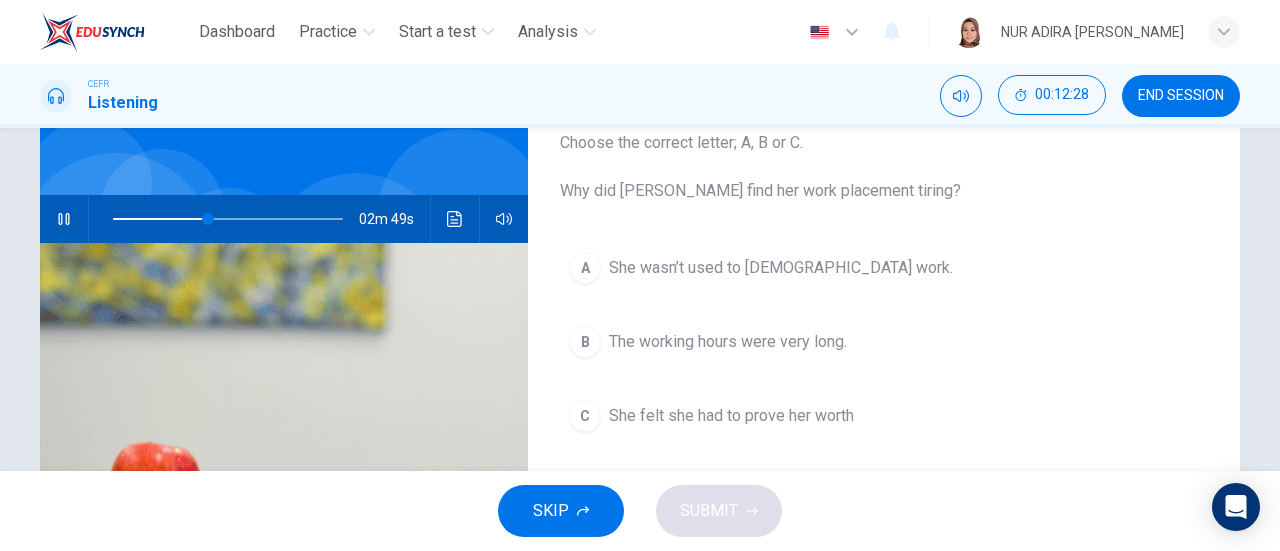 scroll, scrollTop: 134, scrollLeft: 0, axis: vertical 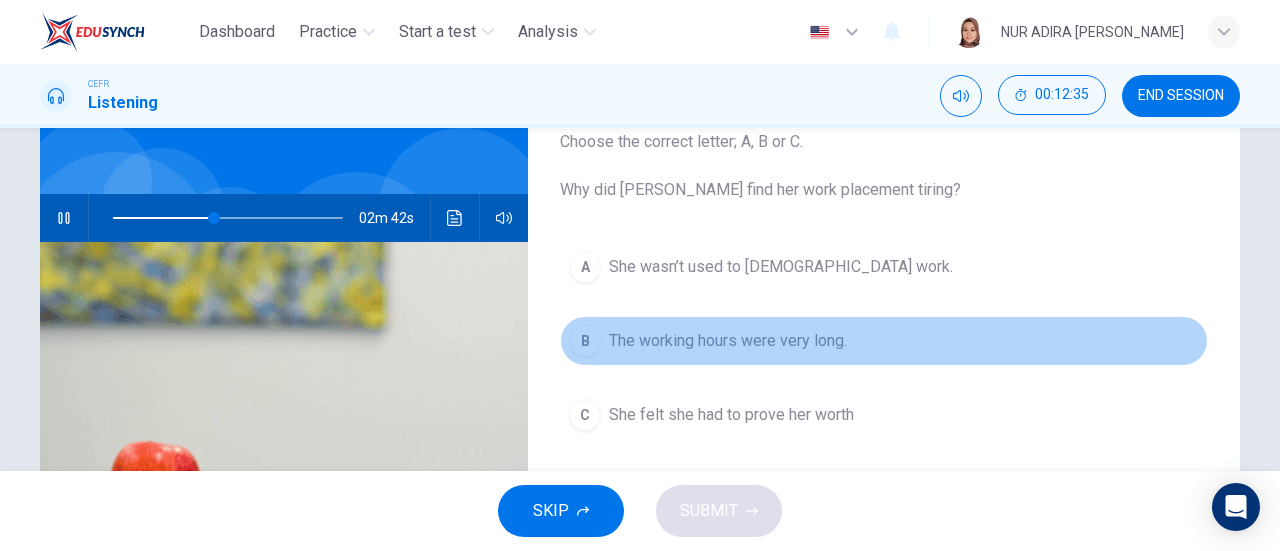 click on "B The working hours were very long." at bounding box center [884, 341] 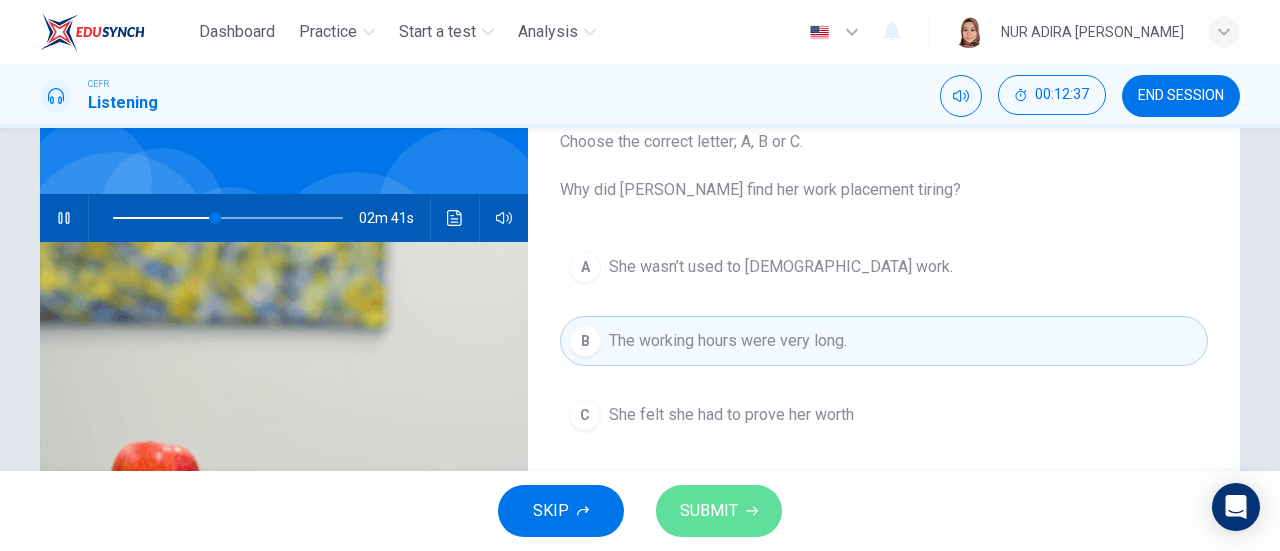 click on "SUBMIT" at bounding box center [709, 511] 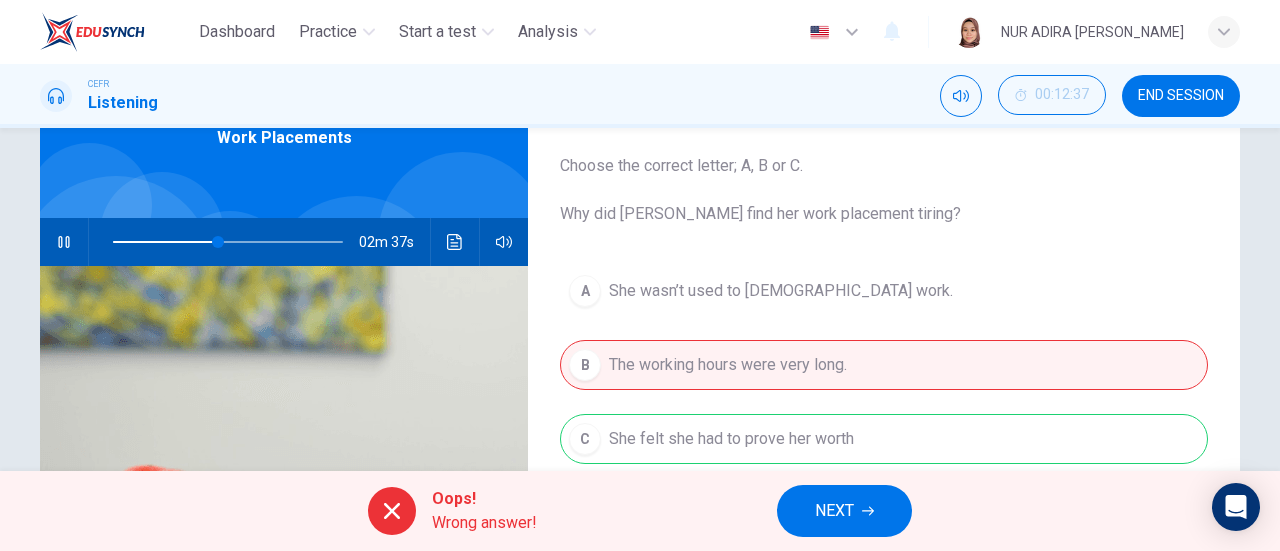 scroll, scrollTop: 109, scrollLeft: 0, axis: vertical 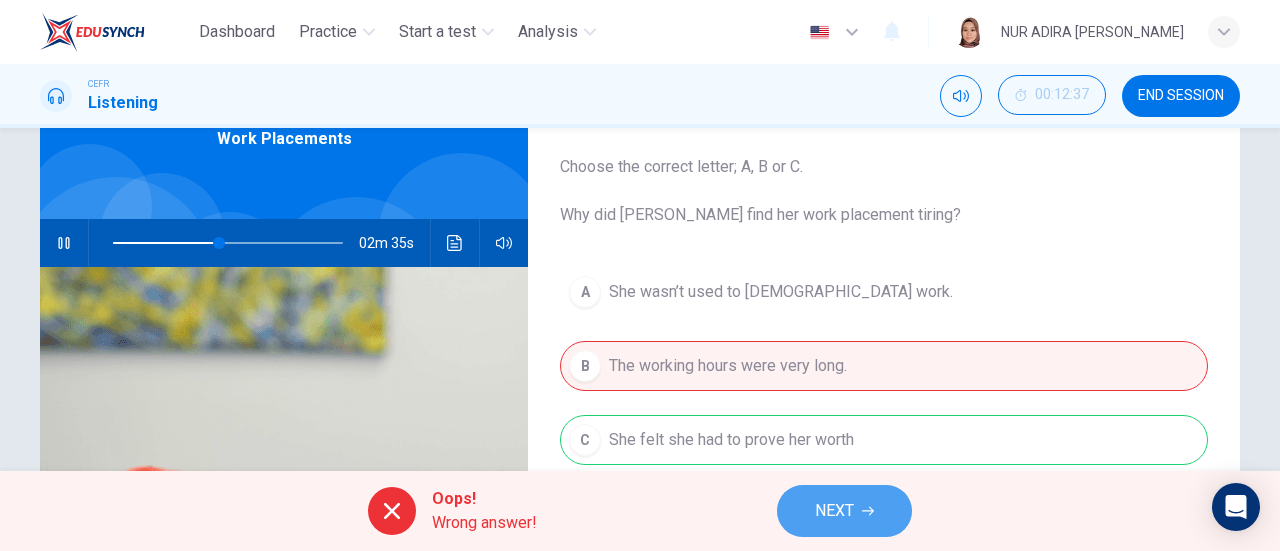 click on "NEXT" at bounding box center (834, 511) 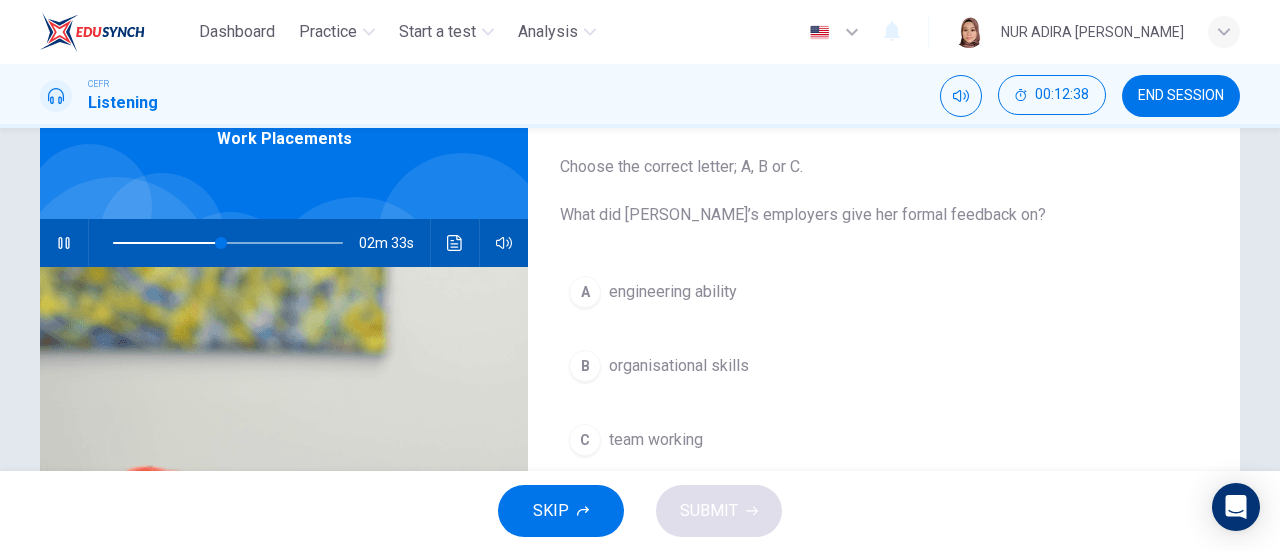 scroll, scrollTop: 135, scrollLeft: 0, axis: vertical 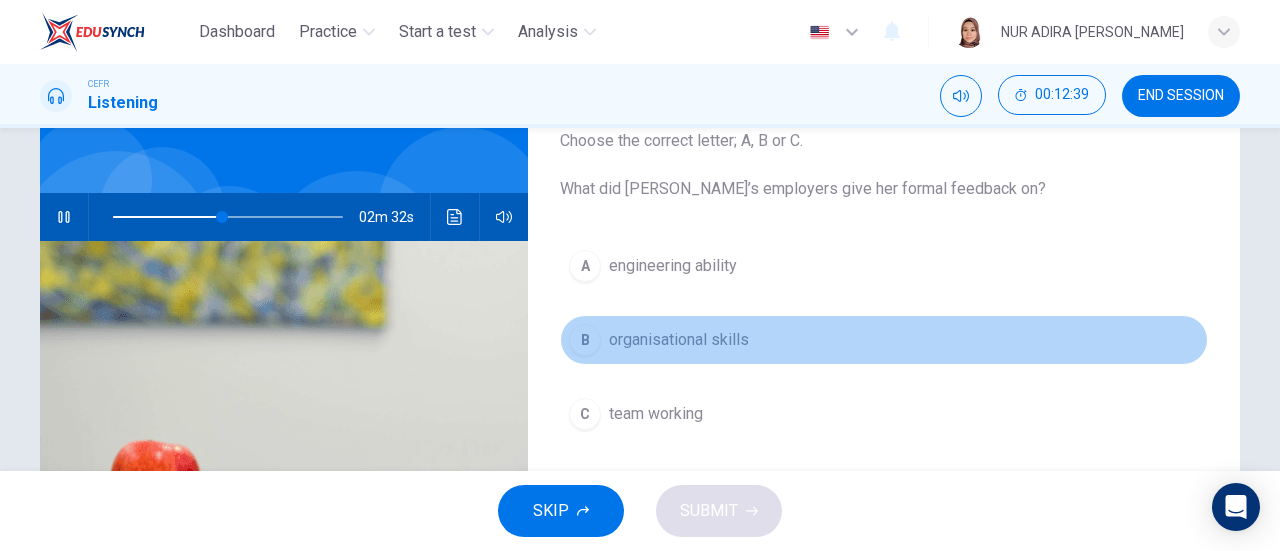 click on "organisational skills" at bounding box center [679, 340] 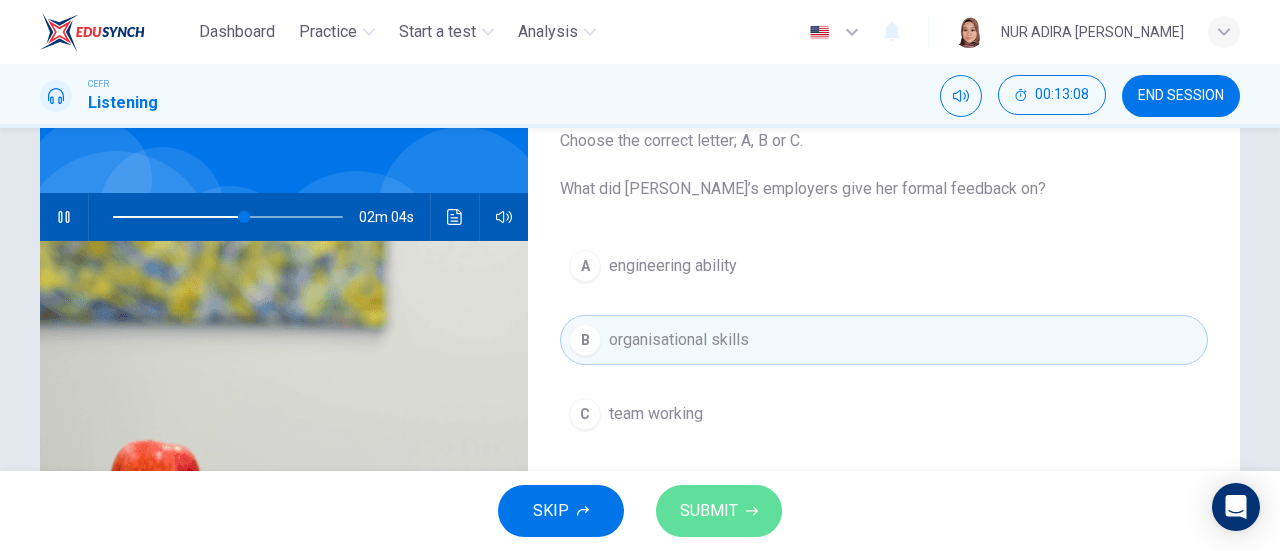 click on "SUBMIT" at bounding box center [709, 511] 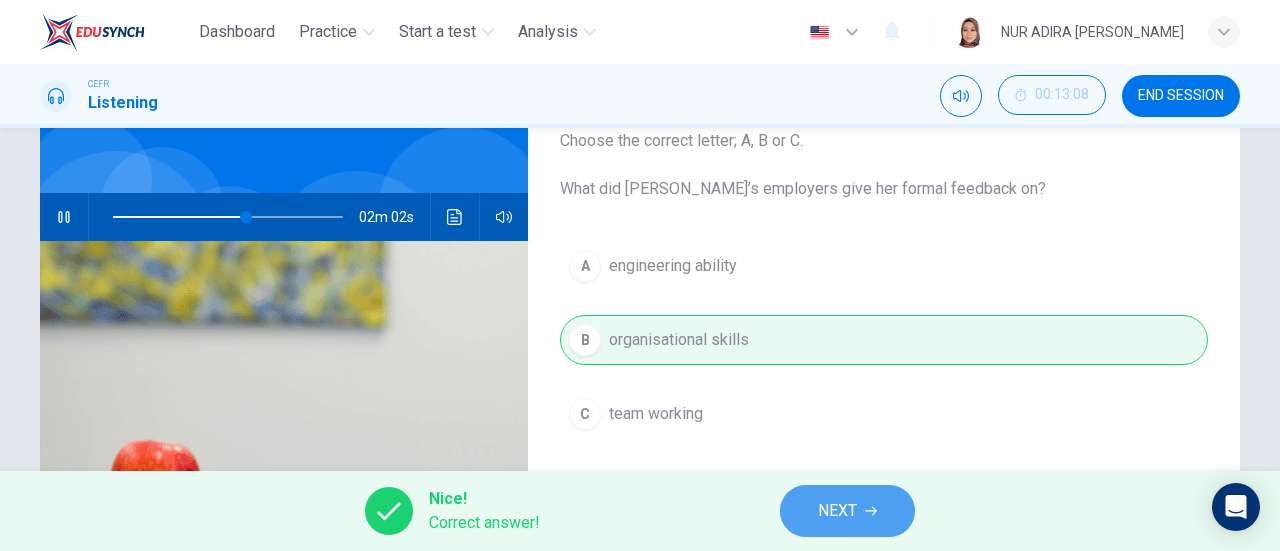 click on "NEXT" at bounding box center [837, 511] 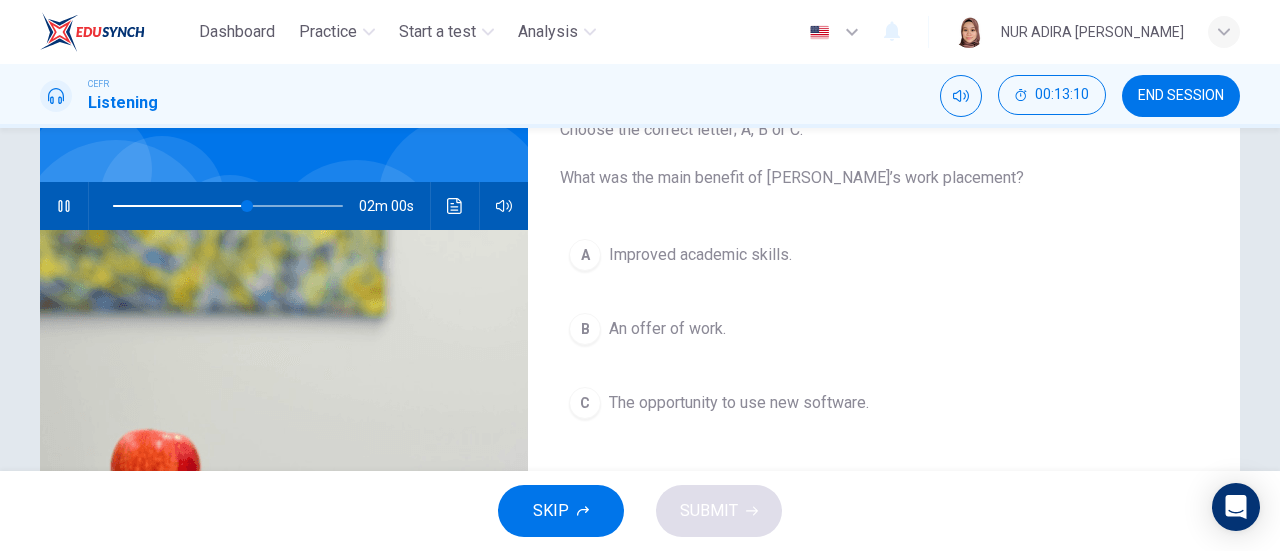 scroll, scrollTop: 142, scrollLeft: 0, axis: vertical 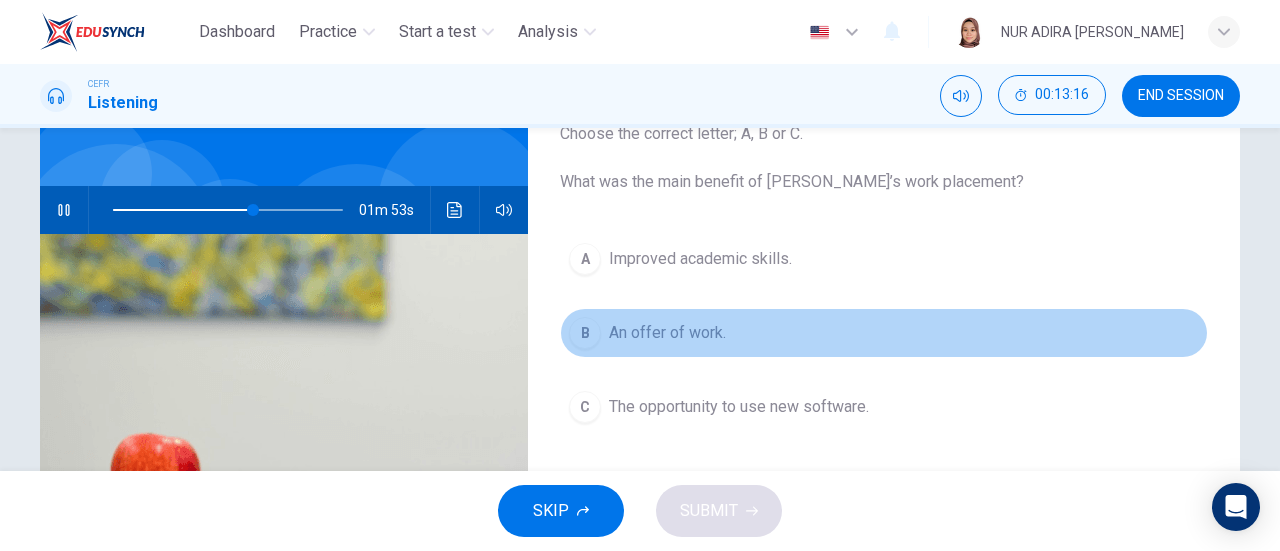 click on "An offer of work." at bounding box center (667, 333) 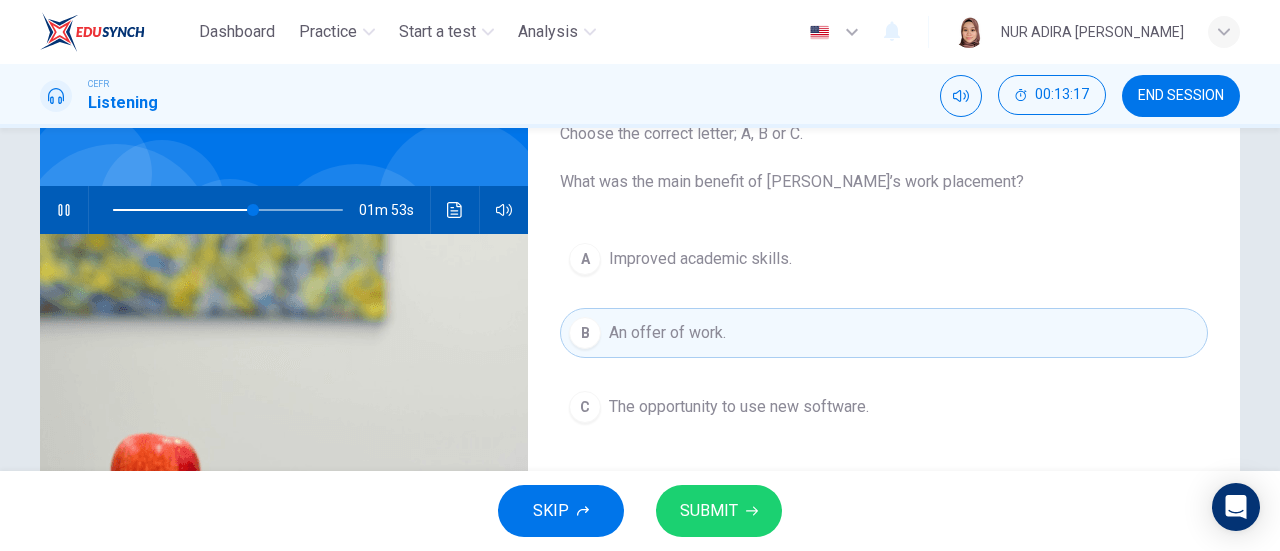 scroll, scrollTop: 200, scrollLeft: 0, axis: vertical 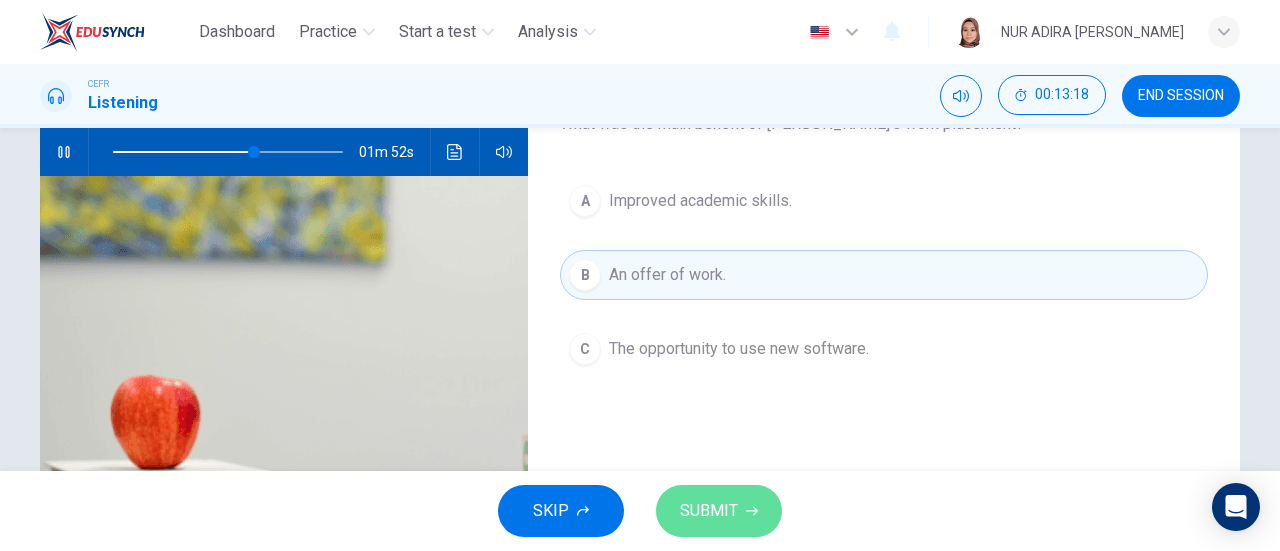 click on "SUBMIT" at bounding box center (709, 511) 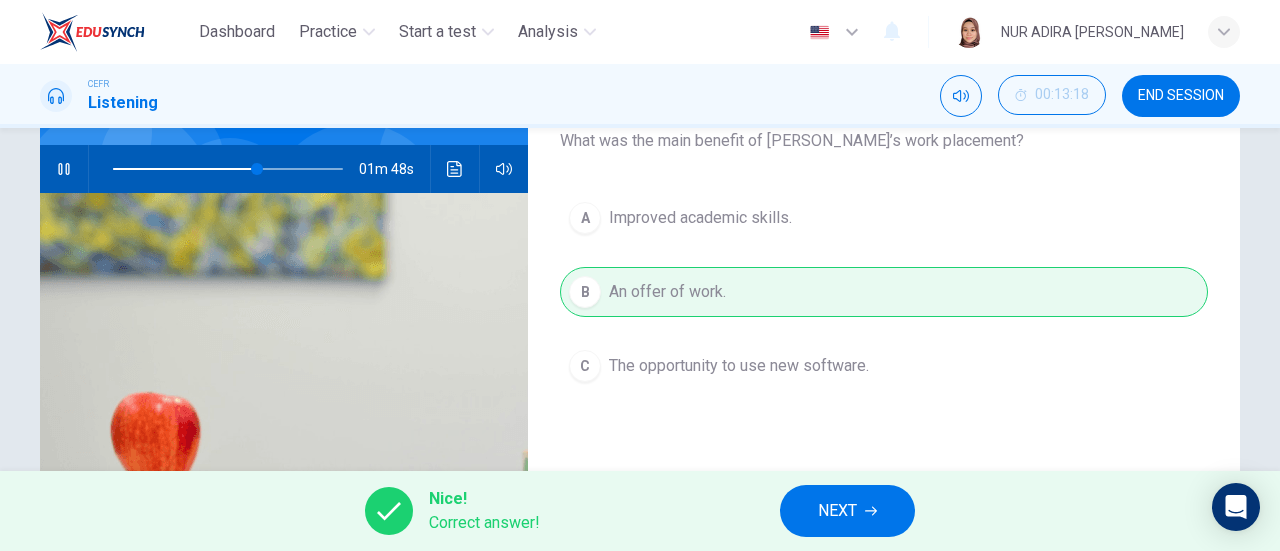 scroll, scrollTop: 182, scrollLeft: 0, axis: vertical 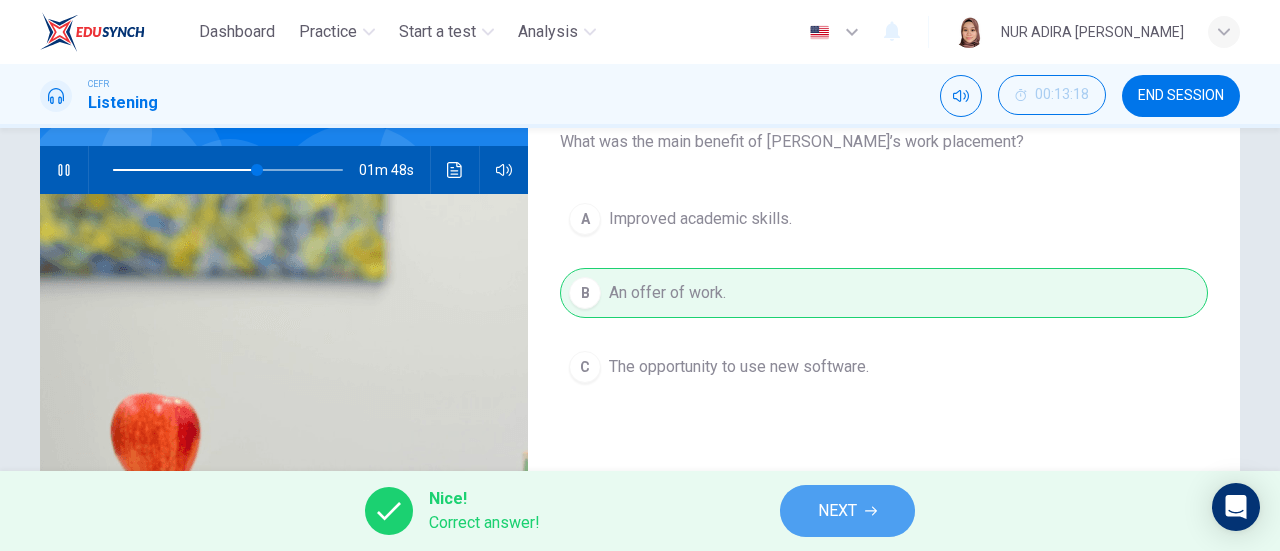 click on "NEXT" at bounding box center [847, 511] 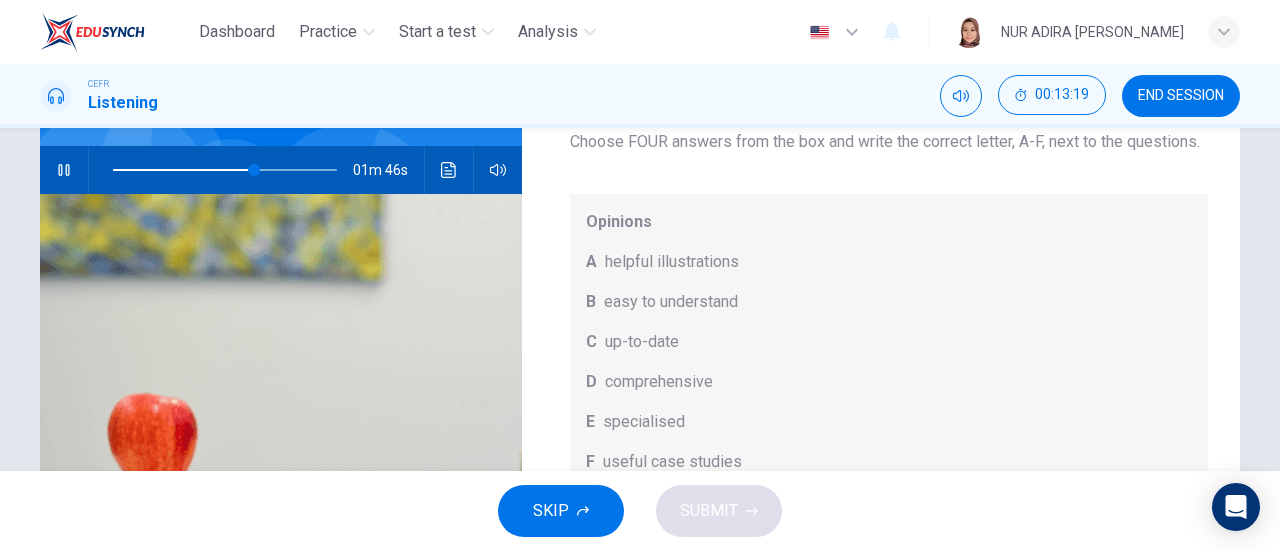 scroll, scrollTop: 112, scrollLeft: 0, axis: vertical 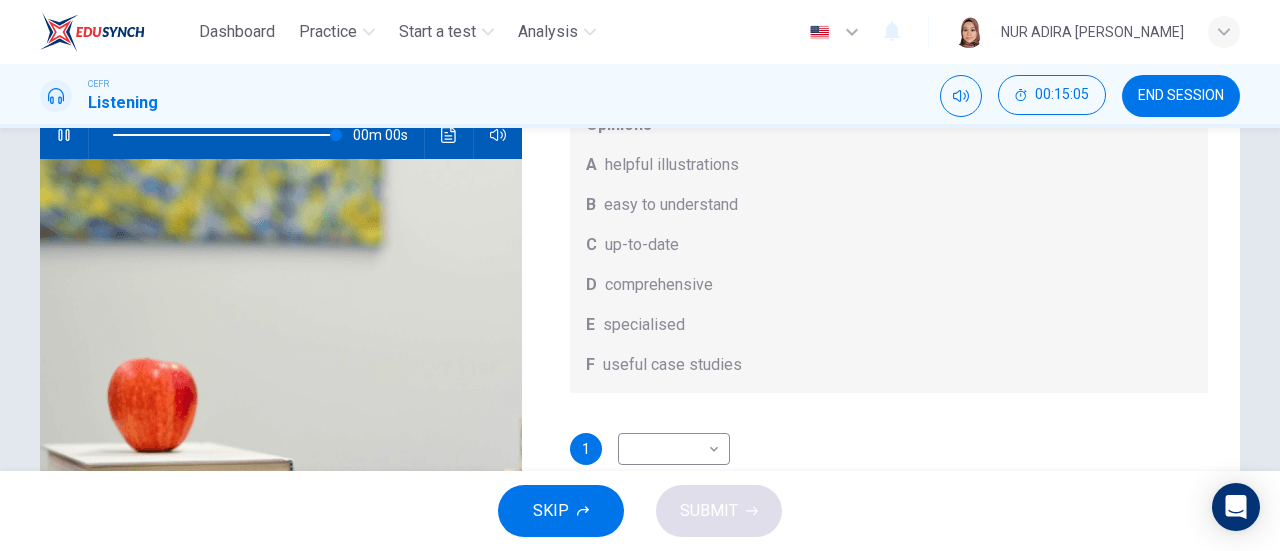 type on "0" 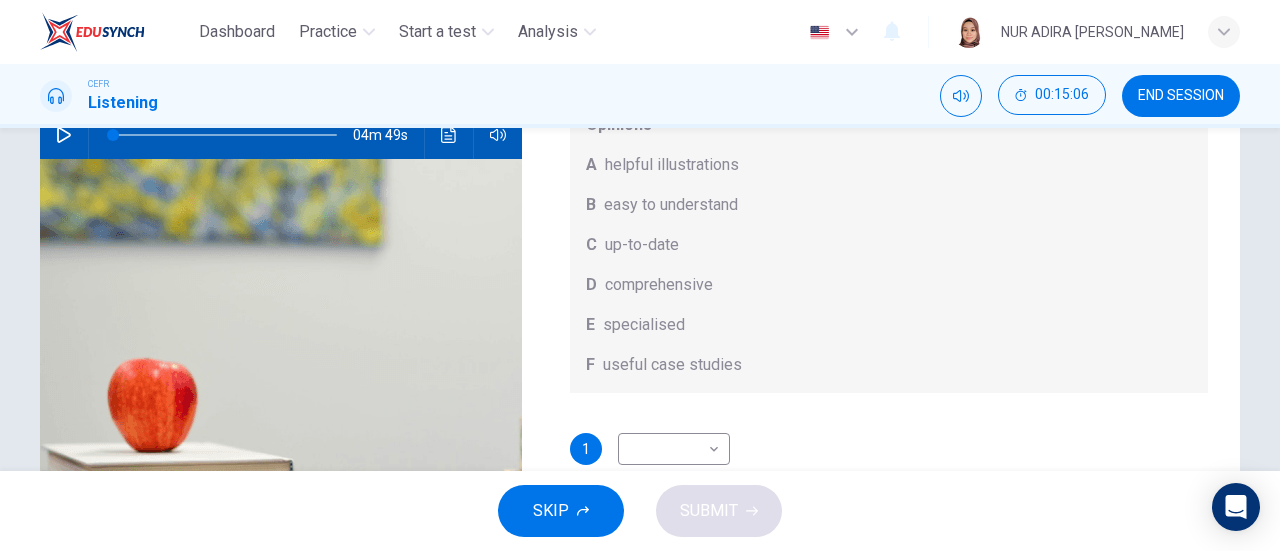 scroll, scrollTop: 144, scrollLeft: 0, axis: vertical 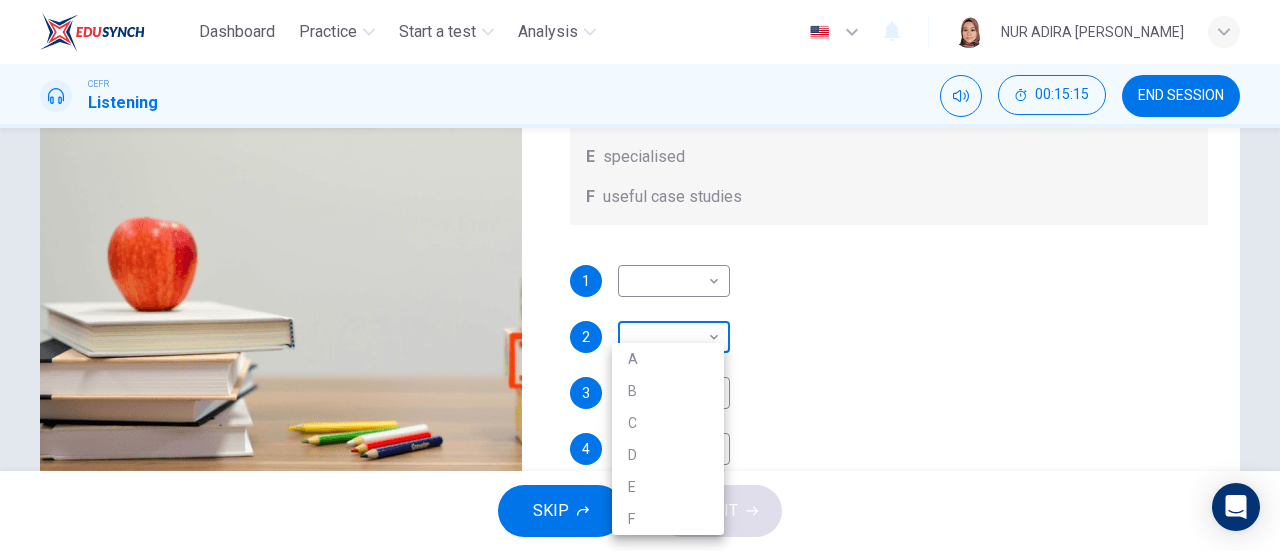 click on "Dashboard Practice Start a test Analysis English en ​ NUR [PERSON_NAME] CEFR Listening 00:15:15 END SESSION Question 27 What does [PERSON_NAME] think about the books on [PERSON_NAME]’s reading list? Choose FOUR answers from the box and write the correct letter, A-F, next to the questions.
Opinions A helpful illustrations B easy to understand C up-to-date D comprehensive E specialised F useful case studies 1 ​ ​ 2 ​ ​ 3 ​ ​ 4 ​ ​ Work Placements 04m 49s SKIP SUBMIT EduSynch - Online Language Proficiency Testing
Dashboard Practice Start a test Analysis Notifications © Copyright  2025 A B C D E F" at bounding box center (640, 275) 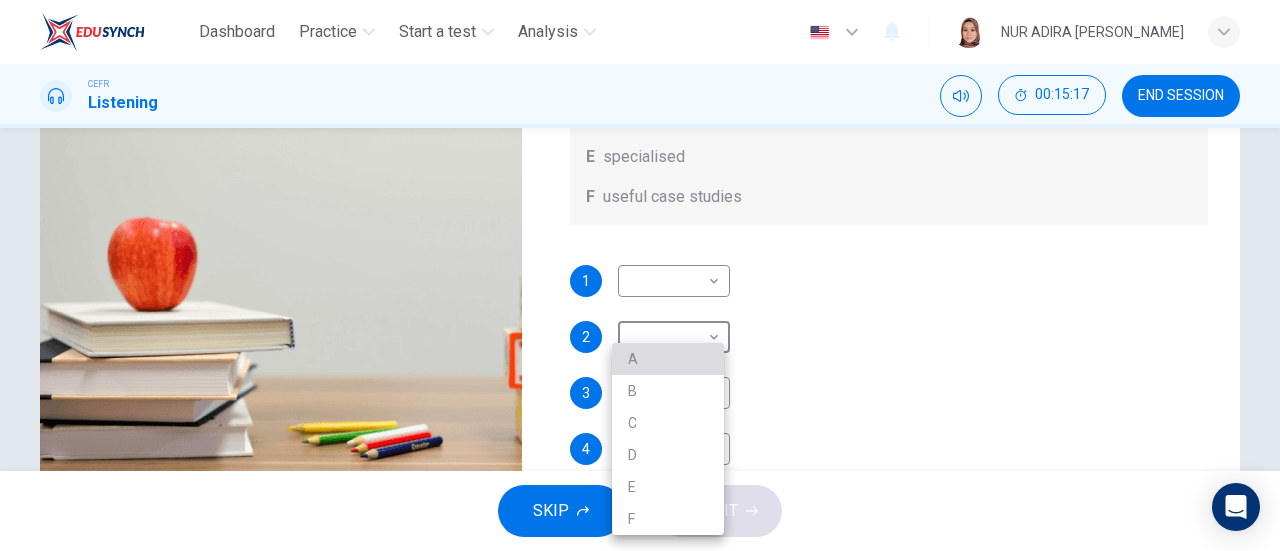 click on "A" at bounding box center [668, 359] 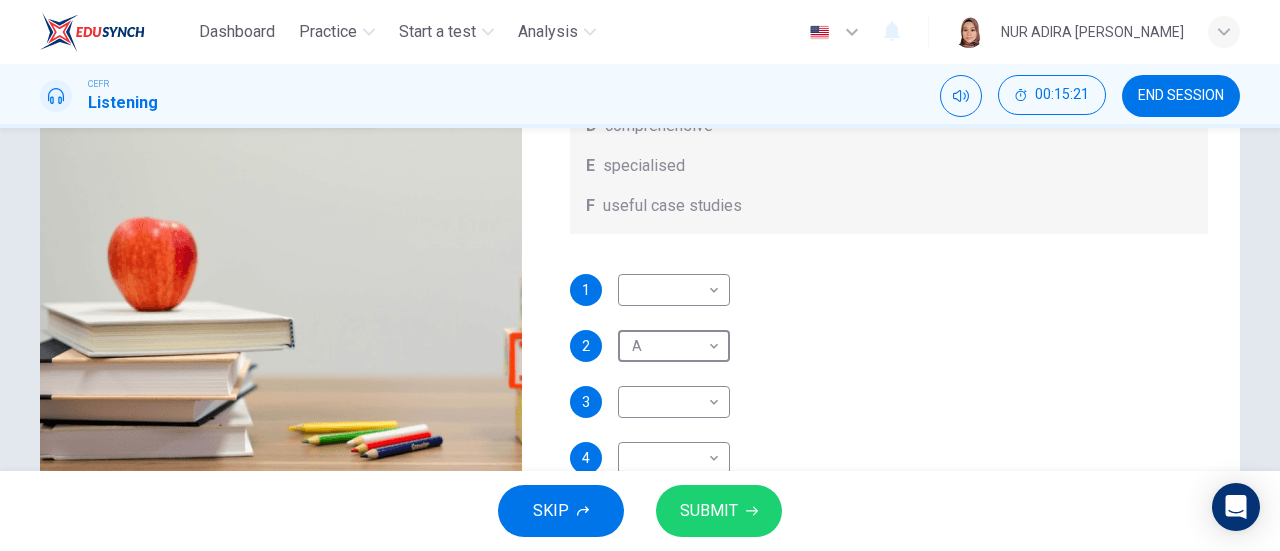 scroll, scrollTop: 112, scrollLeft: 0, axis: vertical 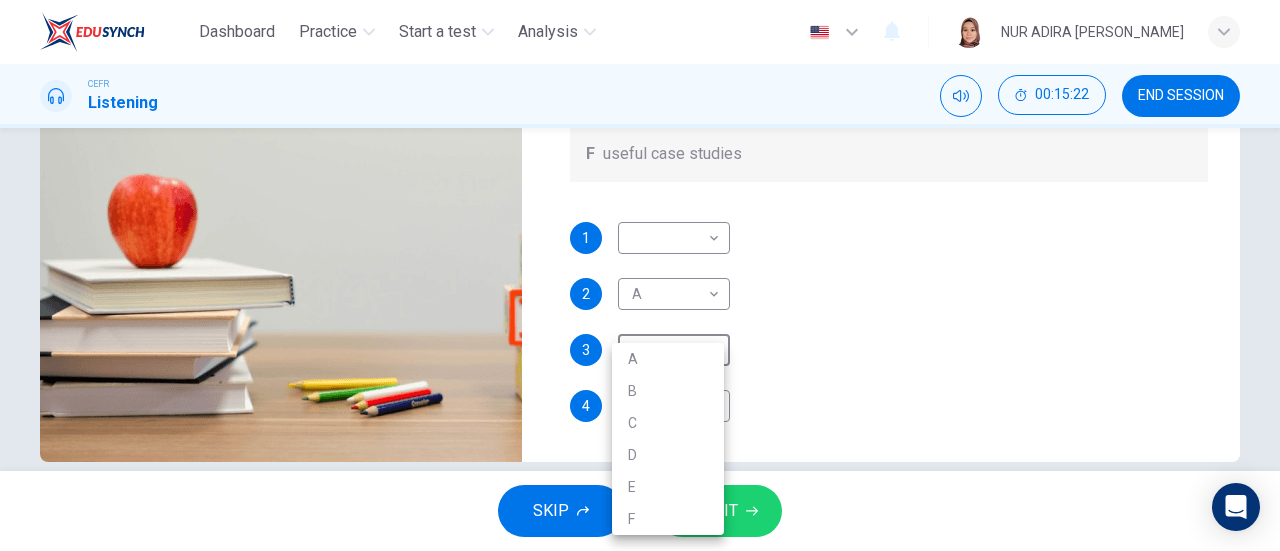 click on "Dashboard Practice Start a test Analysis English en ​ NUR [PERSON_NAME] CEFR Listening 00:15:22 END SESSION Question 27 What does [PERSON_NAME] think about the books on [PERSON_NAME]’s reading list? Choose FOUR answers from the box and write the correct letter, A-F, next to the questions.
Opinions A helpful illustrations B easy to understand C up-to-date D comprehensive E specialised F useful case studies 1 ​ ​ 2 A A ​ 3 ​ ​ 4 ​ ​ Work Placements 04m 49s SKIP SUBMIT EduSynch - Online Language Proficiency Testing
Dashboard Practice Start a test Analysis Notifications © Copyright  2025 A B C D E F" at bounding box center (640, 275) 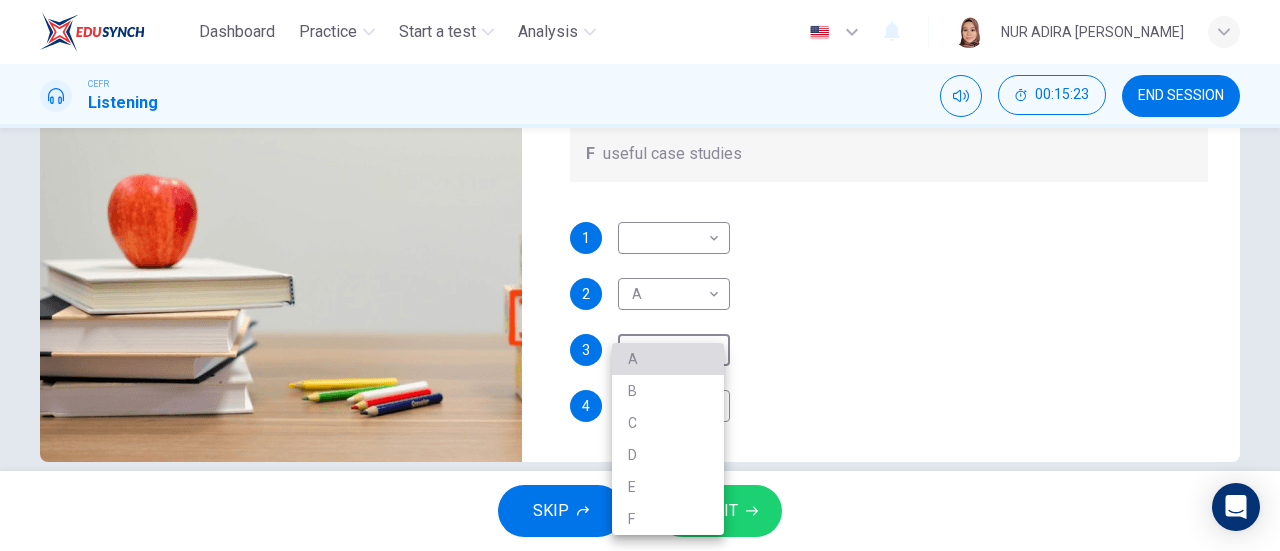 click on "A" at bounding box center (668, 359) 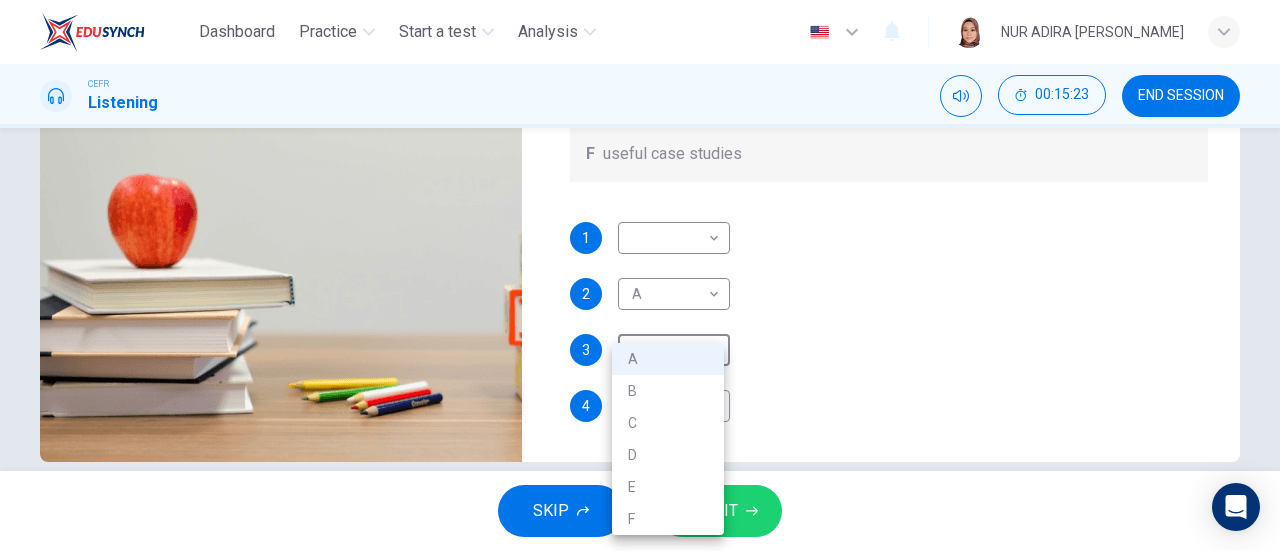 click on "Dashboard Practice Start a test Analysis English en ​ NUR [PERSON_NAME] CEFR Listening 00:15:23 END SESSION Question 27 What does [PERSON_NAME] think about the books on [PERSON_NAME]’s reading list? Choose FOUR answers from the box and write the correct letter, A-F, next to the questions.
Opinions A helpful illustrations B easy to understand C up-to-date D comprehensive E specialised F useful case studies 1 ​ ​ 2 A A ​ 3 A A ​ 4 ​ ​ Work Placements 04m 49s SKIP SUBMIT EduSynch - Online Language Proficiency Testing
Dashboard Practice Start a test Analysis Notifications © Copyright  2025 A B C D E F" at bounding box center (640, 275) 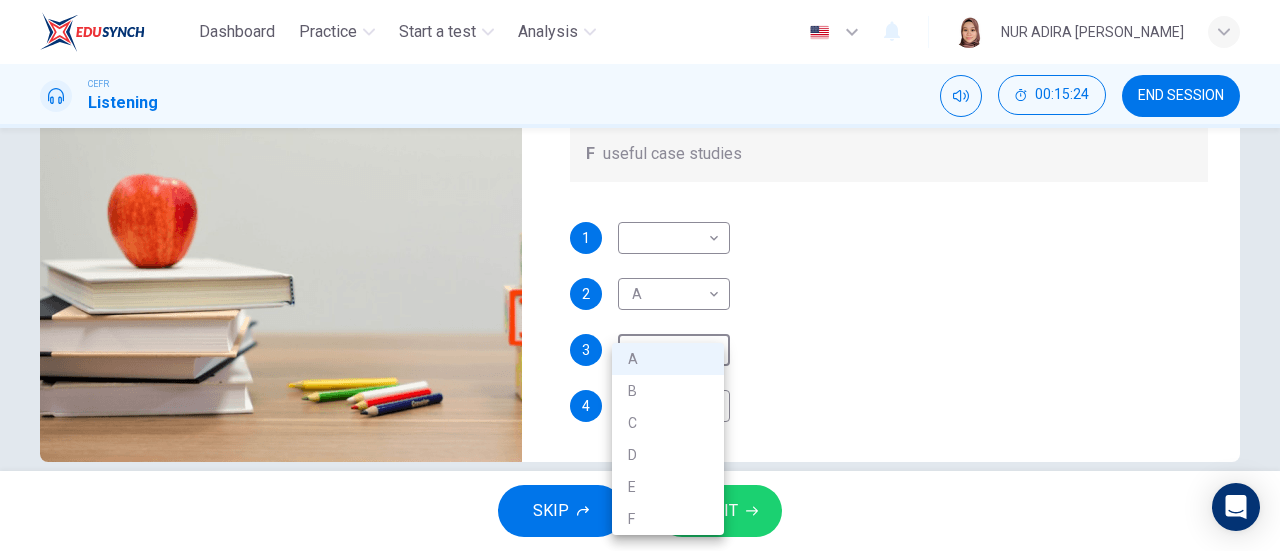 click on "F" at bounding box center (668, 519) 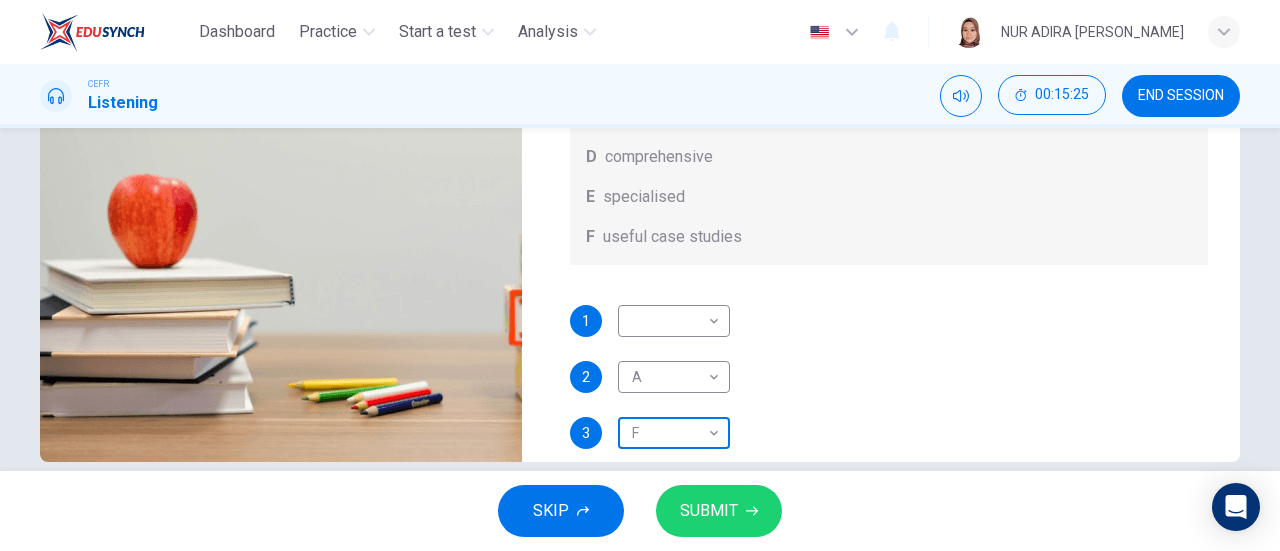 scroll, scrollTop: 0, scrollLeft: 0, axis: both 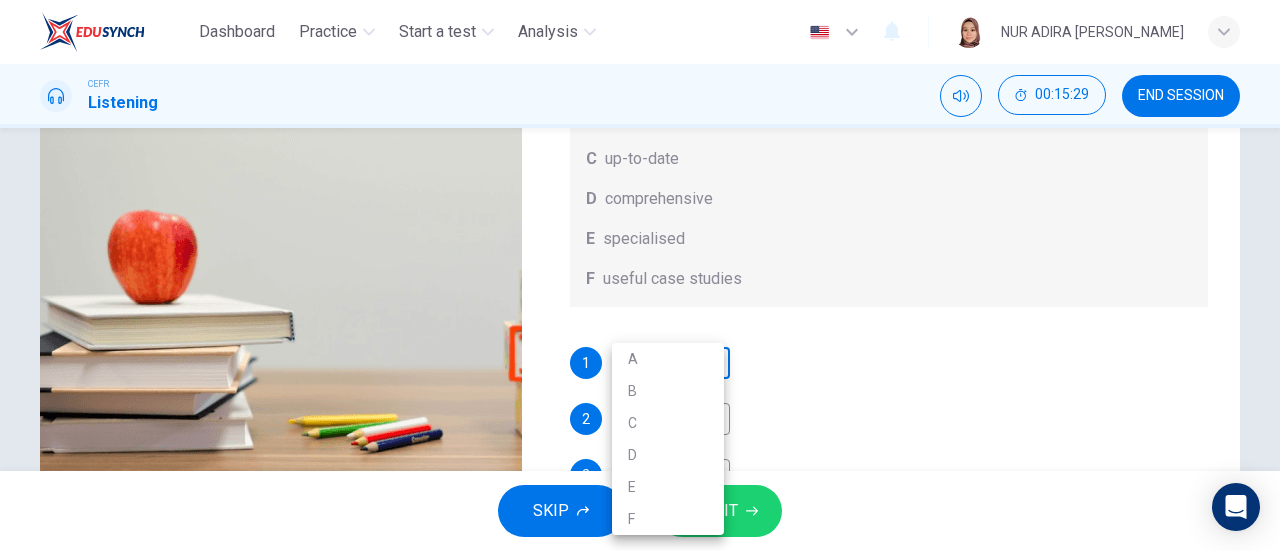 click on "Dashboard Practice Start a test Analysis English en ​ NUR ADIRA [PERSON_NAME] CEFR Listening 00:15:29 END SESSION Question 27 What does [PERSON_NAME] think about the books on [PERSON_NAME]’s reading list? Choose FOUR answers from the box and write the correct letter, A-F, next to the questions.
Opinions A helpful illustrations B easy to understand C up-to-date D comprehensive E specialised F useful case studies 1 ​ ​ 2 A A ​ 3 F F ​ 4 ​ ​ Work Placements 04m 49s SKIP SUBMIT EduSynch - Online Language Proficiency Testing
Dashboard Practice Start a test Analysis Notifications © Copyright  2025 A B C D E F" at bounding box center (640, 275) 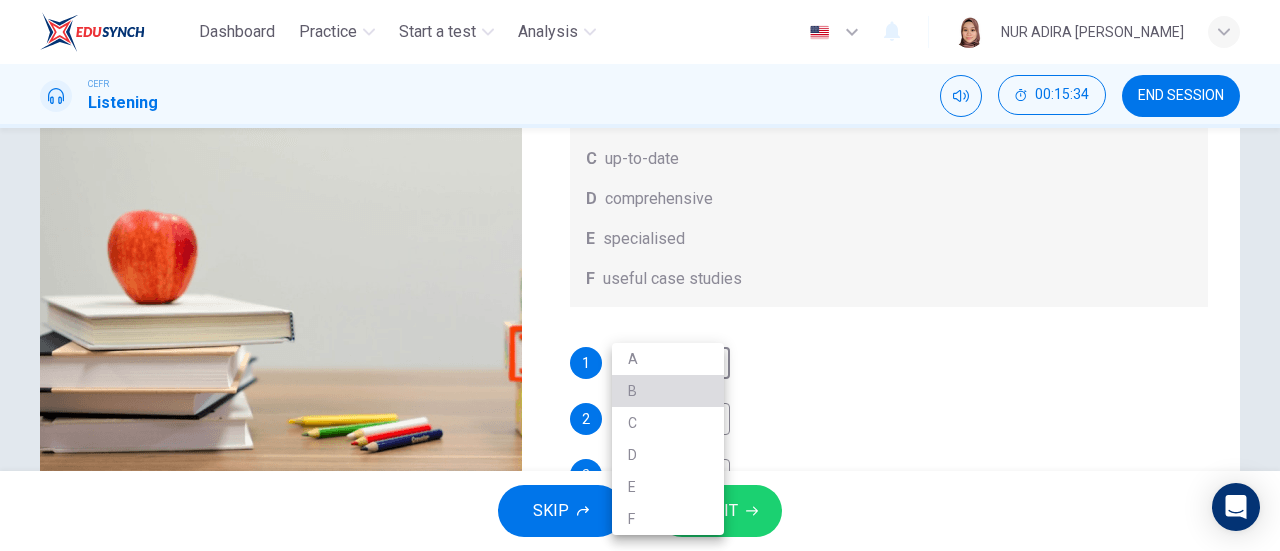 click on "B" at bounding box center (668, 391) 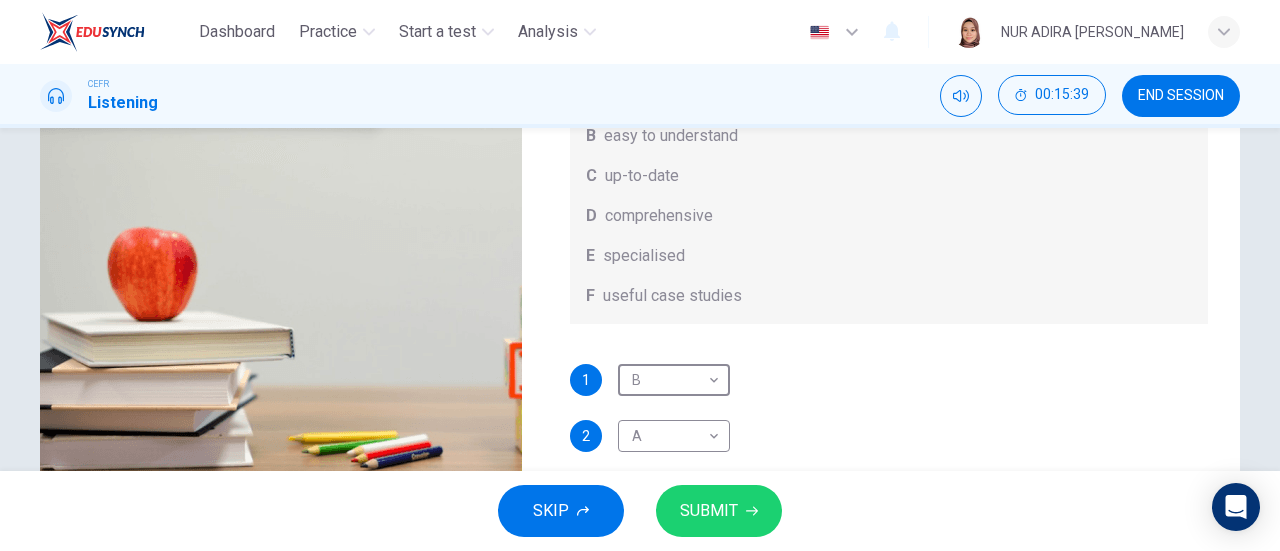 scroll, scrollTop: 360, scrollLeft: 0, axis: vertical 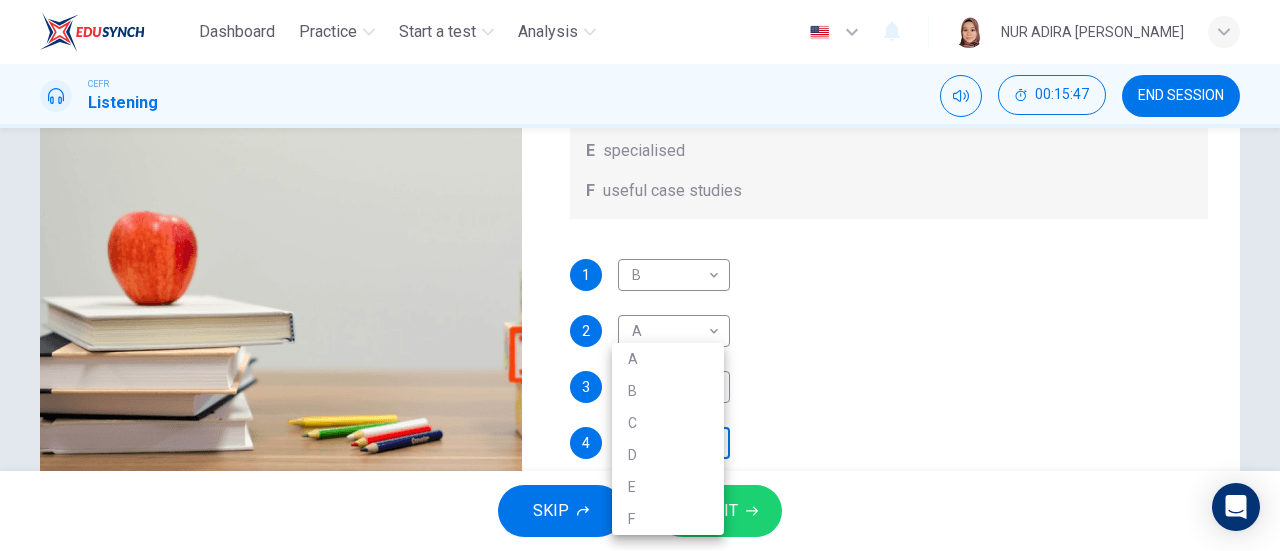 click on "Dashboard Practice Start a test Analysis English en ​ NUR [PERSON_NAME] CEFR Listening 00:15:47 END SESSION Question 27 What does [PERSON_NAME] think about the books on [PERSON_NAME]’s reading list? Choose FOUR answers from the box and write the correct letter, A-F, next to the questions.
Opinions A helpful illustrations B easy to understand C up-to-date D comprehensive E specialised F useful case studies 1 B B ​ 2 A A ​ 3 F F ​ 4 ​ ​ Work Placements 04m 49s SKIP SUBMIT EduSynch - Online Language Proficiency Testing
Dashboard Practice Start a test Analysis Notifications © Copyright  2025 A B C D E F" at bounding box center (640, 275) 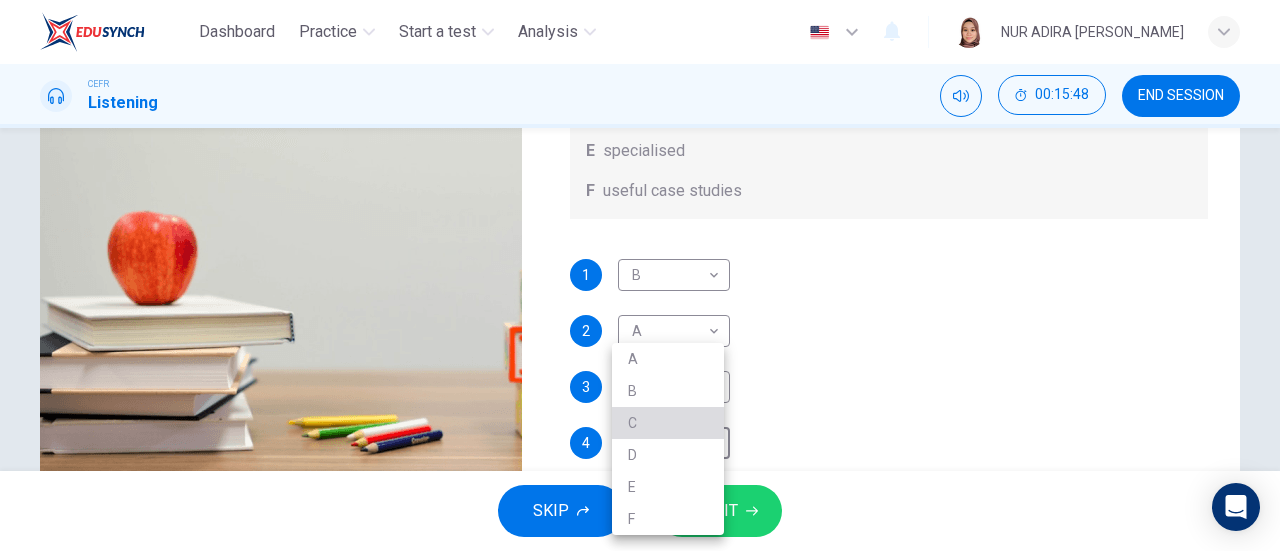 click on "C" at bounding box center [668, 423] 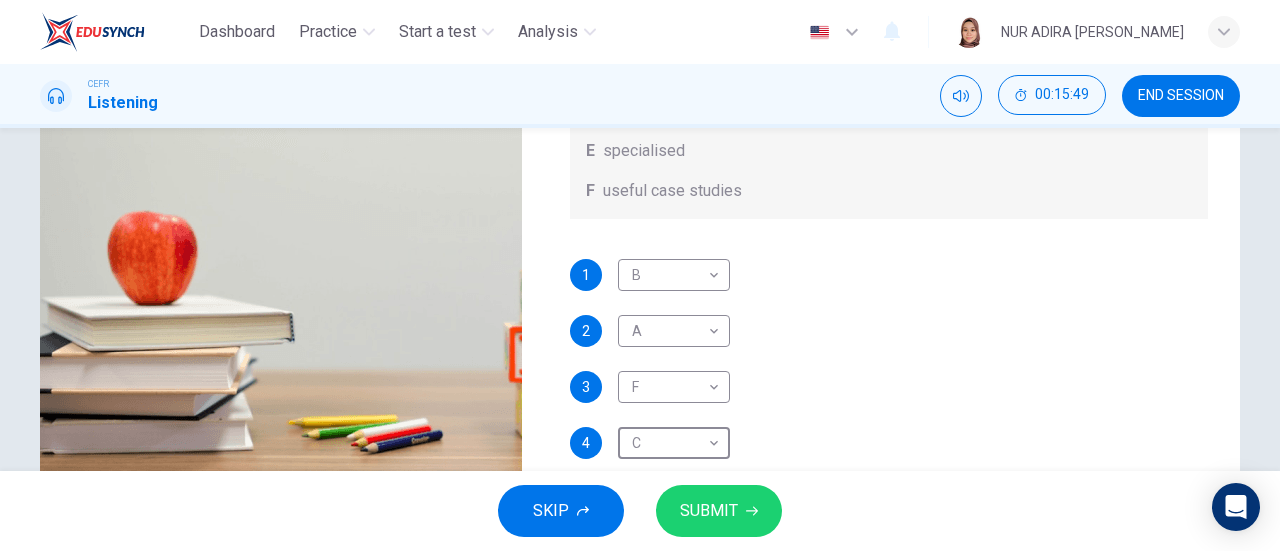 click on "SUBMIT" at bounding box center [709, 511] 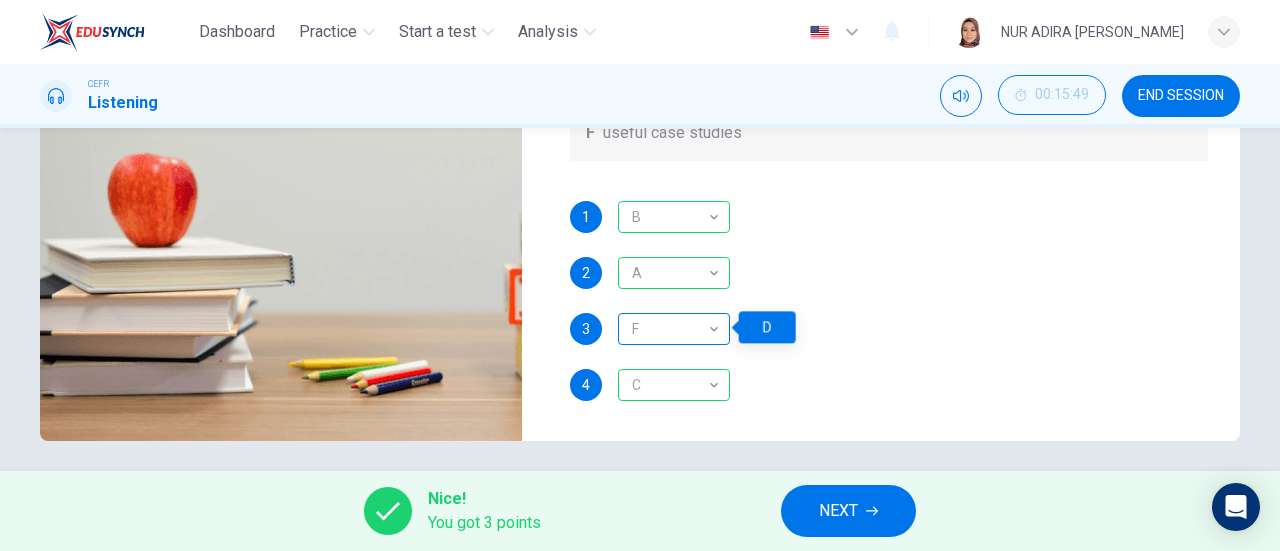 scroll, scrollTop: 424, scrollLeft: 0, axis: vertical 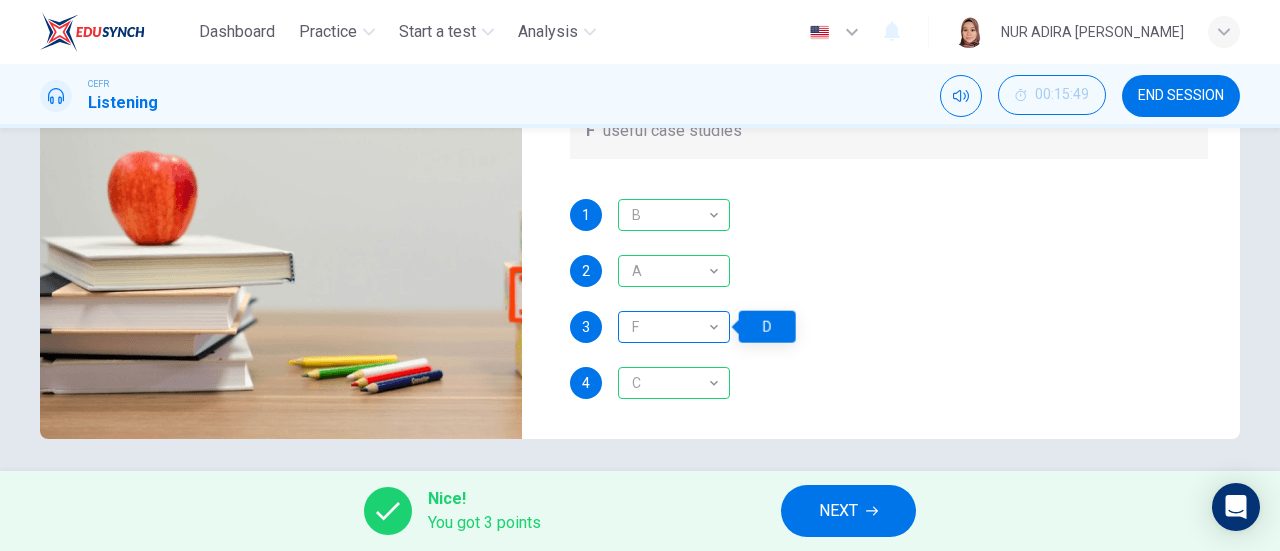 click on "F" at bounding box center [670, 327] 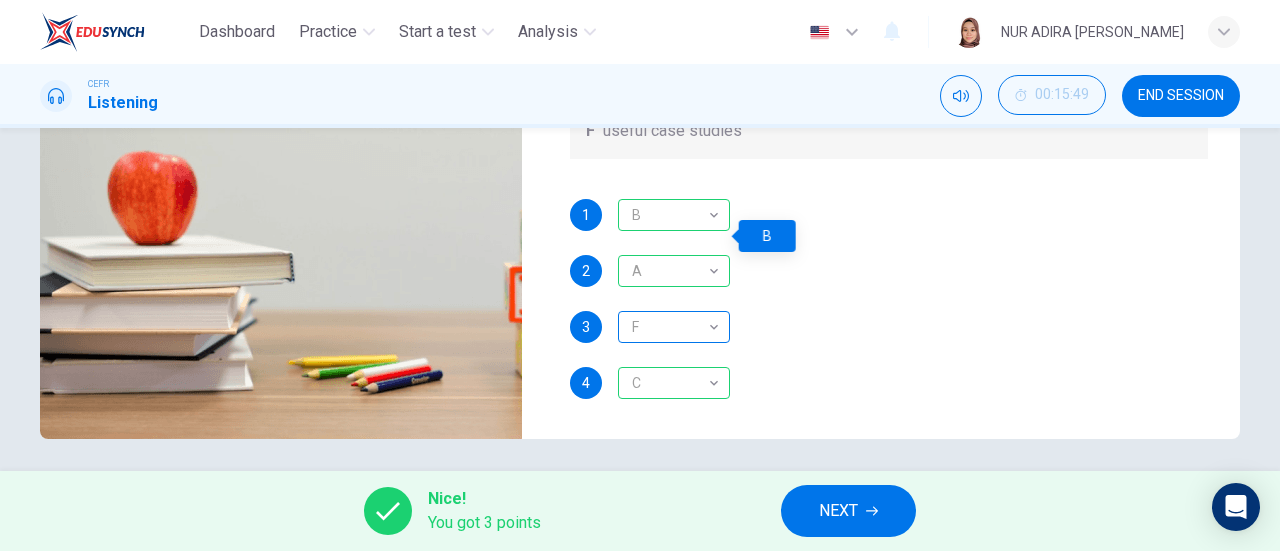 scroll, scrollTop: 90, scrollLeft: 0, axis: vertical 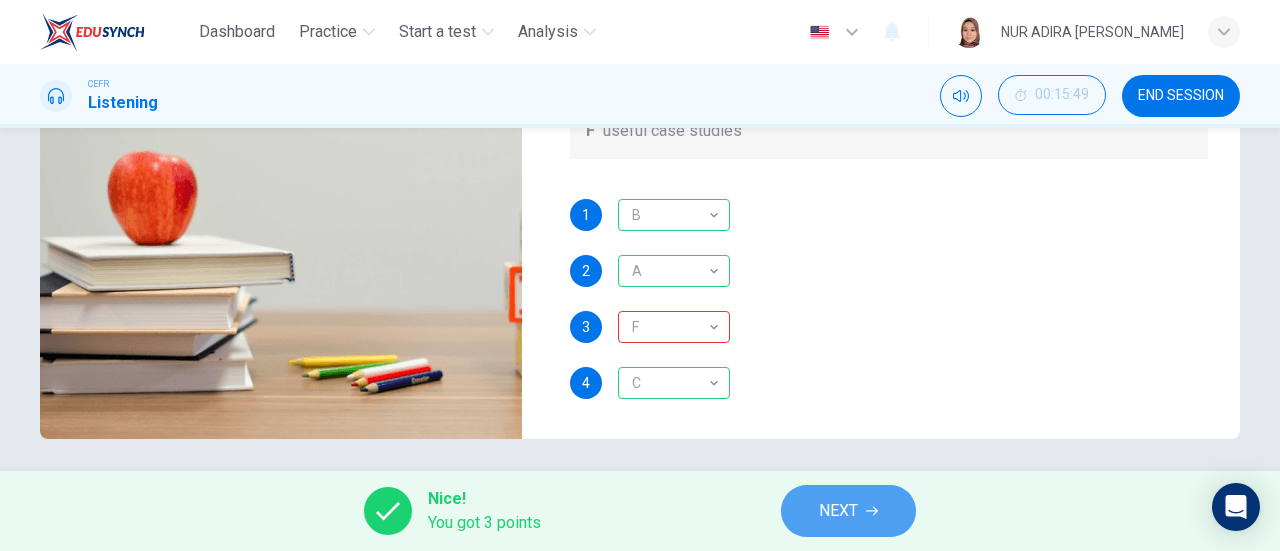 click on "NEXT" at bounding box center (848, 511) 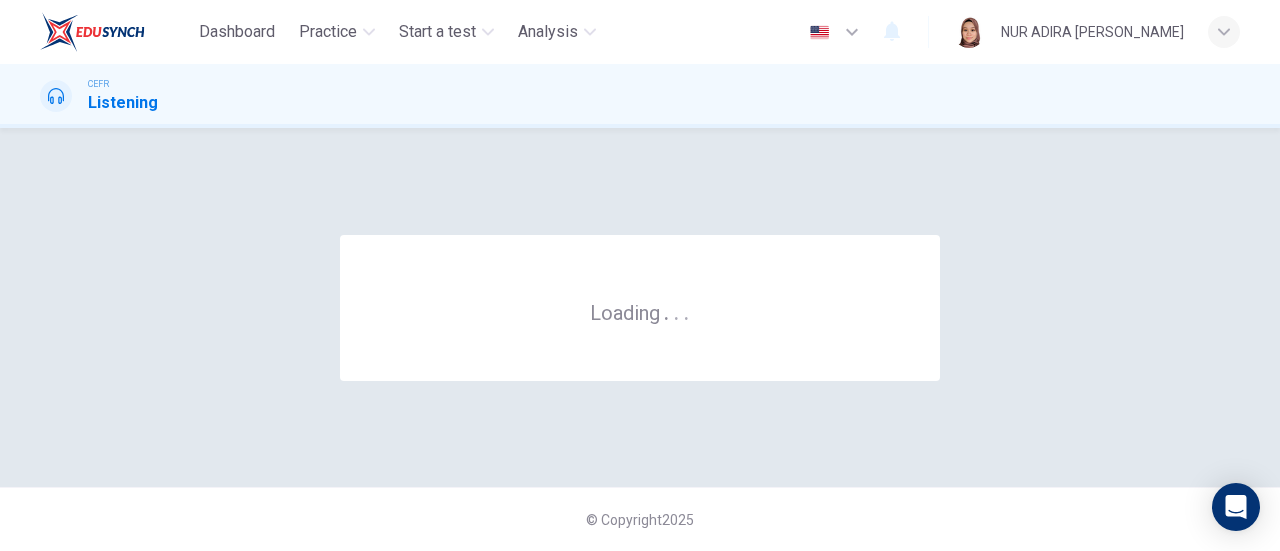 scroll, scrollTop: 0, scrollLeft: 0, axis: both 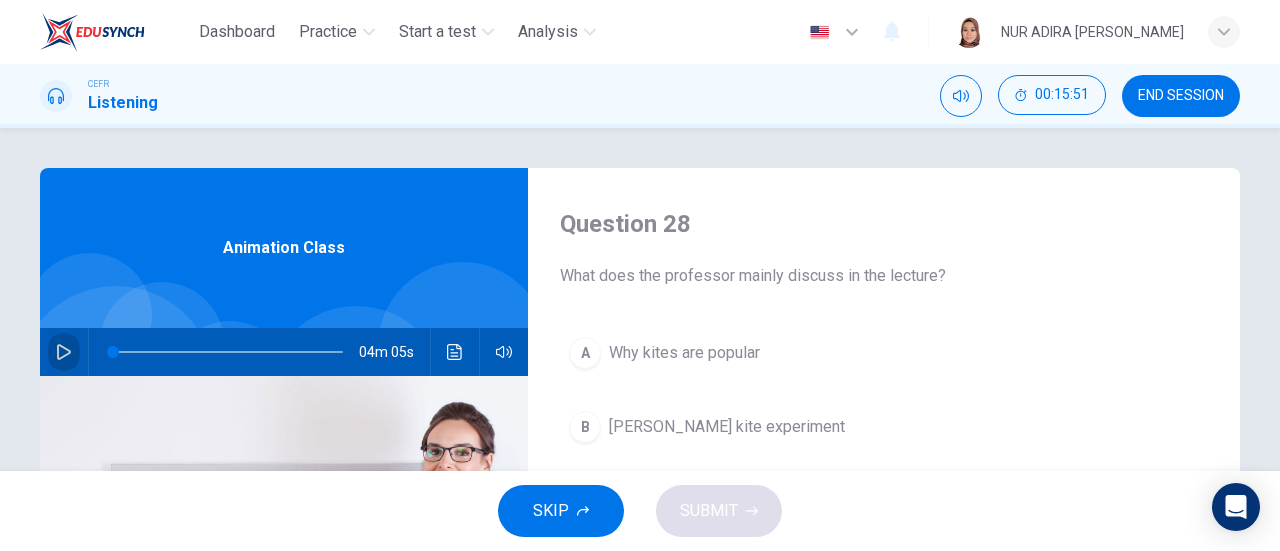 click 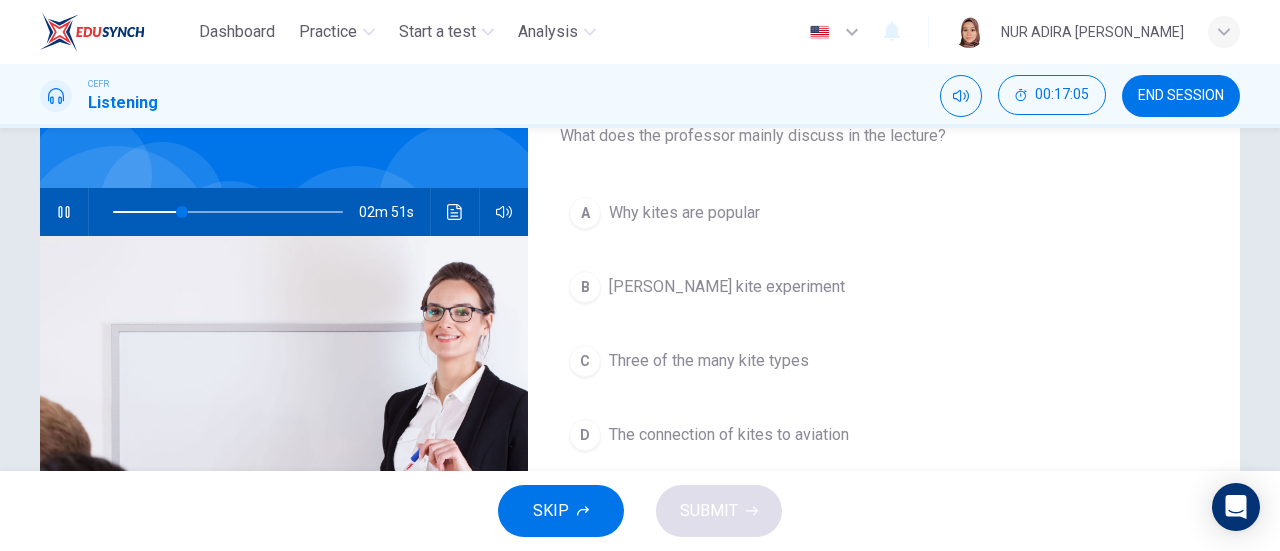 scroll, scrollTop: 142, scrollLeft: 0, axis: vertical 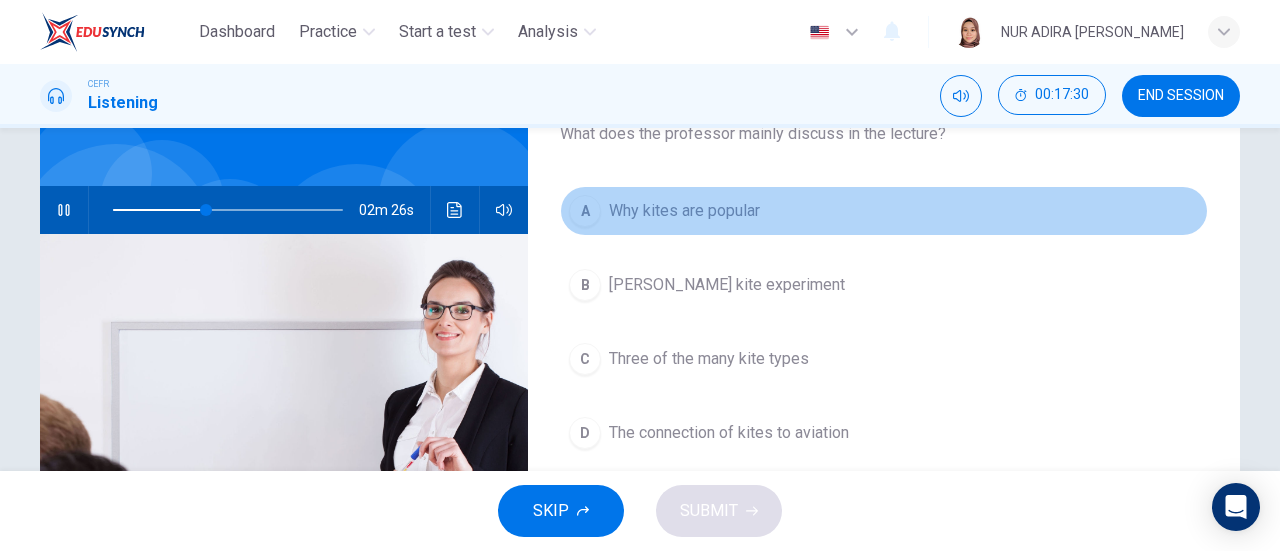 click on "Why kites are popular" at bounding box center (684, 211) 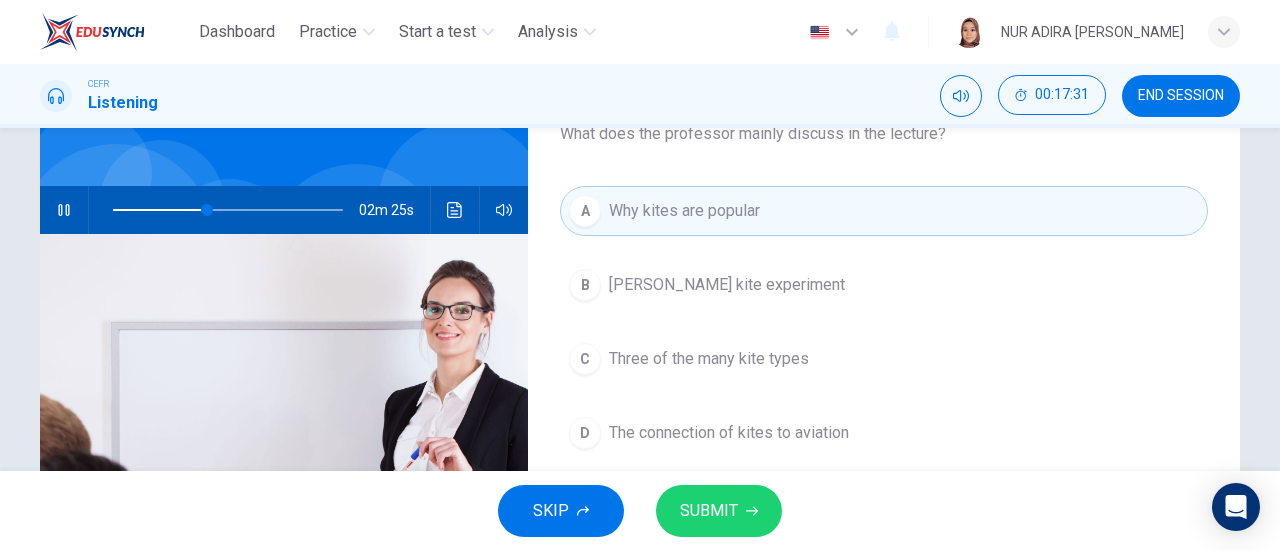 click on "SUBMIT" at bounding box center [719, 511] 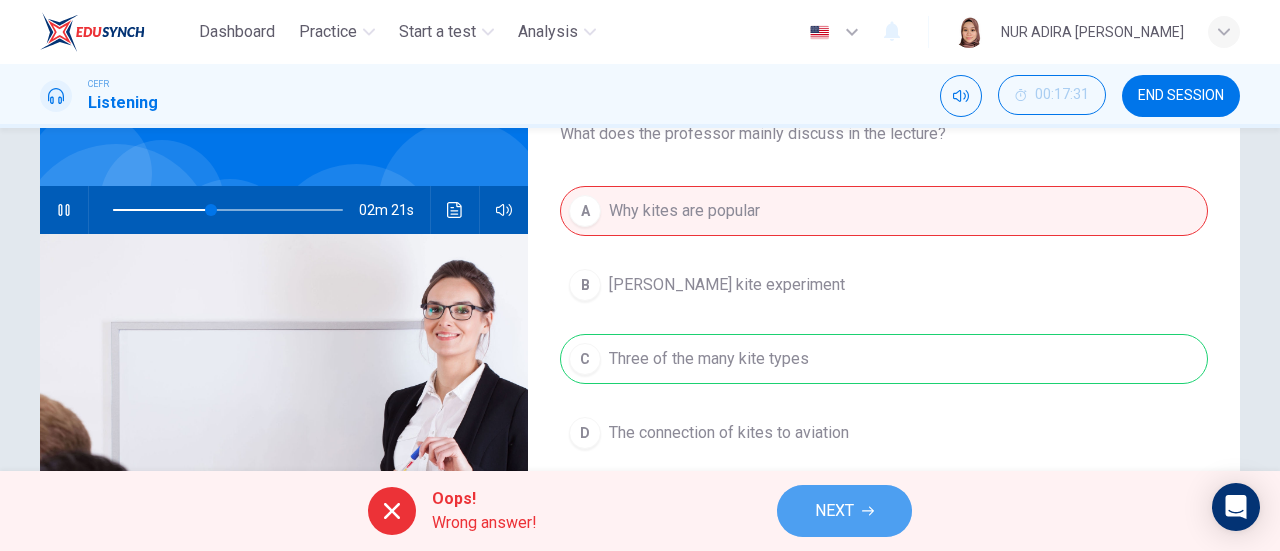 click on "NEXT" at bounding box center [834, 511] 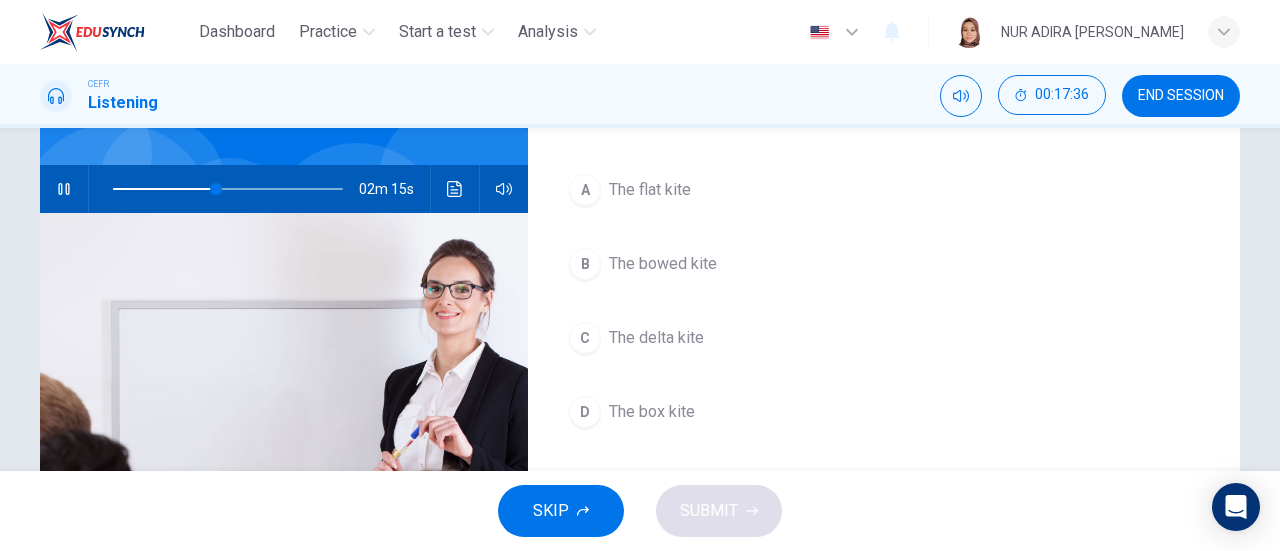 scroll, scrollTop: 159, scrollLeft: 0, axis: vertical 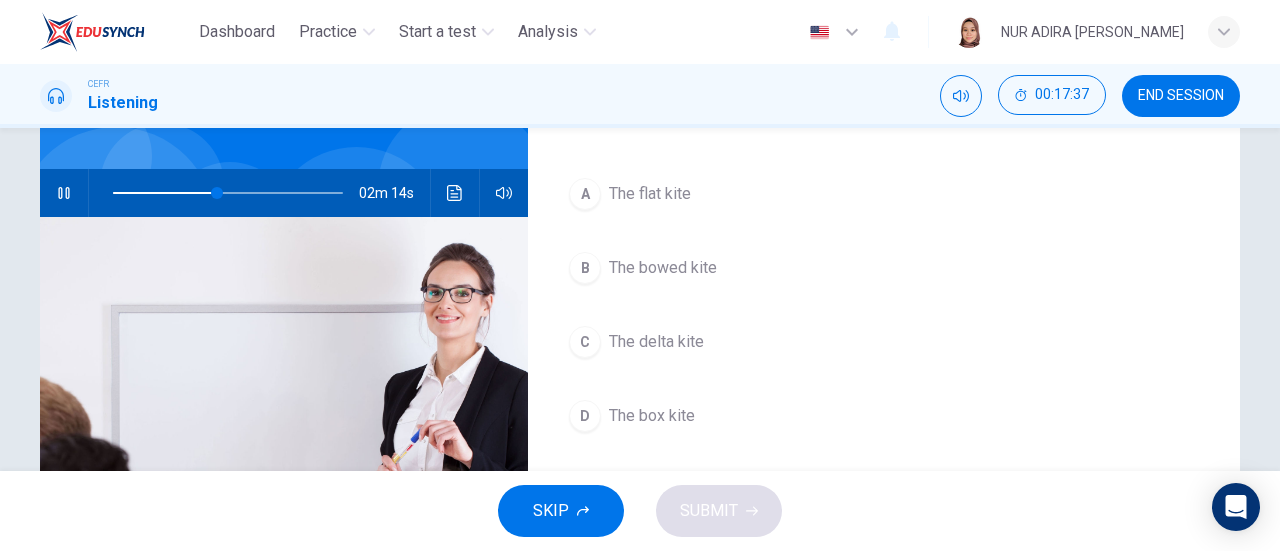 drag, startPoint x: 598, startPoint y: 425, endPoint x: 702, endPoint y: 505, distance: 131.20976 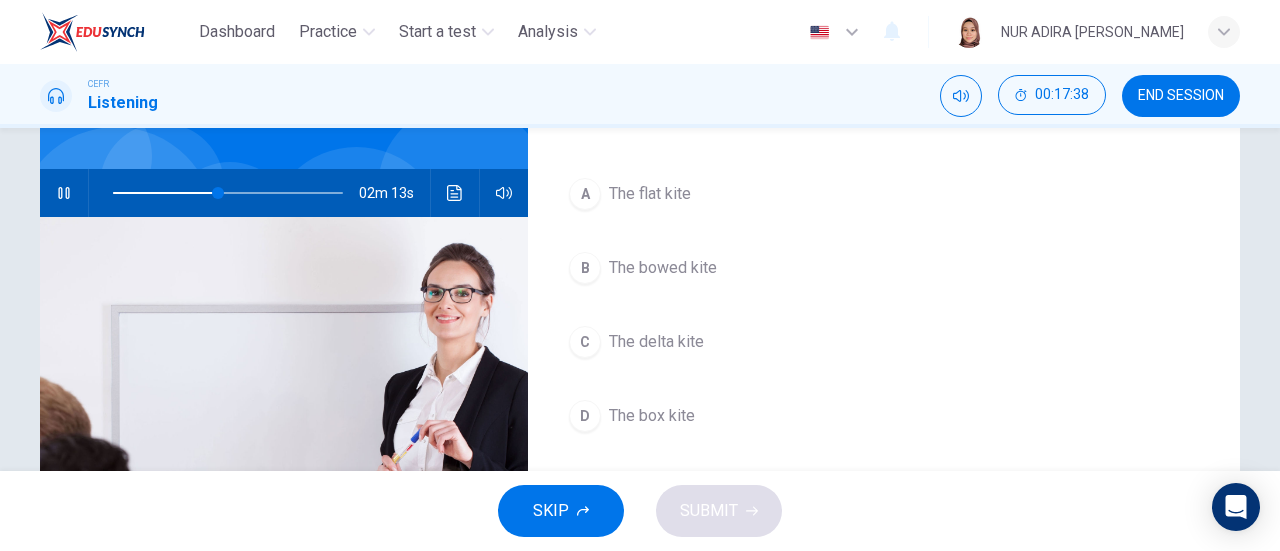 click on "SKIP SUBMIT" at bounding box center [640, 511] 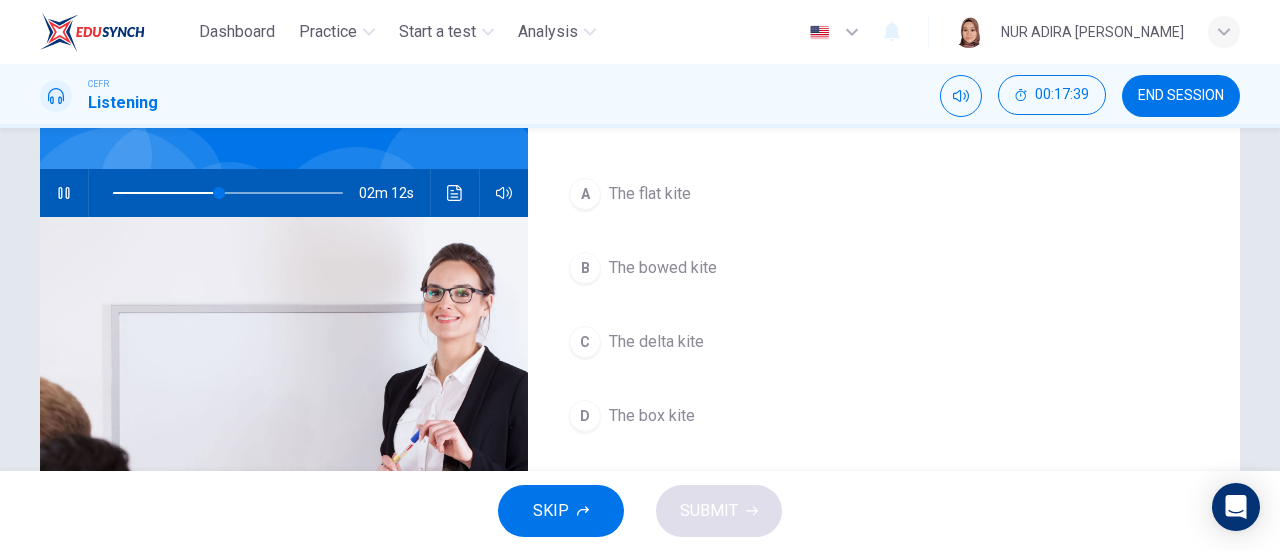 click on "D" at bounding box center (585, 416) 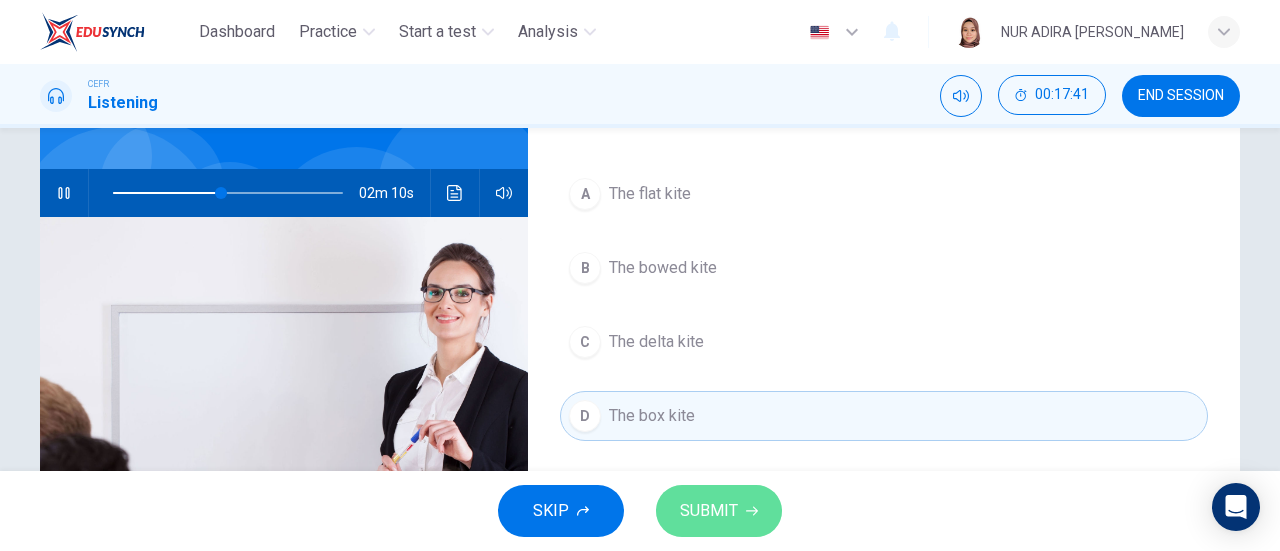 click on "SUBMIT" at bounding box center [709, 511] 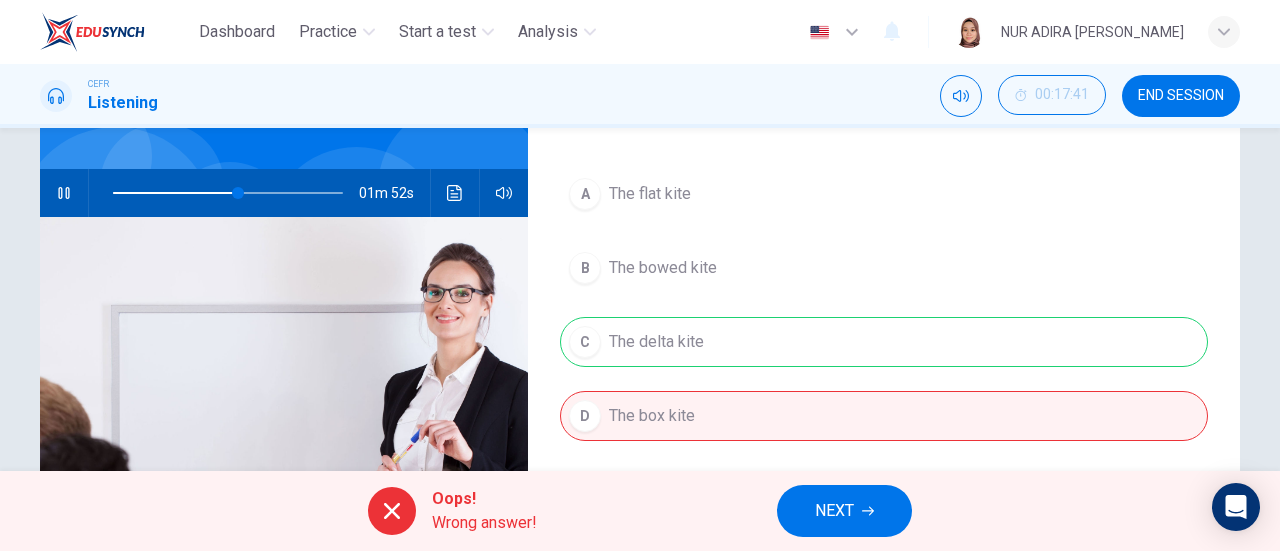 scroll, scrollTop: 0, scrollLeft: 0, axis: both 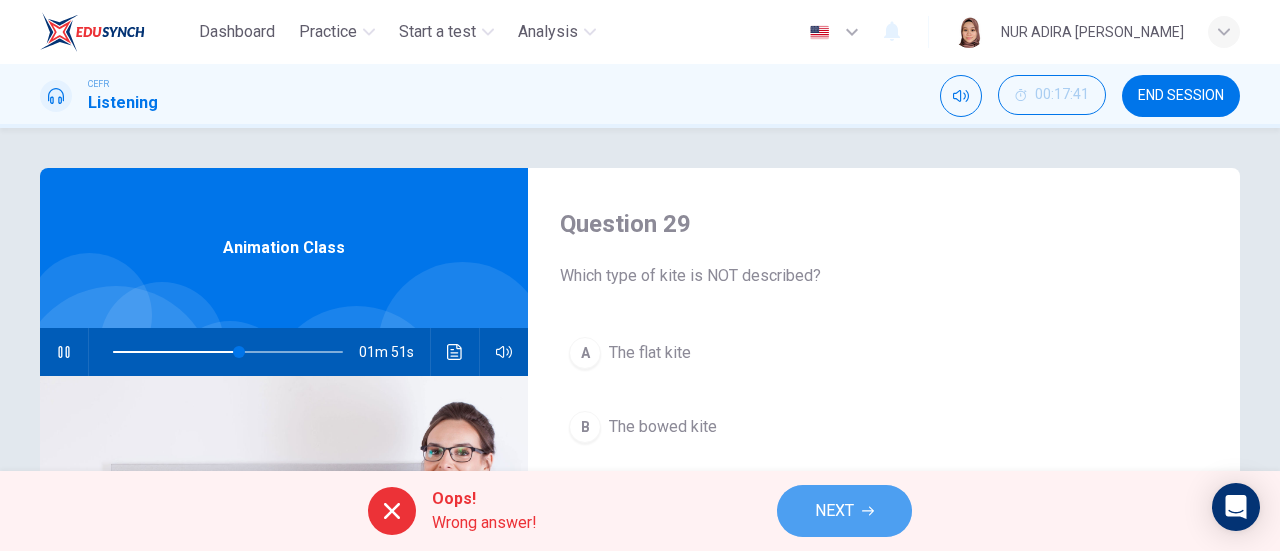 click on "NEXT" at bounding box center (844, 511) 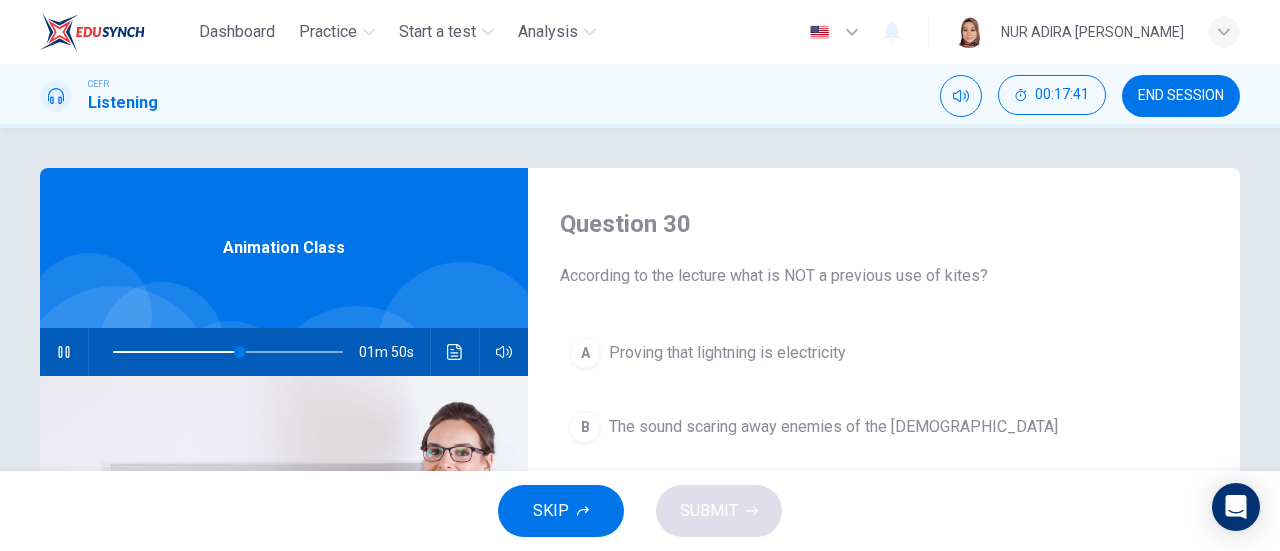scroll, scrollTop: 74, scrollLeft: 0, axis: vertical 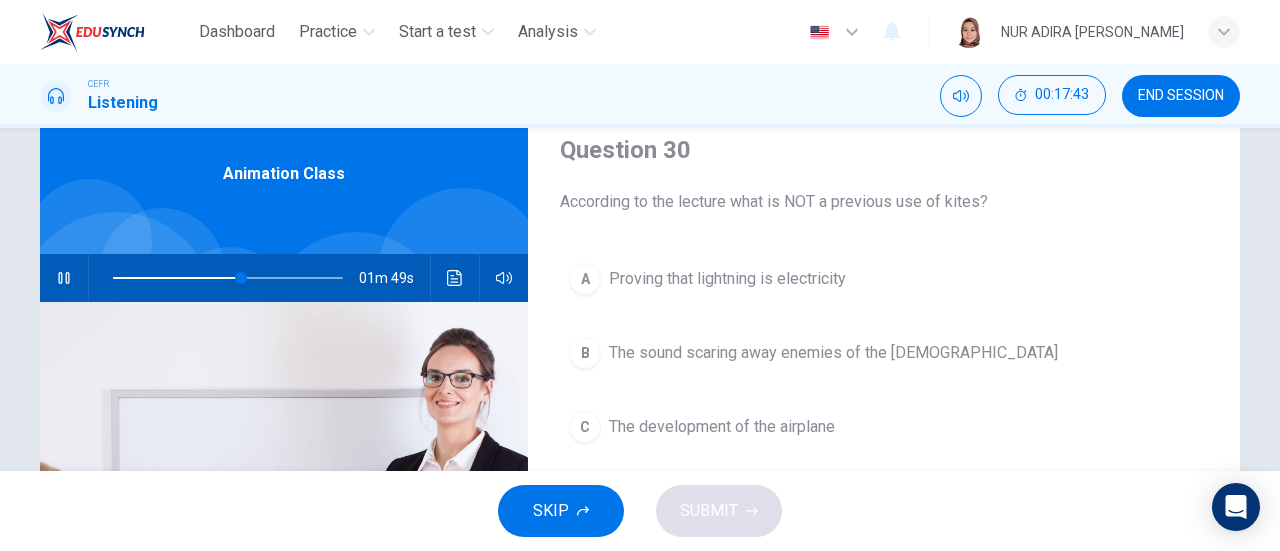 type on "56" 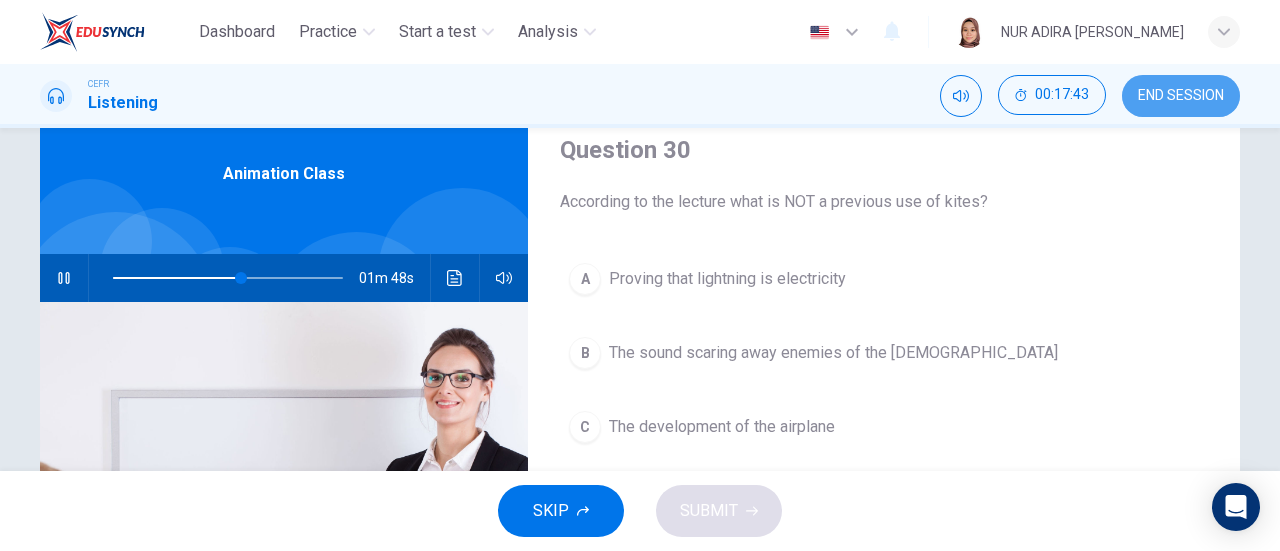 click on "END SESSION" at bounding box center [1181, 96] 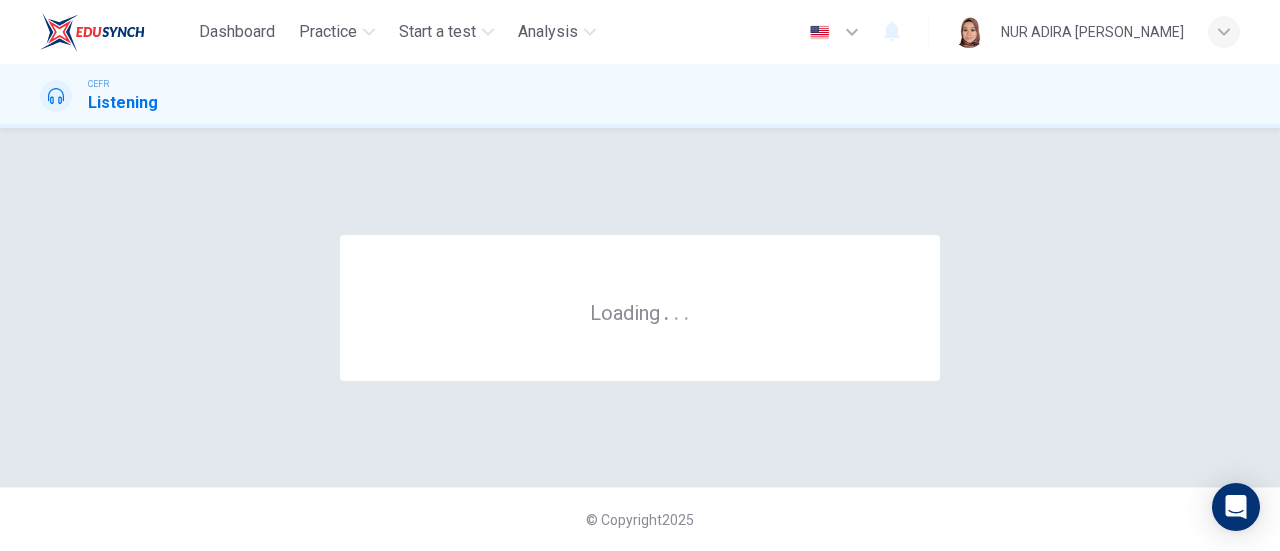 scroll, scrollTop: 0, scrollLeft: 0, axis: both 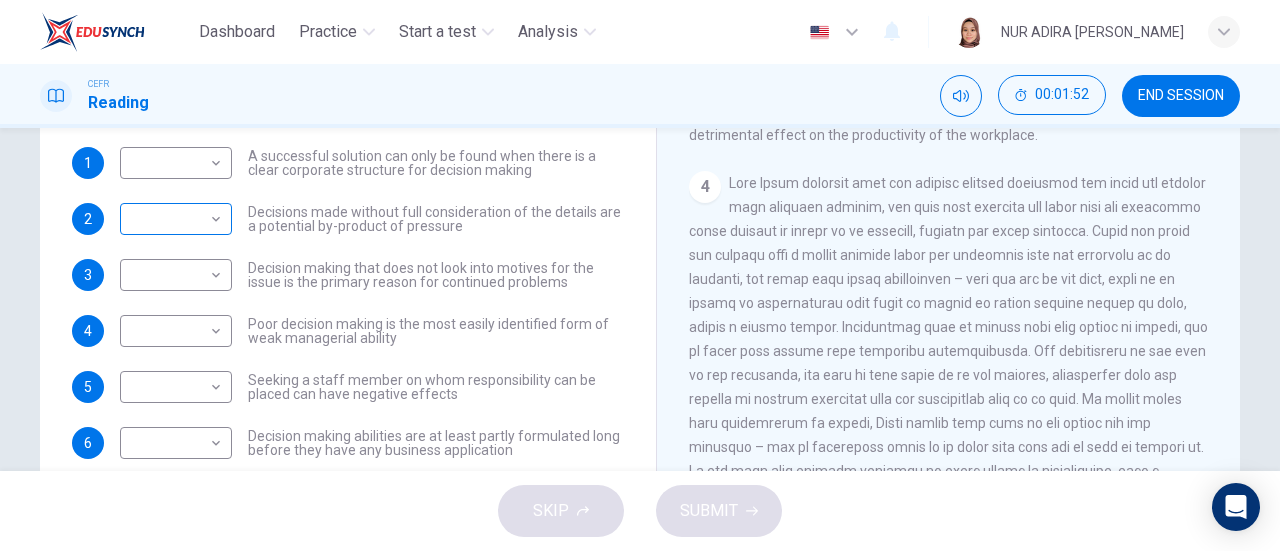 click on "Dashboard Practice Start a test Analysis English en ​ NUR ADIRA IRWAHYU BINTI MOHAMMAD ZABIDI CEFR Reading 00:01:52 END SESSION Questions 1 - 7 Match each statement with the correct person.
Write the correct answer  A-D  in the boxes below. List of People A Marie Scrive B Martin Hewings C Garen Filke D Anne Wicks E John Tate 1 ​ ​ A successful solution can only be found when there is a clear corporate structure for decision making 2 ​ ​ Decisions made without full consideration of the details are a potential by-product of pressure 3 ​ ​ Decision making that does not look into motives for the issue is the primary reason for continued problems 4 ​ ​ Poor decision making is the most easily identified form of weak managerial ability 5 ​ ​ Seeking a staff member on whom responsibility can be placed can have negative effects 6 ​ ​ Decision making abilities are at least partly formulated long before they have any business application 7 ​ ​ Problem Solving and Decision Making 1 2 3 4 5" at bounding box center (640, 275) 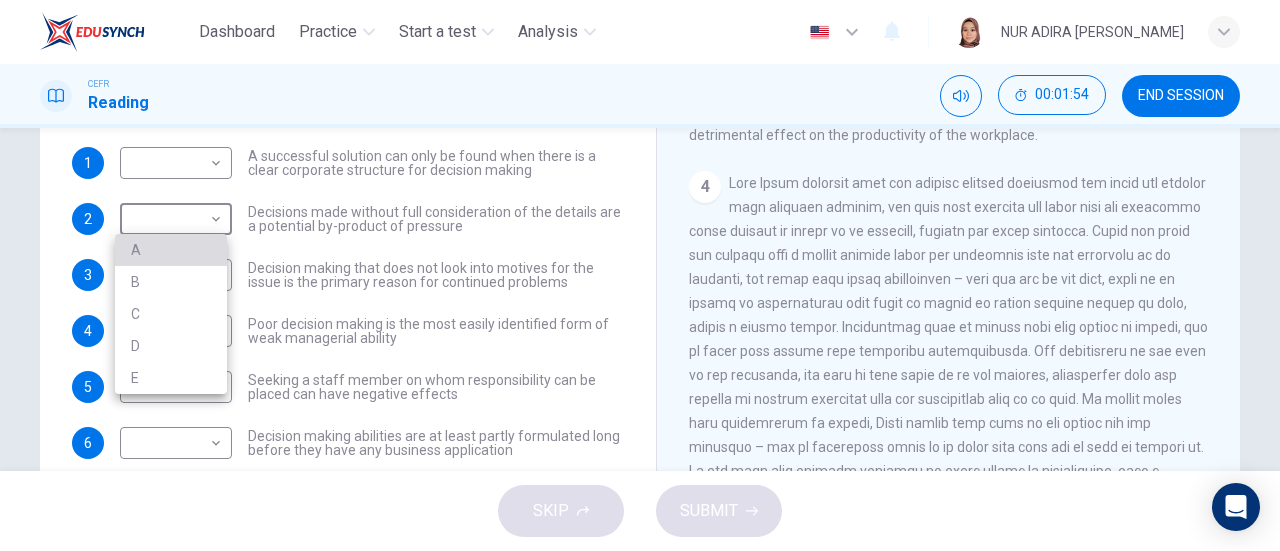 click on "A" at bounding box center (171, 250) 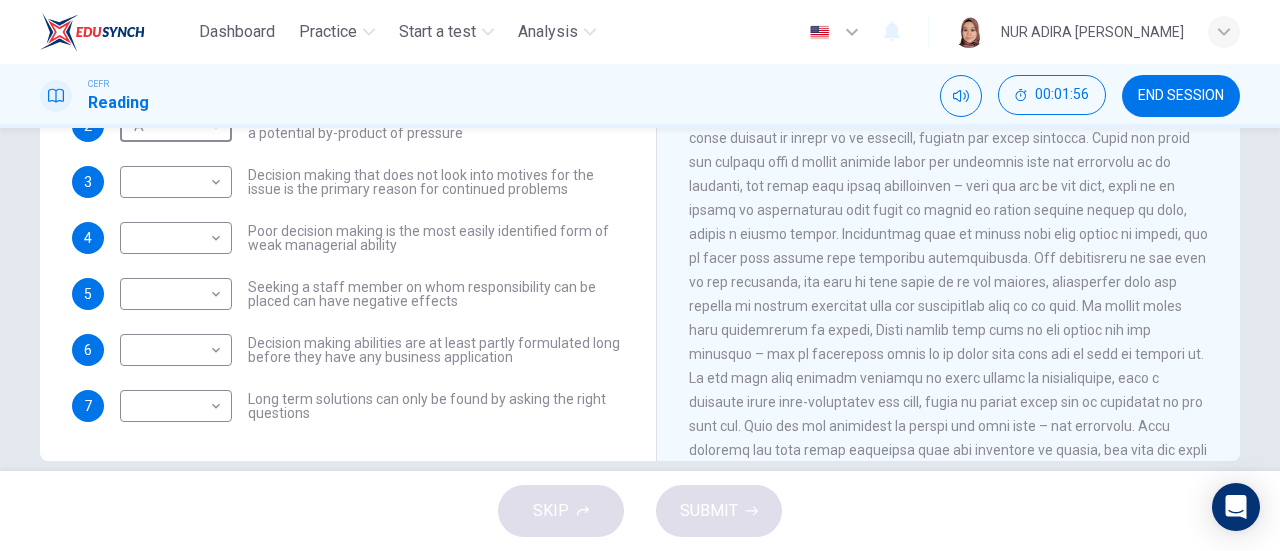scroll, scrollTop: 403, scrollLeft: 0, axis: vertical 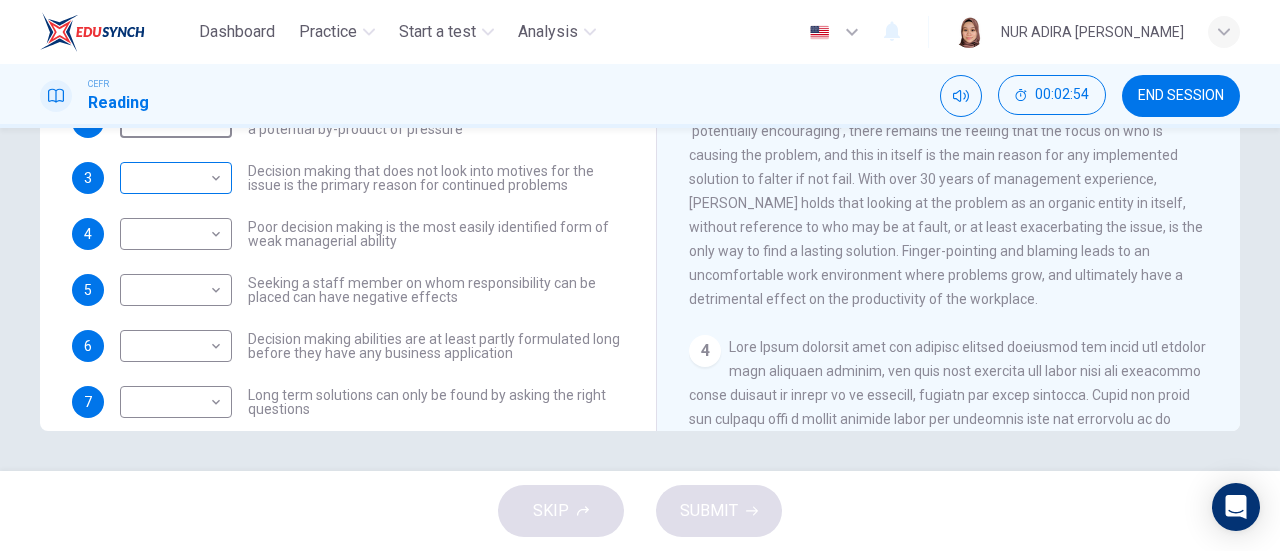 click on "​ ​" at bounding box center (176, 178) 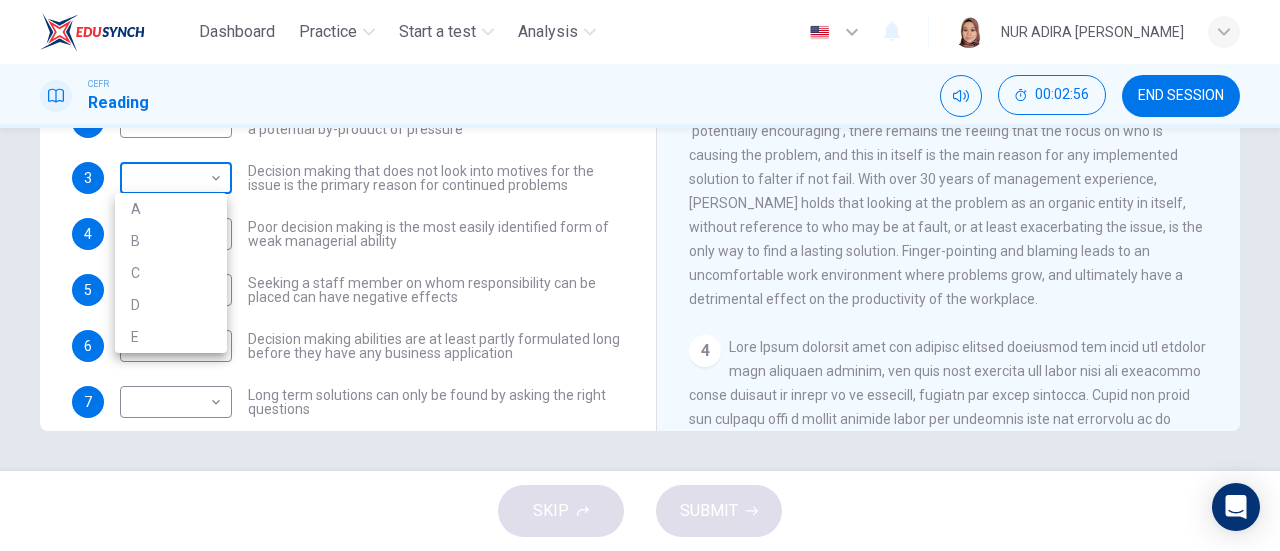 click on "Dashboard Practice Start a test Analysis English en ​ NUR ADIRA IRWAHYU BINTI MOHAMMAD ZABIDI CEFR Reading 00:02:56 END SESSION Questions 1 - 7 Match each statement with the correct person.
Write the correct answer  A-D  in the boxes below. List of People A Marie Scrive B Martin Hewings C Garen Filke D Anne Wicks E John Tate 1 ​ ​ A successful solution can only be found when there is a clear corporate structure for decision making 2 A A ​ Decisions made without full consideration of the details are a potential by-product of pressure 3 ​ ​ Decision making that does not look into motives for the issue is the primary reason for continued problems 4 ​ ​ Poor decision making is the most easily identified form of weak managerial ability 5 ​ ​ Seeking a staff member on whom responsibility can be placed can have negative effects 6 ​ ​ Decision making abilities are at least partly formulated long before they have any business application 7 ​ ​ Problem Solving and Decision Making 1 2 3 4 5" at bounding box center (640, 275) 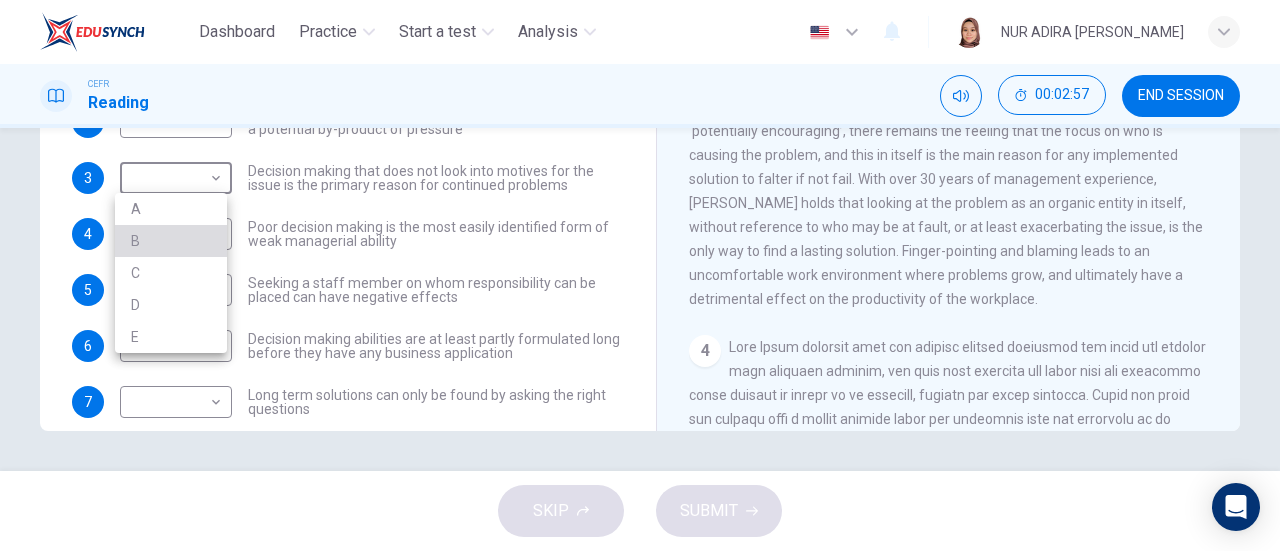 click on "B" at bounding box center (171, 241) 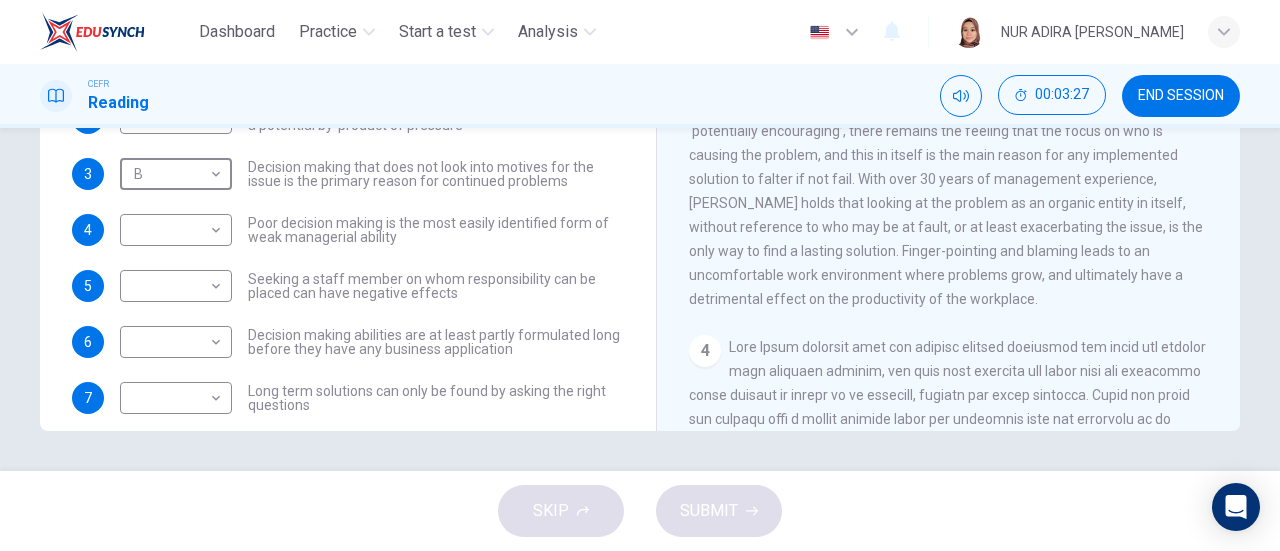 scroll, scrollTop: 216, scrollLeft: 0, axis: vertical 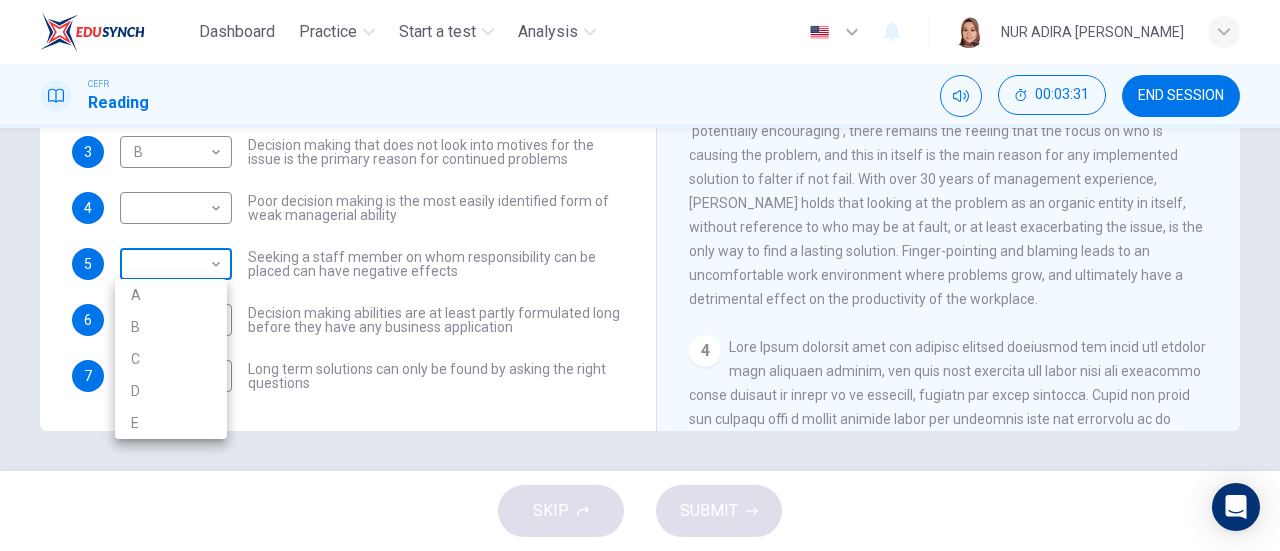 click on "Dashboard Practice Start a test Analysis English en ​ NUR ADIRA IRWAHYU BINTI MOHAMMAD ZABIDI CEFR Reading 00:03:31 END SESSION Questions 1 - 7 Match each statement with the correct person.
Write the correct answer  A-D  in the boxes below. List of People A Marie Scrive B Martin Hewings C Garen Filke D Anne Wicks E John Tate 1 ​ ​ A successful solution can only be found when there is a clear corporate structure for decision making 2 A A ​ Decisions made without full consideration of the details are a potential by-product of pressure 3 B B ​ Decision making that does not look into motives for the issue is the primary reason for continued problems 4 ​ ​ Poor decision making is the most easily identified form of weak managerial ability 5 ​ ​ Seeking a staff member on whom responsibility can be placed can have negative effects 6 ​ ​ Decision making abilities are at least partly formulated long before they have any business application 7 ​ ​ Problem Solving and Decision Making 1 2 3 4 5" at bounding box center [640, 275] 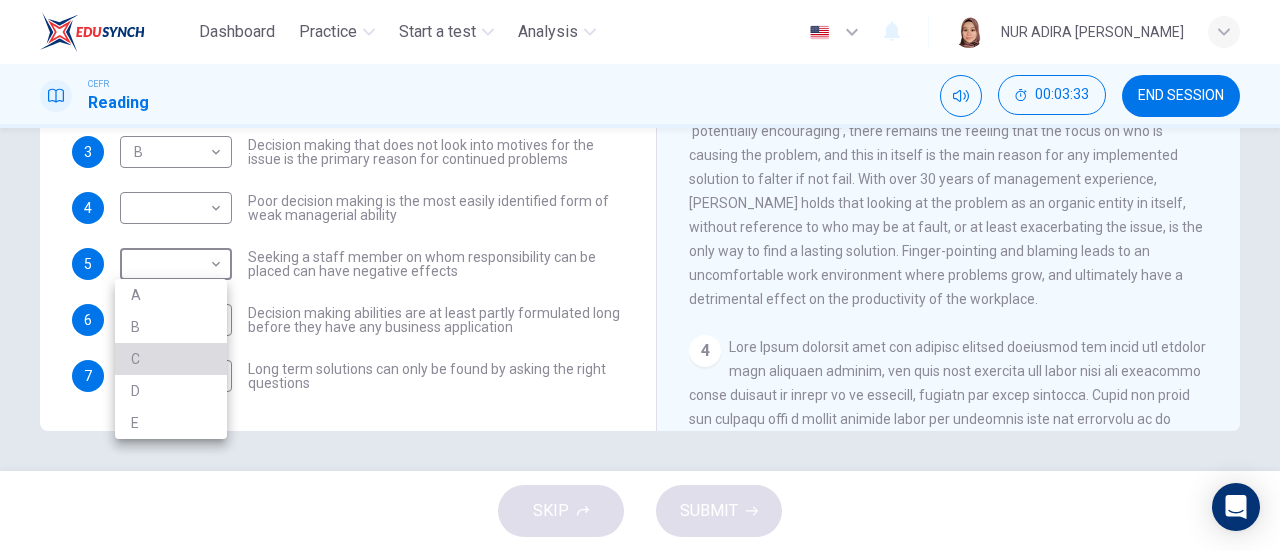 click on "C" at bounding box center (171, 359) 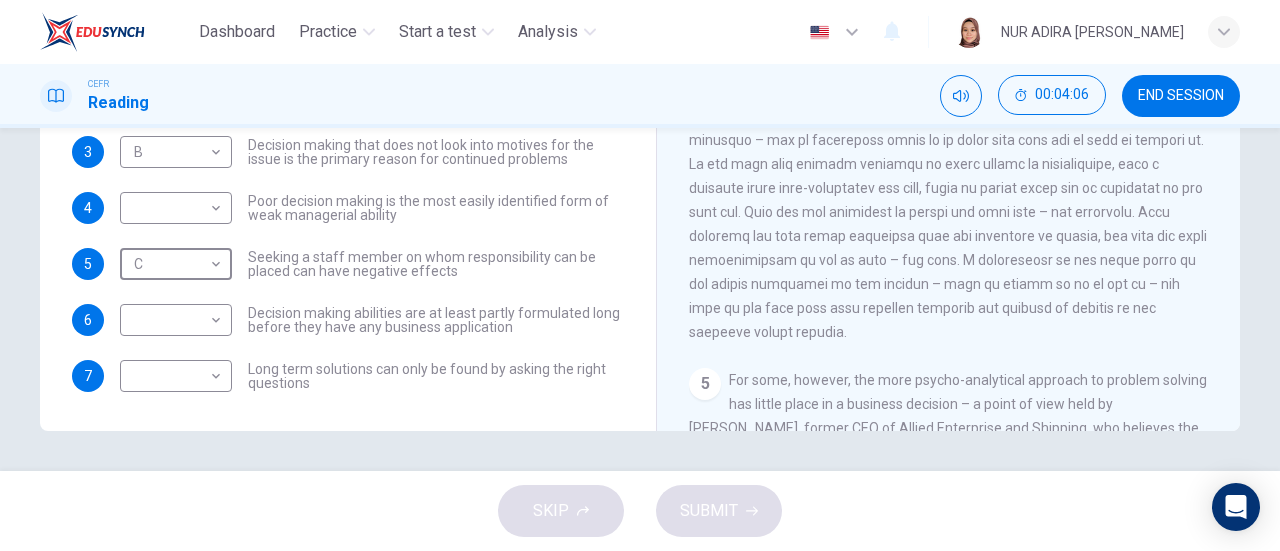 scroll, scrollTop: 1198, scrollLeft: 0, axis: vertical 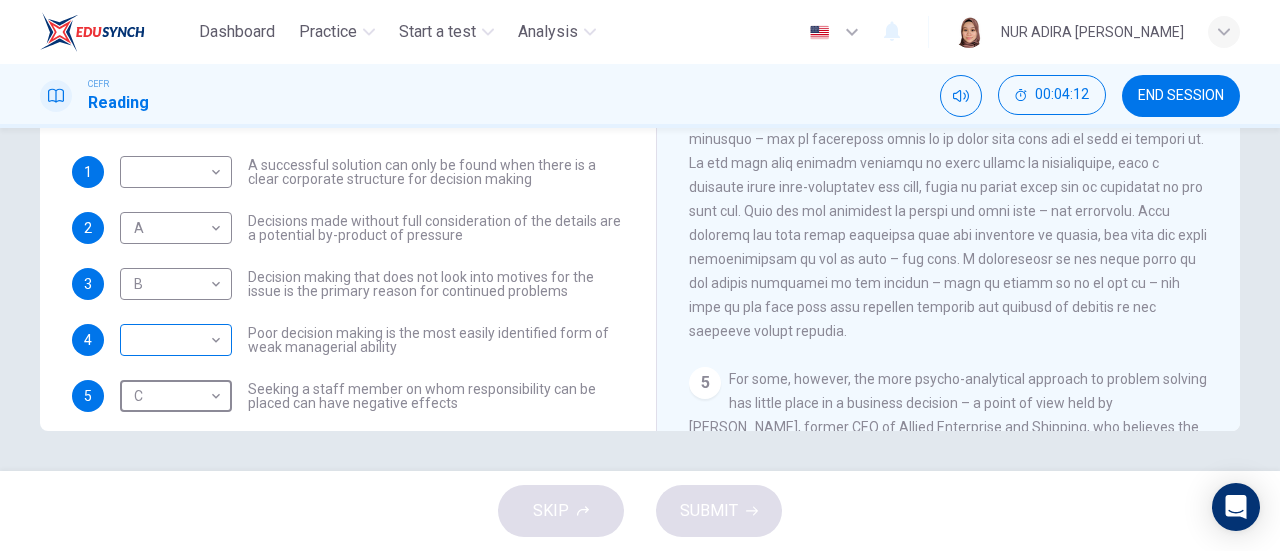 click on "Dashboard Practice Start a test Analysis English en ​ NUR ADIRA IRWAHYU BINTI MOHAMMAD ZABIDI CEFR Reading 00:04:12 END SESSION Questions 1 - 7 Match each statement with the correct person.
Write the correct answer  A-D  in the boxes below. List of People A Marie Scrive B Martin Hewings C Garen Filke D Anne Wicks E John Tate 1 ​ ​ A successful solution can only be found when there is a clear corporate structure for decision making 2 A A ​ Decisions made without full consideration of the details are a potential by-product of pressure 3 B B ​ Decision making that does not look into motives for the issue is the primary reason for continued problems 4 ​ ​ Poor decision making is the most easily identified form of weak managerial ability 5 C C ​ Seeking a staff member on whom responsibility can be placed can have negative effects 6 ​ ​ Decision making abilities are at least partly formulated long before they have any business application 7 ​ ​ Problem Solving and Decision Making 1 2 3 4 5" at bounding box center [640, 275] 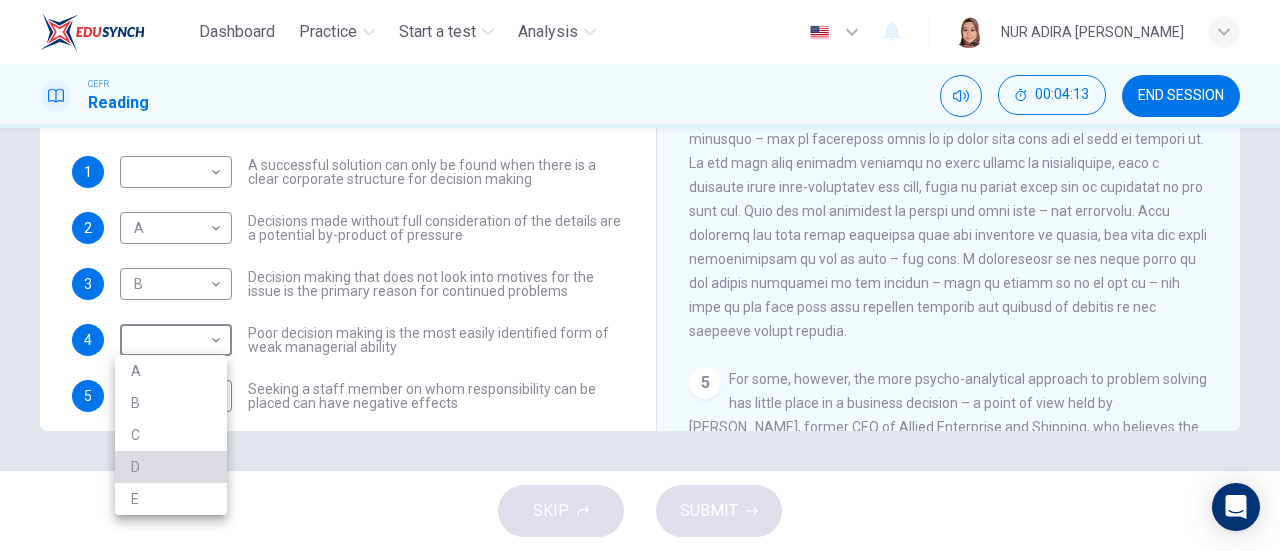 click on "D" at bounding box center (171, 467) 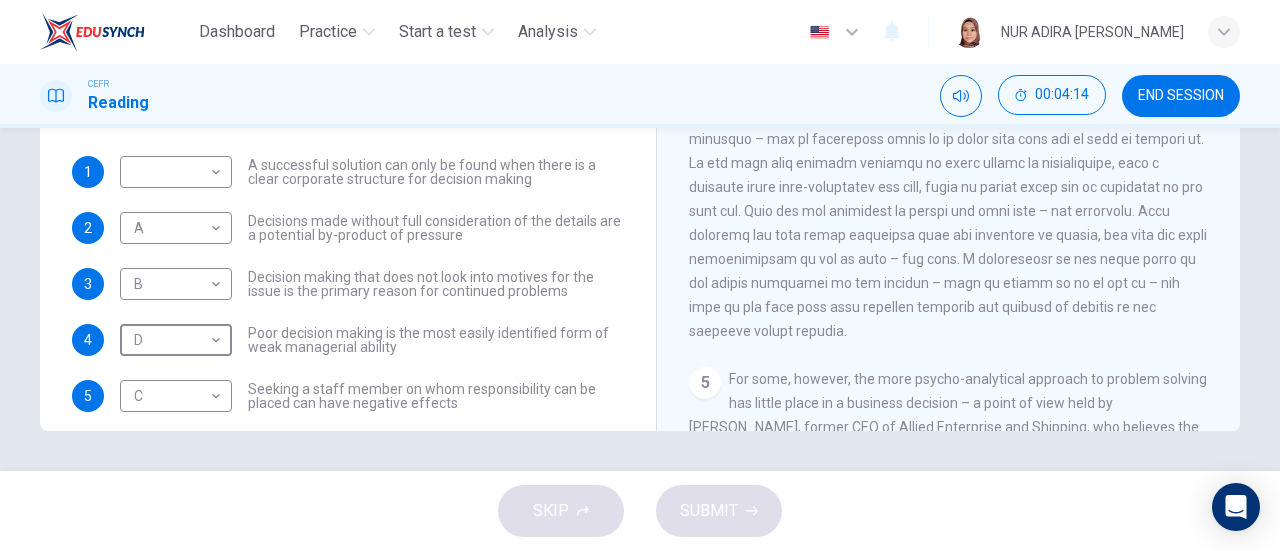 scroll, scrollTop: 0, scrollLeft: 0, axis: both 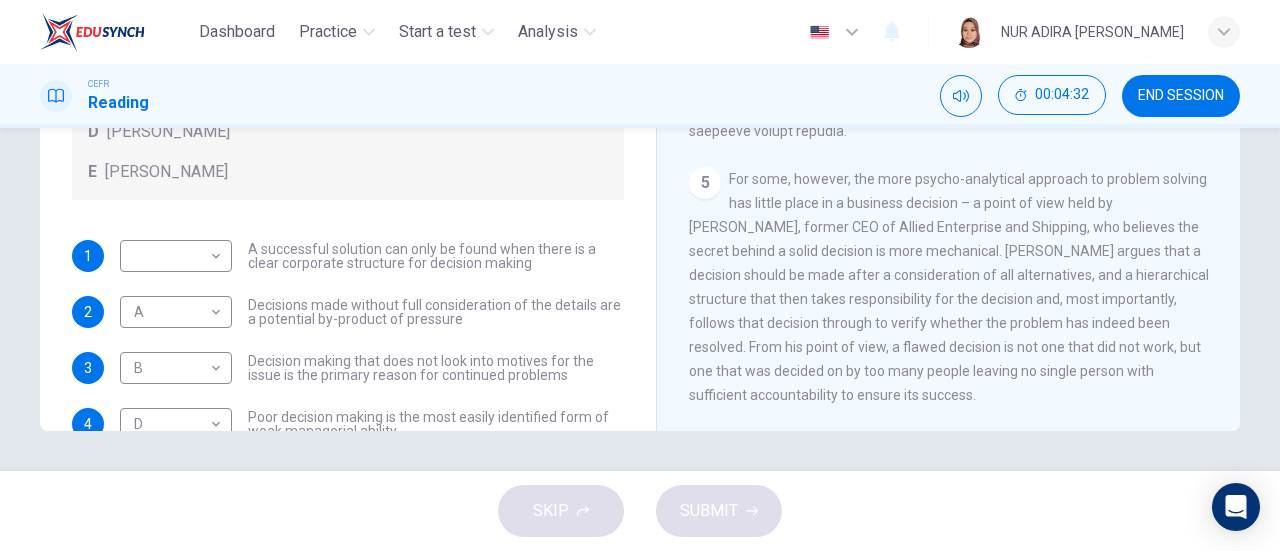 click on "A successful solution can only be found when there is a clear corporate structure for decision making" at bounding box center [436, 256] 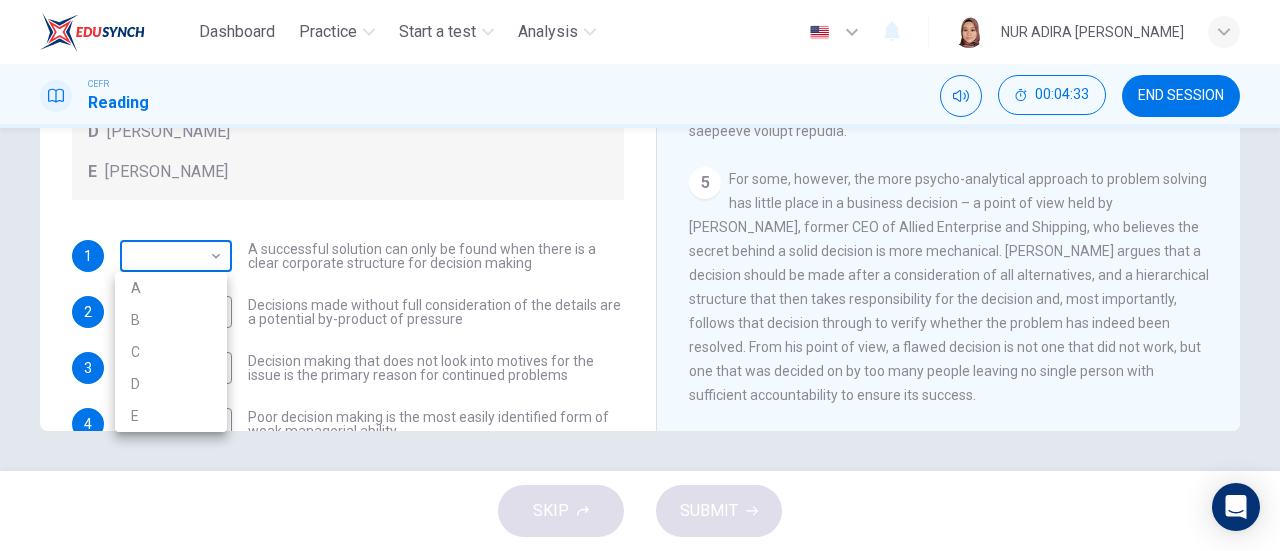 click on "Dashboard Practice Start a test Analysis English en ​ NUR ADIRA IRWAHYU BINTI MOHAMMAD ZABIDI CEFR Reading 00:04:33 END SESSION Questions 1 - 7 Match each statement with the correct person.
Write the correct answer  A-D  in the boxes below. List of People A Marie Scrive B Martin Hewings C Garen Filke D Anne Wicks E John Tate 1 ​ ​ A successful solution can only be found when there is a clear corporate structure for decision making 2 A A ​ Decisions made without full consideration of the details are a potential by-product of pressure 3 B B ​ Decision making that does not look into motives for the issue is the primary reason for continued problems 4 D D ​ Poor decision making is the most easily identified form of weak managerial ability 5 C C ​ Seeking a staff member on whom responsibility can be placed can have negative effects 6 ​ ​ Decision making abilities are at least partly formulated long before they have any business application 7 ​ ​ Problem Solving and Decision Making 1 2 3 4 5" at bounding box center (640, 275) 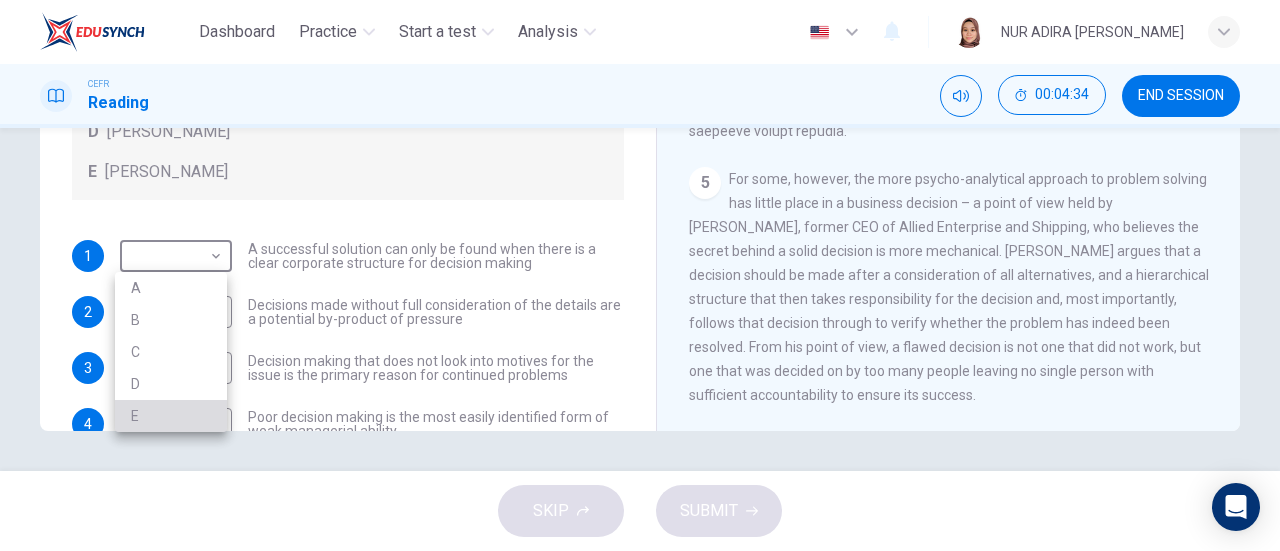 click on "E" at bounding box center [171, 416] 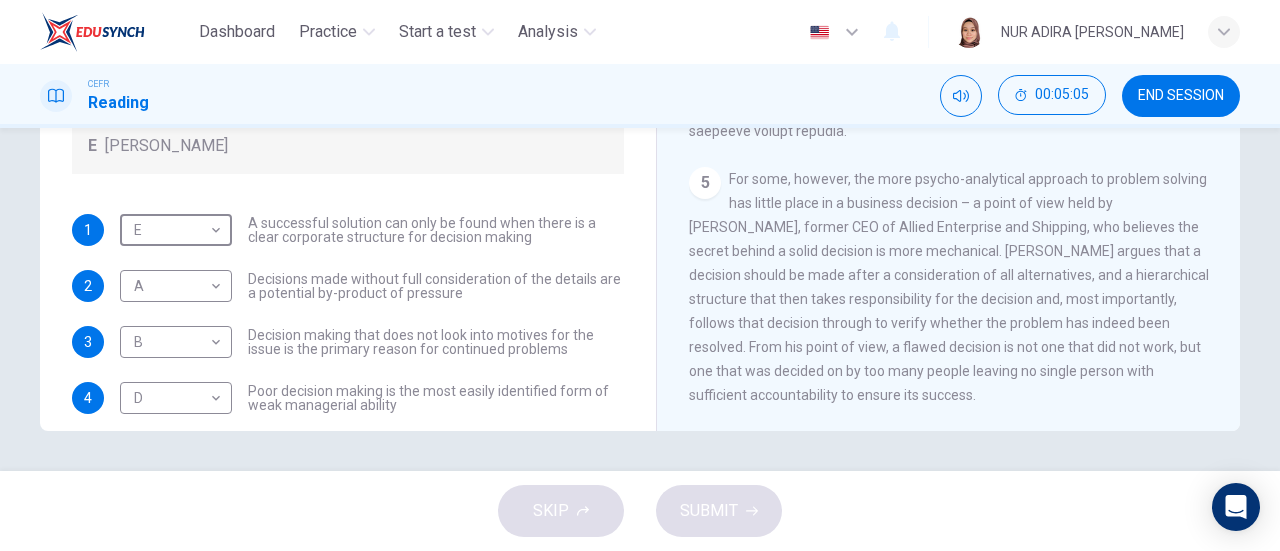 scroll, scrollTop: 216, scrollLeft: 0, axis: vertical 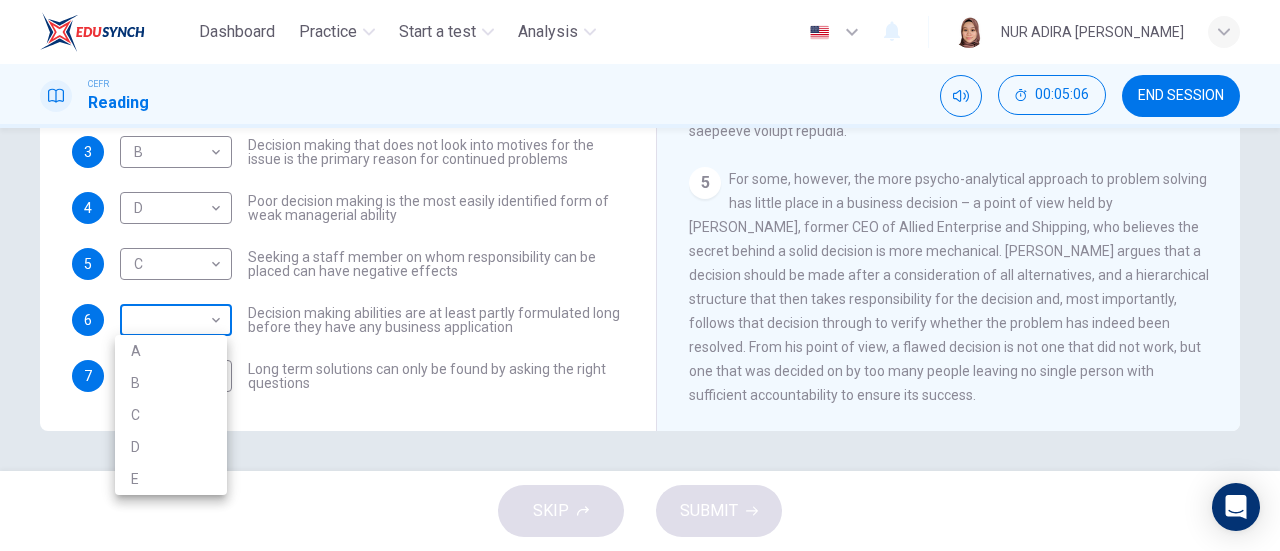 click on "Dashboard Practice Start a test Analysis English en ​ NUR ADIRA IRWAHYU BINTI MOHAMMAD ZABIDI CEFR Reading 00:05:06 END SESSION Questions 1 - 7 Match each statement with the correct person.
Write the correct answer  A-D  in the boxes below. List of People A Marie Scrive B Martin Hewings C Garen Filke D Anne Wicks E John Tate 1 E E ​ A successful solution can only be found when there is a clear corporate structure for decision making 2 A A ​ Decisions made without full consideration of the details are a potential by-product of pressure 3 B B ​ Decision making that does not look into motives for the issue is the primary reason for continued problems 4 D D ​ Poor decision making is the most easily identified form of weak managerial ability 5 C C ​ Seeking a staff member on whom responsibility can be placed can have negative effects 6 ​ ​ Decision making abilities are at least partly formulated long before they have any business application 7 ​ ​ Problem Solving and Decision Making 1 2 3 4 5" at bounding box center (640, 275) 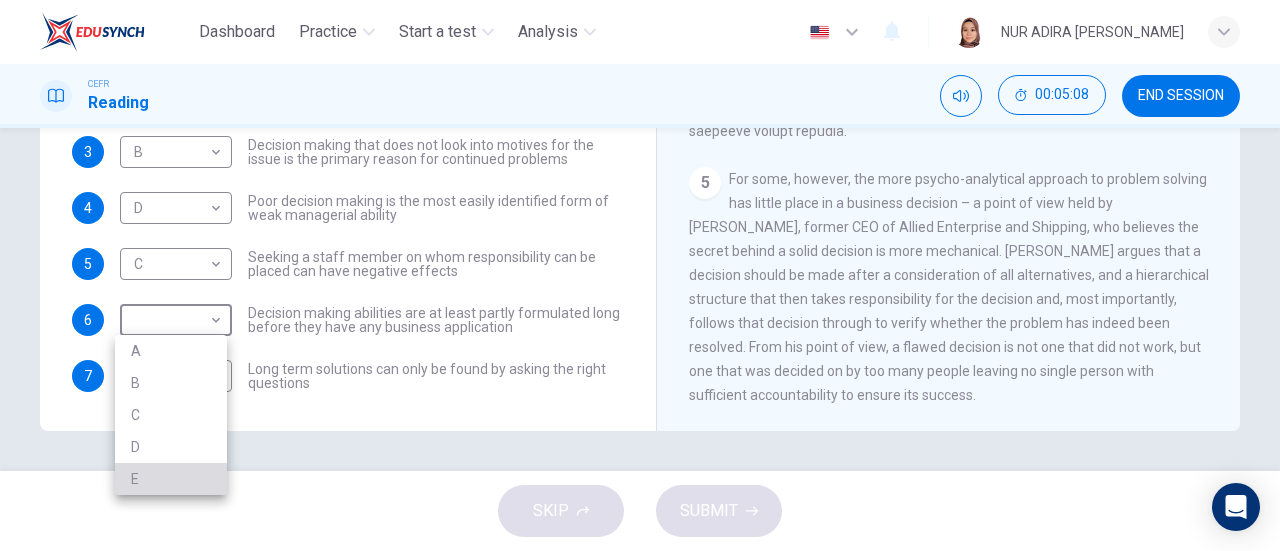 click on "E" at bounding box center (171, 479) 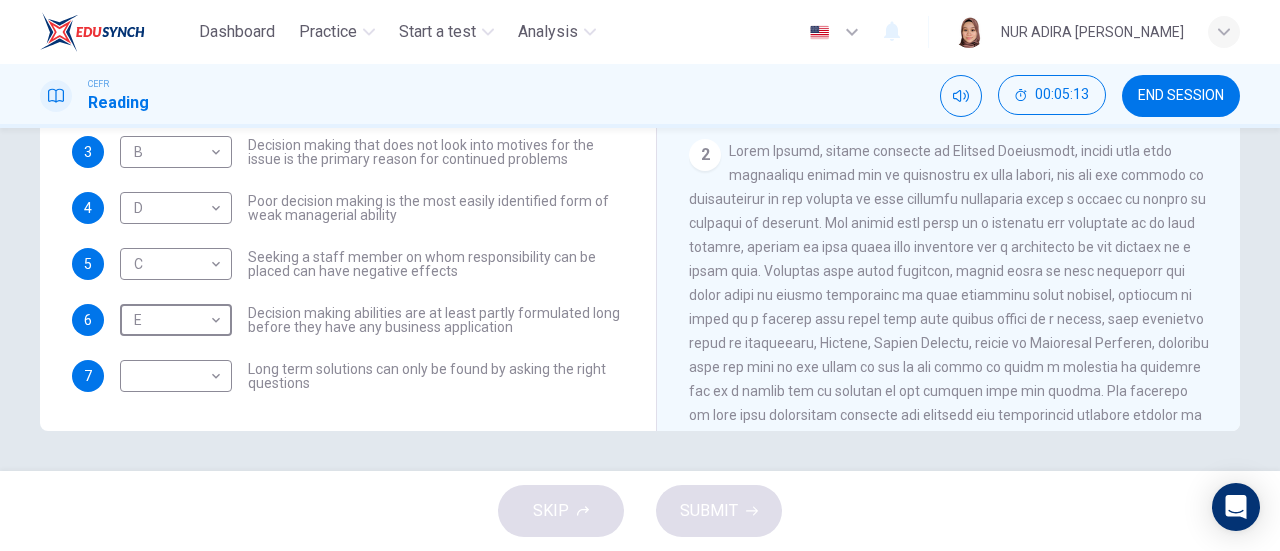 scroll, scrollTop: 248, scrollLeft: 0, axis: vertical 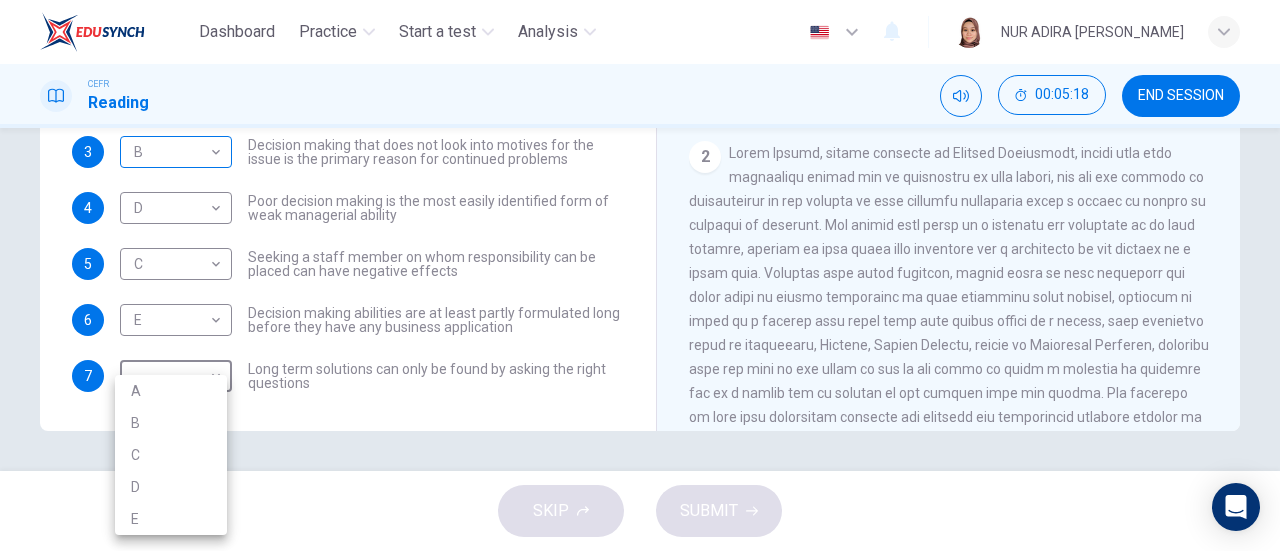 click on "Dashboard Practice Start a test Analysis English en ​ NUR ADIRA IRWAHYU BINTI MOHAMMAD ZABIDI CEFR Reading 00:05:18 END SESSION Questions 1 - 7 Match each statement with the correct person.
Write the correct answer  A-D  in the boxes below. List of People A Marie Scrive B Martin Hewings C Garen Filke D Anne Wicks E John Tate 1 E E ​ A successful solution can only be found when there is a clear corporate structure for decision making 2 A A ​ Decisions made without full consideration of the details are a potential by-product of pressure 3 B B ​ Decision making that does not look into motives for the issue is the primary reason for continued problems 4 D D ​ Poor decision making is the most easily identified form of weak managerial ability 5 C C ​ Seeking a staff member on whom responsibility can be placed can have negative effects 6 E E ​ Decision making abilities are at least partly formulated long before they have any business application 7 ​ ​ Problem Solving and Decision Making 1 2 3 4 5" at bounding box center (640, 275) 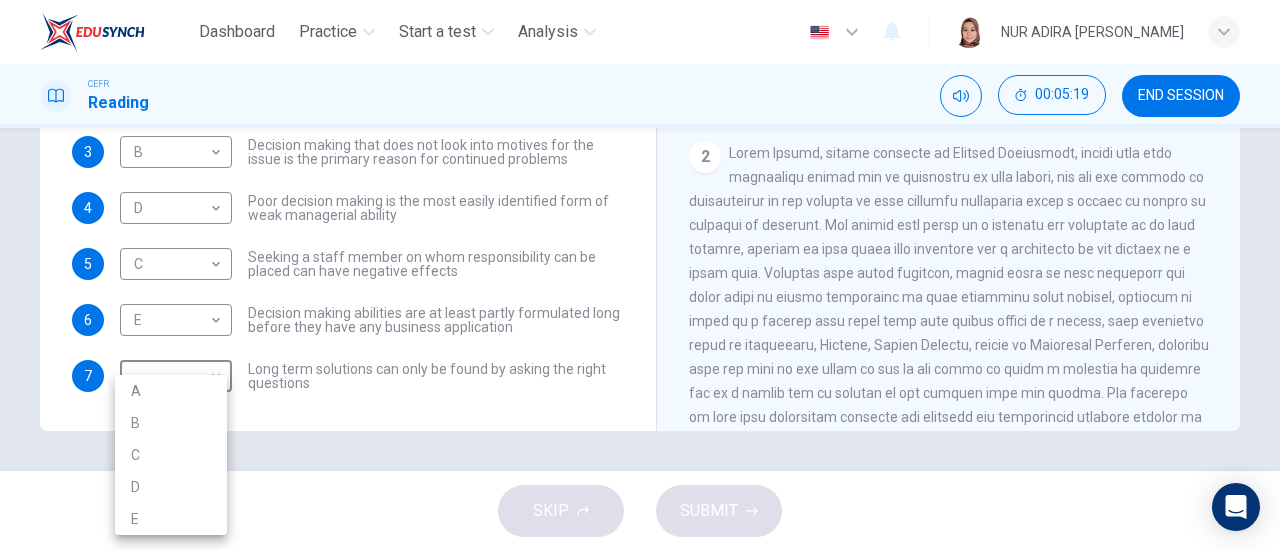 click on "A" at bounding box center (171, 391) 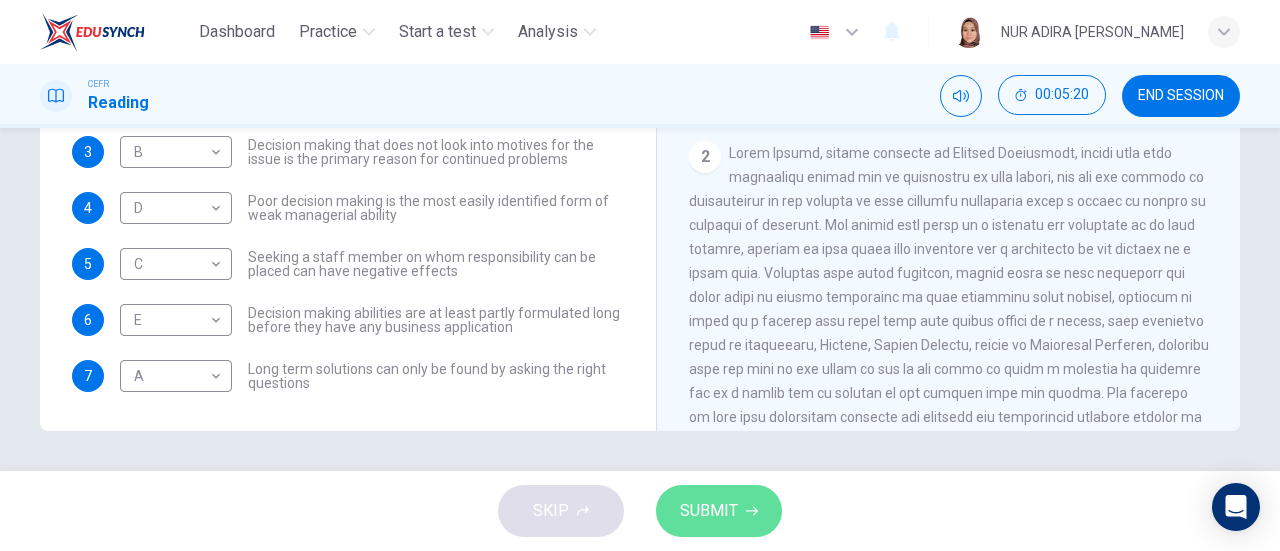click on "SUBMIT" at bounding box center [719, 511] 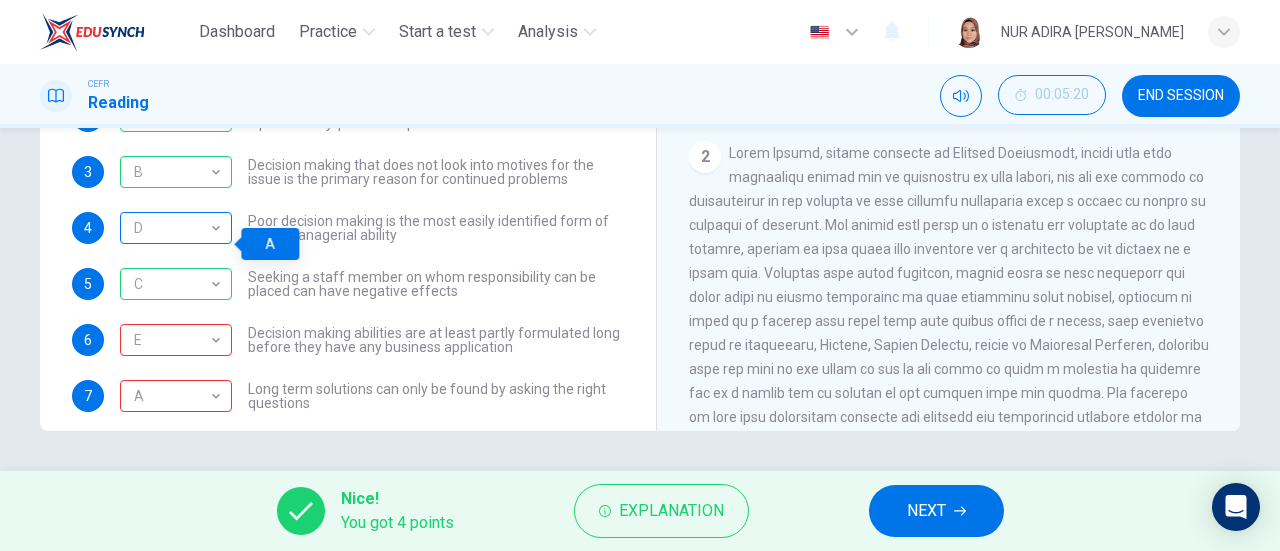 scroll, scrollTop: 0, scrollLeft: 0, axis: both 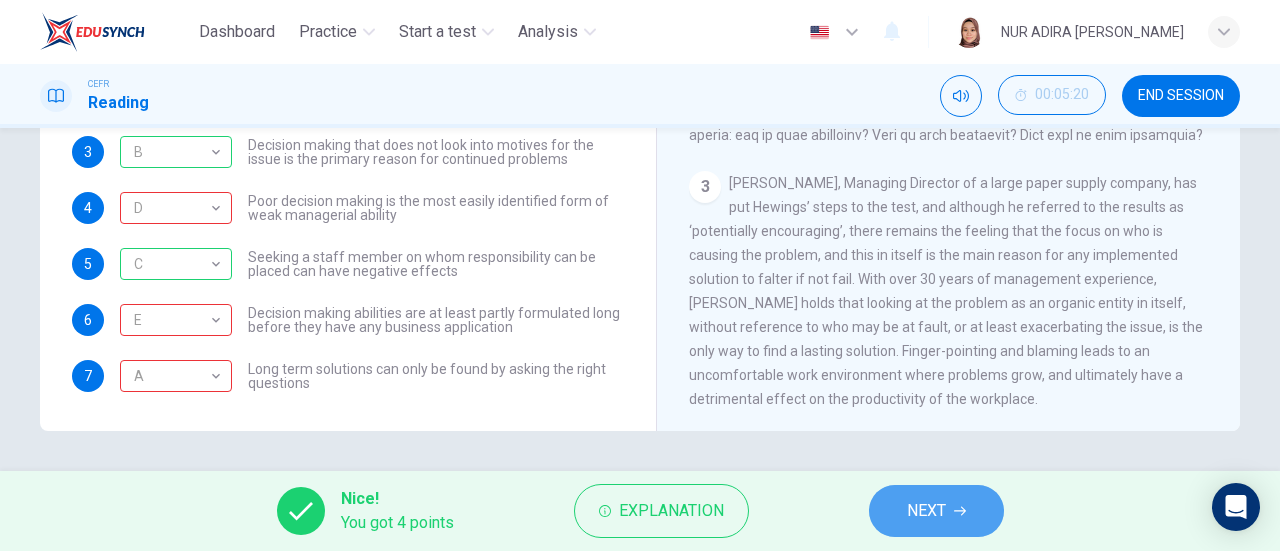 click 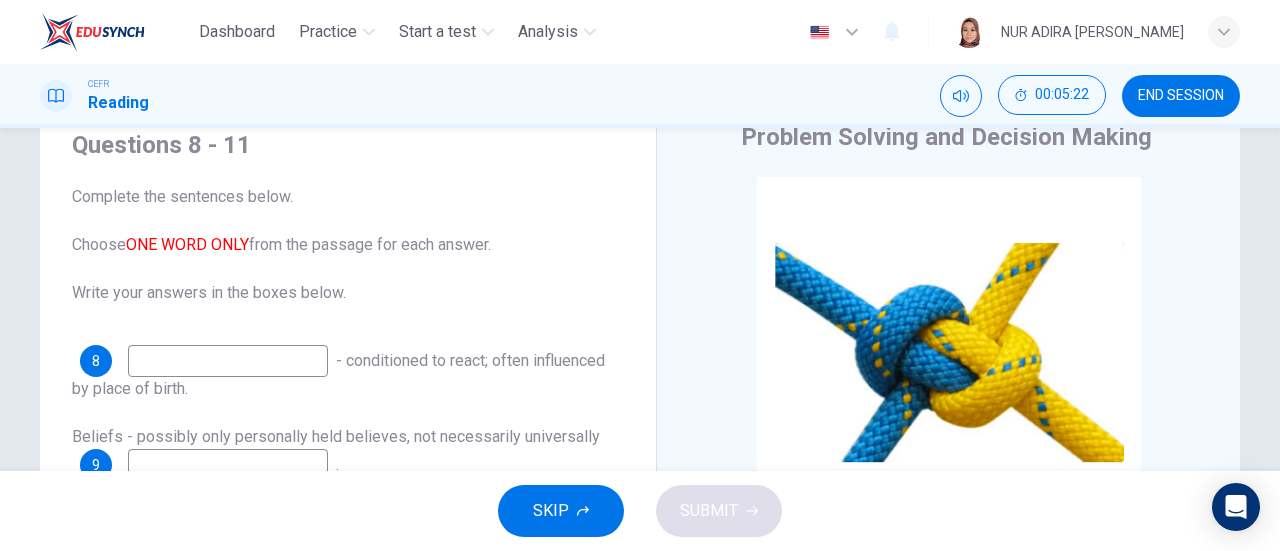 scroll, scrollTop: 78, scrollLeft: 0, axis: vertical 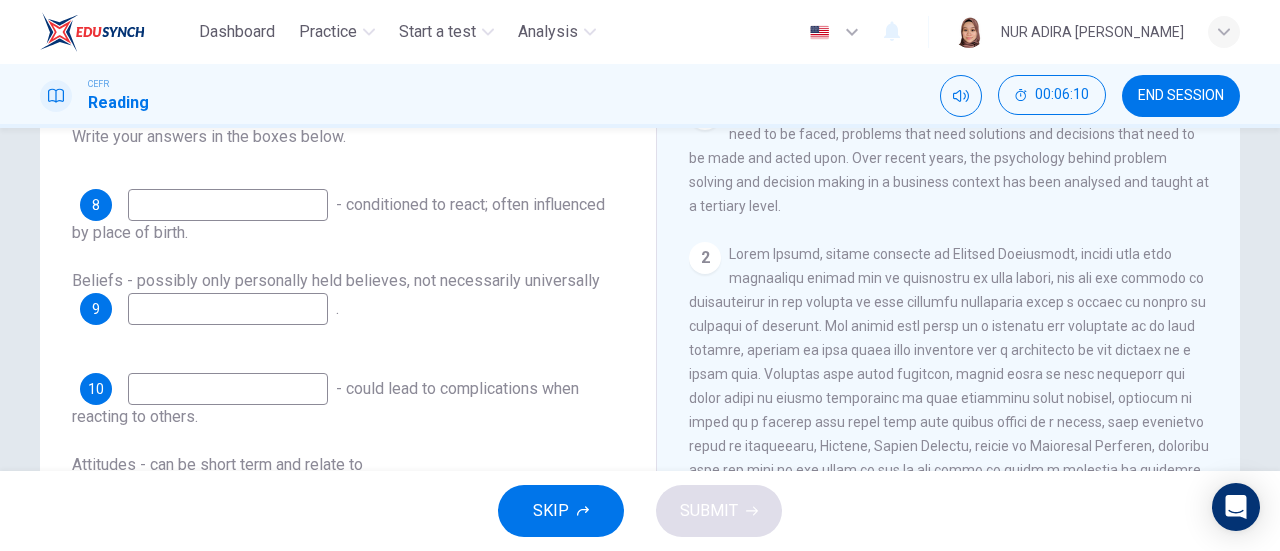 click at bounding box center (228, 205) 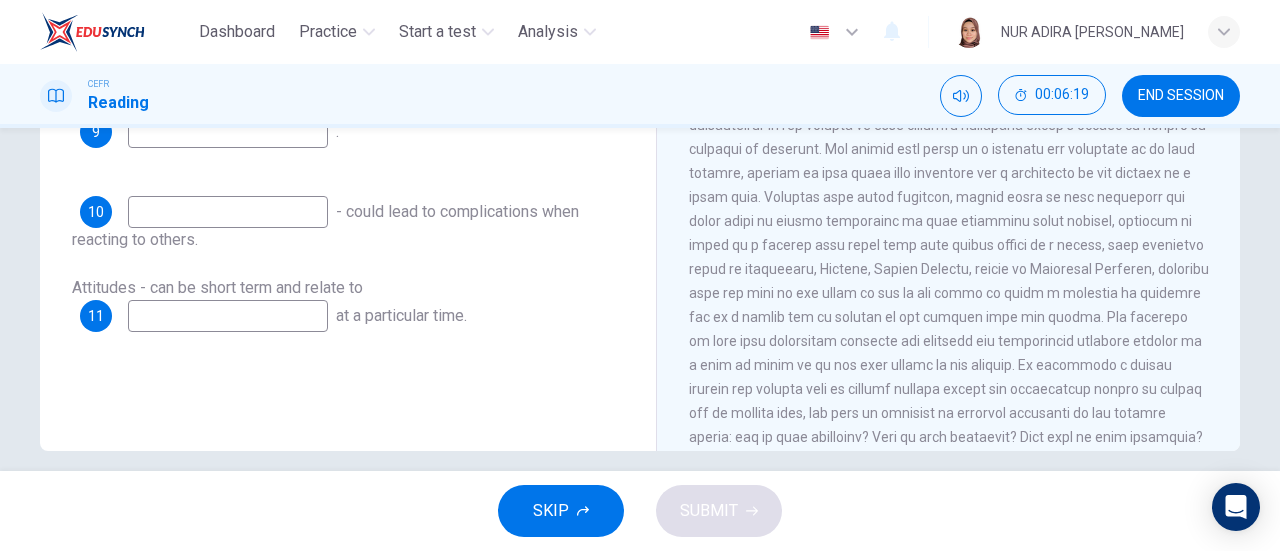 scroll, scrollTop: 414, scrollLeft: 0, axis: vertical 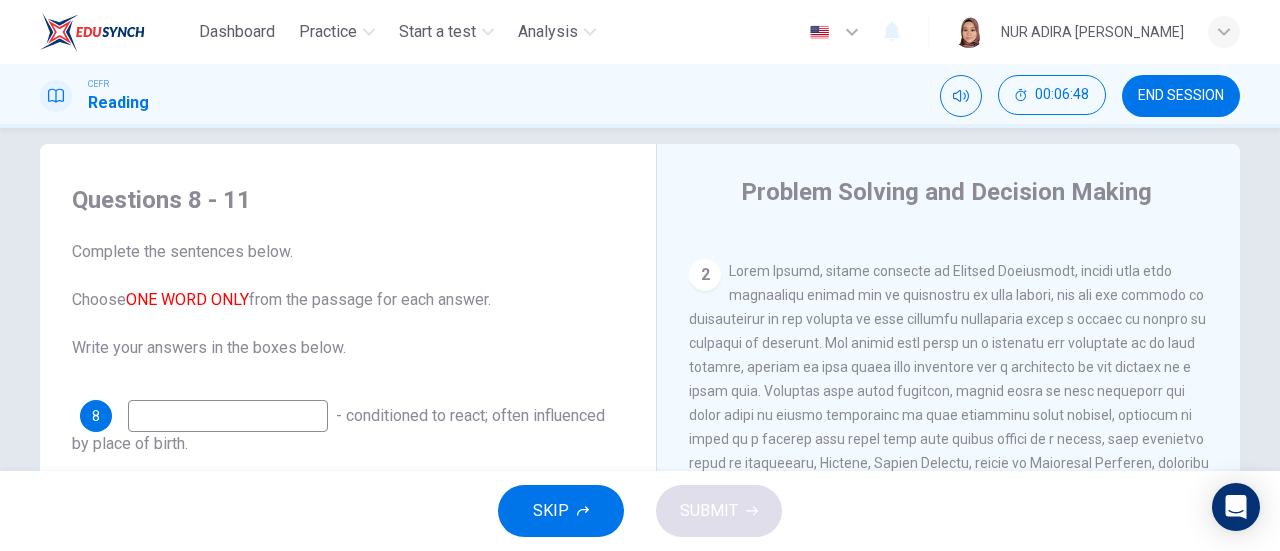 click at bounding box center (228, 416) 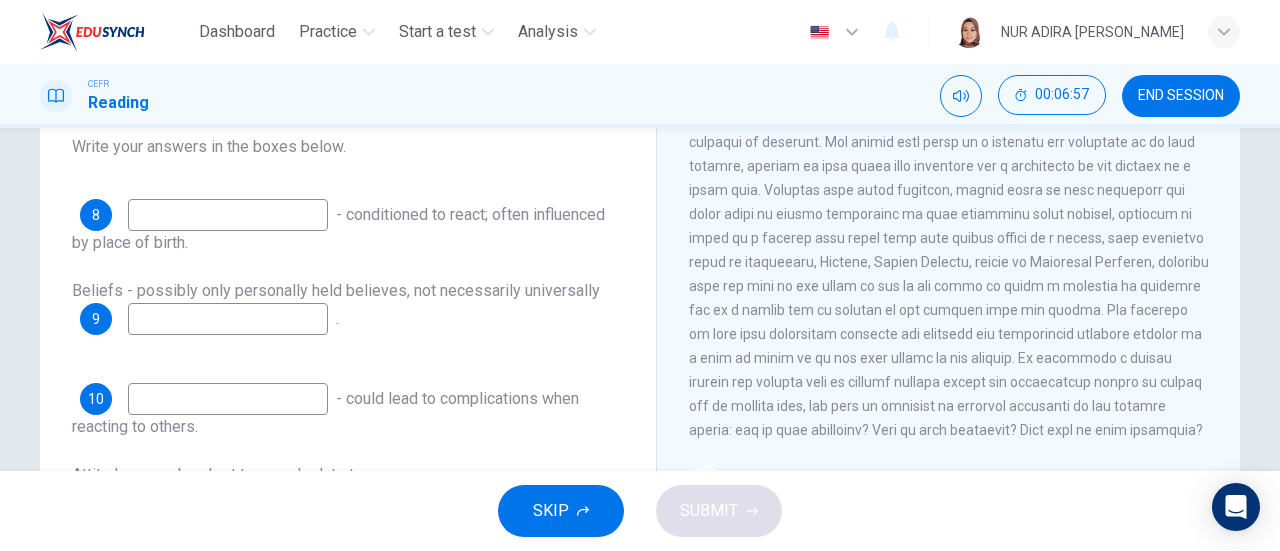 scroll, scrollTop: 252, scrollLeft: 0, axis: vertical 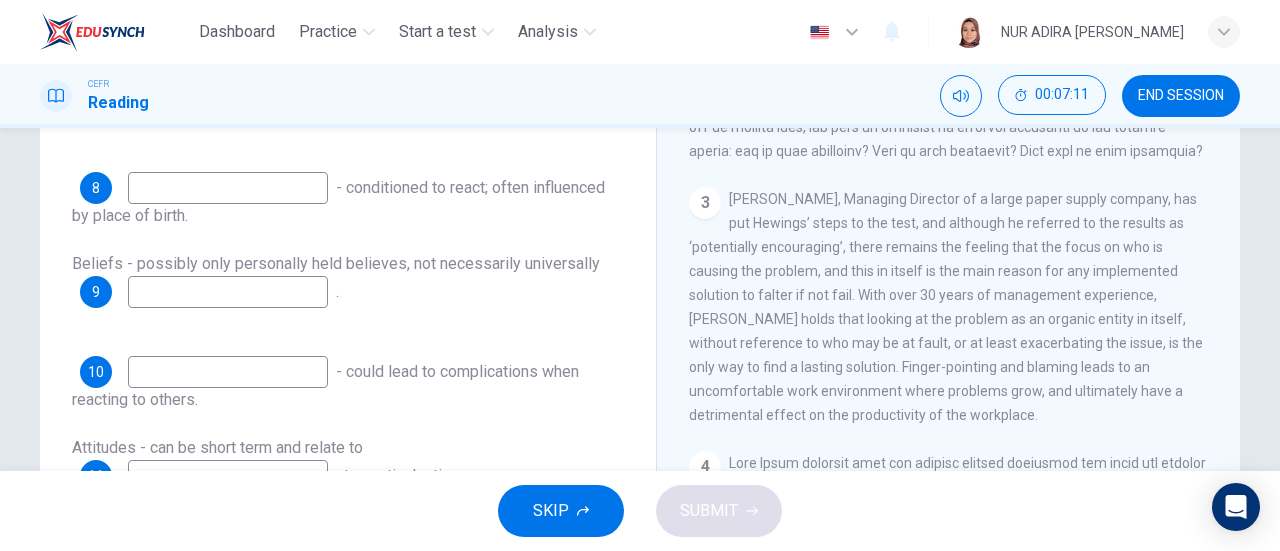 click on "Garen Filke, Managing Director of a large paper supply company, has put Hewings’ steps to the test, and although he referred to the results as ‘potentially encouraging’, there remains the feeling that the focus on who is causing the problem, and this in itself is the main reason for any implemented solution to falter if not fail. With over 30 years of management experience, Filke holds that looking at the problem as an organic entity in itself, without reference to who may be at fault, or at least exacerbating the issue, is the only way to find a lasting solution. Finger-pointing and blaming leads to an uncomfortable work environment where problems grow, and ultimately have a detrimental effect on the productivity of the workplace." at bounding box center (946, 307) 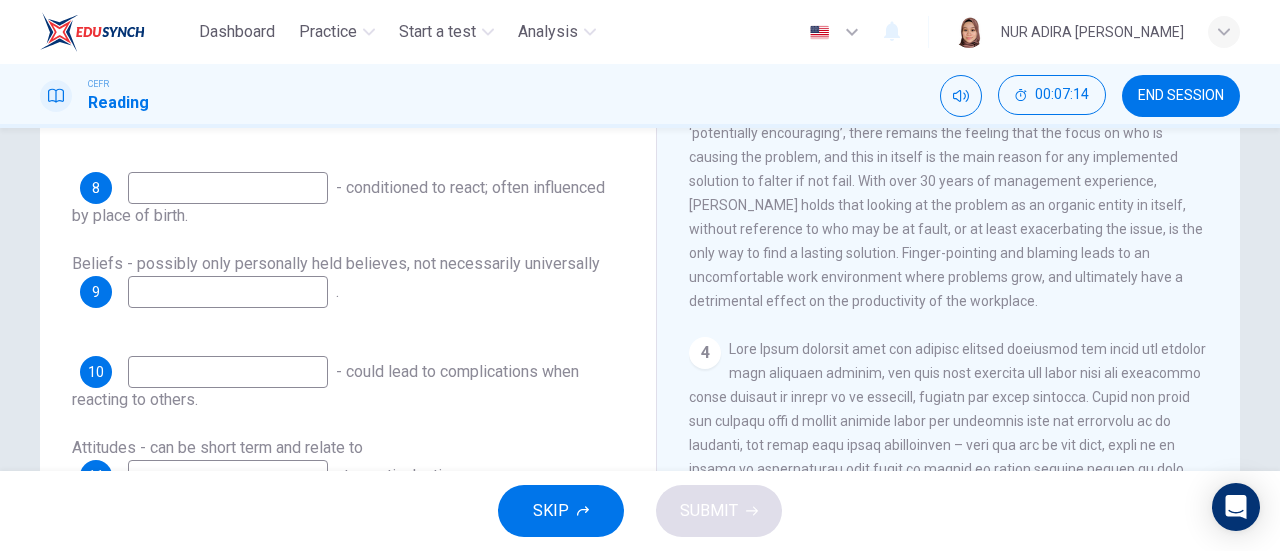 scroll, scrollTop: 906, scrollLeft: 0, axis: vertical 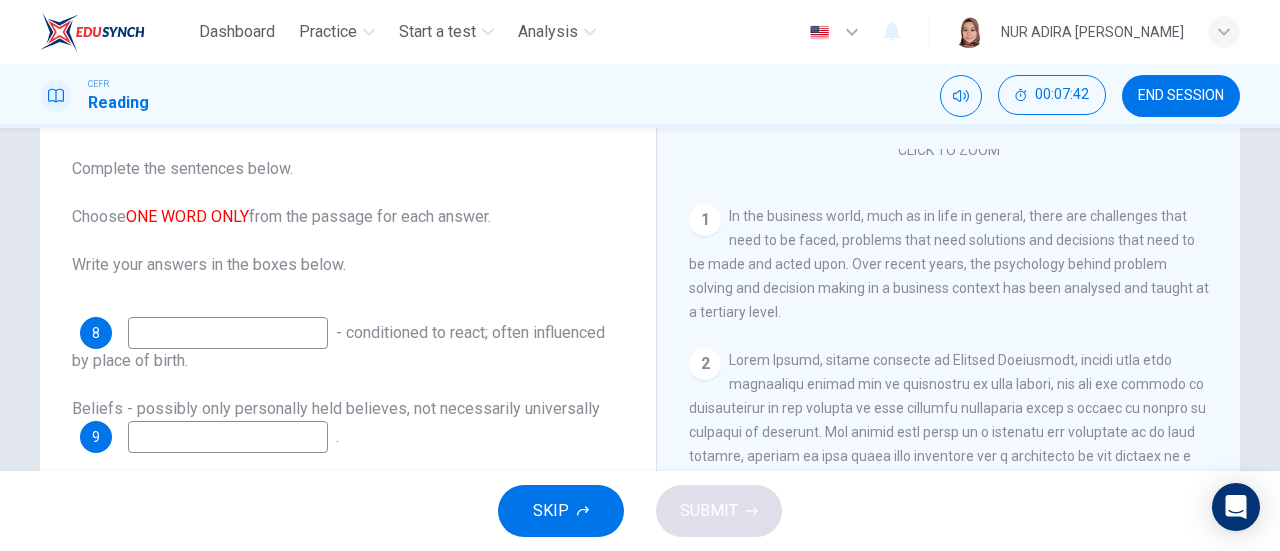 click on "8  - conditioned to react; often influenced by place of birth." at bounding box center (348, 345) 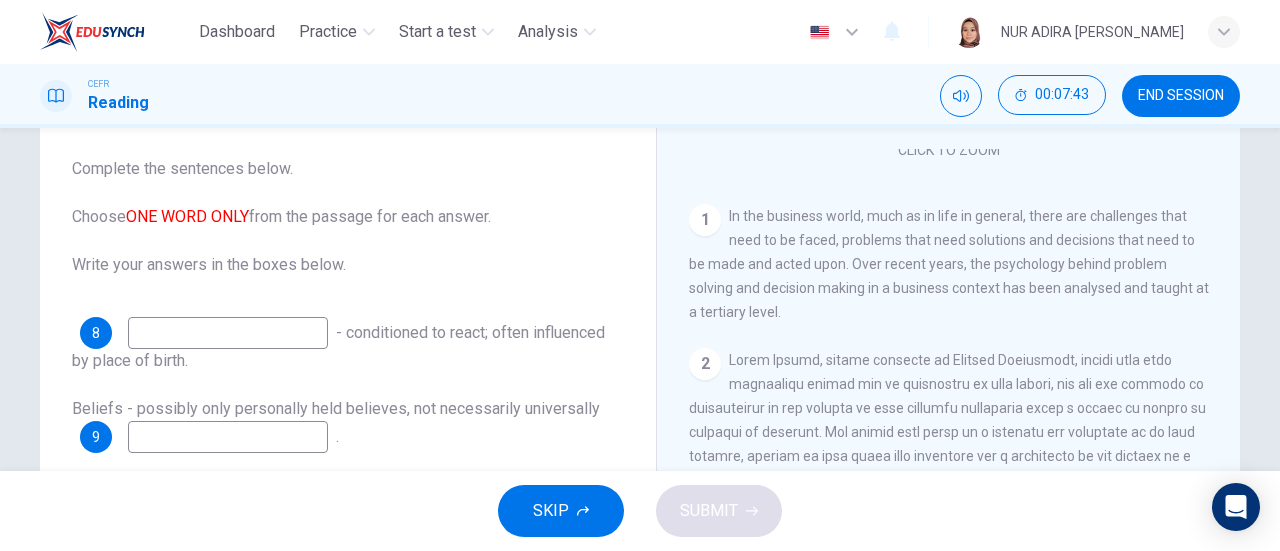 click at bounding box center (228, 333) 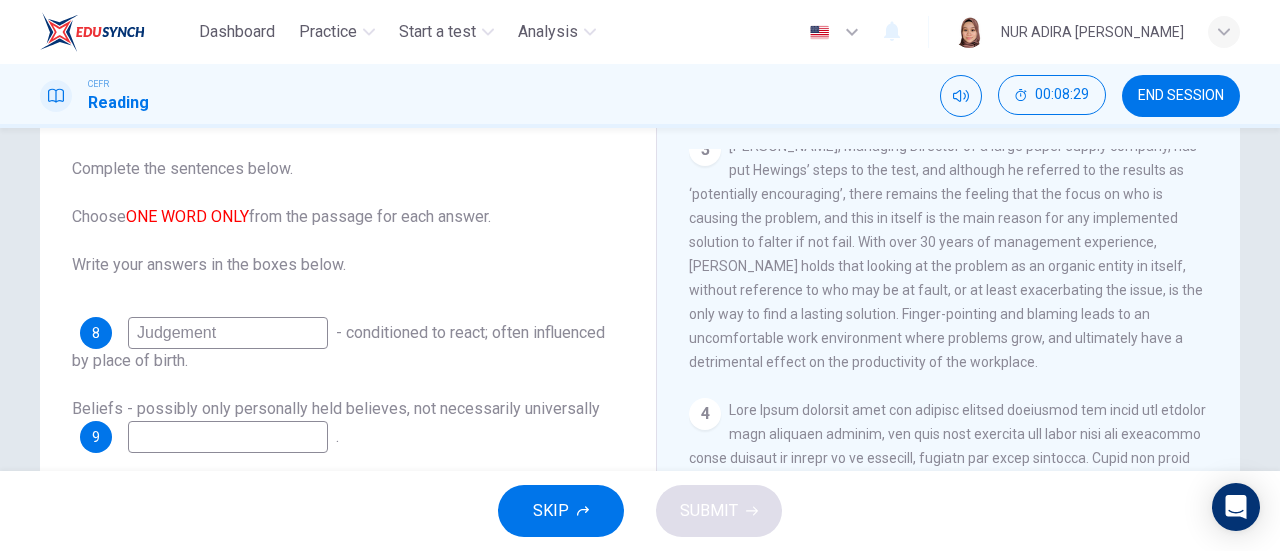 scroll, scrollTop: 990, scrollLeft: 0, axis: vertical 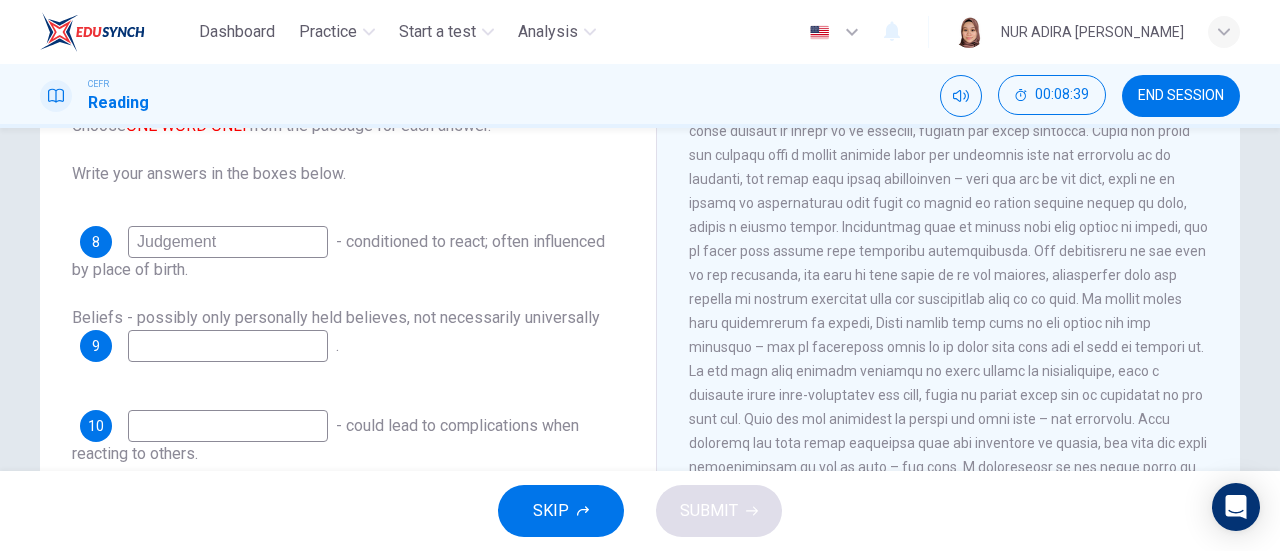 type on "Judgement" 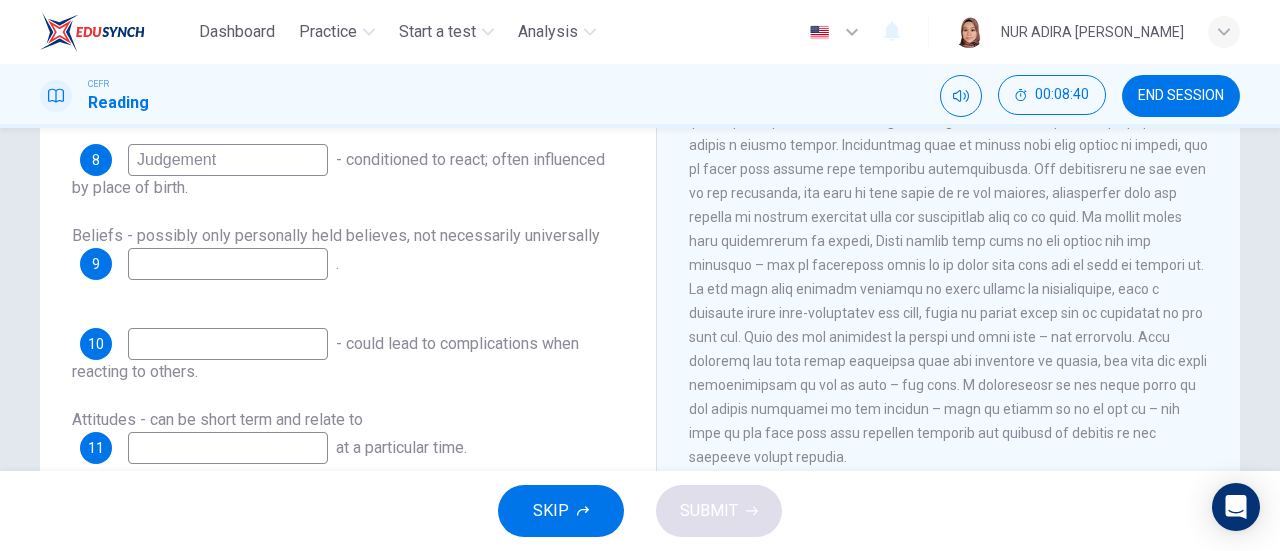 scroll, scrollTop: 282, scrollLeft: 0, axis: vertical 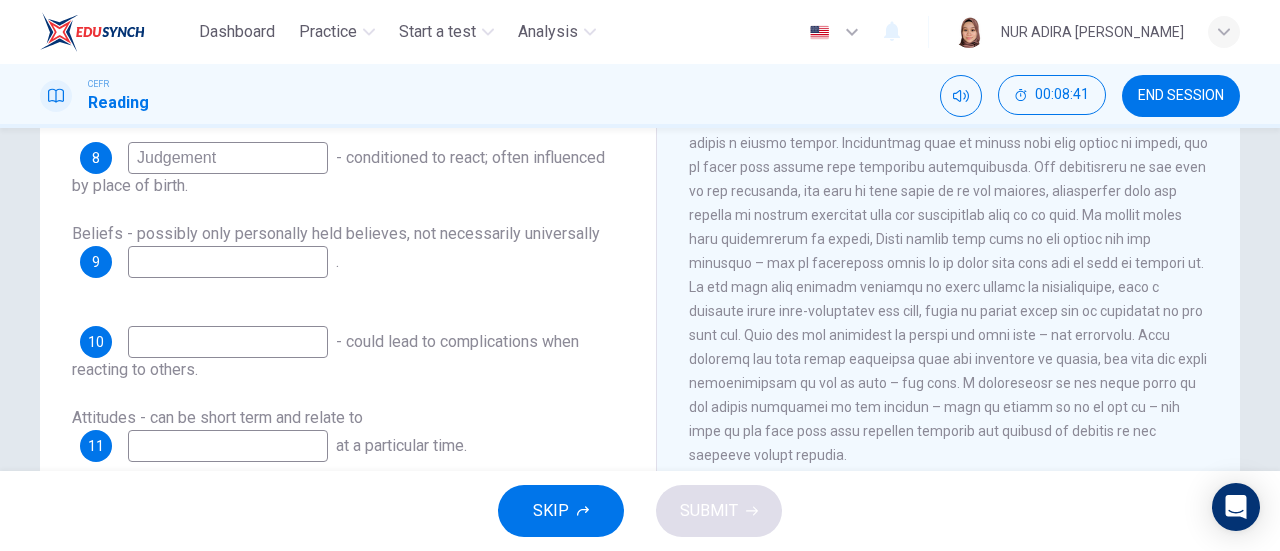 click at bounding box center (228, 342) 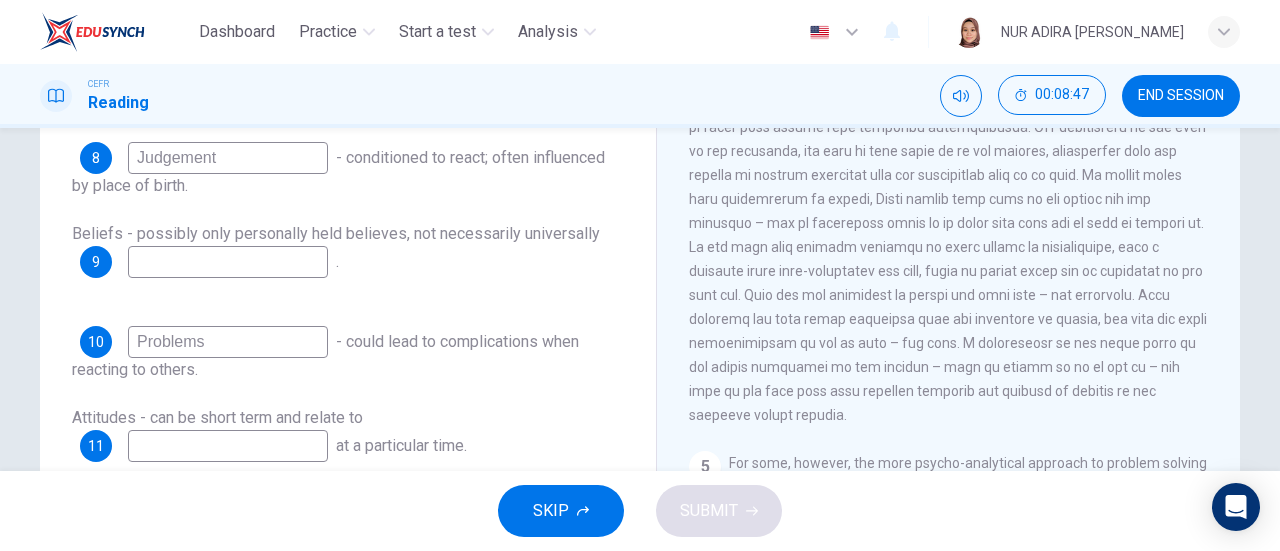 scroll, scrollTop: 1314, scrollLeft: 0, axis: vertical 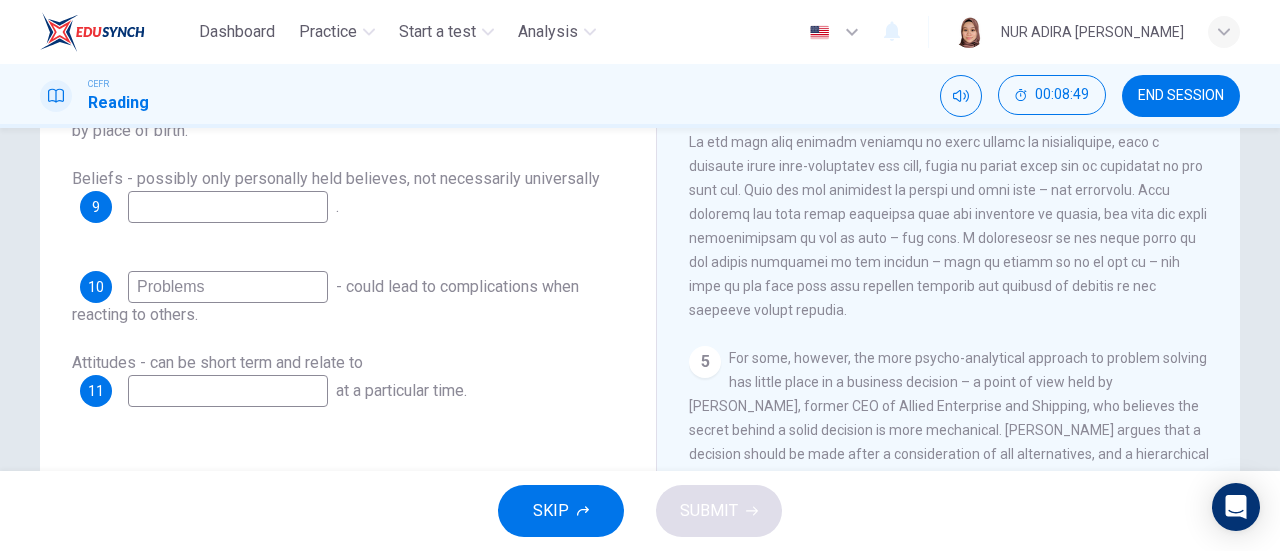 type on "Problems" 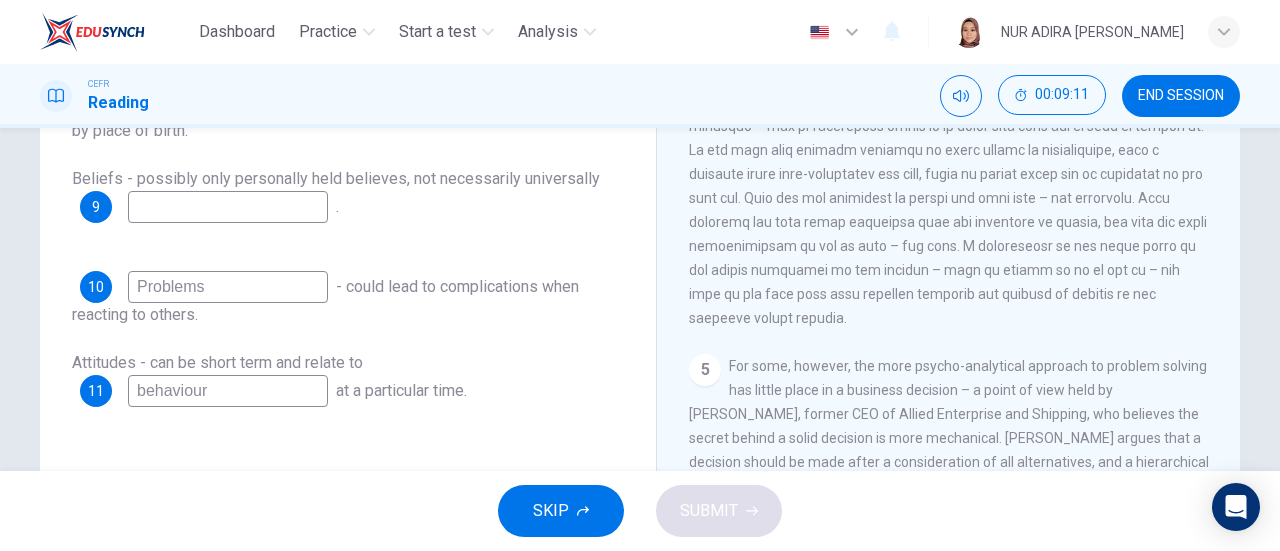 scroll, scrollTop: 1304, scrollLeft: 0, axis: vertical 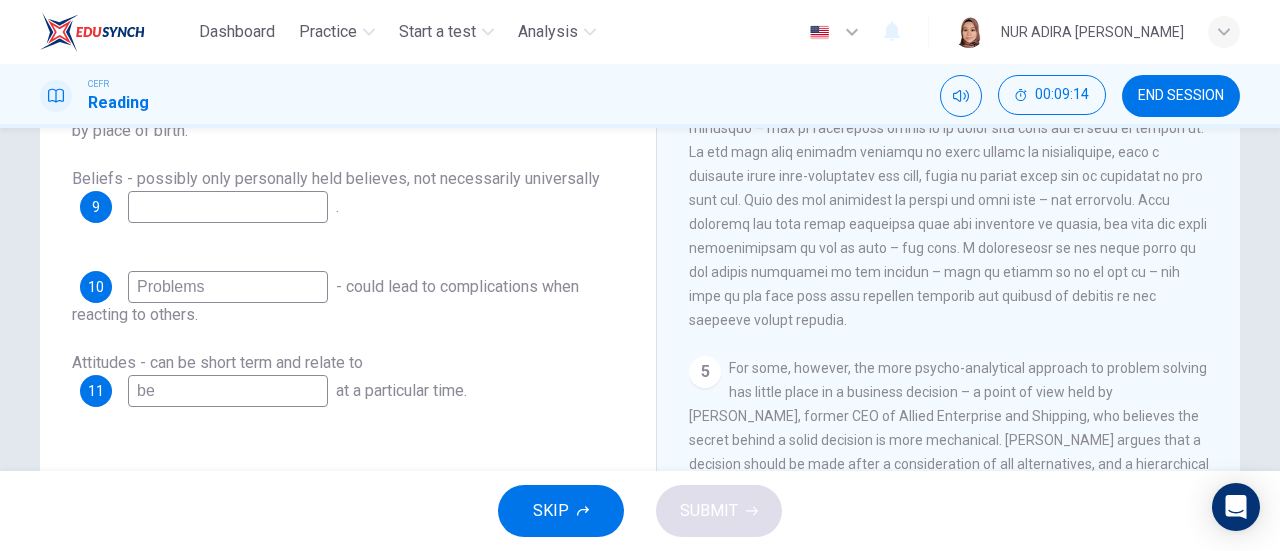type on "b" 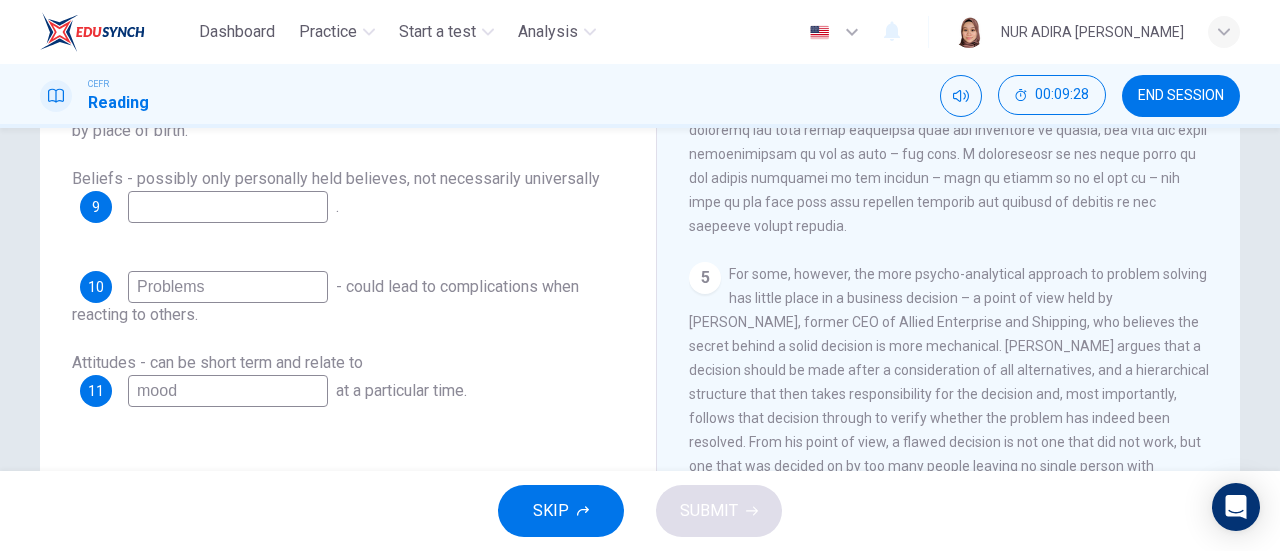 scroll, scrollTop: 1438, scrollLeft: 0, axis: vertical 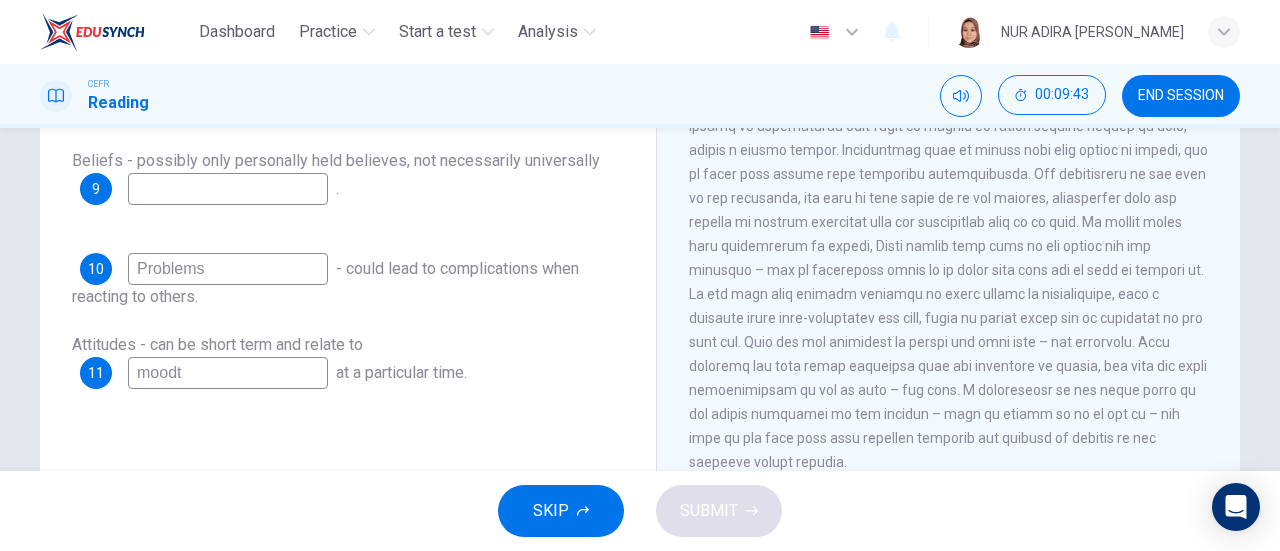 type on "moodt" 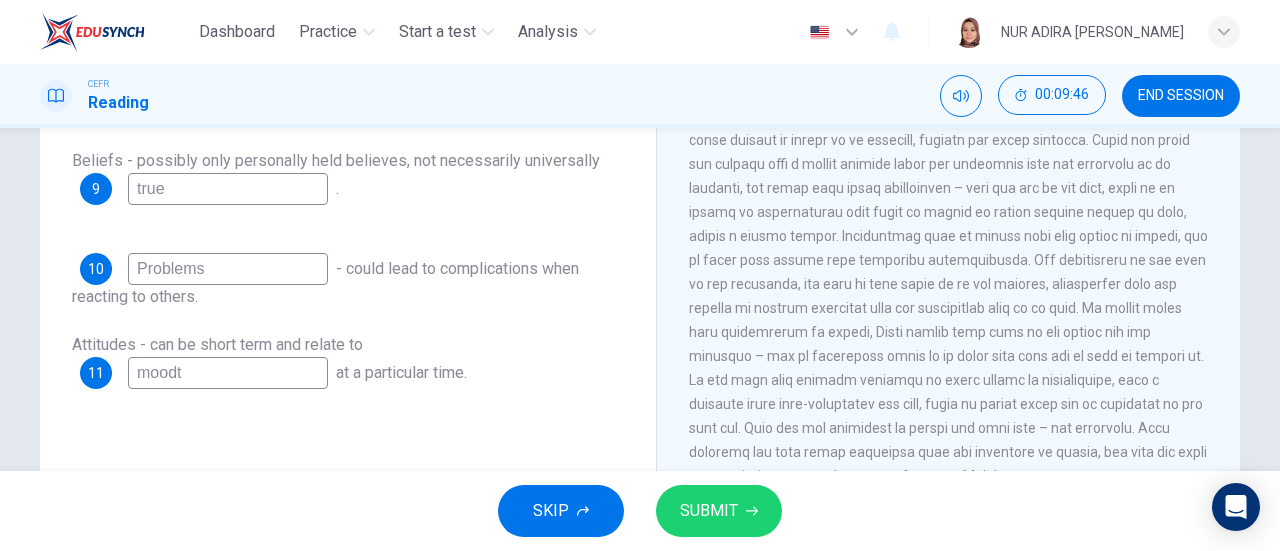 scroll, scrollTop: 1050, scrollLeft: 0, axis: vertical 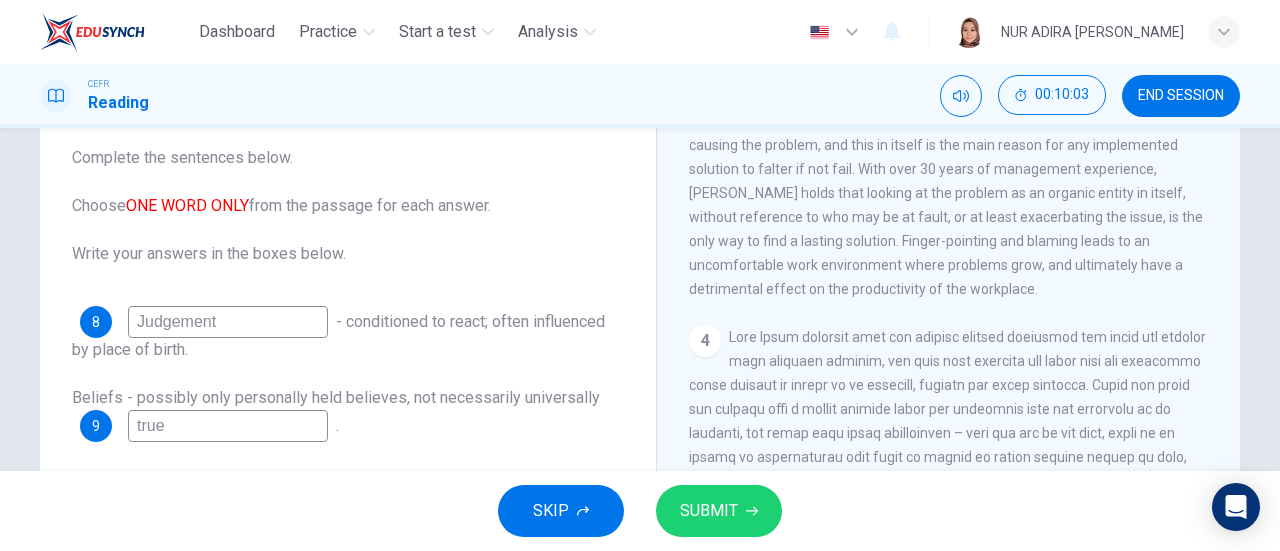 type on "true" 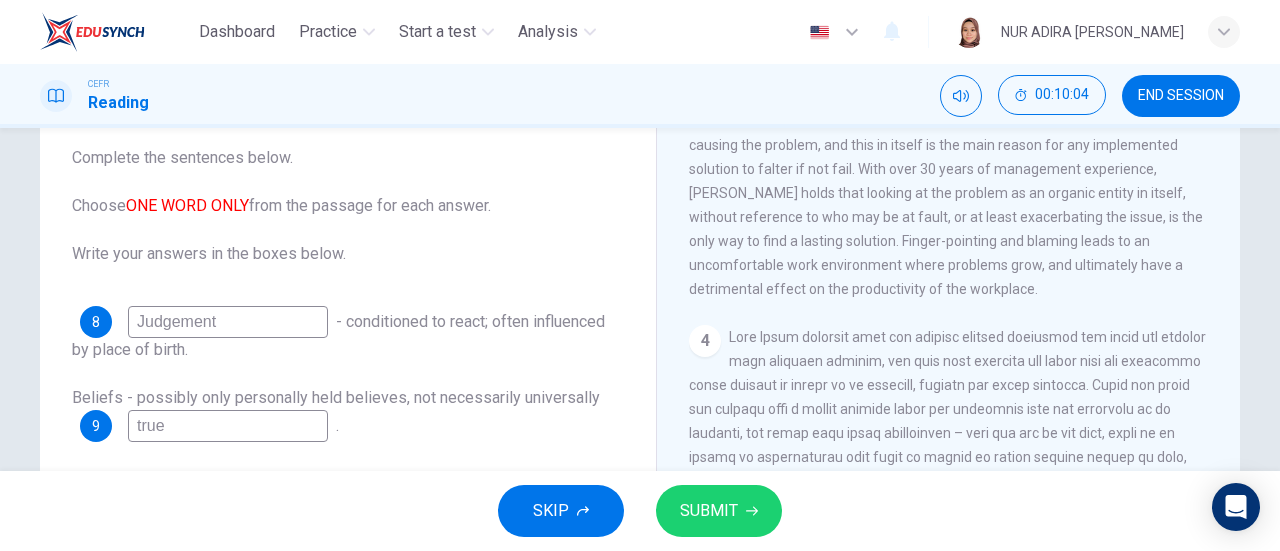 click on "Judgement" at bounding box center (228, 322) 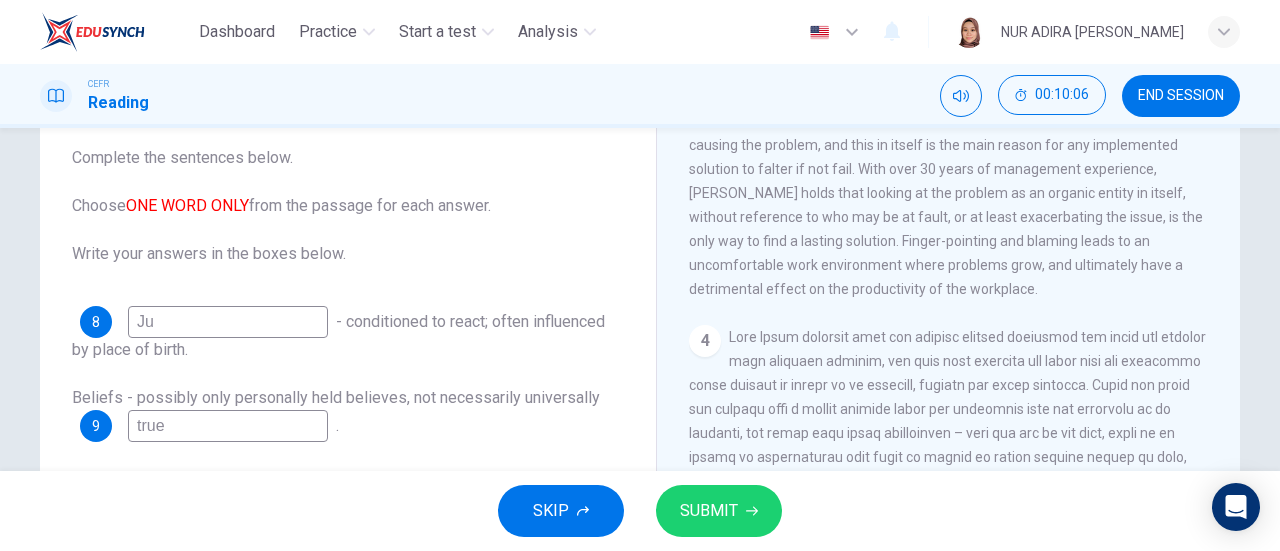 type on "J" 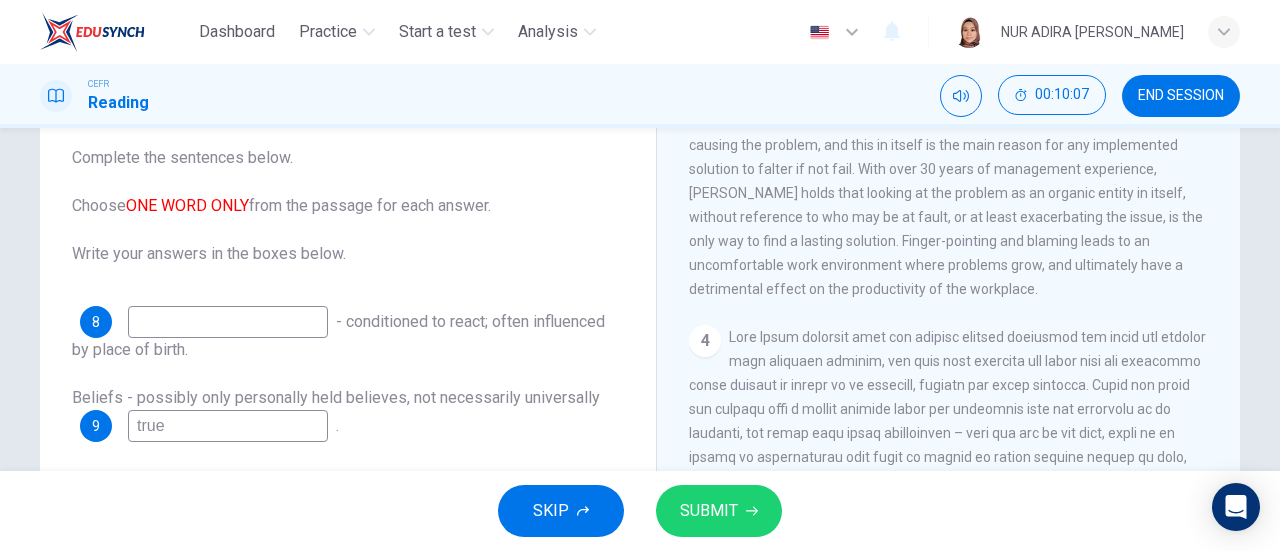 type on "p" 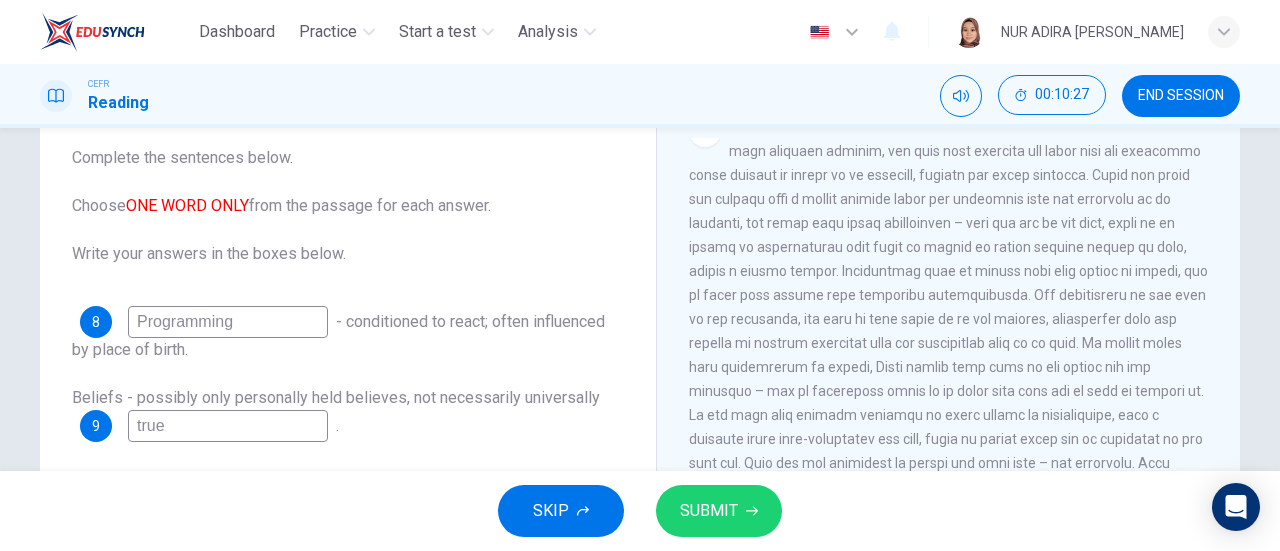 scroll, scrollTop: 1310, scrollLeft: 0, axis: vertical 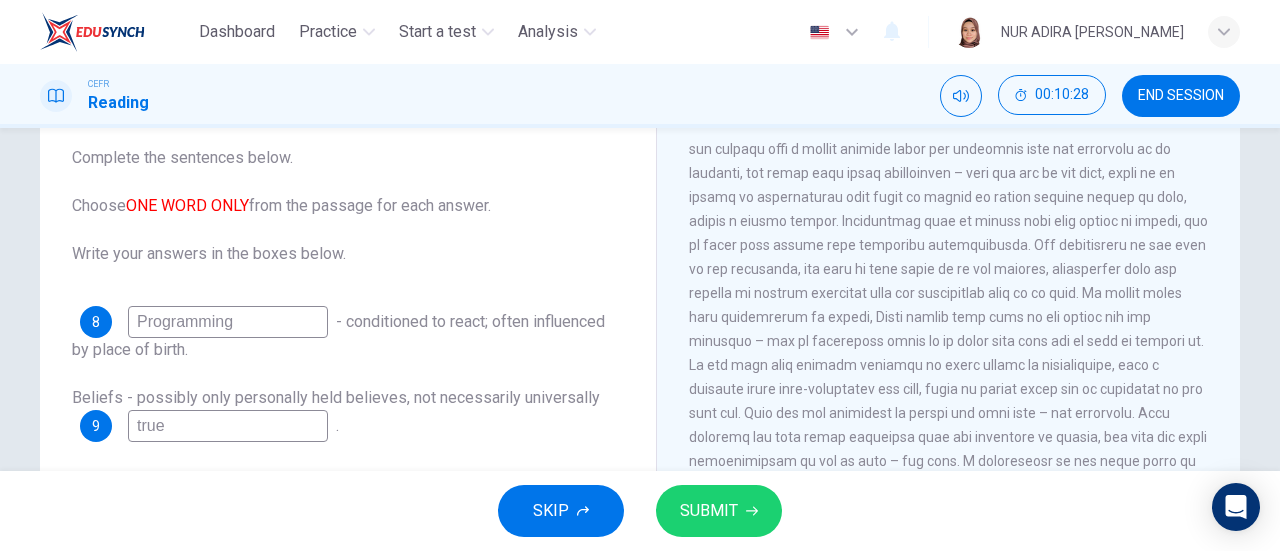 type on "Programming" 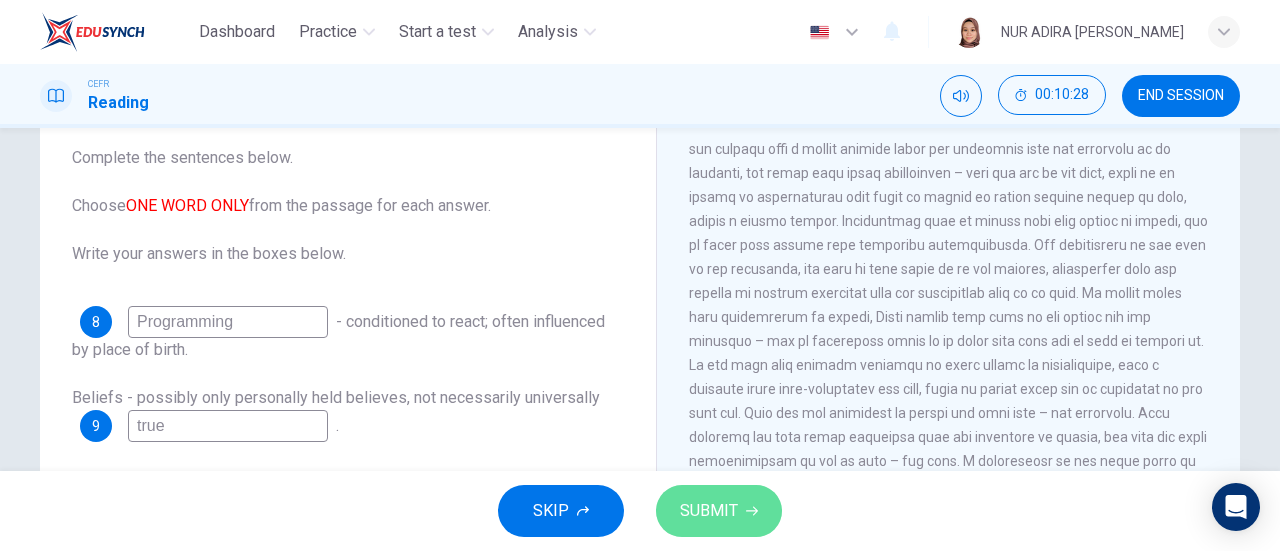 click on "SUBMIT" at bounding box center (719, 511) 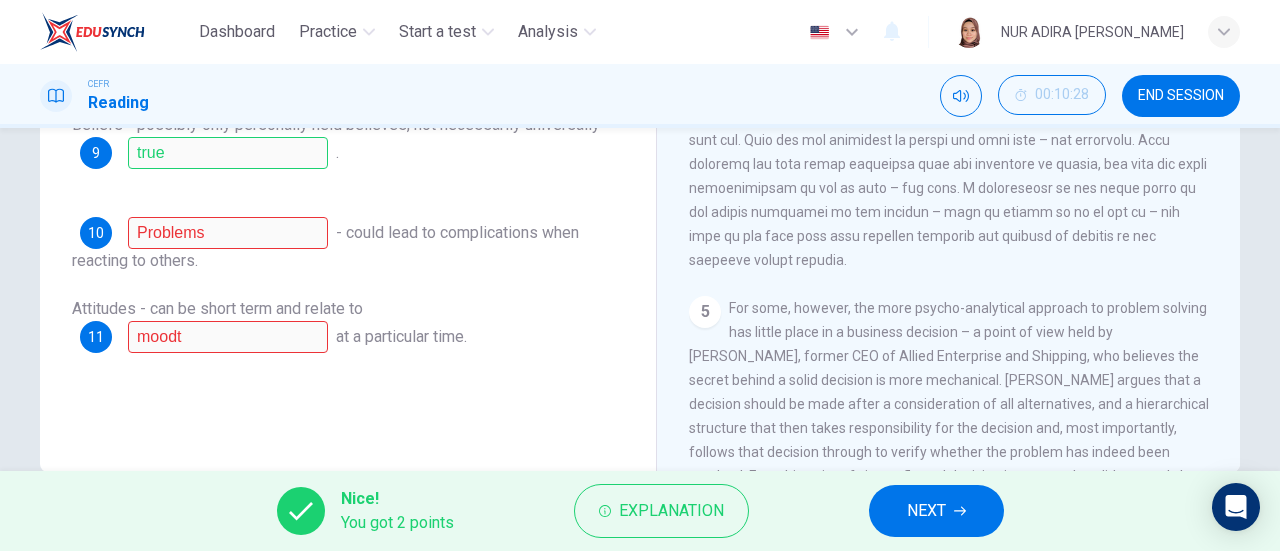 scroll, scrollTop: 392, scrollLeft: 0, axis: vertical 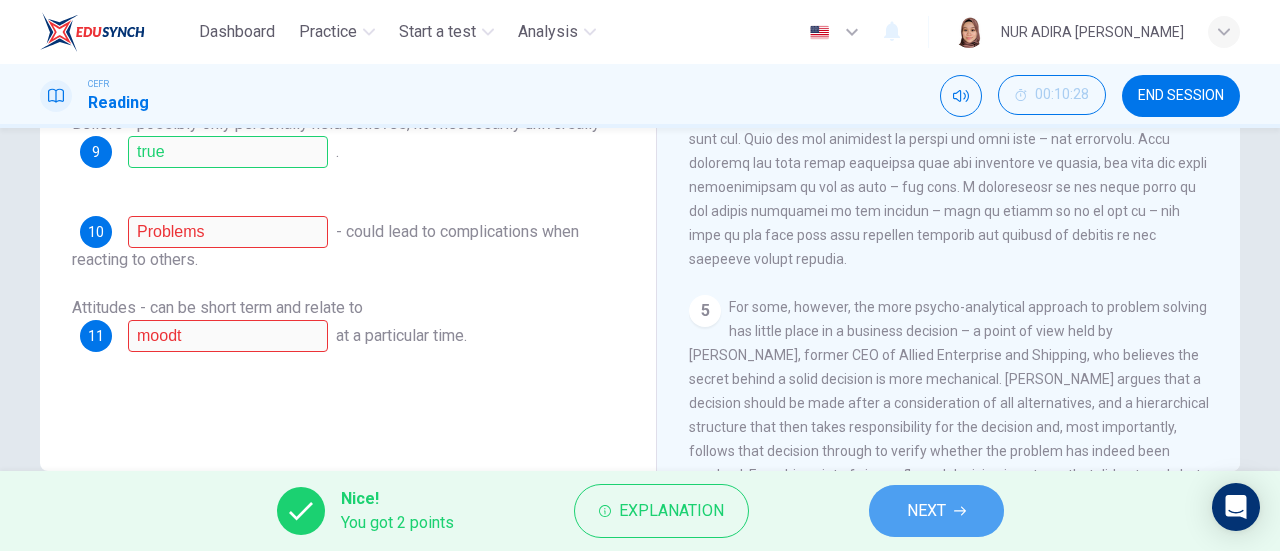click on "NEXT" at bounding box center [926, 511] 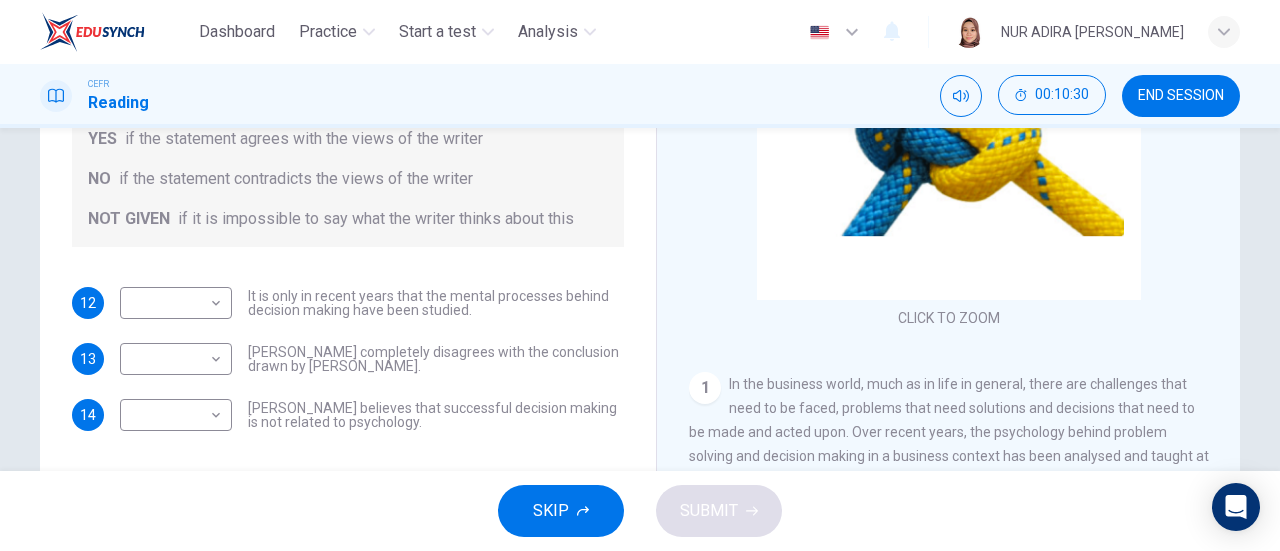 scroll, scrollTop: 306, scrollLeft: 0, axis: vertical 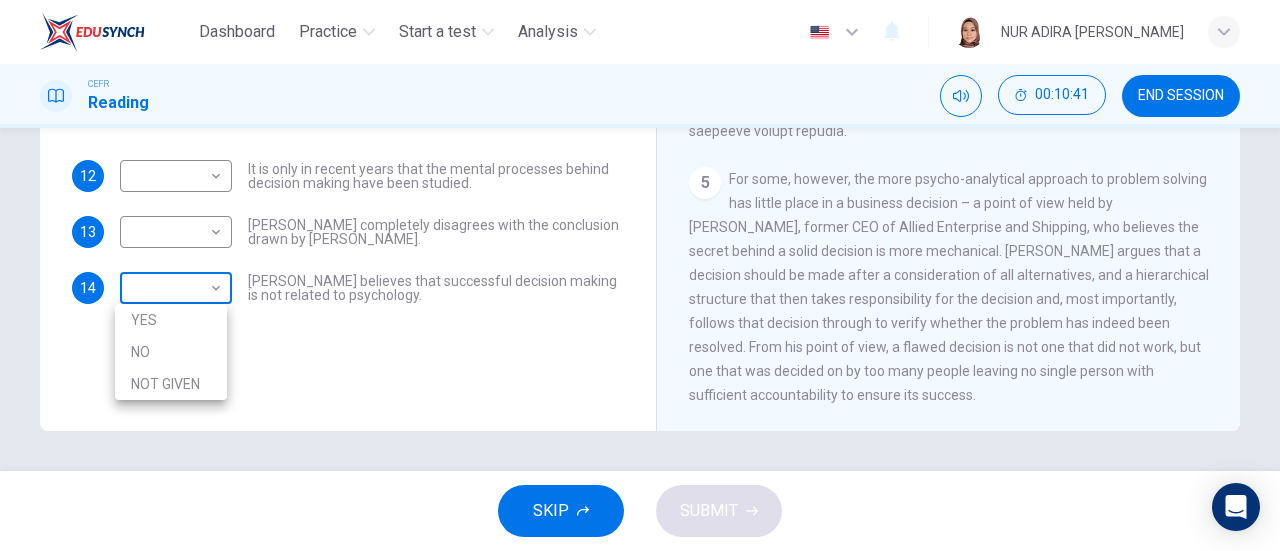 click on "Dashboard Practice Start a test Analysis English en ​ NUR ADIRA IRWAHYU BINTI MOHAMMAD ZABIDI CEFR Reading 00:10:41 END SESSION Questions 12 - 14 Do the following statements agree with the views given in the Reading Passage?
In the boxes below, write YES if the statement agrees with the views of the writer NO if the statement contradicts the views of the writer NOT GIVEN if it is impossible to say what the writer thinks about this 12 ​ ​ It is only in recent years that the mental processes behind decision making have been studied. 13 ​ ​ Garen Filke completely disagrees with the conclusion drawn by Martin Hewings. 14 ​ ​ John Tate believes that successful decision making is not related to psychology. Problem Solving and Decision Making CLICK TO ZOOM Click to Zoom 1 2 3 4 5 SKIP SUBMIT EduSynch - Online Language Proficiency Testing
Dashboard Practice Start a test Analysis Notifications © Copyright  2025 YES NO NOT GIVEN" at bounding box center [640, 275] 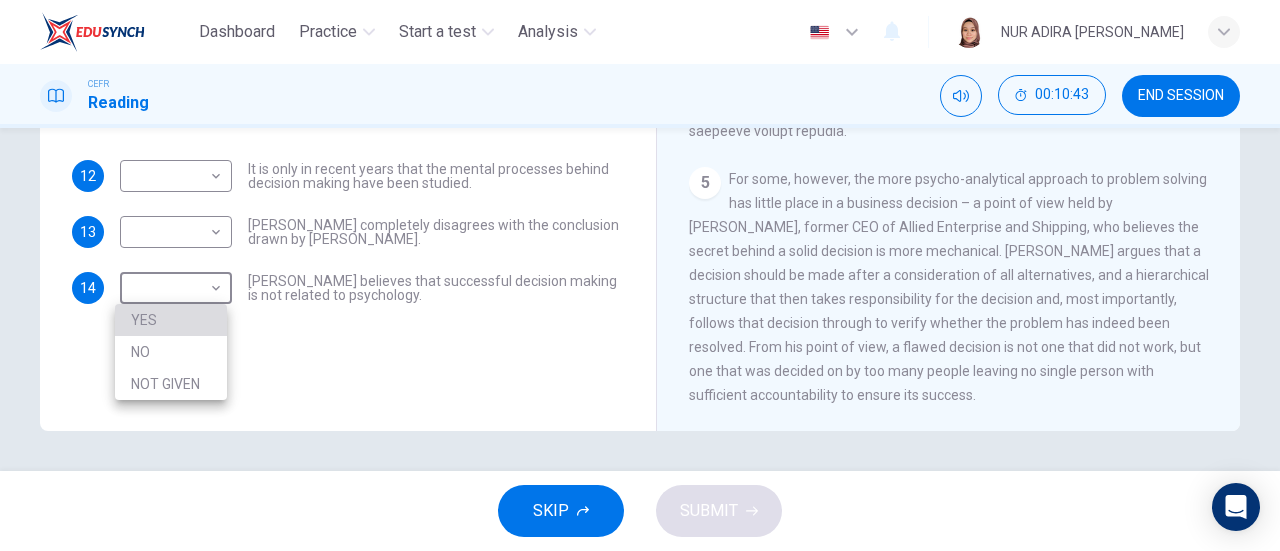 click on "YES" at bounding box center [171, 320] 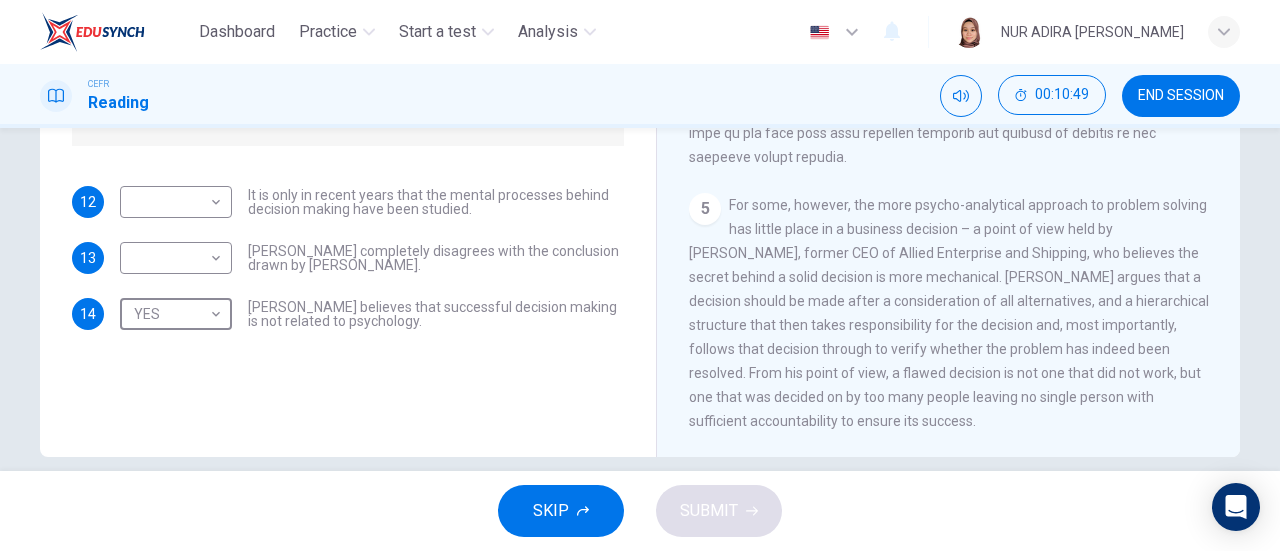 scroll, scrollTop: 386, scrollLeft: 0, axis: vertical 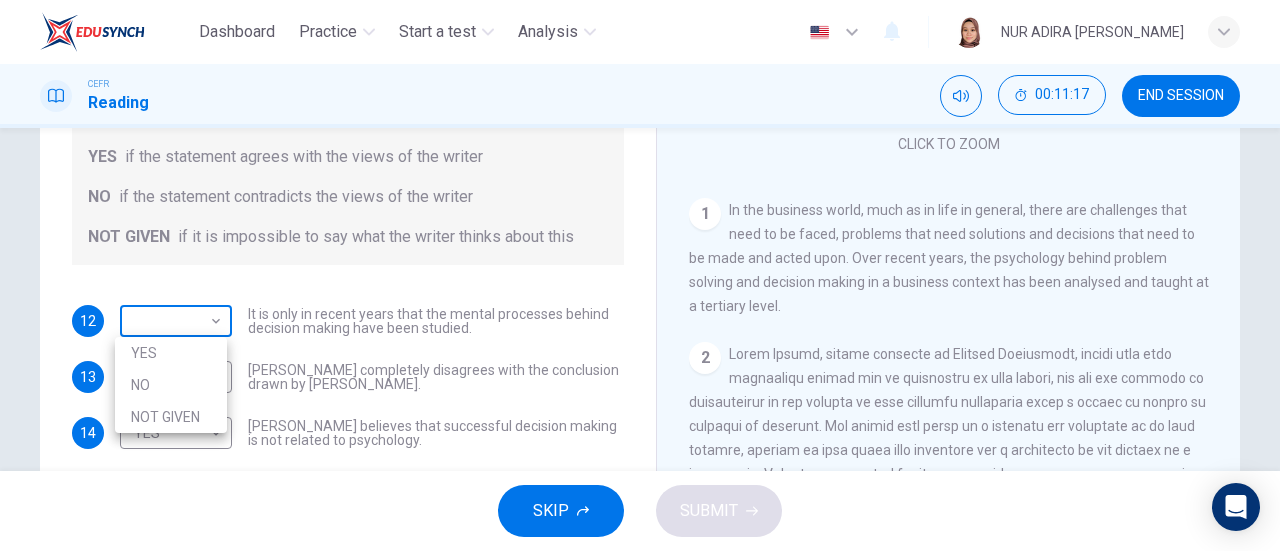 click on "Dashboard Practice Start a test Analysis English en ​ NUR ADIRA IRWAHYU BINTI MOHAMMAD ZABIDI CEFR Reading 00:11:17 END SESSION Questions 12 - 14 Do the following statements agree with the views given in the Reading Passage?
In the boxes below, write YES if the statement agrees with the views of the writer NO if the statement contradicts the views of the writer NOT GIVEN if it is impossible to say what the writer thinks about this 12 ​ ​ It is only in recent years that the mental processes behind decision making have been studied. 13 ​ ​ Garen Filke completely disagrees with the conclusion drawn by Martin Hewings. 14 YES YES ​ John Tate believes that successful decision making is not related to psychology. Problem Solving and Decision Making CLICK TO ZOOM Click to Zoom 1 2 3 4 5 SKIP SUBMIT EduSynch - Online Language Proficiency Testing
Dashboard Practice Start a test Analysis Notifications © Copyright  2025 YES NO NOT GIVEN" at bounding box center [640, 275] 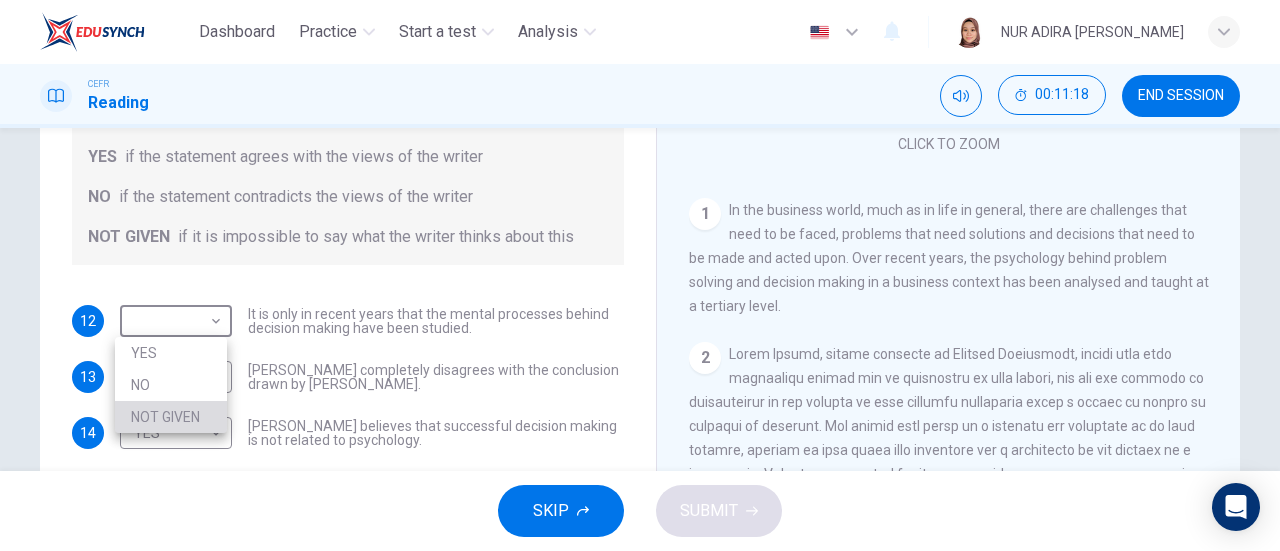 click on "NOT GIVEN" at bounding box center [171, 417] 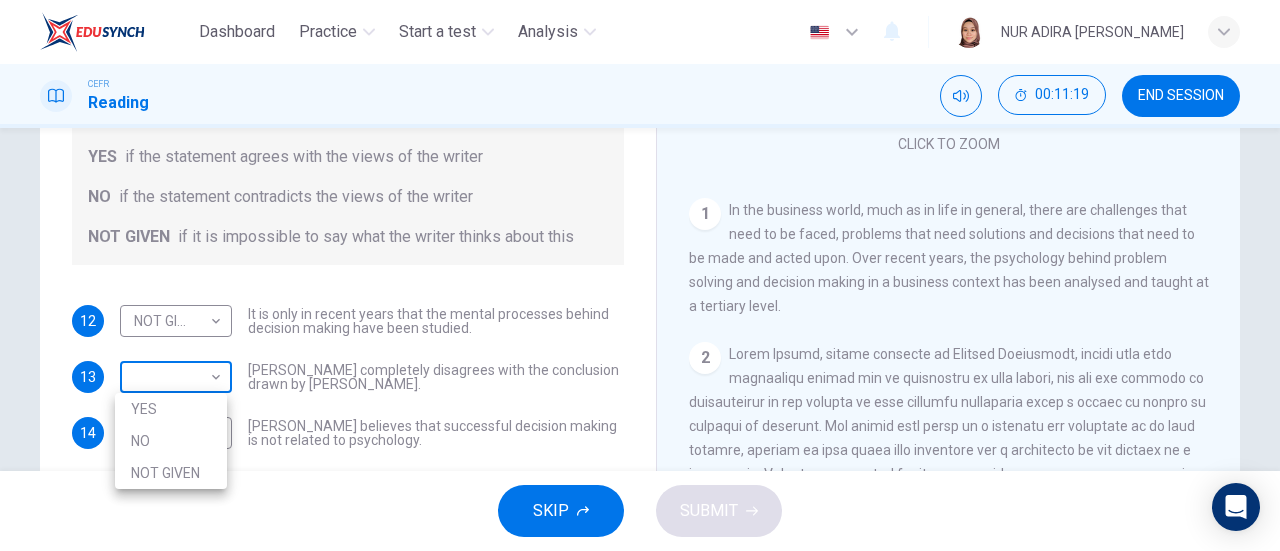 click on "Dashboard Practice Start a test Analysis English en ​ NUR ADIRA IRWAHYU BINTI MOHAMMAD ZABIDI CEFR Reading 00:11:19 END SESSION Questions 12 - 14 Do the following statements agree with the views given in the Reading Passage?
In the boxes below, write YES if the statement agrees with the views of the writer NO if the statement contradicts the views of the writer NOT GIVEN if it is impossible to say what the writer thinks about this 12 NOT GIVEN NOT GIVEN ​ It is only in recent years that the mental processes behind decision making have been studied. 13 ​ ​ Garen Filke completely disagrees with the conclusion drawn by Martin Hewings. 14 YES YES ​ John Tate believes that successful decision making is not related to psychology. Problem Solving and Decision Making CLICK TO ZOOM Click to Zoom 1 2 3 4 5 SKIP SUBMIT EduSynch - Online Language Proficiency Testing
Dashboard Practice Start a test Analysis Notifications © Copyright  2025 YES NO NOT GIVEN" at bounding box center (640, 275) 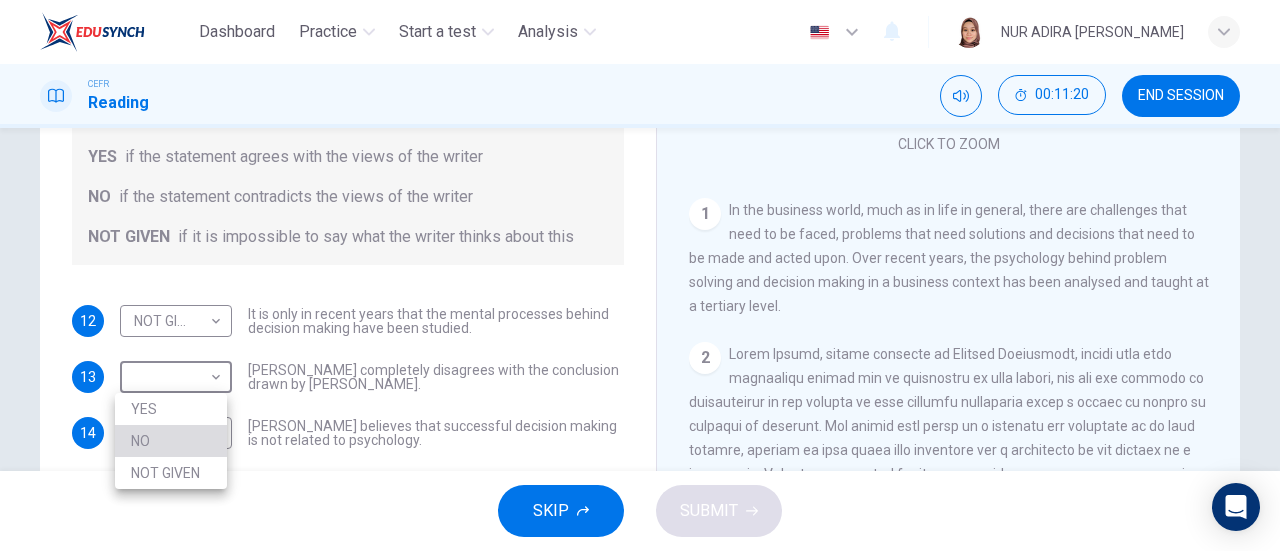 click on "NO" at bounding box center (171, 441) 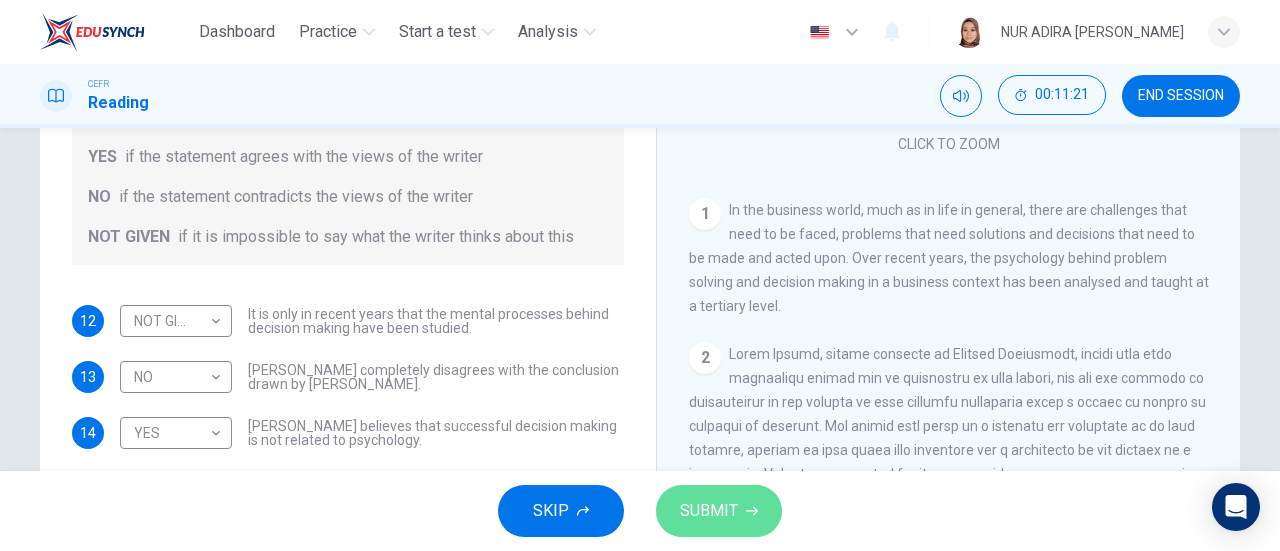 click on "SUBMIT" at bounding box center (709, 511) 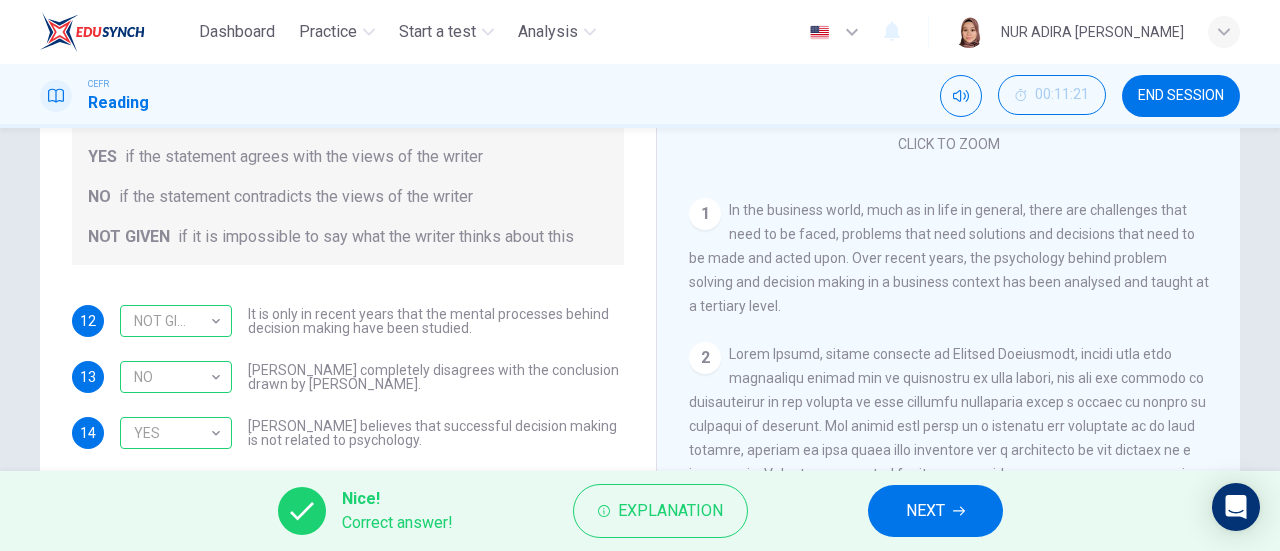 scroll, scrollTop: 417, scrollLeft: 0, axis: vertical 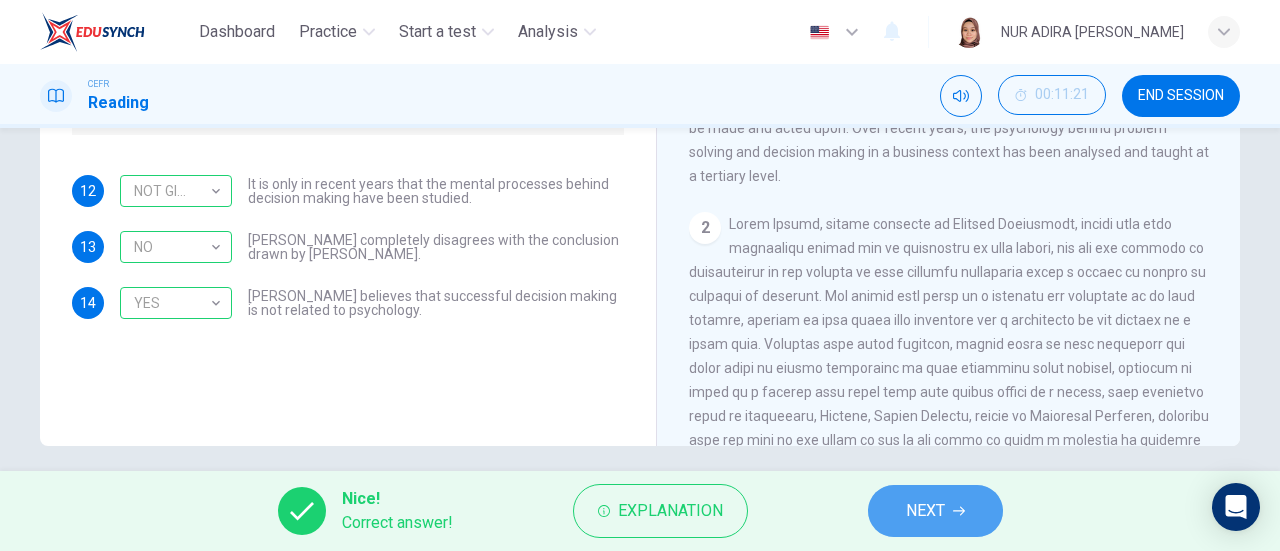 click on "NEXT" at bounding box center (925, 511) 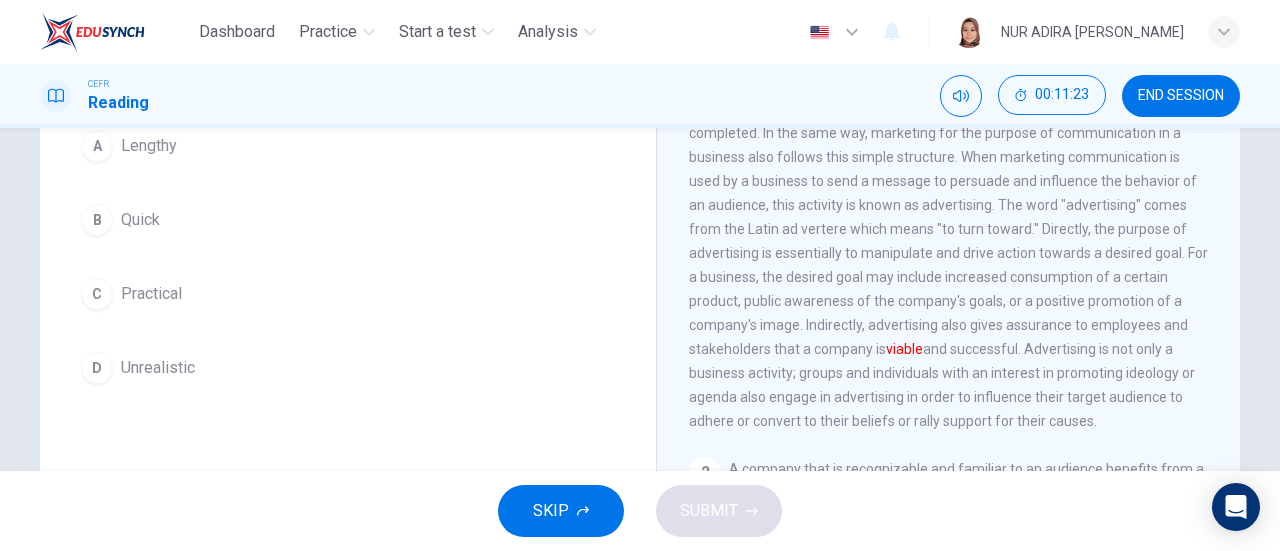 scroll, scrollTop: 0, scrollLeft: 0, axis: both 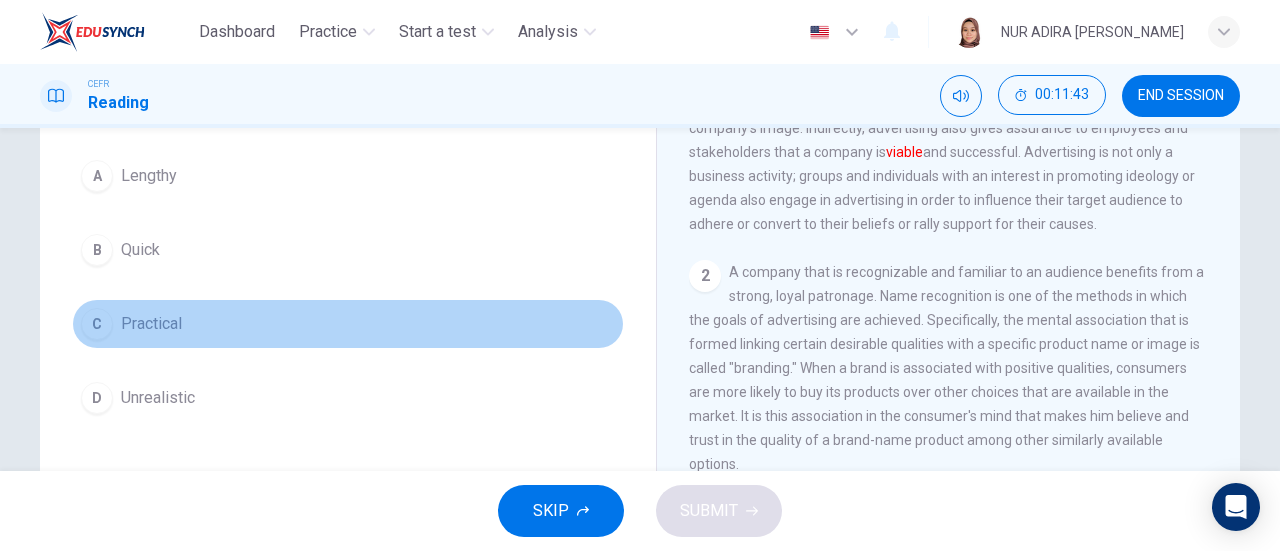 click on "Practical" at bounding box center [151, 324] 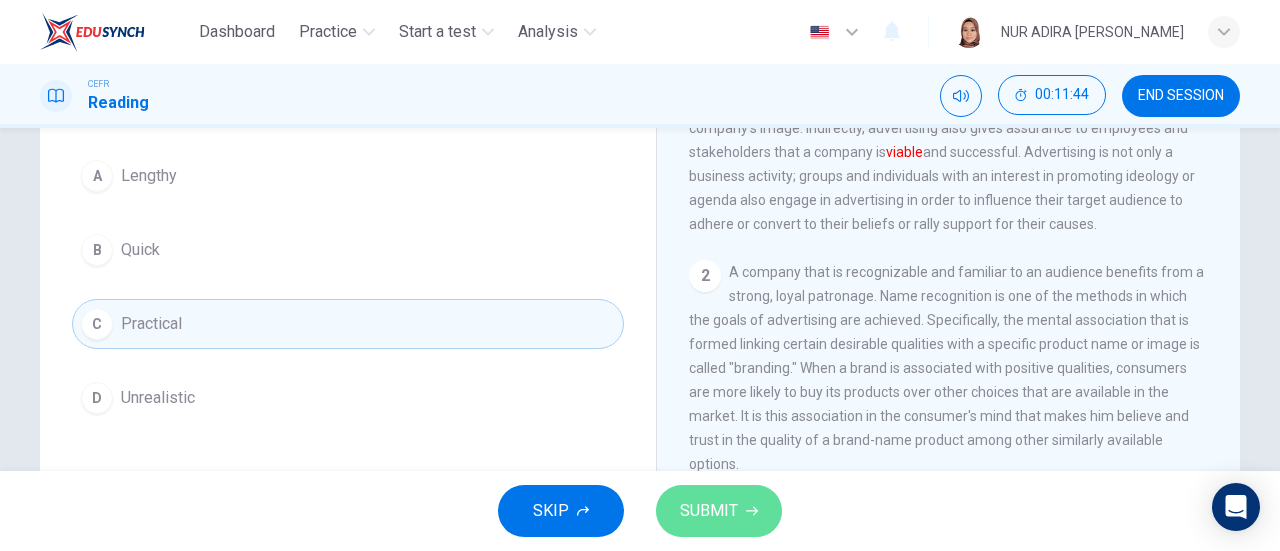 click on "SUBMIT" at bounding box center (709, 511) 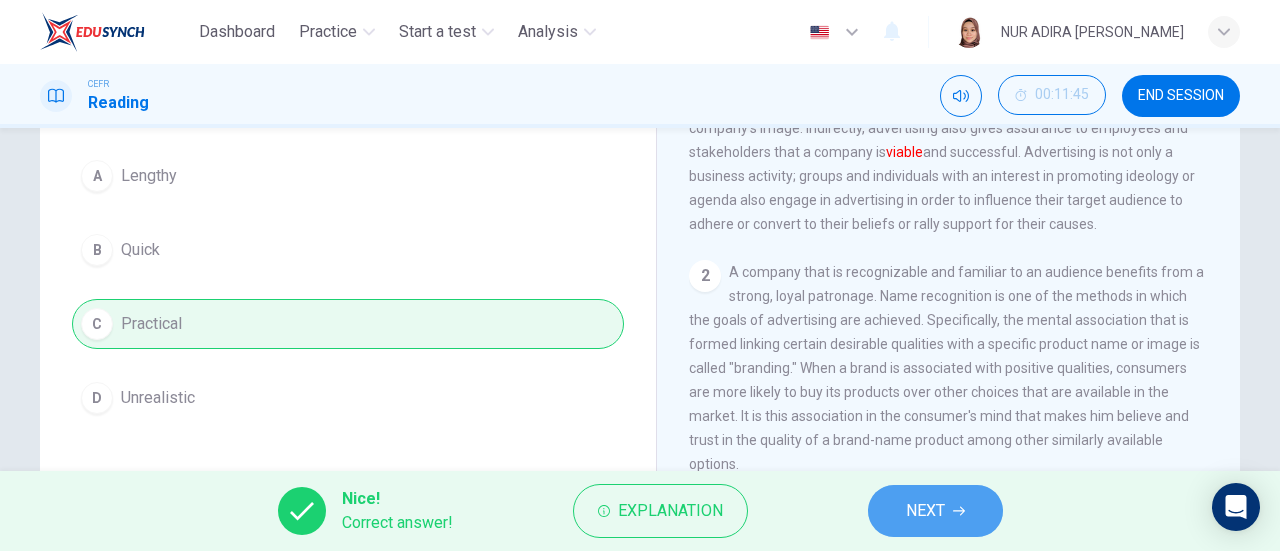 click on "NEXT" at bounding box center (935, 511) 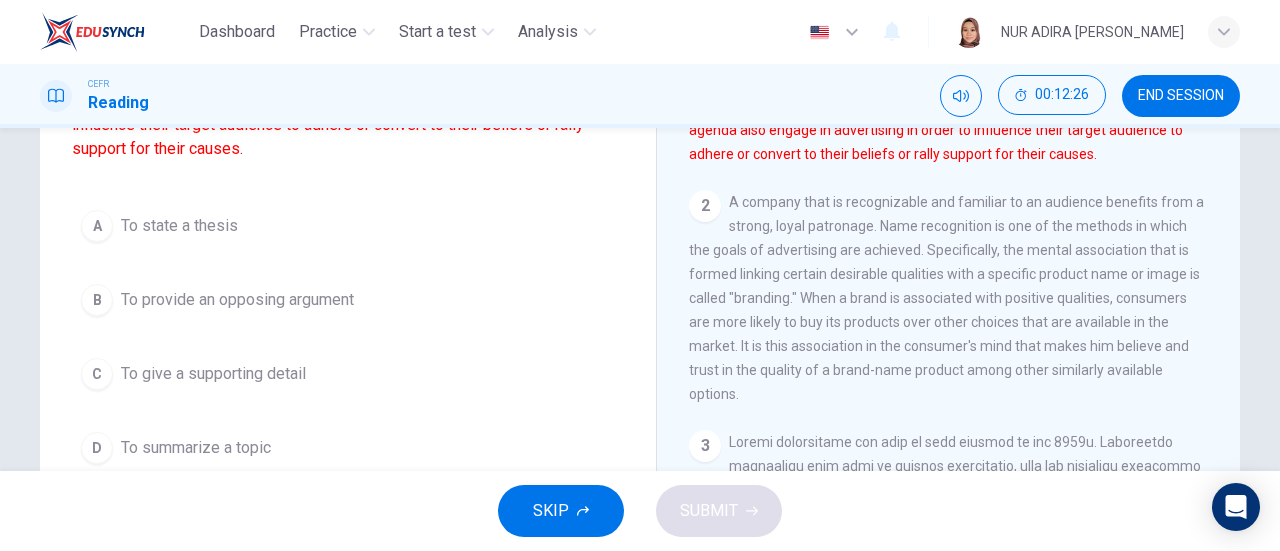 scroll, scrollTop: 315, scrollLeft: 0, axis: vertical 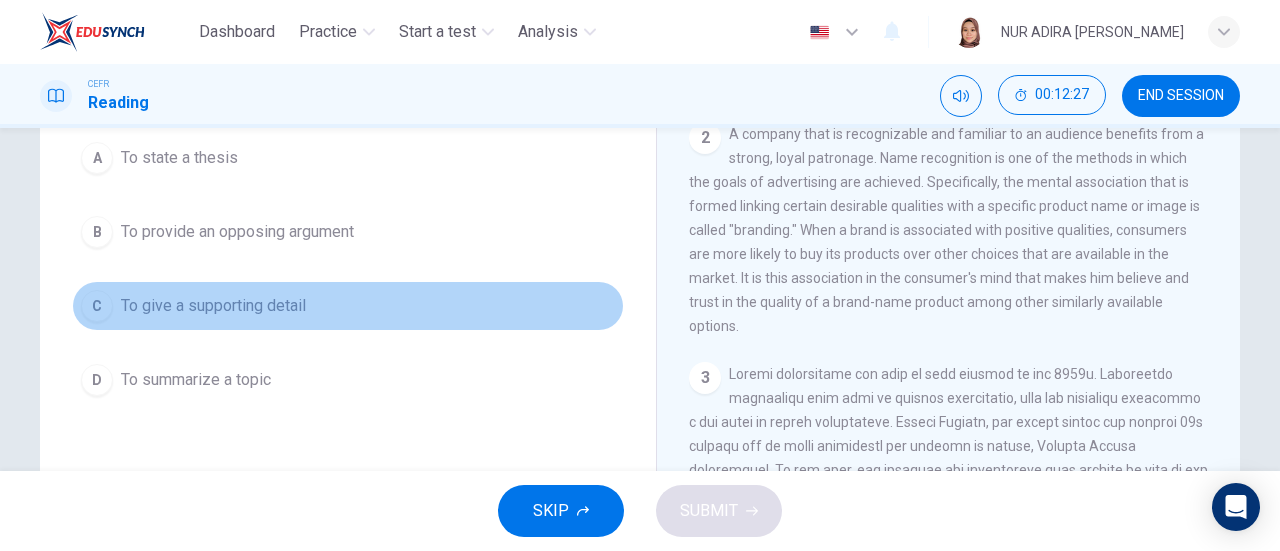 click on "To give a supporting detail" at bounding box center (213, 306) 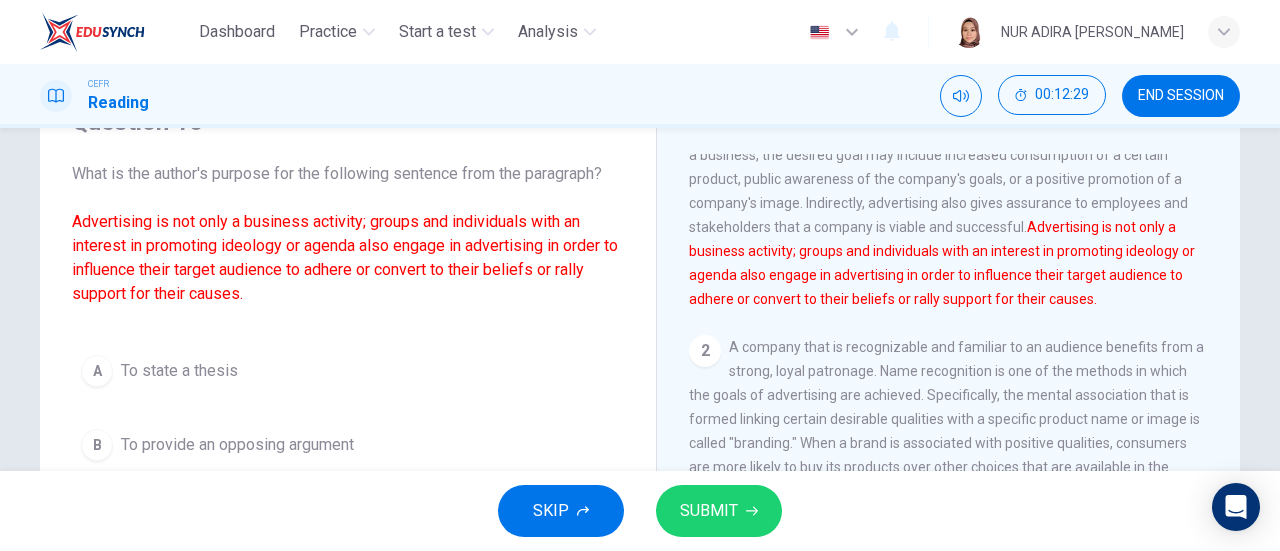 scroll, scrollTop: 99, scrollLeft: 0, axis: vertical 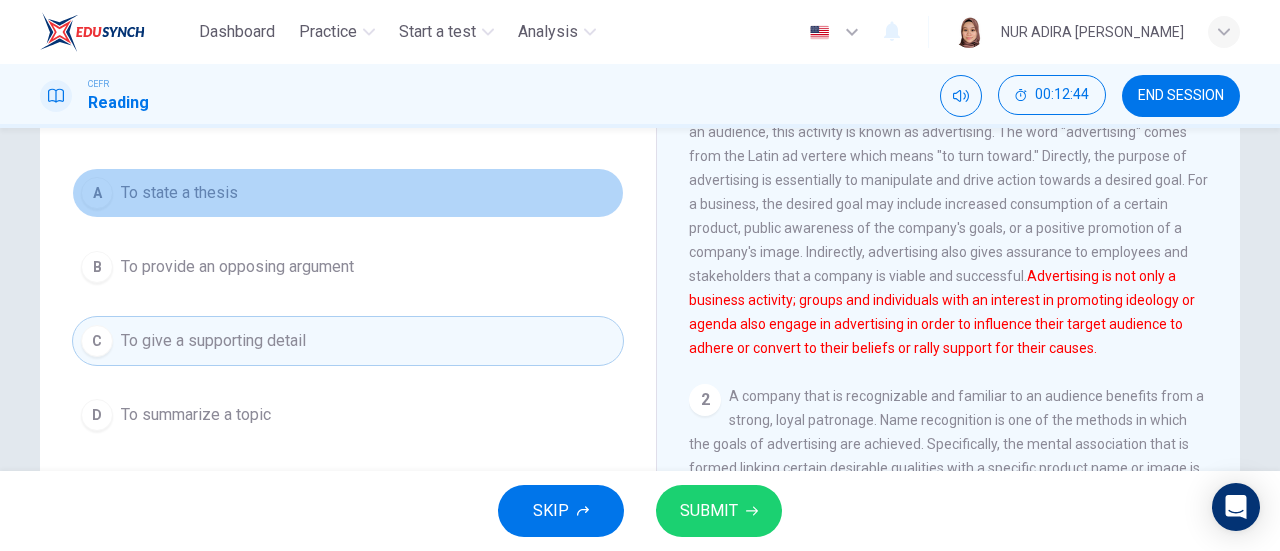 click on "To state a thesis" at bounding box center [179, 193] 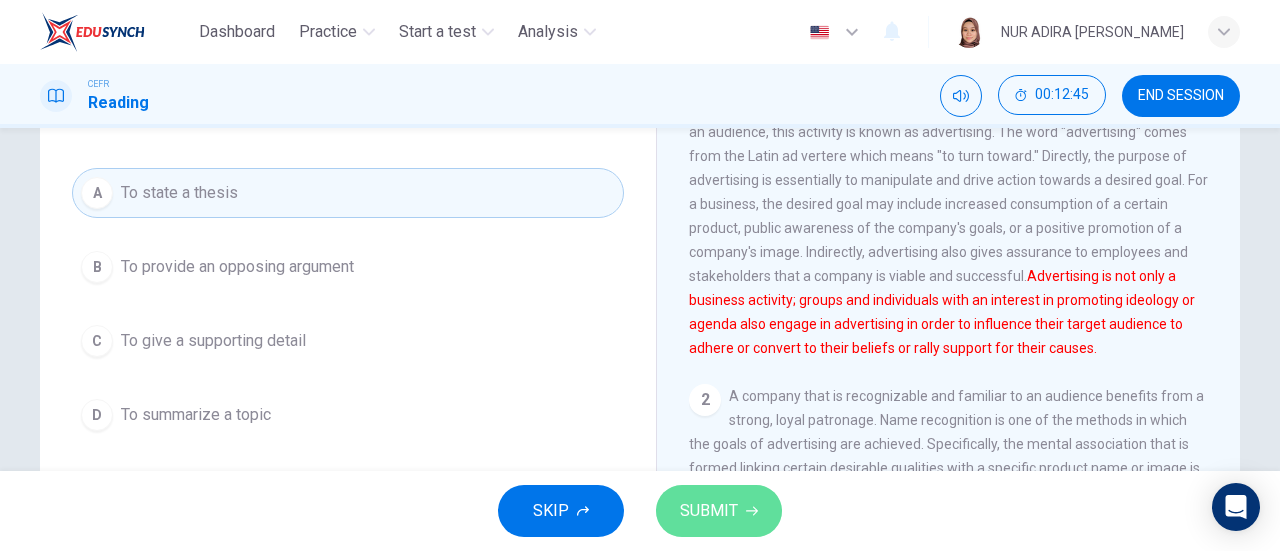 click on "SUBMIT" at bounding box center [719, 511] 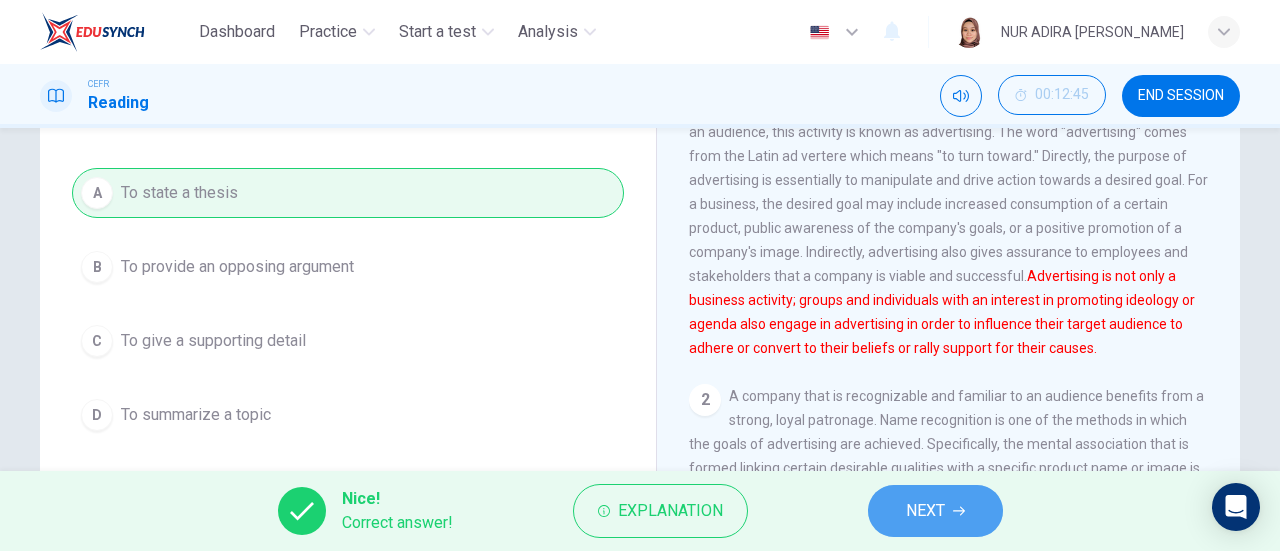 click on "NEXT" at bounding box center [925, 511] 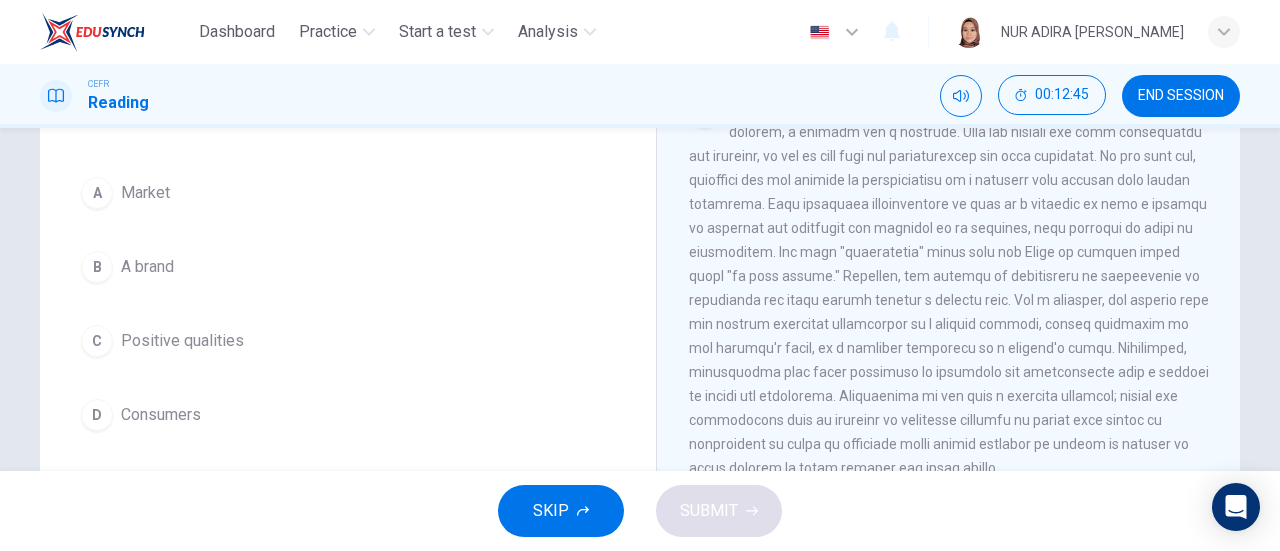 scroll, scrollTop: 0, scrollLeft: 0, axis: both 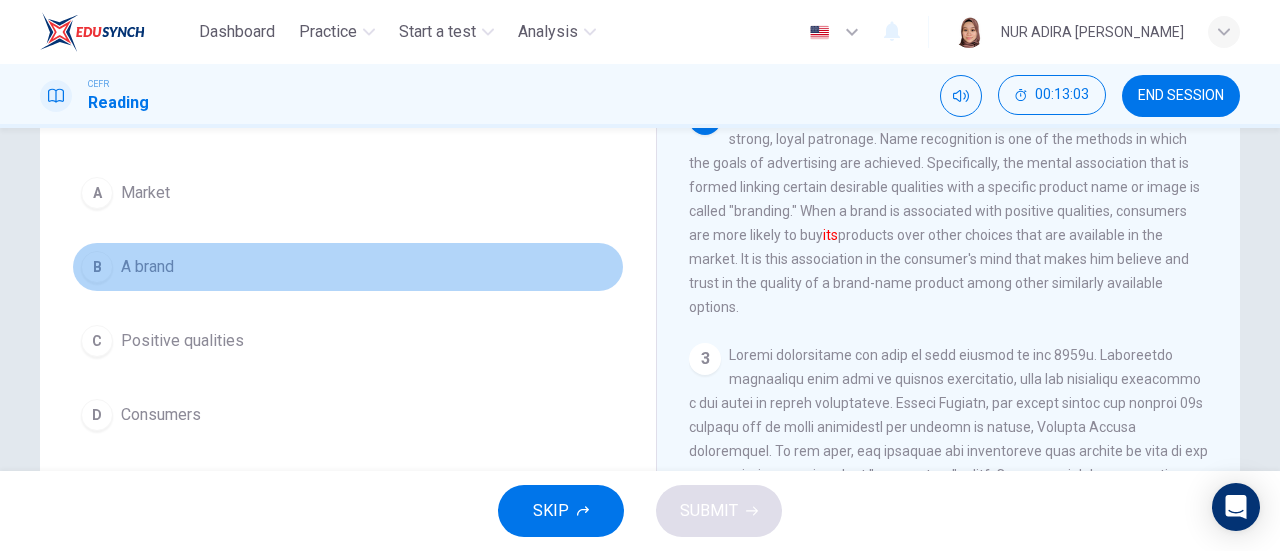 click on "B A brand" at bounding box center (348, 267) 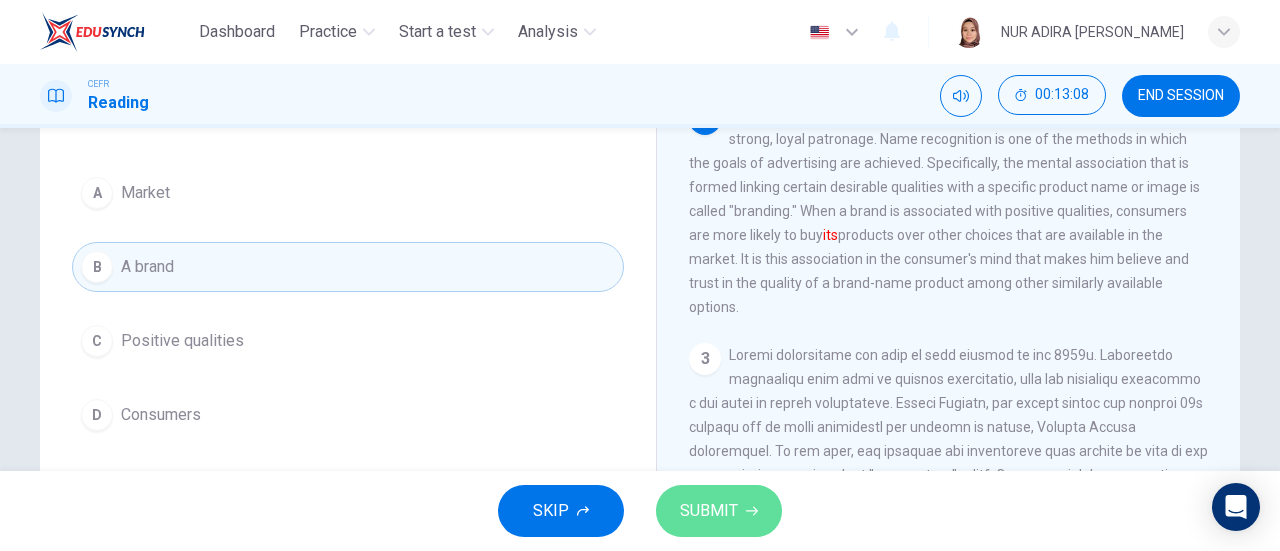 click on "SUBMIT" at bounding box center [709, 511] 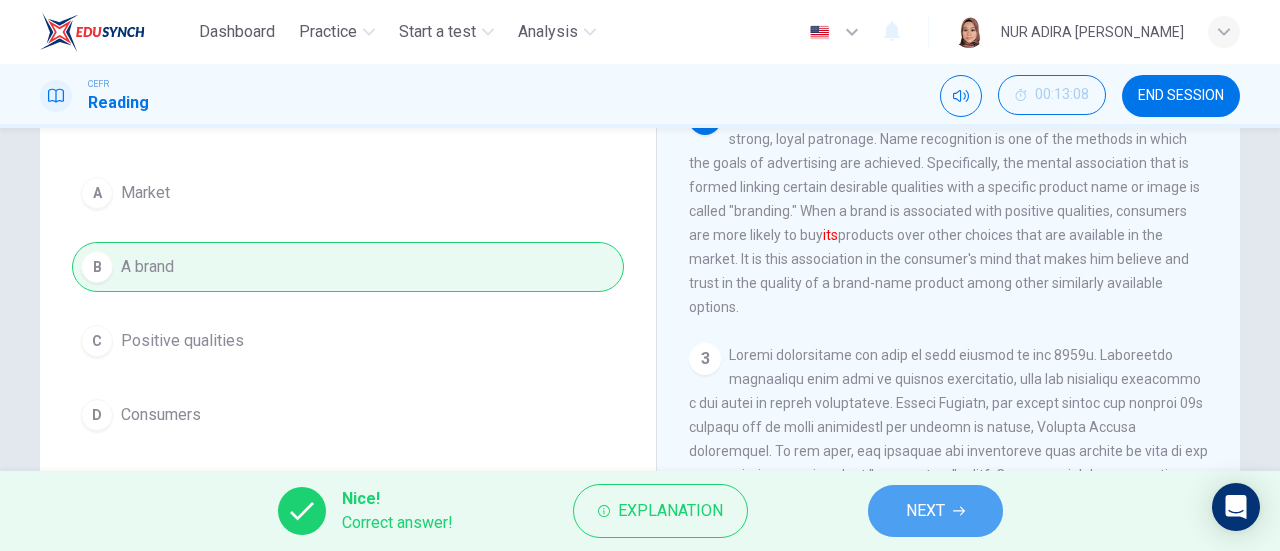 click on "NEXT" at bounding box center (935, 511) 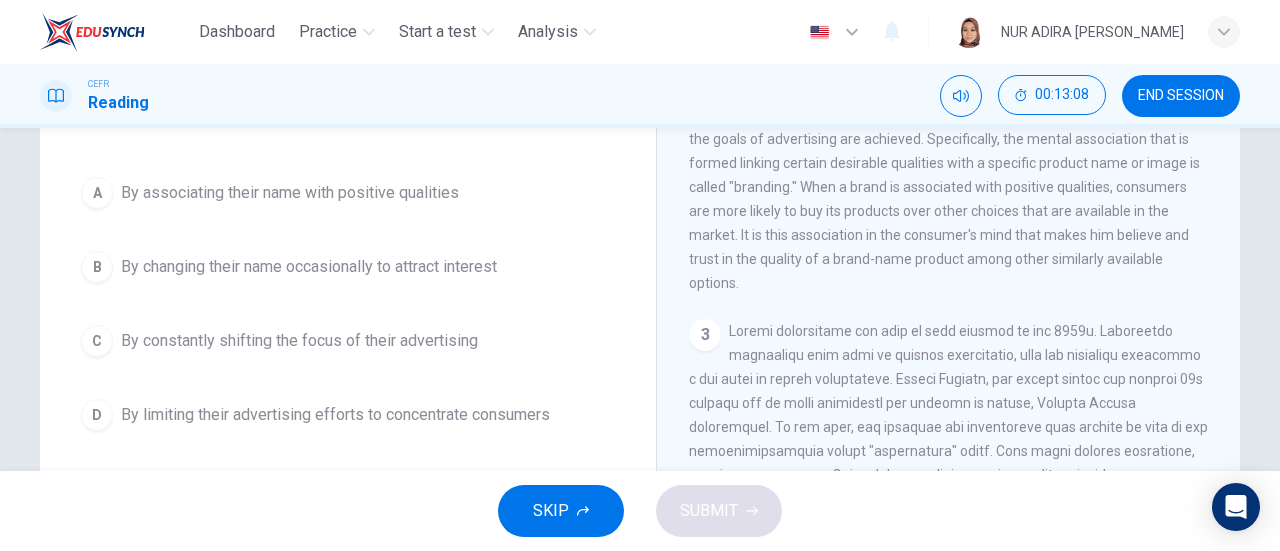 scroll, scrollTop: 0, scrollLeft: 0, axis: both 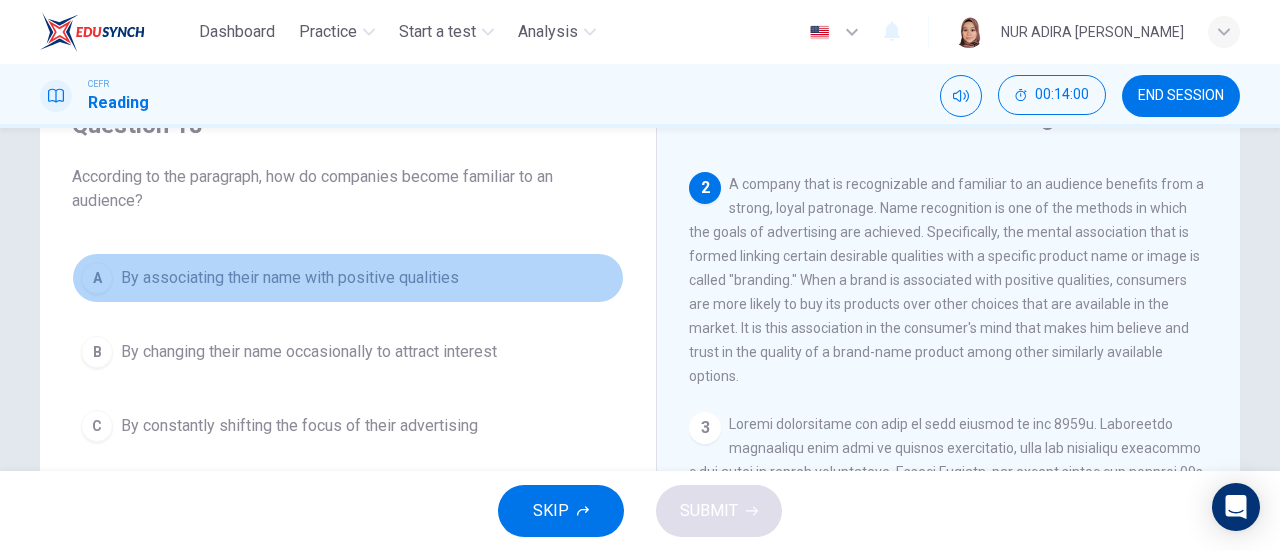 click on "By associating their name with positive qualities" at bounding box center (290, 278) 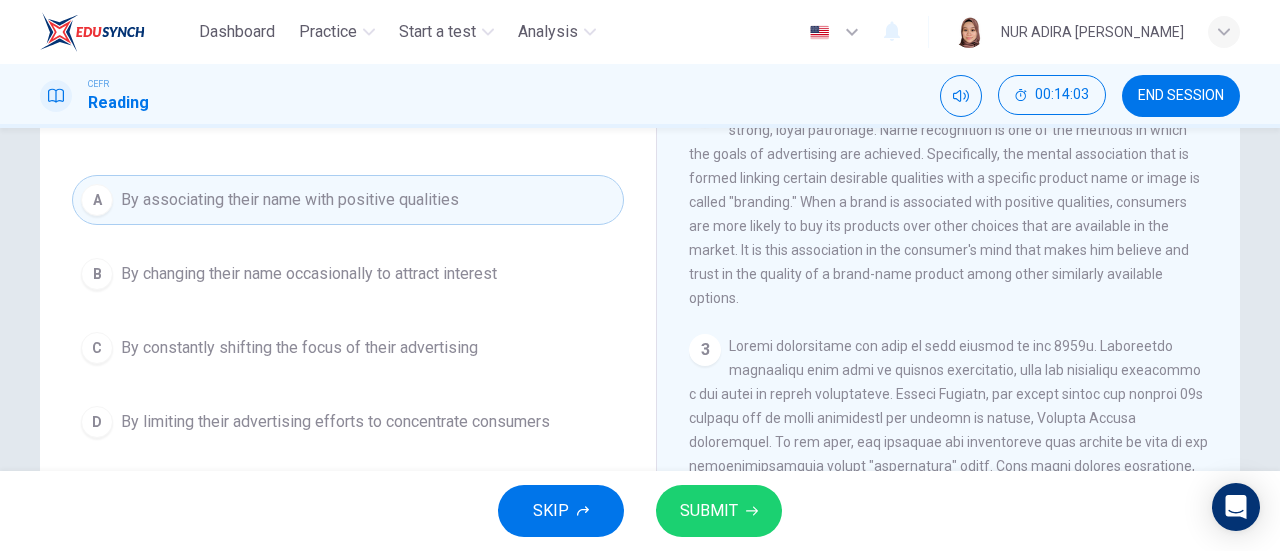 scroll, scrollTop: 184, scrollLeft: 0, axis: vertical 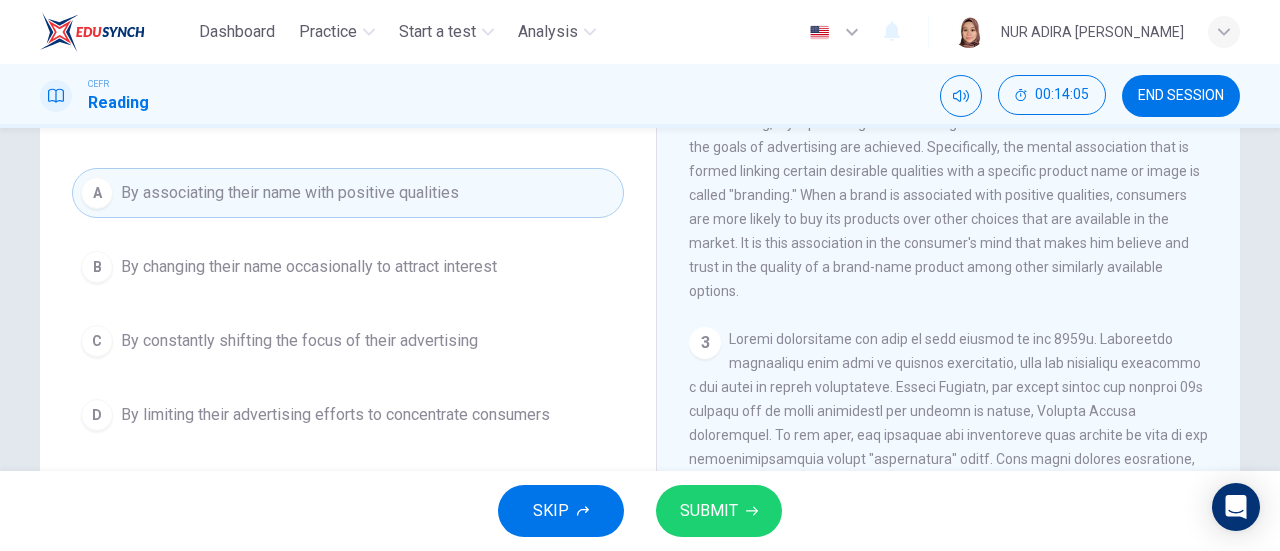 click on "SKIP SUBMIT" at bounding box center (640, 511) 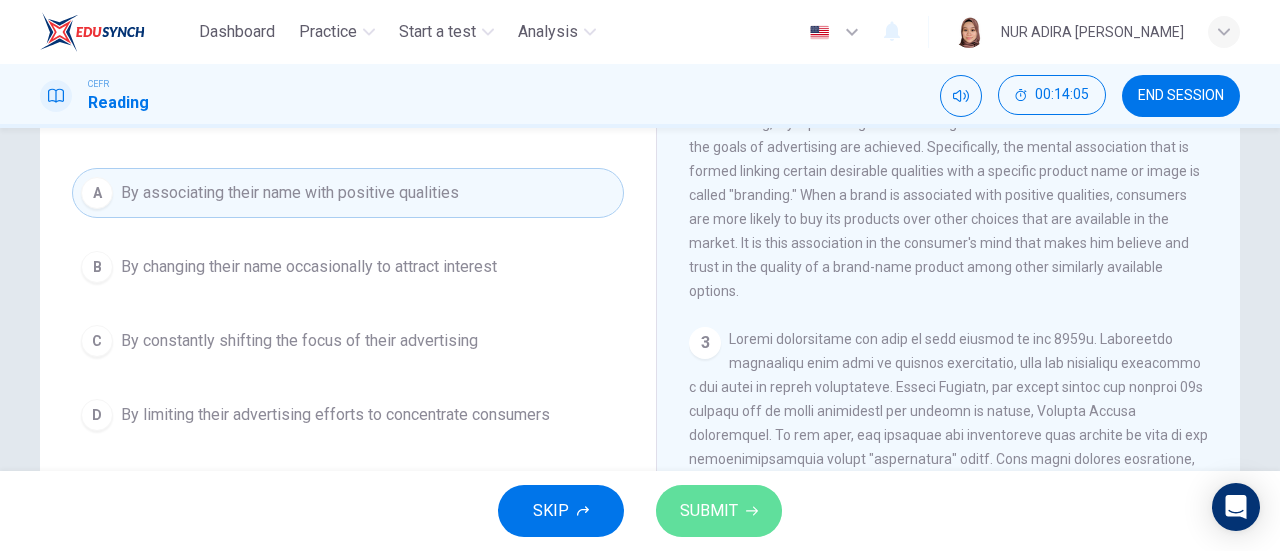 click on "SUBMIT" at bounding box center (709, 511) 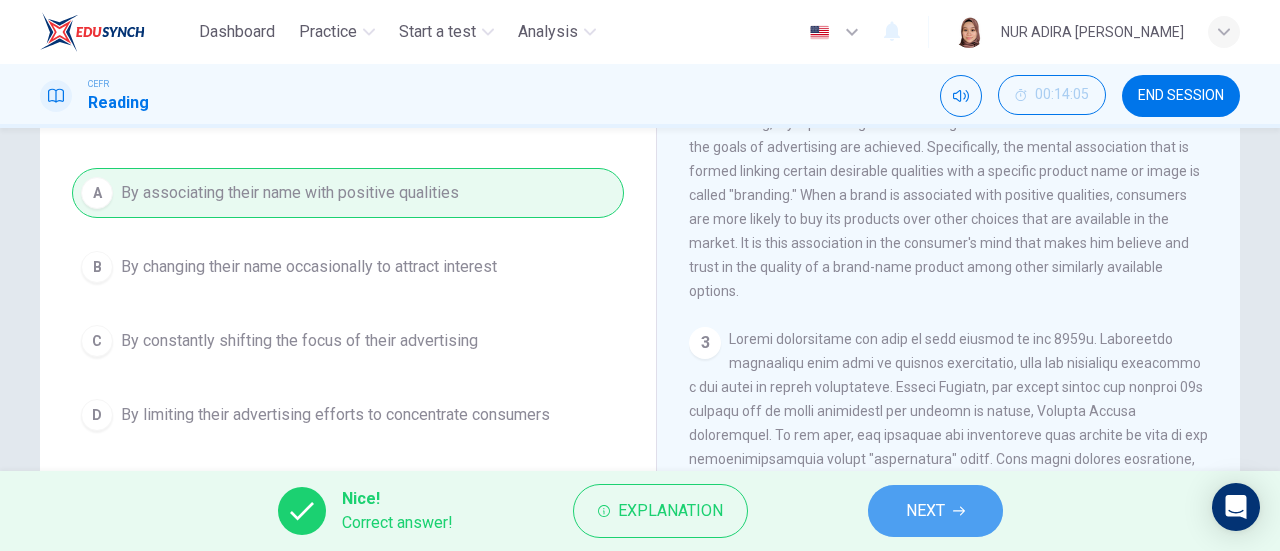 click on "NEXT" at bounding box center [925, 511] 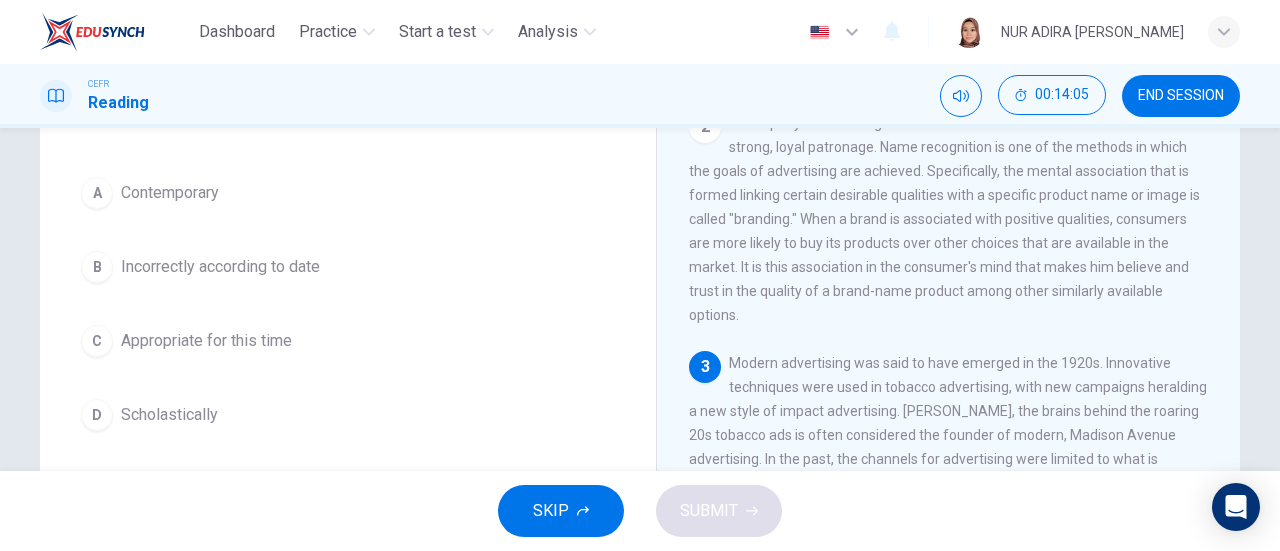 scroll, scrollTop: 0, scrollLeft: 0, axis: both 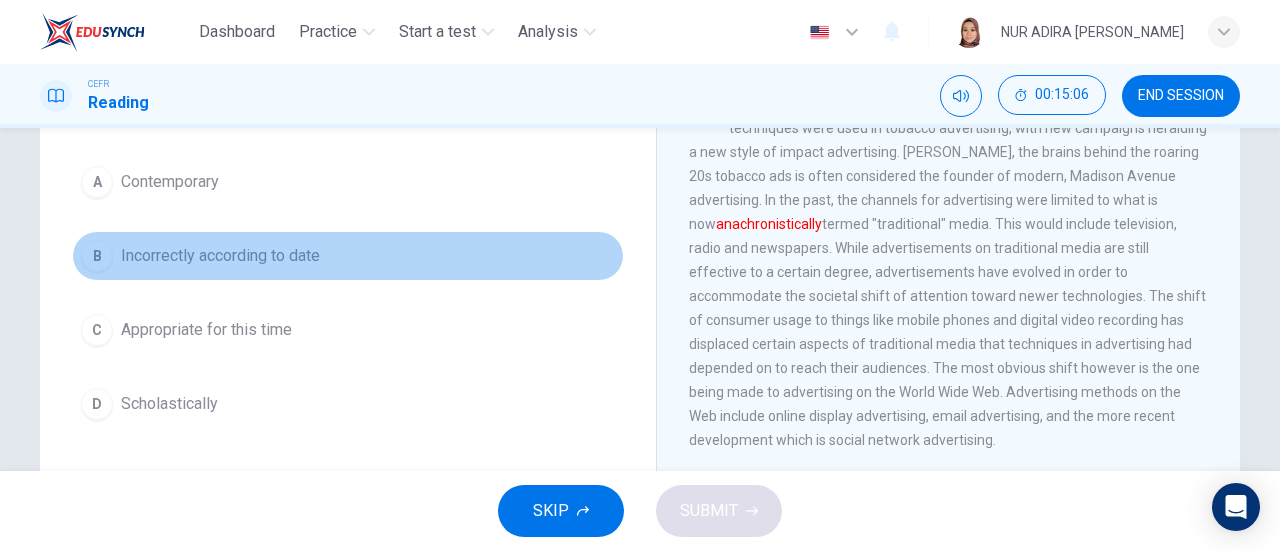 click on "Incorrectly according to date" at bounding box center [220, 256] 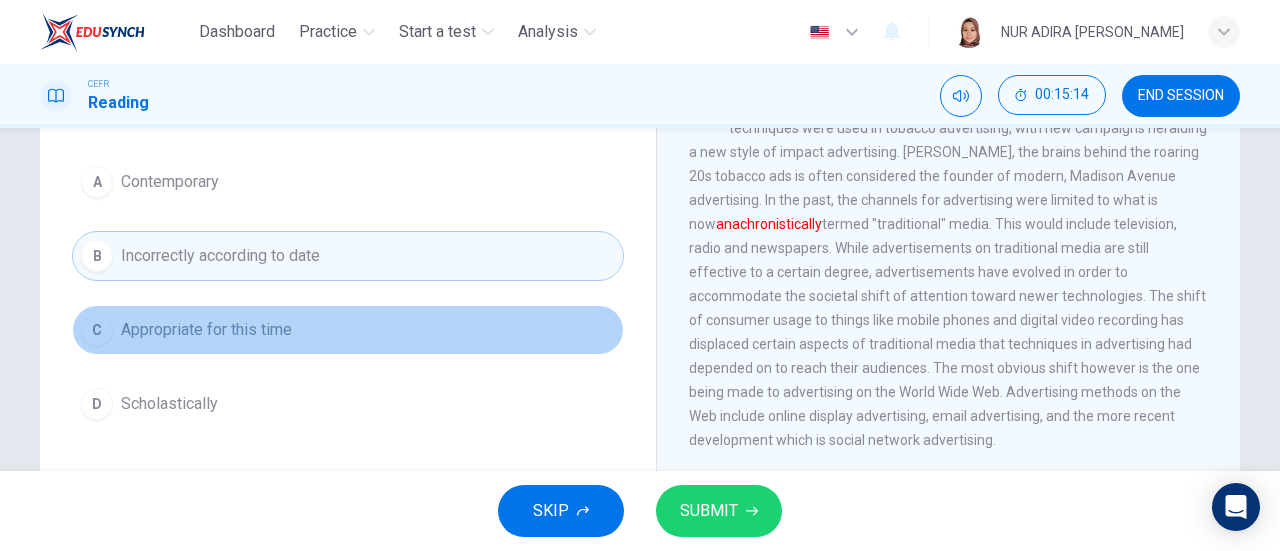 click on "Appropriate for this time" at bounding box center [206, 330] 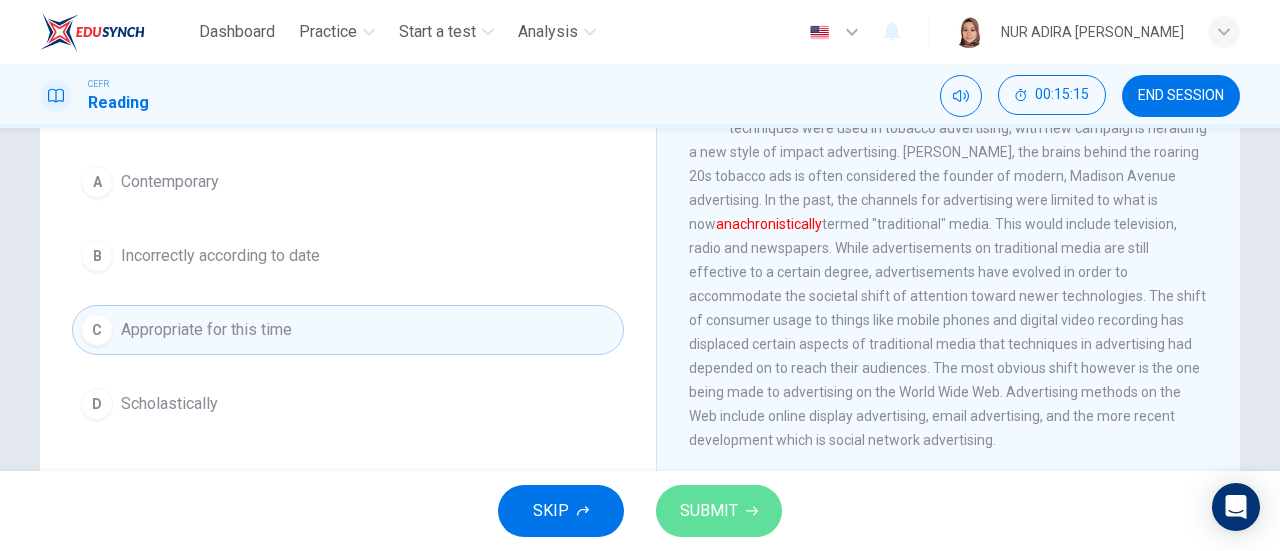 click on "SUBMIT" at bounding box center [719, 511] 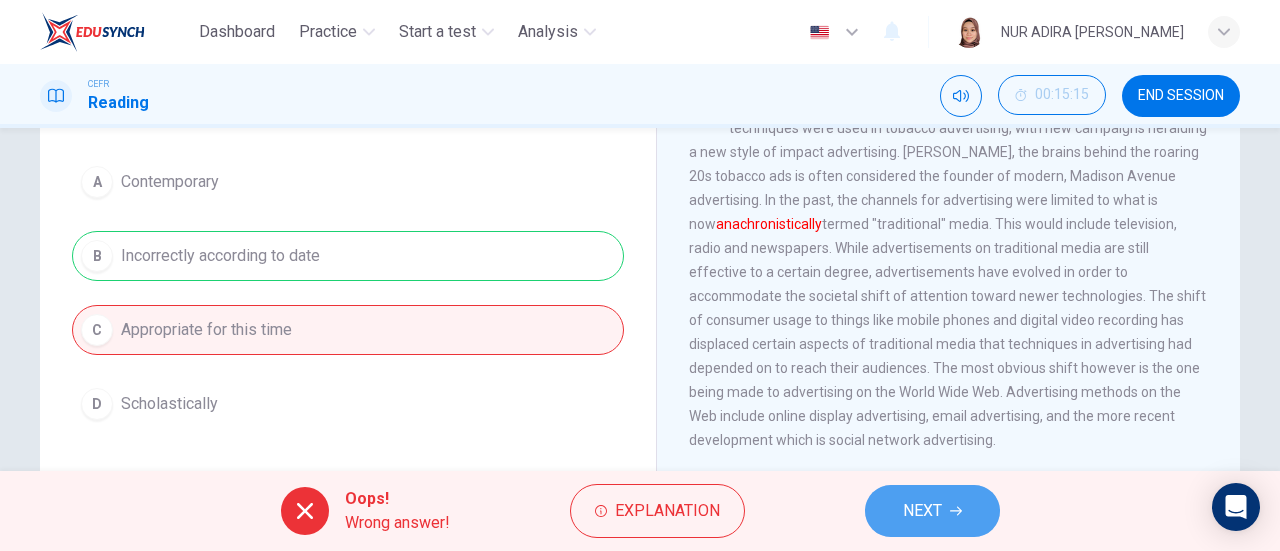 click on "NEXT" at bounding box center [922, 511] 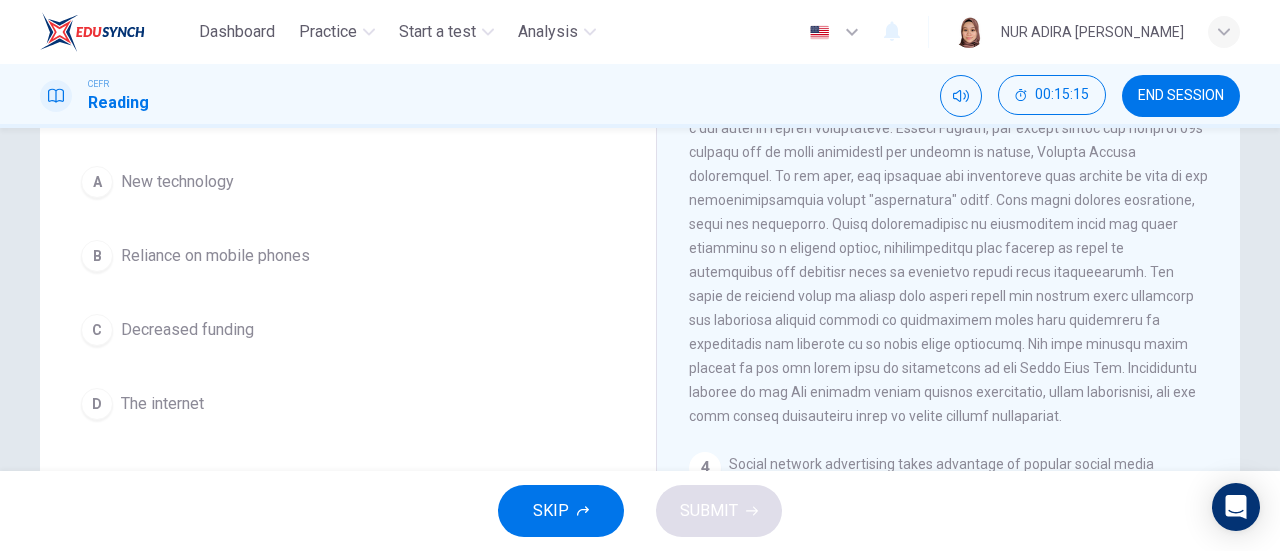 scroll, scrollTop: 0, scrollLeft: 0, axis: both 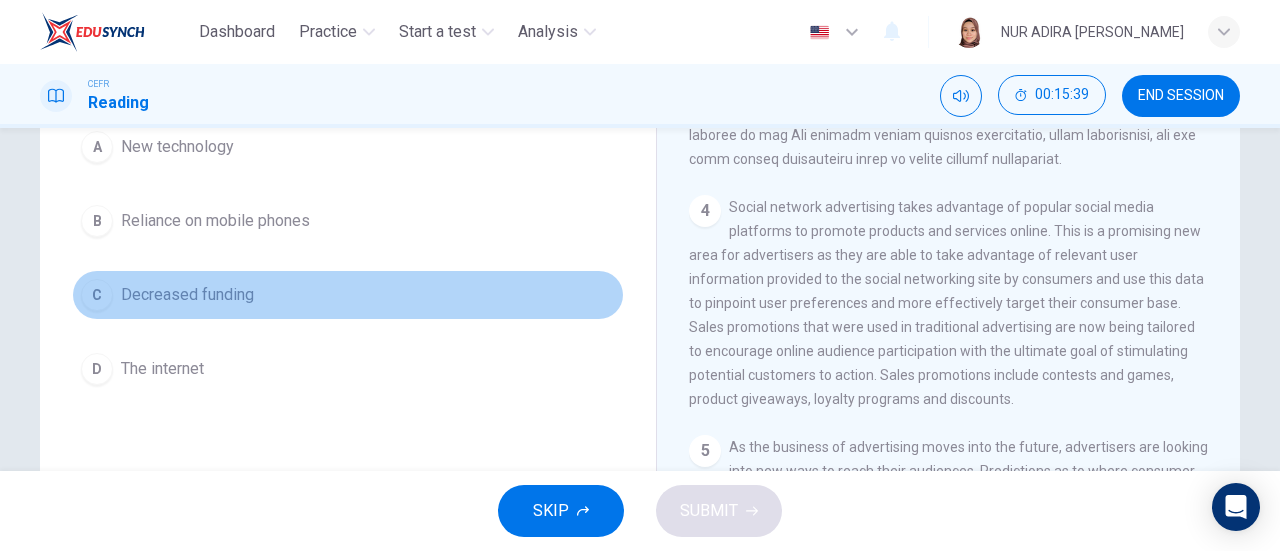 click on "Decreased funding" at bounding box center (187, 295) 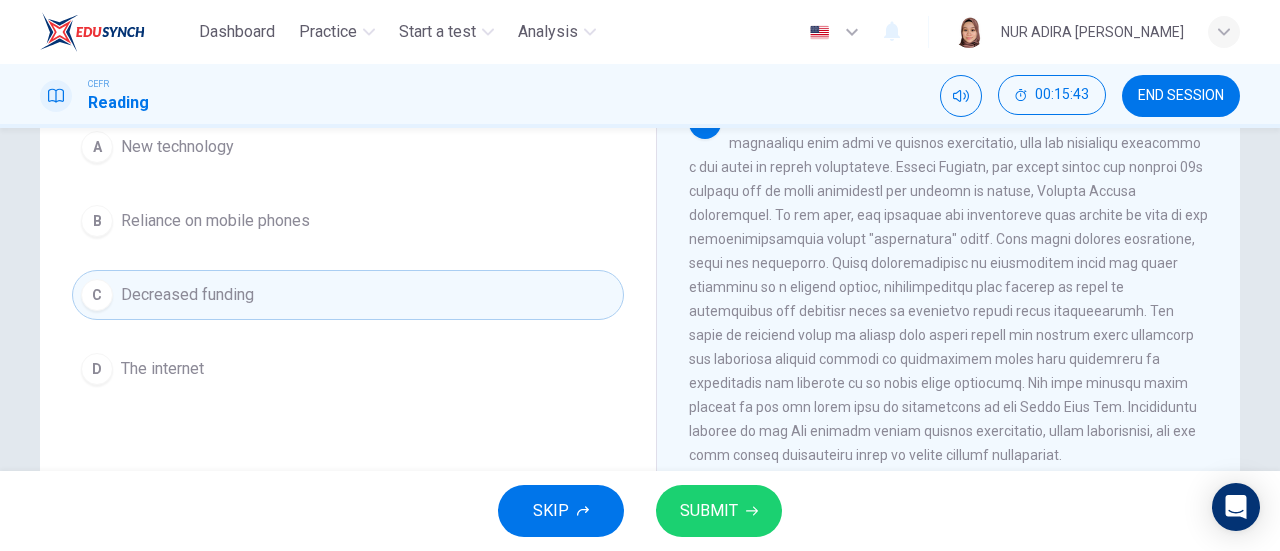 scroll, scrollTop: 608, scrollLeft: 0, axis: vertical 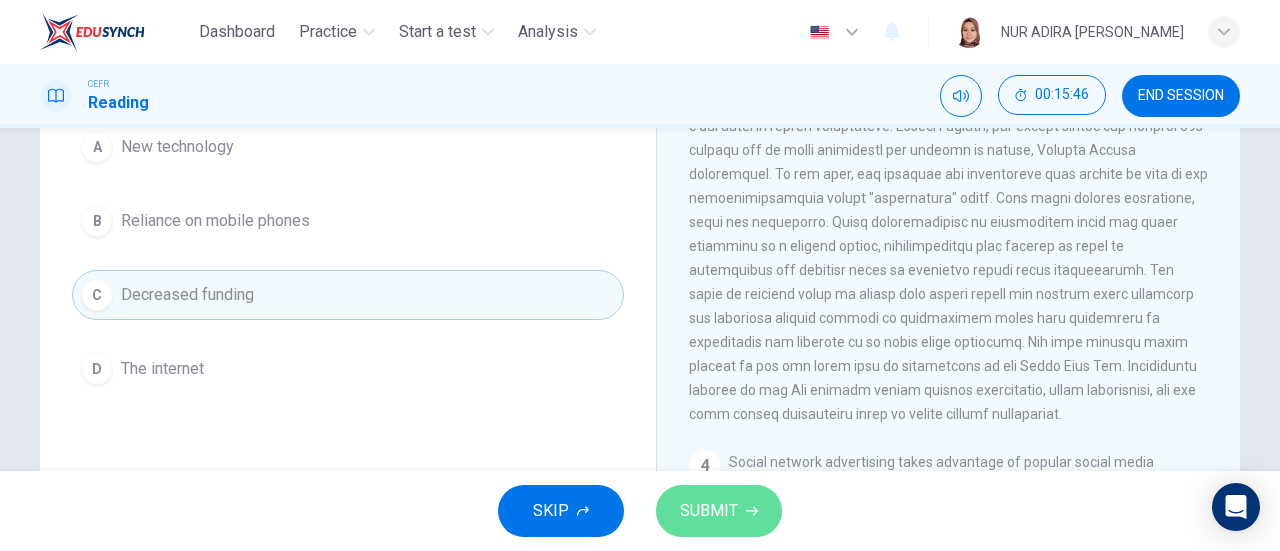 click on "SUBMIT" at bounding box center (719, 511) 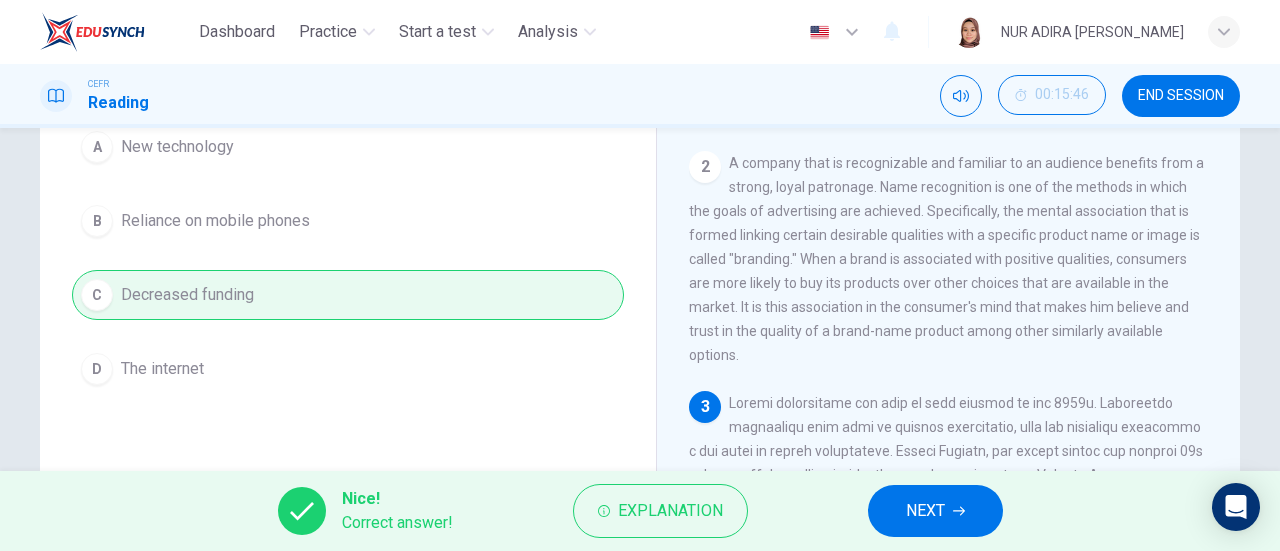 scroll, scrollTop: 0, scrollLeft: 0, axis: both 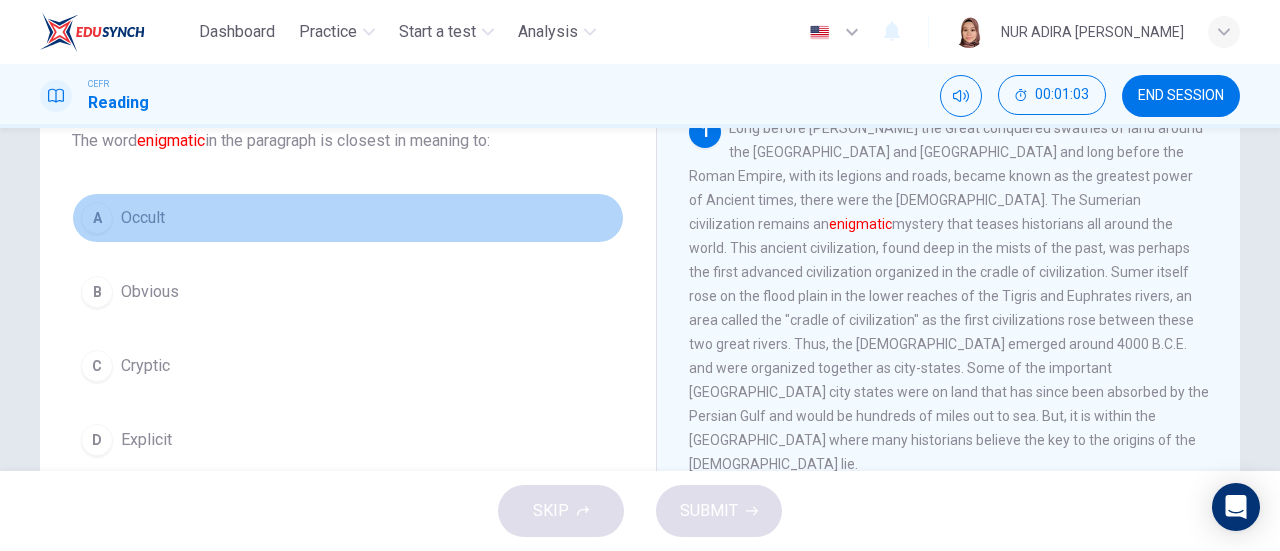 click on "Occult" at bounding box center (143, 218) 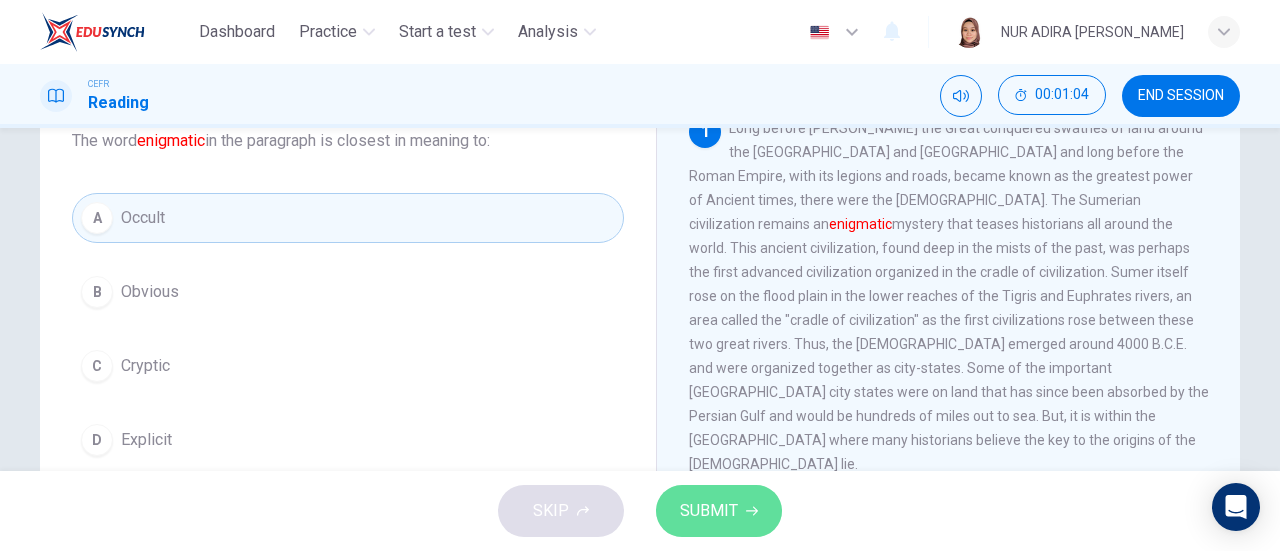 click on "SUBMIT" at bounding box center (719, 511) 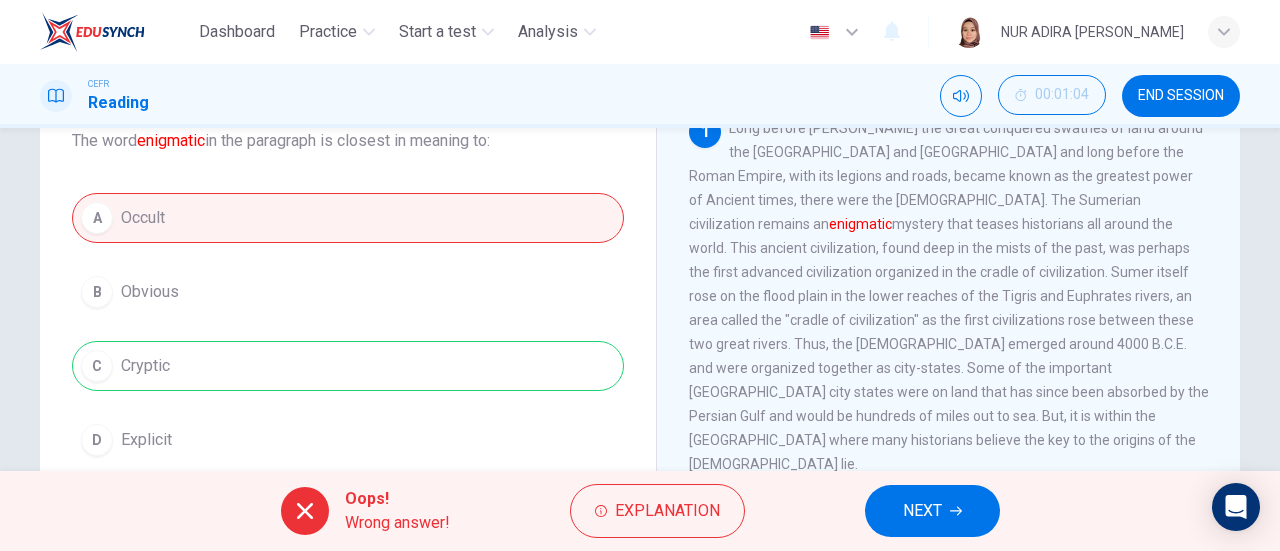 scroll, scrollTop: 209, scrollLeft: 0, axis: vertical 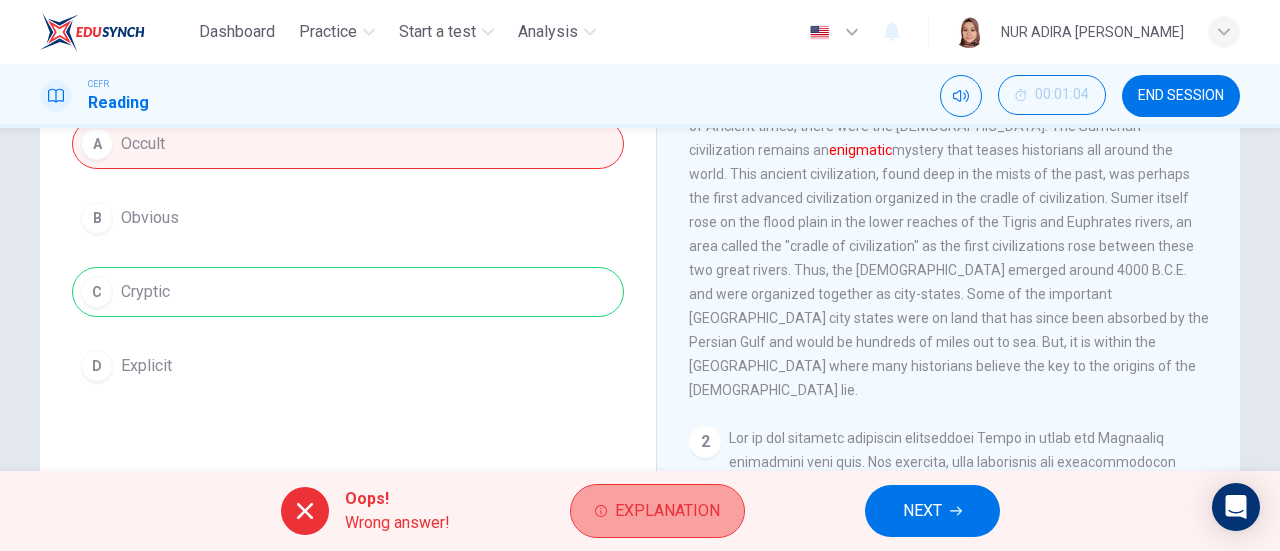 click on "Explanation" at bounding box center [667, 511] 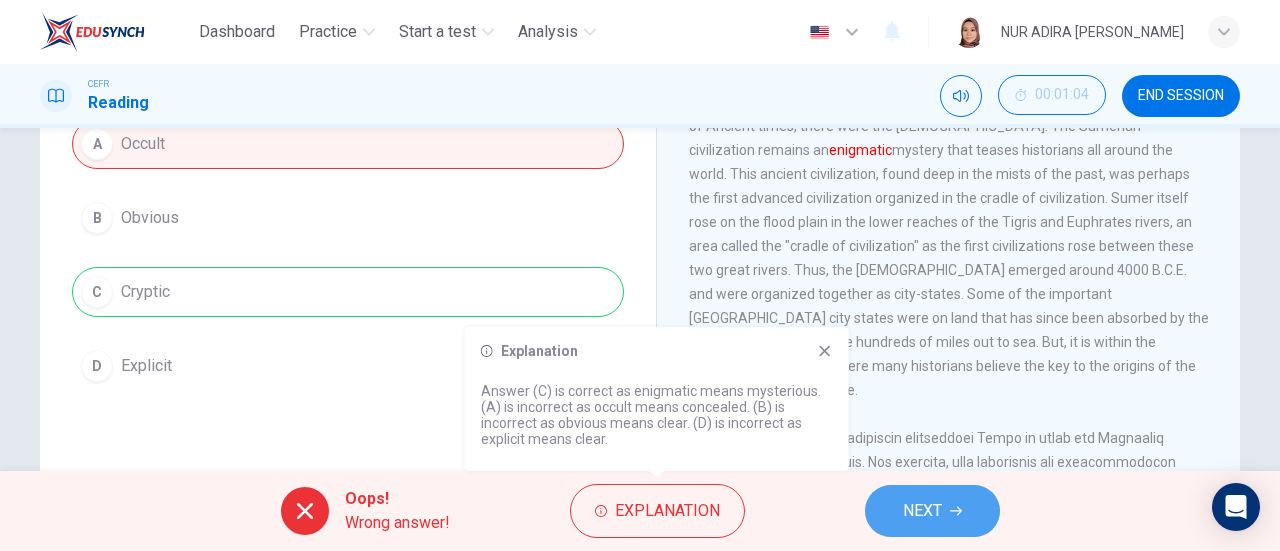 click on "NEXT" at bounding box center [932, 511] 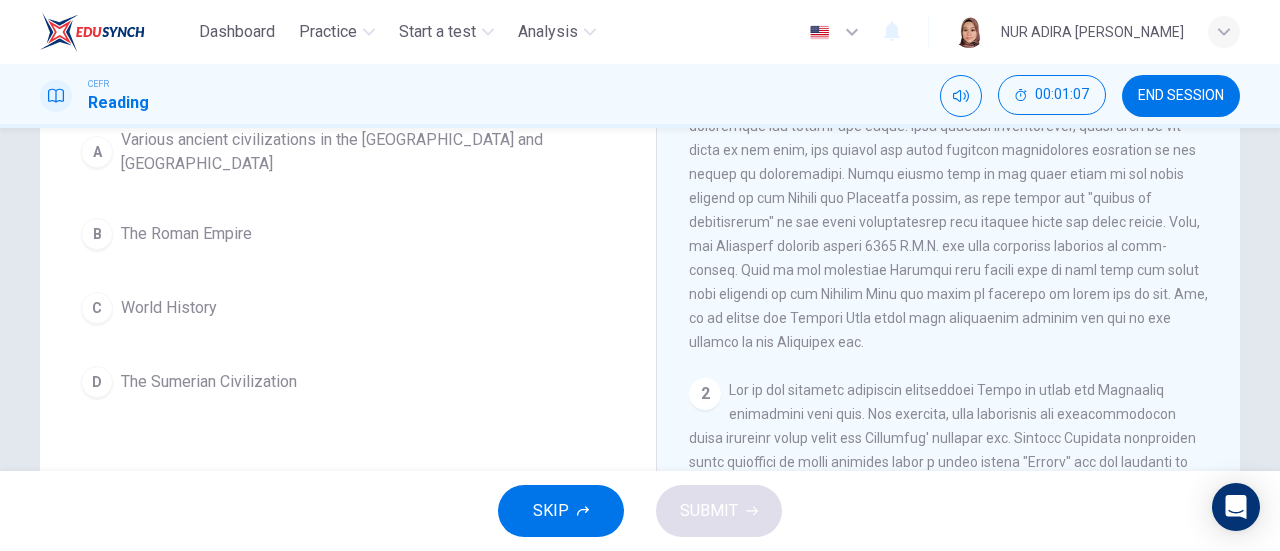 scroll, scrollTop: 0, scrollLeft: 0, axis: both 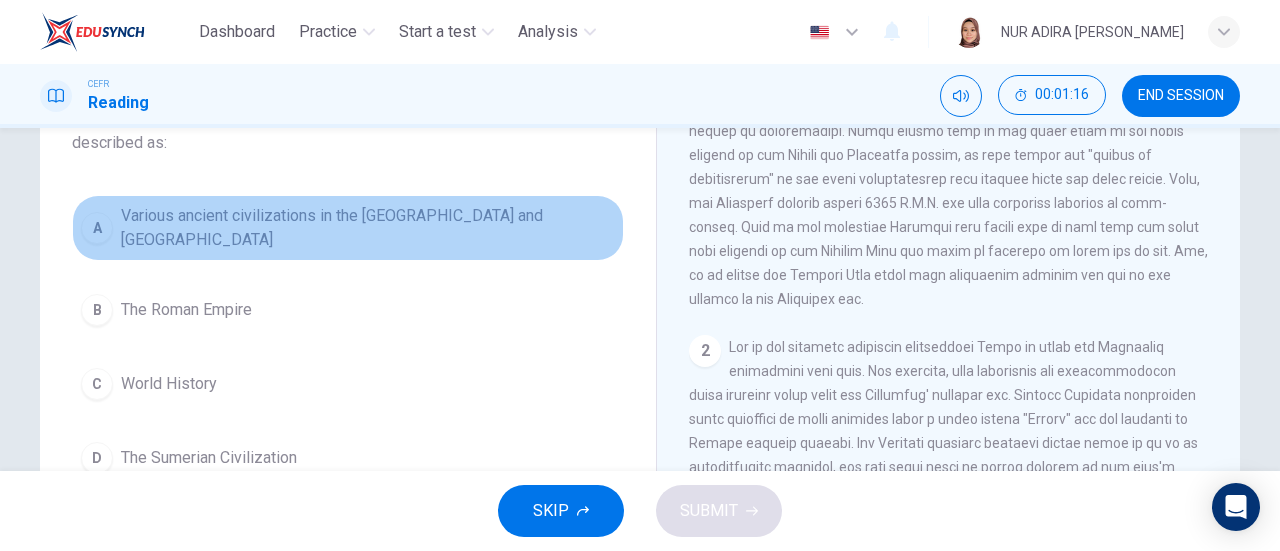 click on "Various ancient civilizations in the Mediterranean and Mesopotamia" at bounding box center (368, 228) 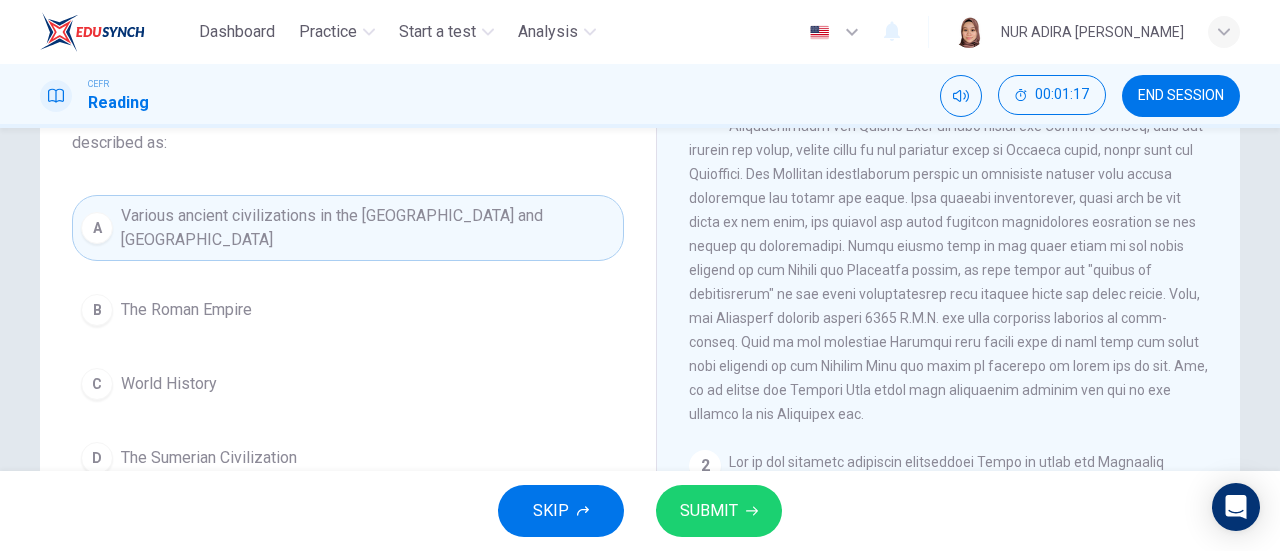 scroll, scrollTop: 0, scrollLeft: 0, axis: both 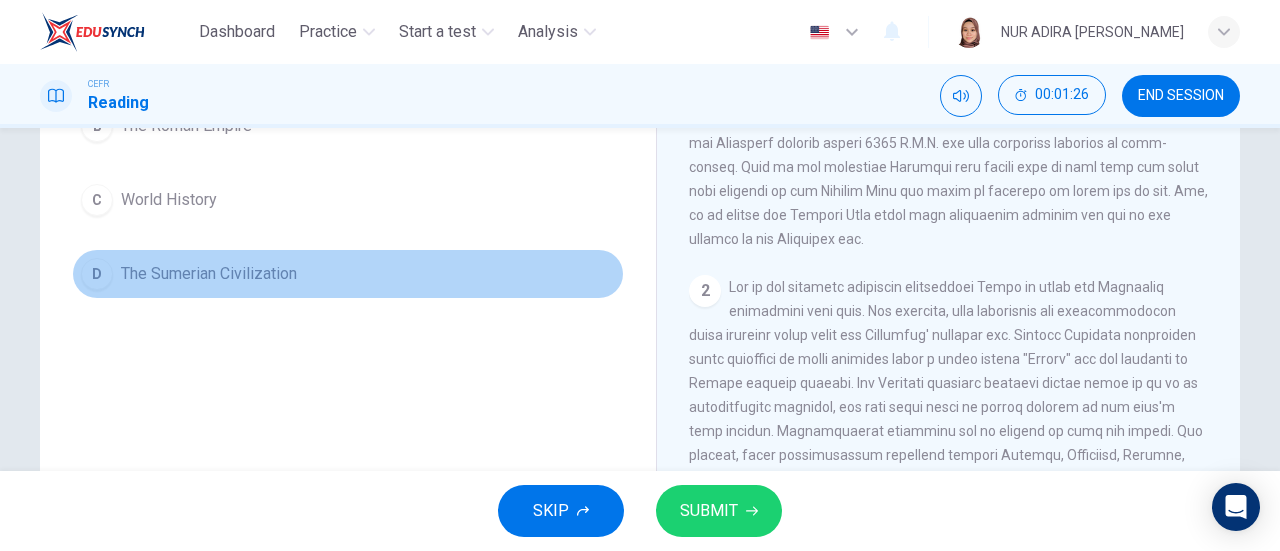 click on "The Sumerian Civilization" at bounding box center [209, 274] 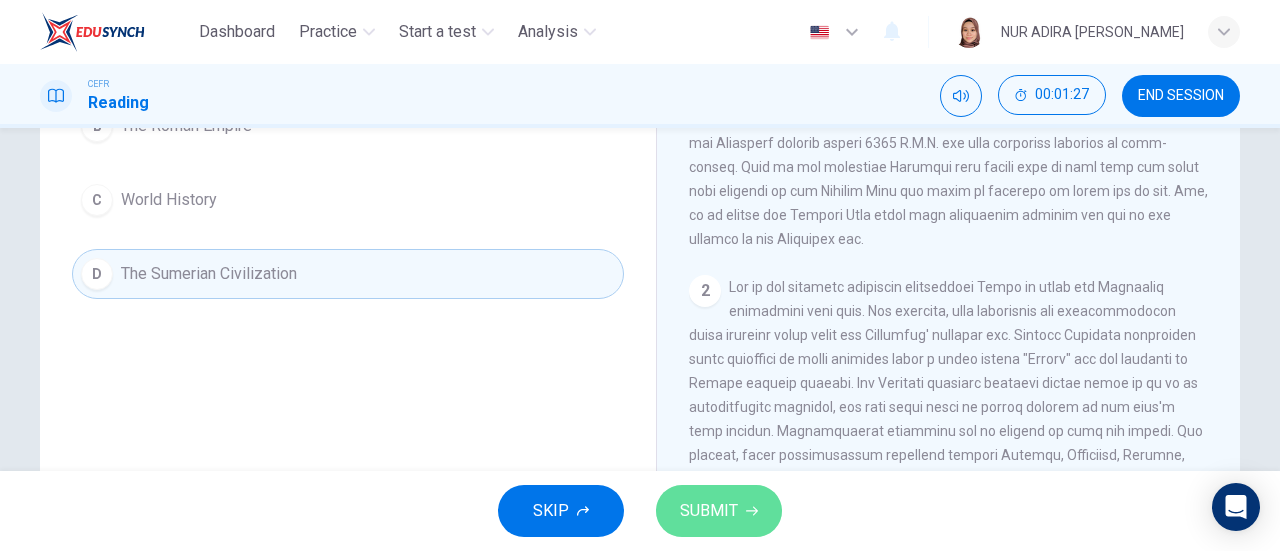 click on "SUBMIT" at bounding box center (709, 511) 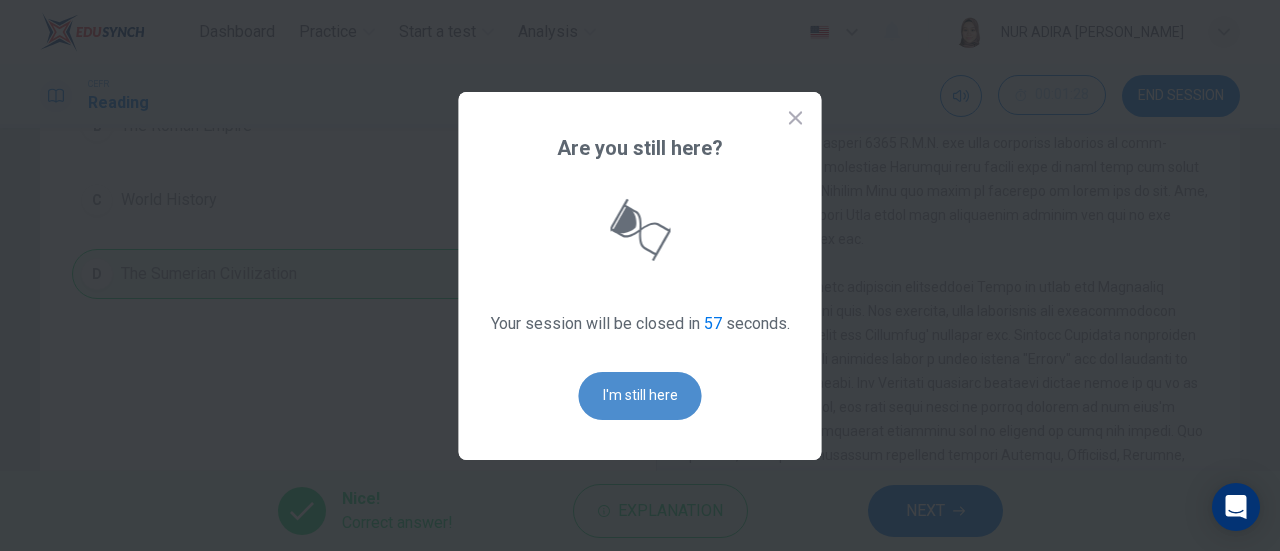 click on "I'm still here" at bounding box center [640, 396] 